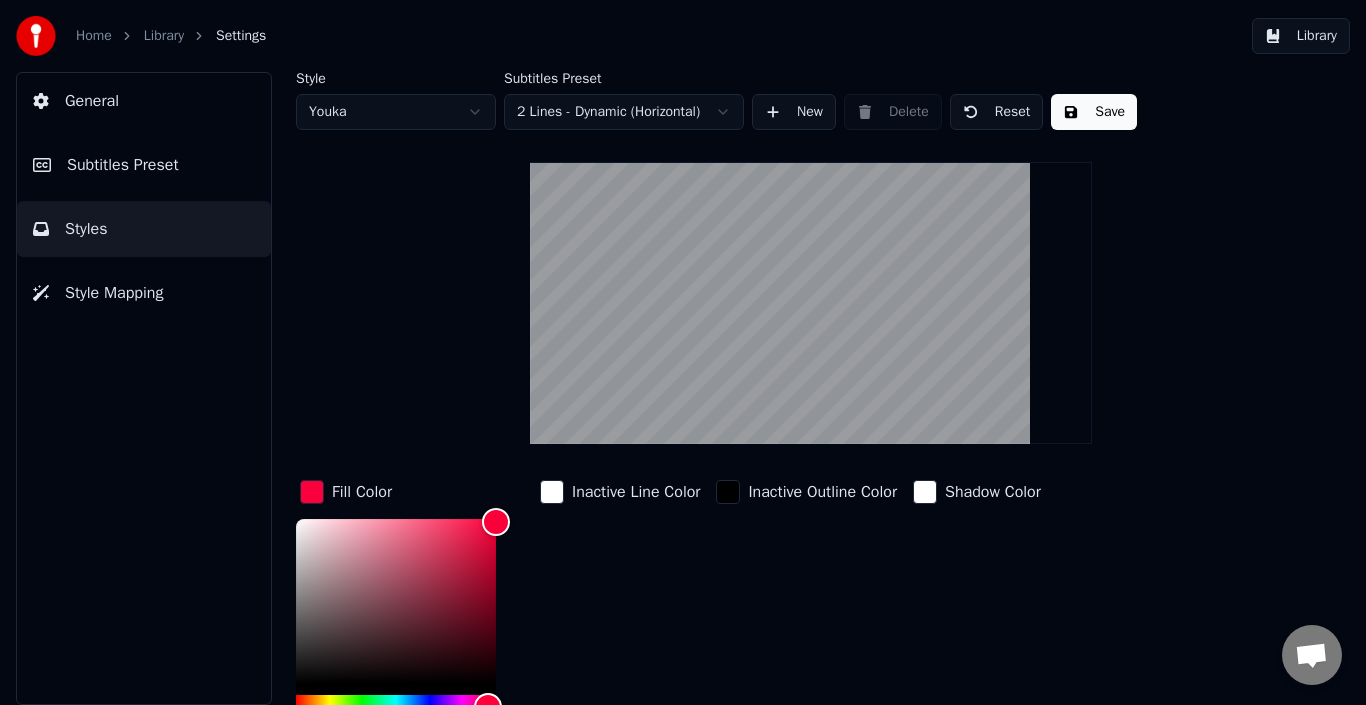scroll, scrollTop: 0, scrollLeft: 0, axis: both 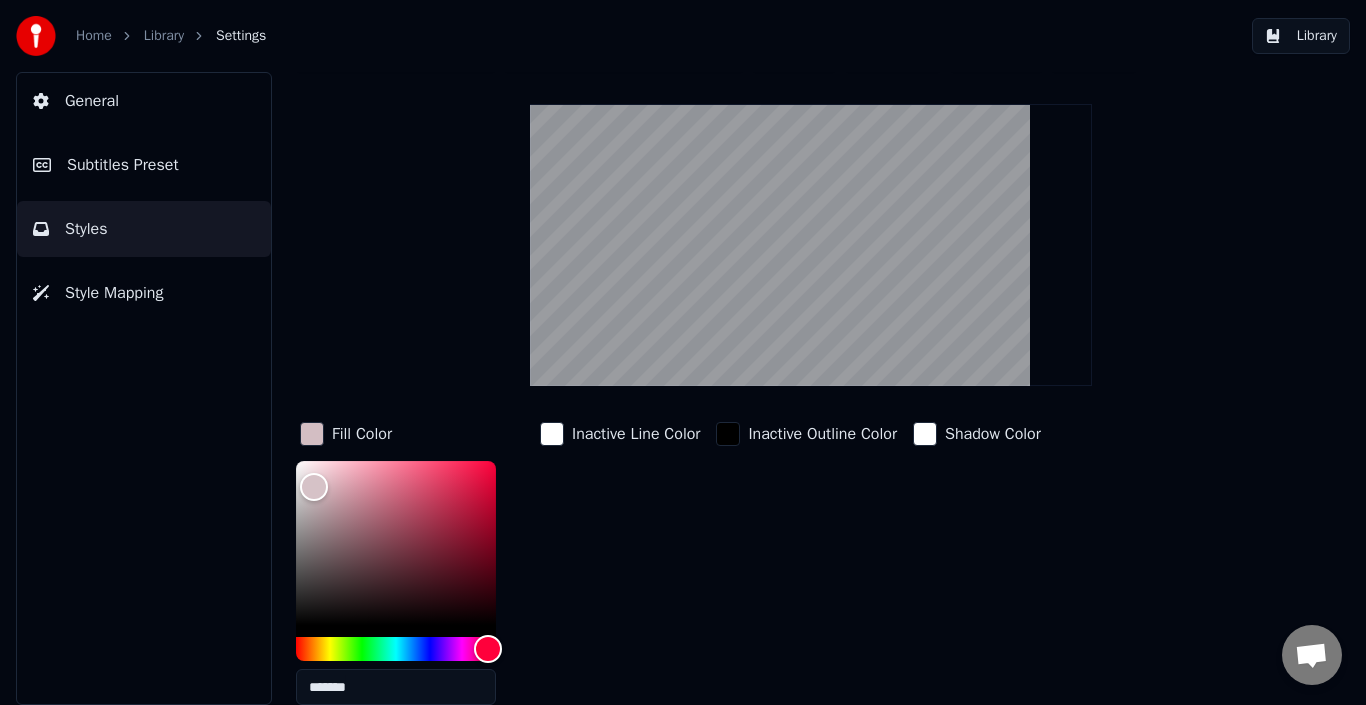 type on "*******" 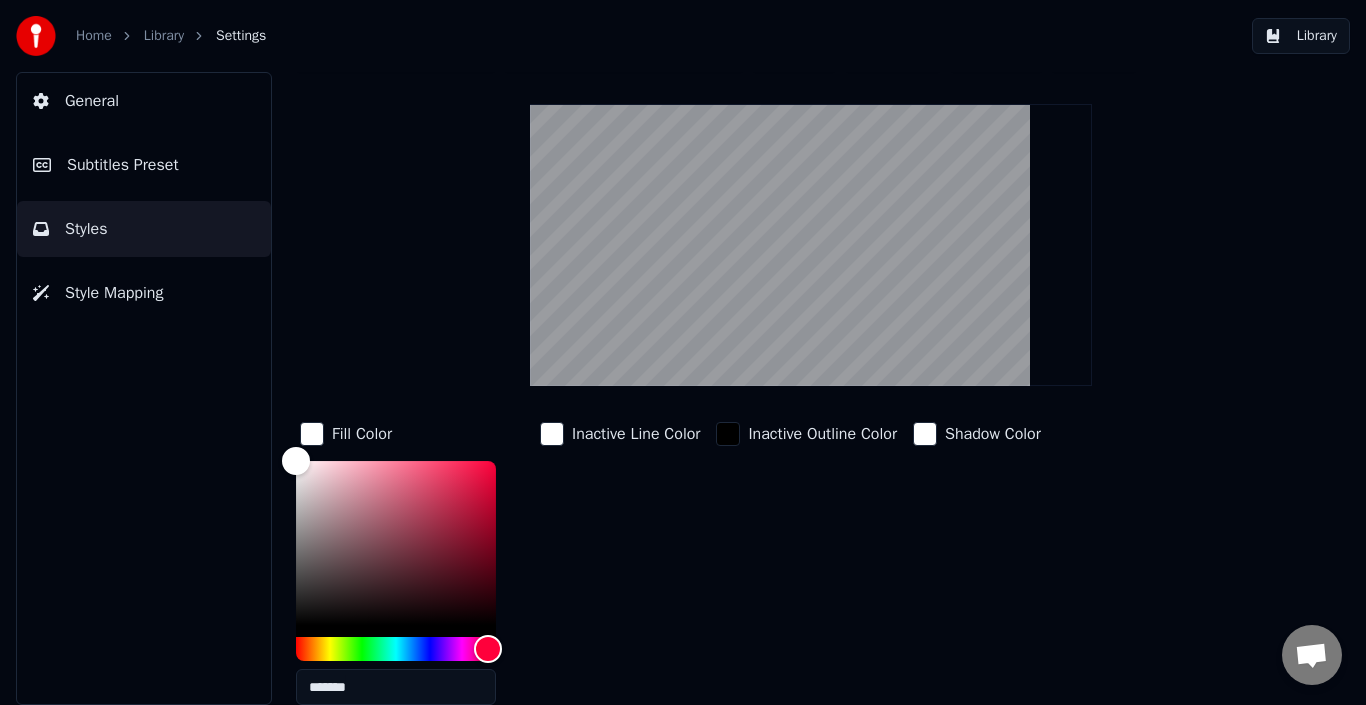 drag, startPoint x: 323, startPoint y: 491, endPoint x: 269, endPoint y: 456, distance: 64.3506 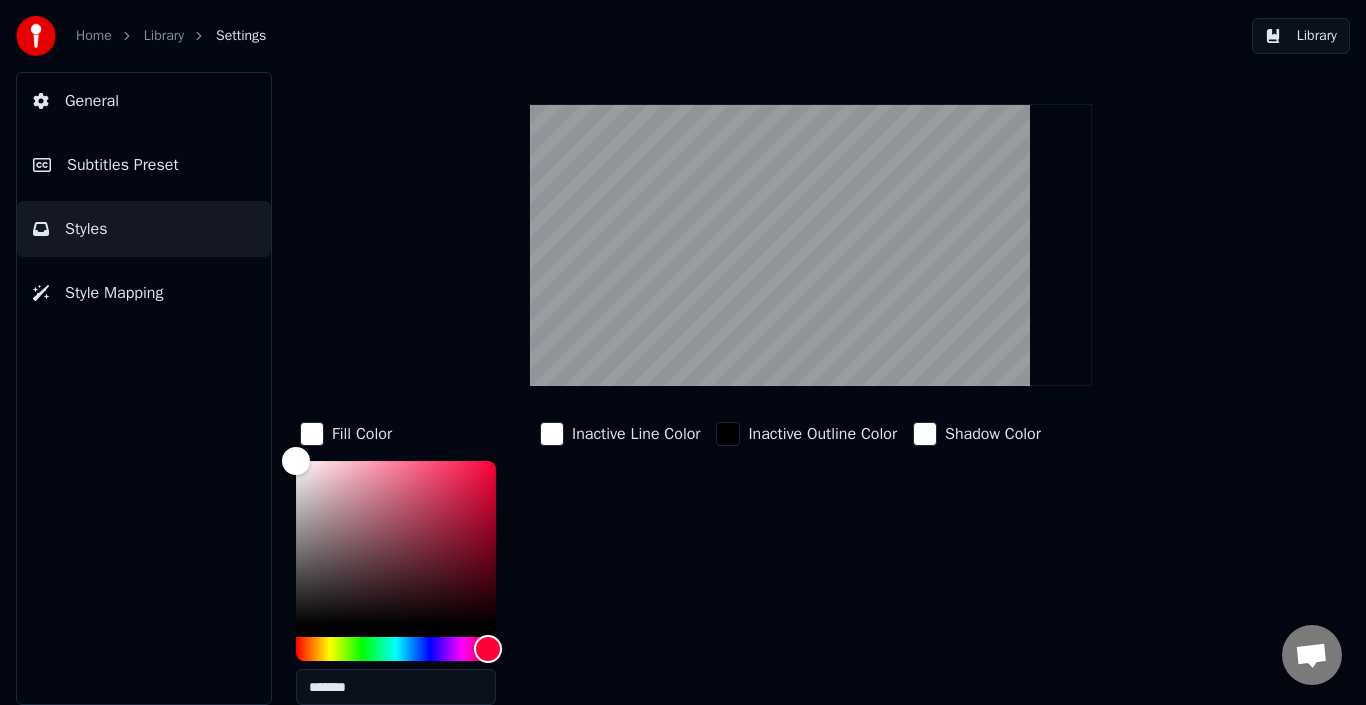 click on "Style Youka Subtitles Preset 2 Lines - Dynamic (Horizontal) New Delete Reset Save Fill Color ******* Inactive Line Color Inactive Outline Color Shadow Color Font Name Arial Bold Font Size ** Bold Italic Uppercase Spacing * Outline * Shadow * Border Style Outline" at bounding box center [811, 388] 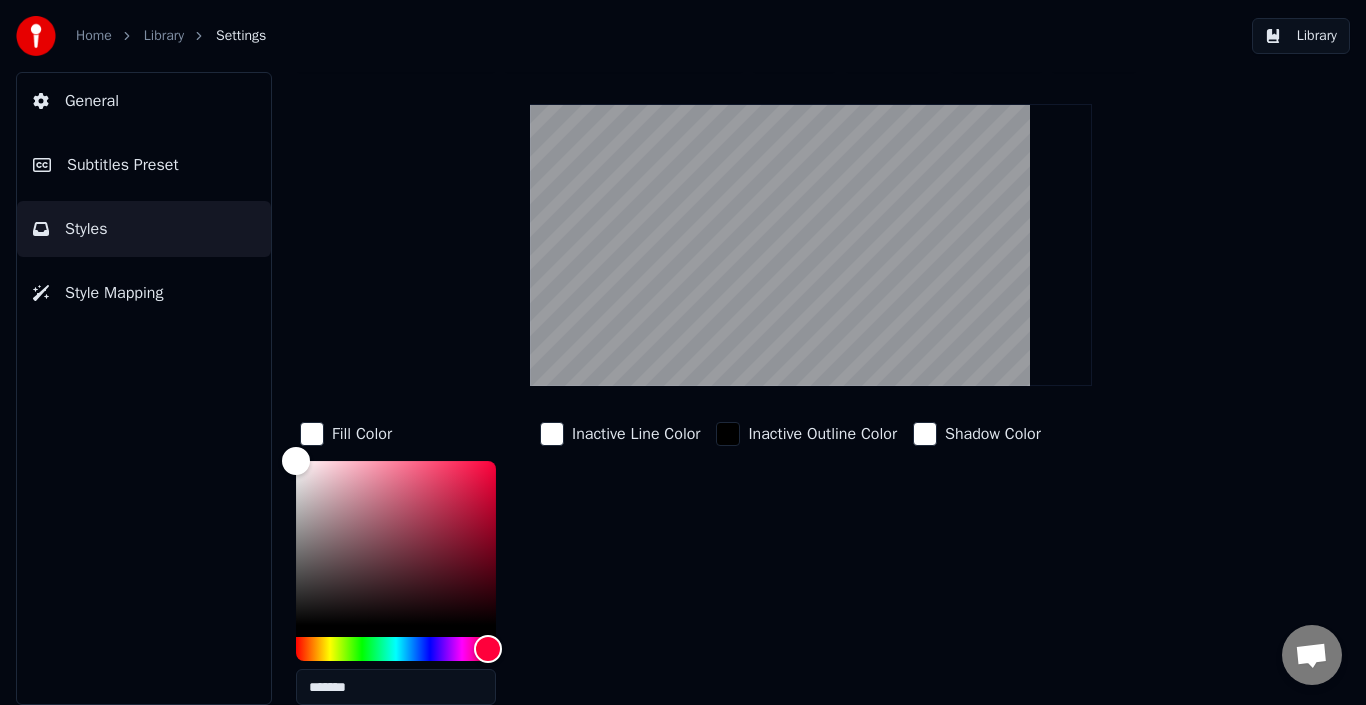 click at bounding box center [728, 434] 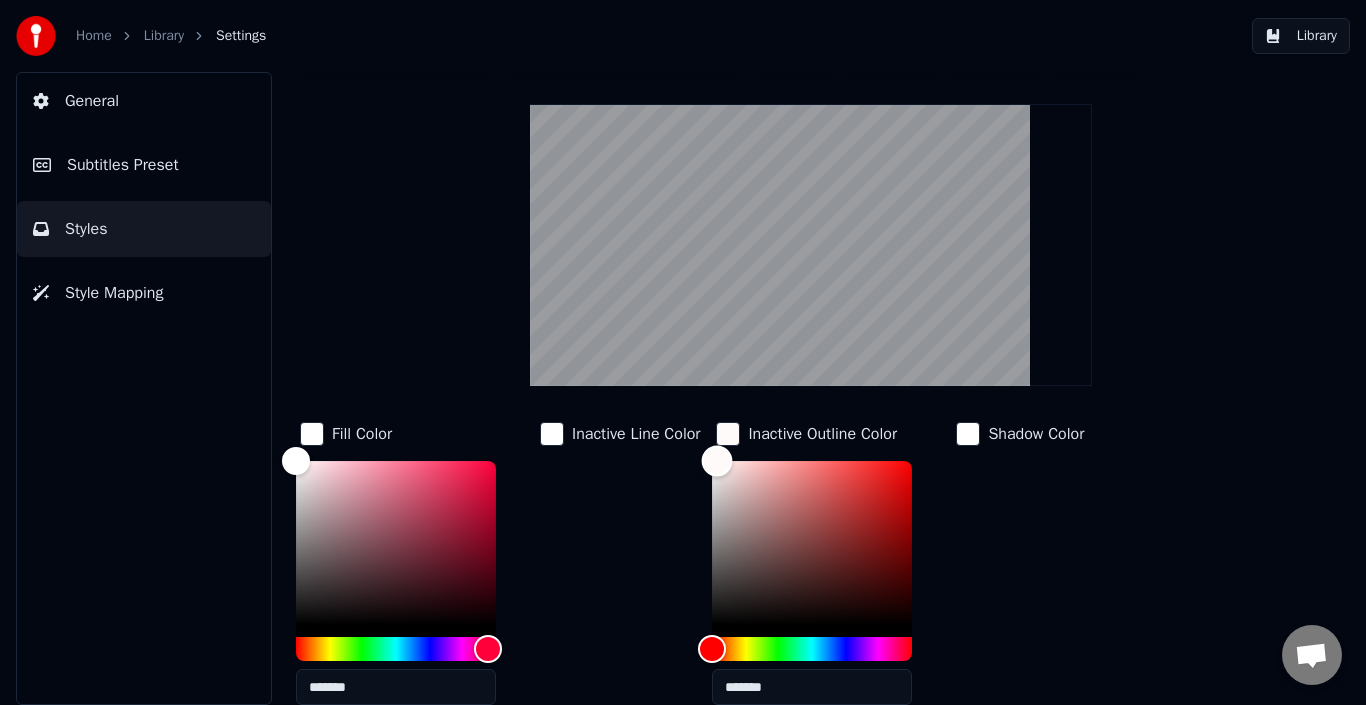 drag, startPoint x: 743, startPoint y: 481, endPoint x: 718, endPoint y: 459, distance: 33.30165 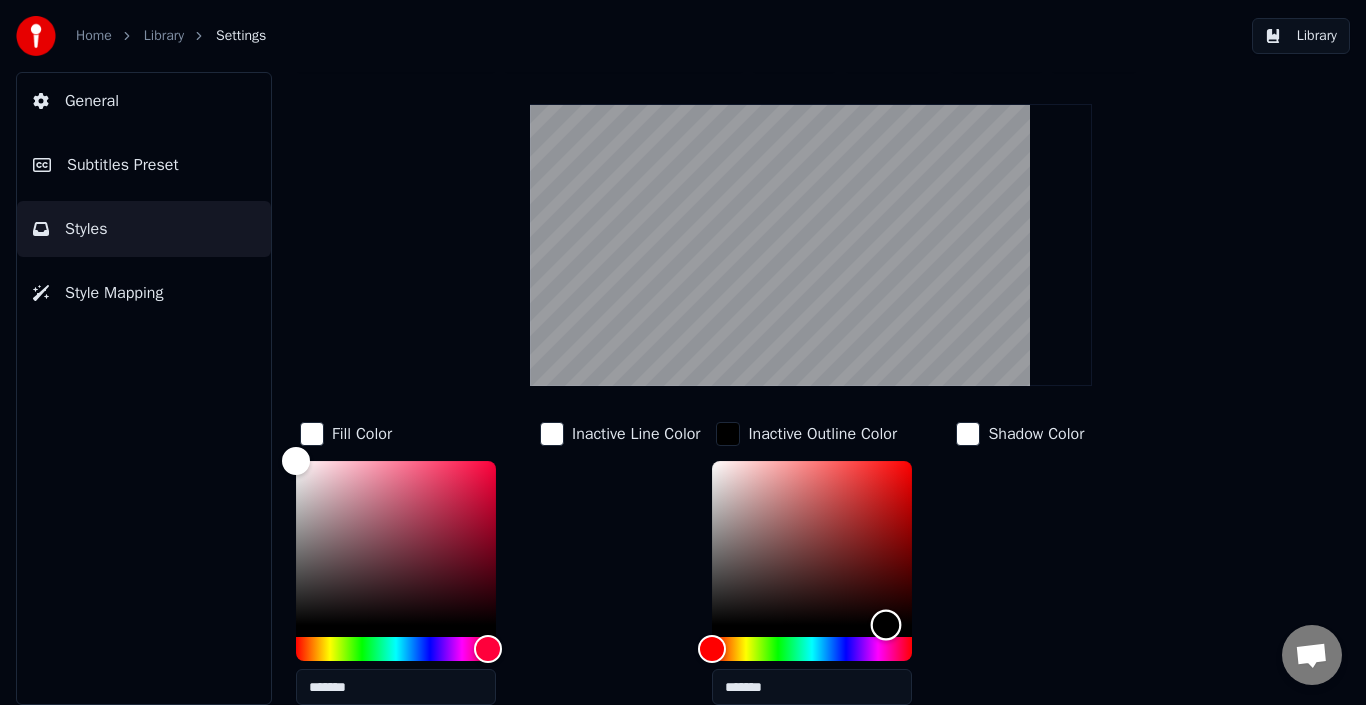 drag, startPoint x: 748, startPoint y: 514, endPoint x: 887, endPoint y: 634, distance: 183.63278 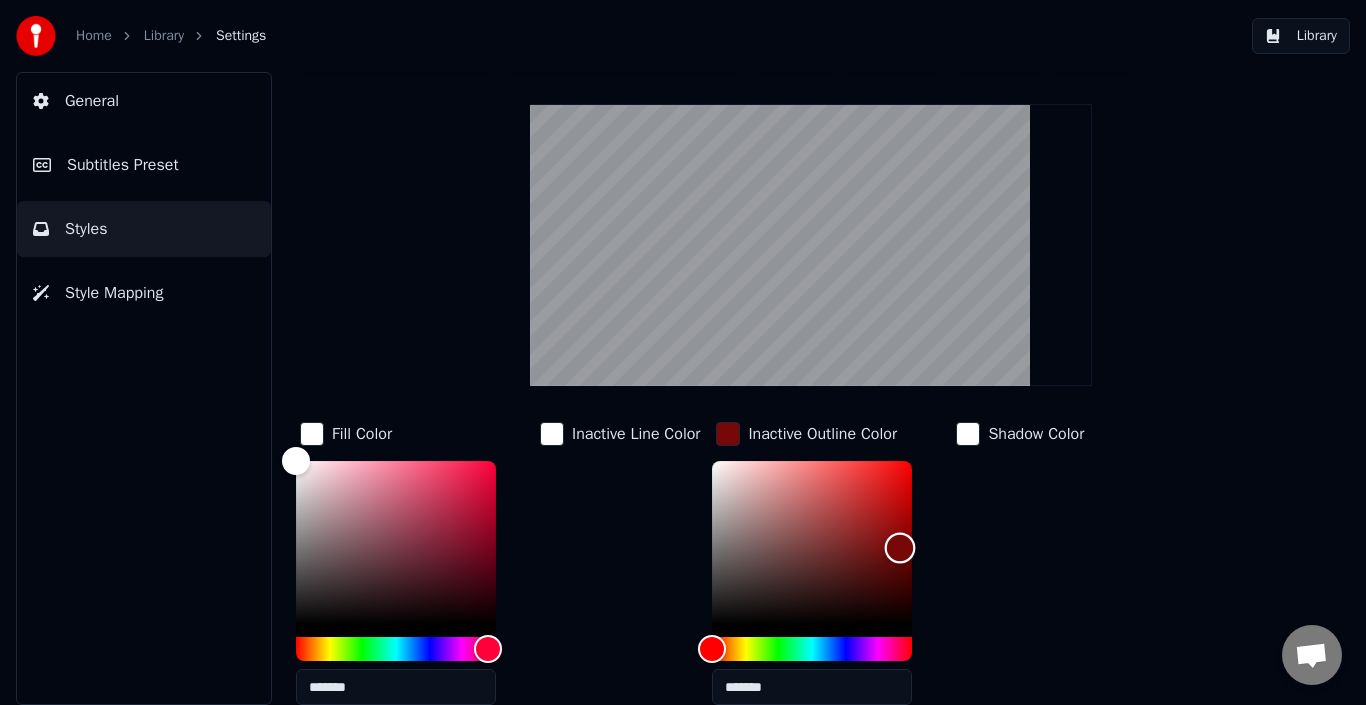drag, startPoint x: 889, startPoint y: 636, endPoint x: 901, endPoint y: 547, distance: 89.80534 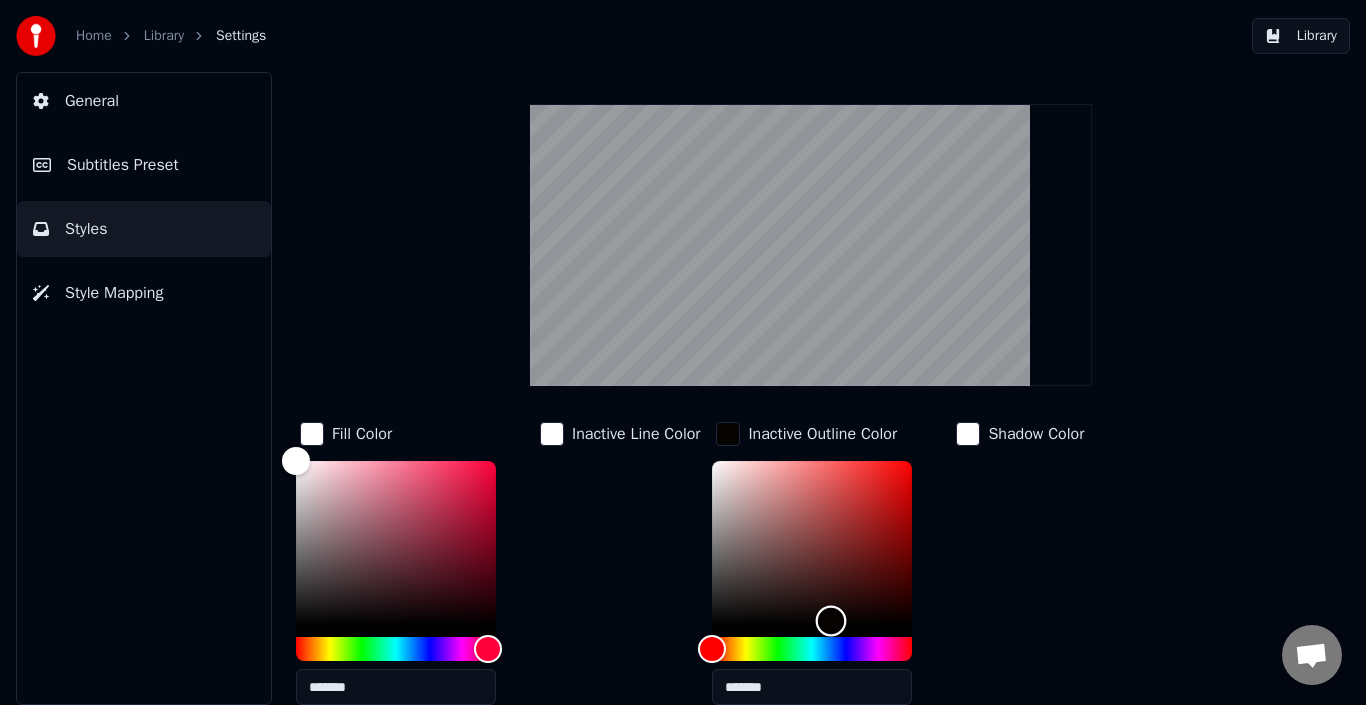 drag, startPoint x: 900, startPoint y: 547, endPoint x: 824, endPoint y: 589, distance: 86.833176 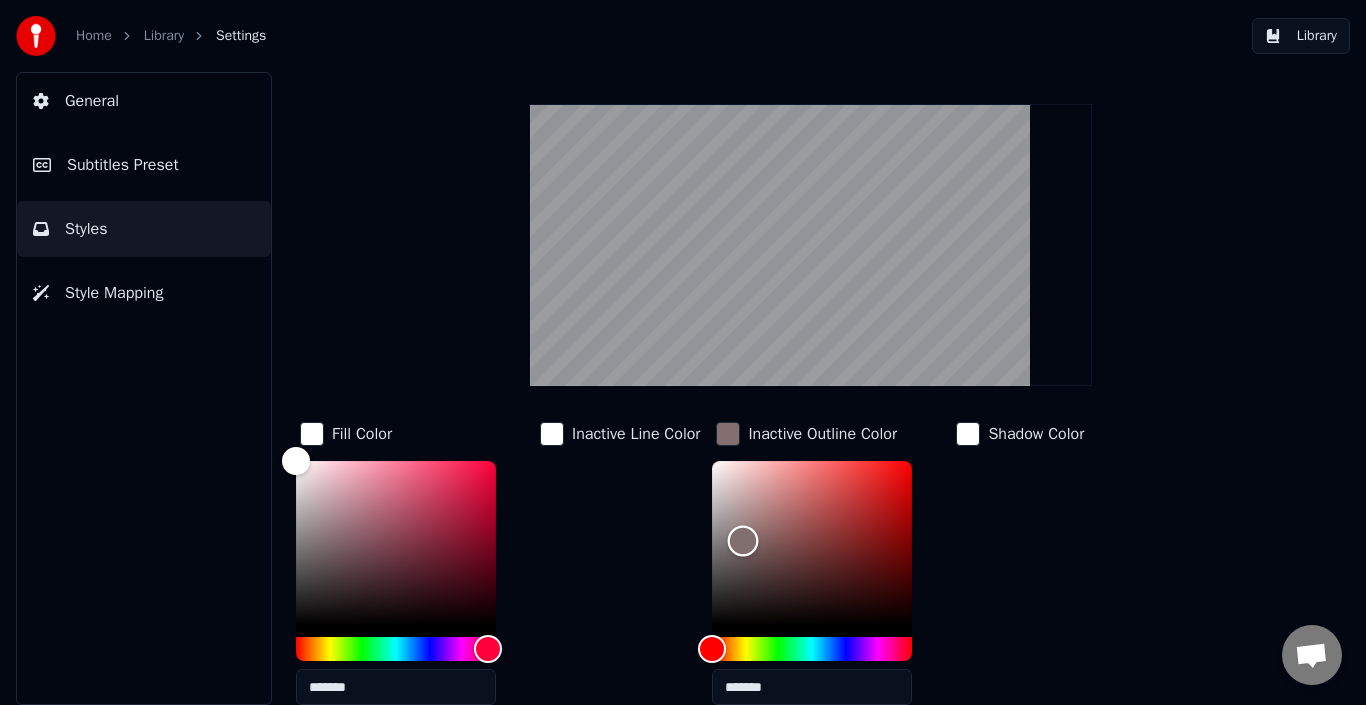 drag, startPoint x: 821, startPoint y: 584, endPoint x: 744, endPoint y: 540, distance: 88.68484 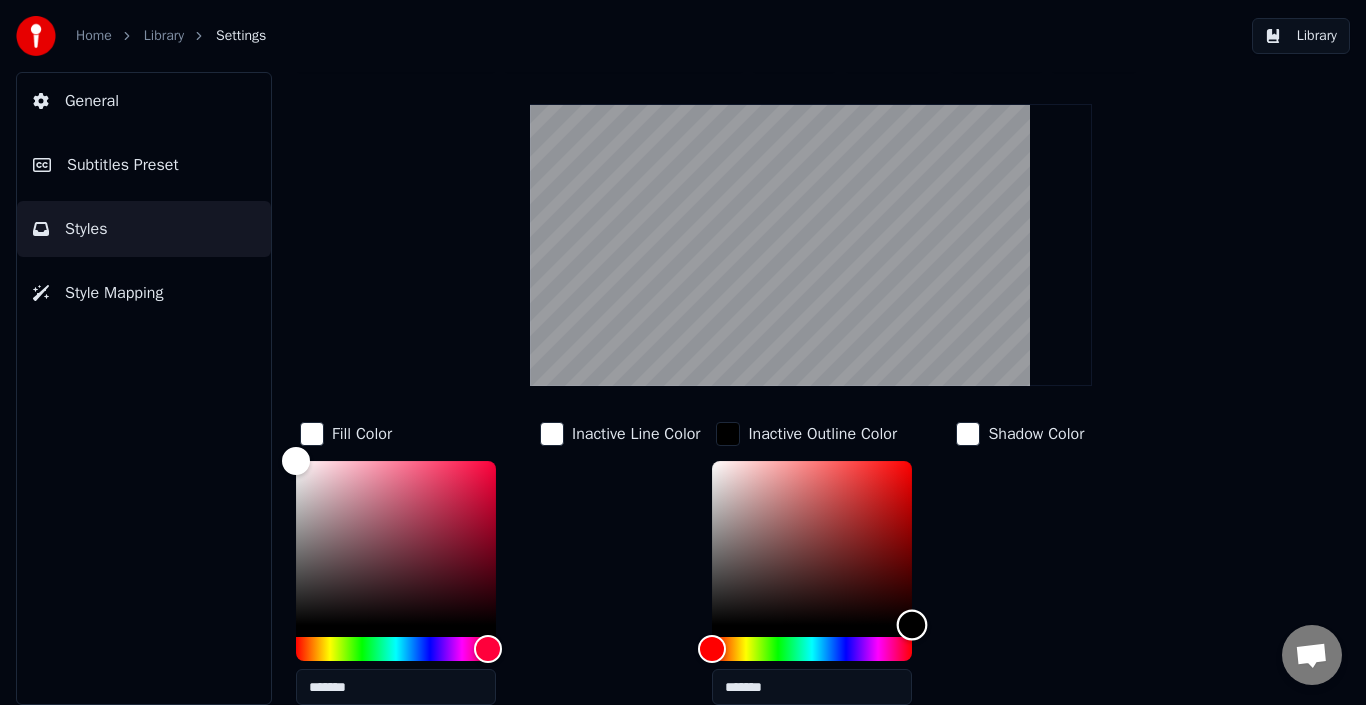 drag, startPoint x: 744, startPoint y: 540, endPoint x: 1016, endPoint y: 673, distance: 302.77548 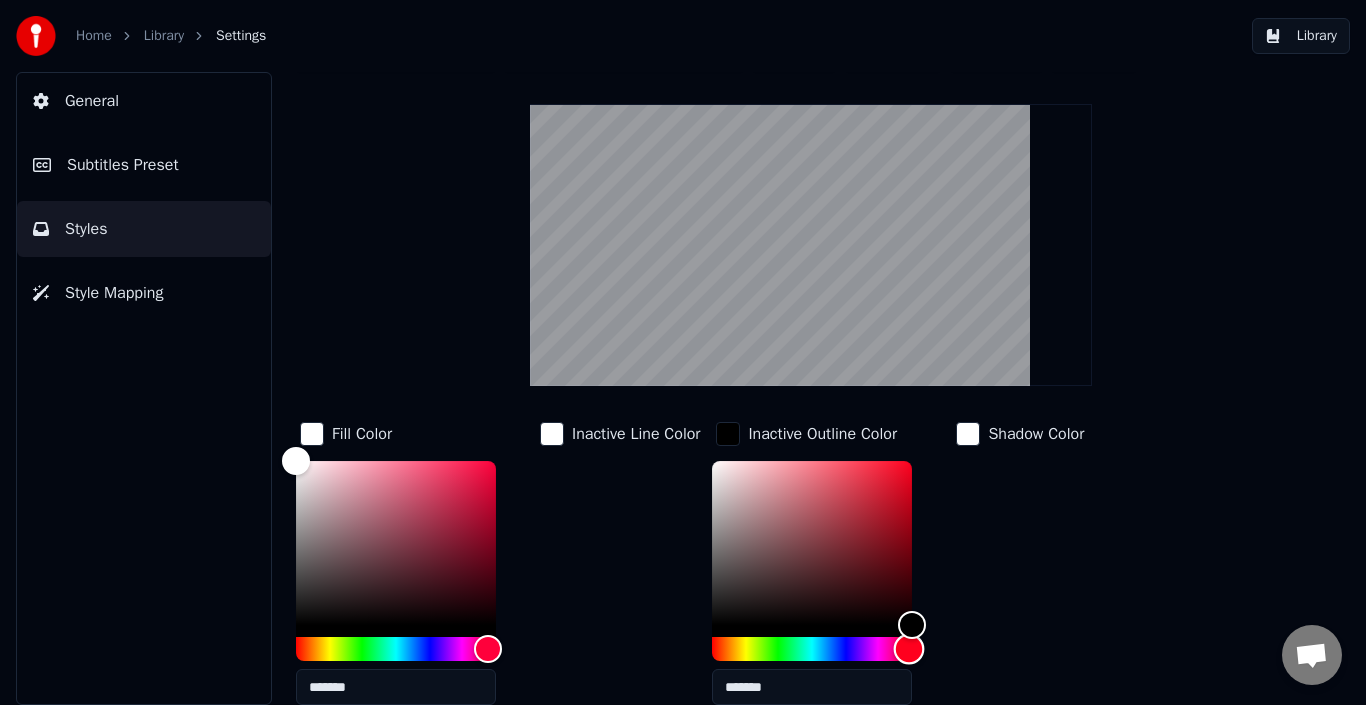 drag, startPoint x: 897, startPoint y: 649, endPoint x: 910, endPoint y: 645, distance: 13.601471 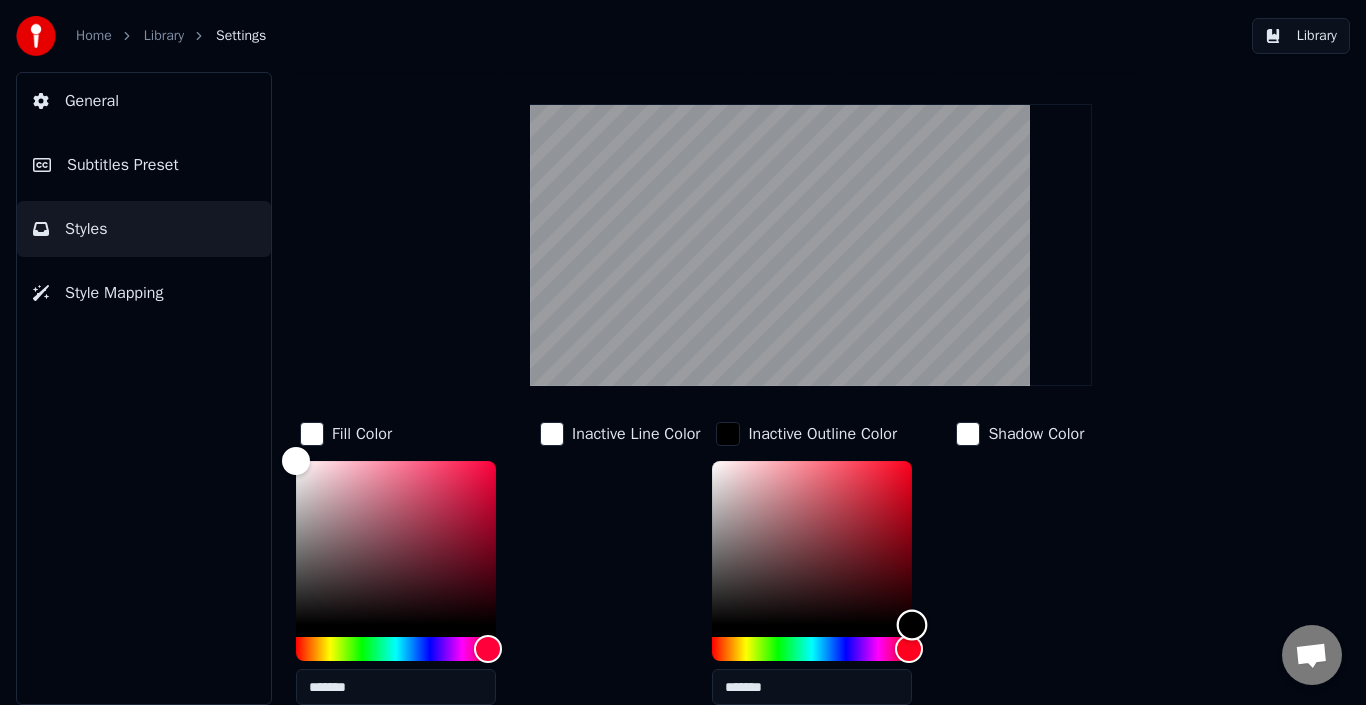 drag, startPoint x: 902, startPoint y: 621, endPoint x: 918, endPoint y: 630, distance: 18.35756 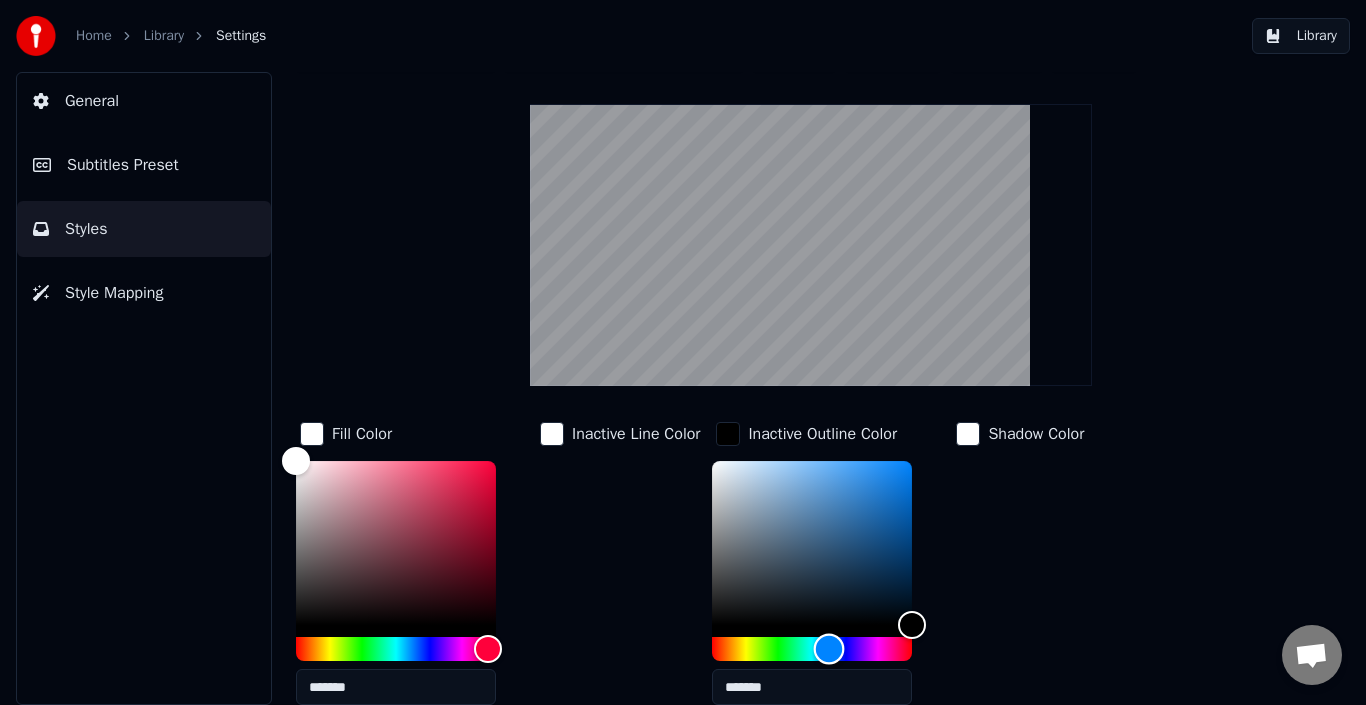 drag, startPoint x: 906, startPoint y: 645, endPoint x: 829, endPoint y: 639, distance: 77.23341 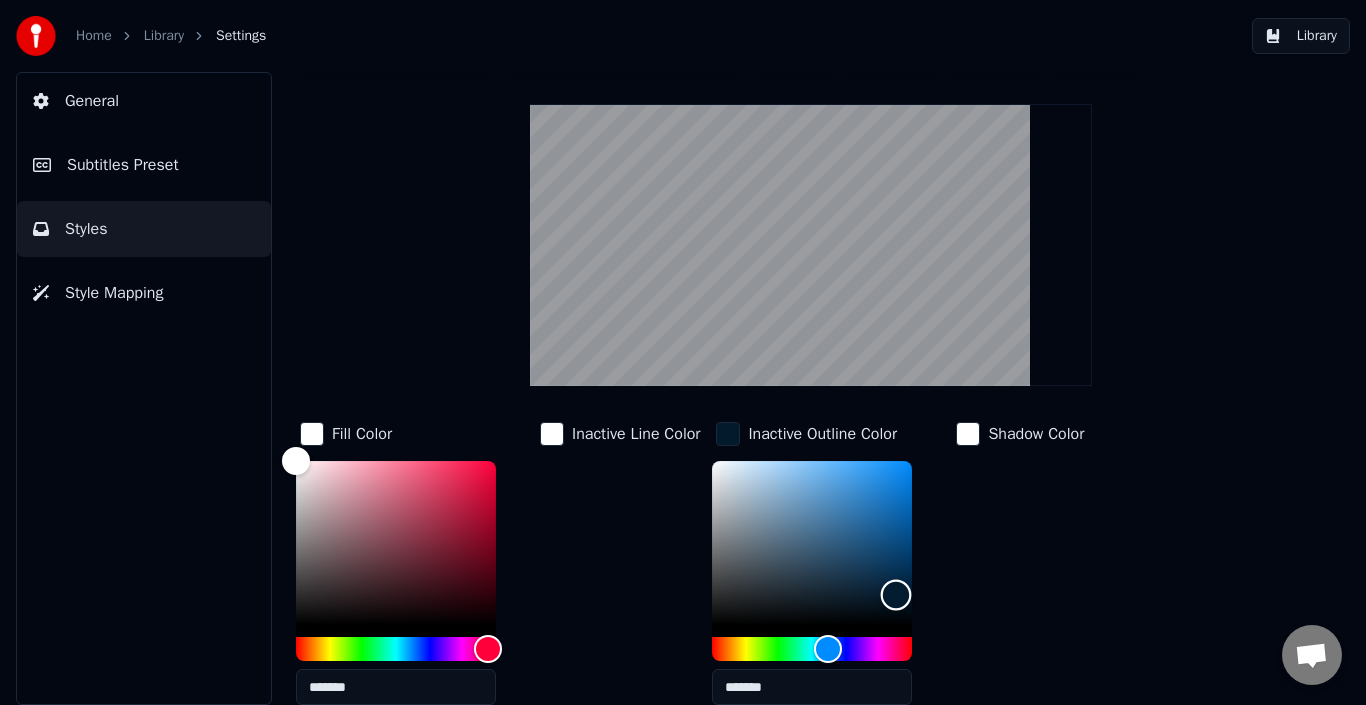 drag, startPoint x: 905, startPoint y: 605, endPoint x: 894, endPoint y: 584, distance: 23.70654 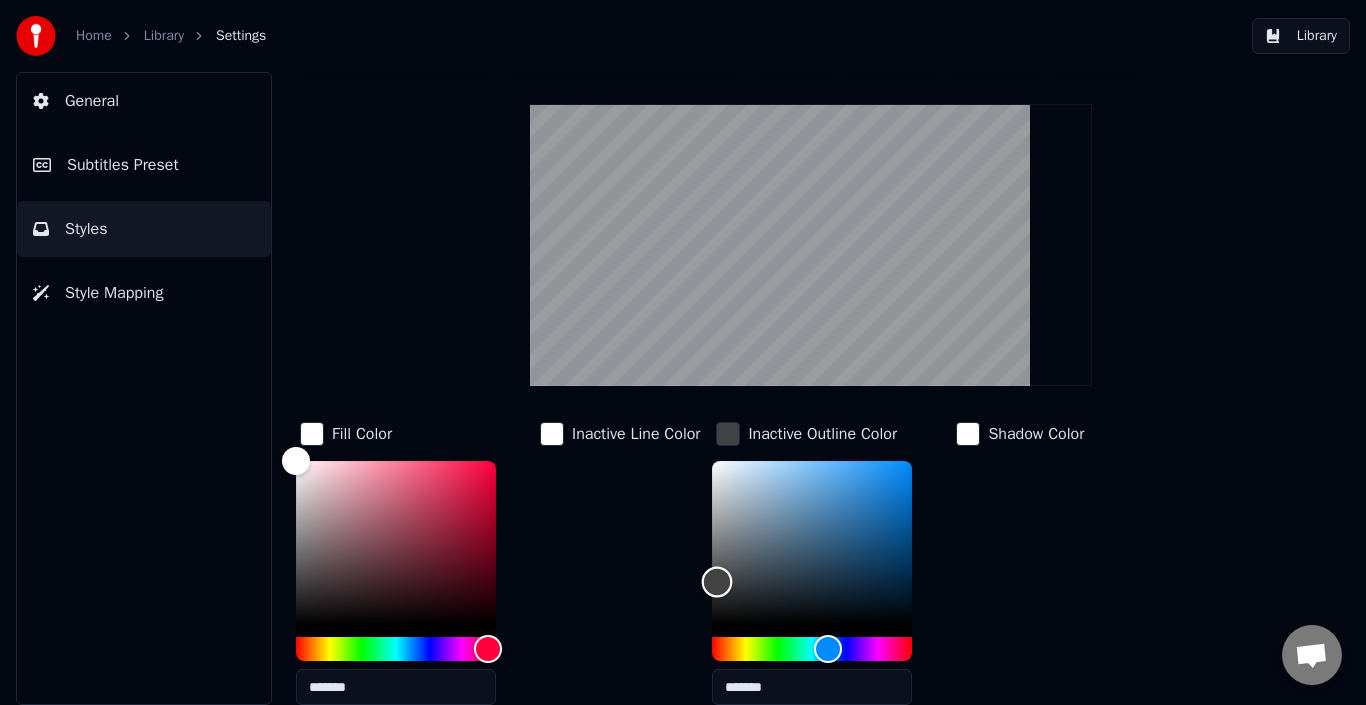 drag, startPoint x: 857, startPoint y: 584, endPoint x: 718, endPoint y: 581, distance: 139.03236 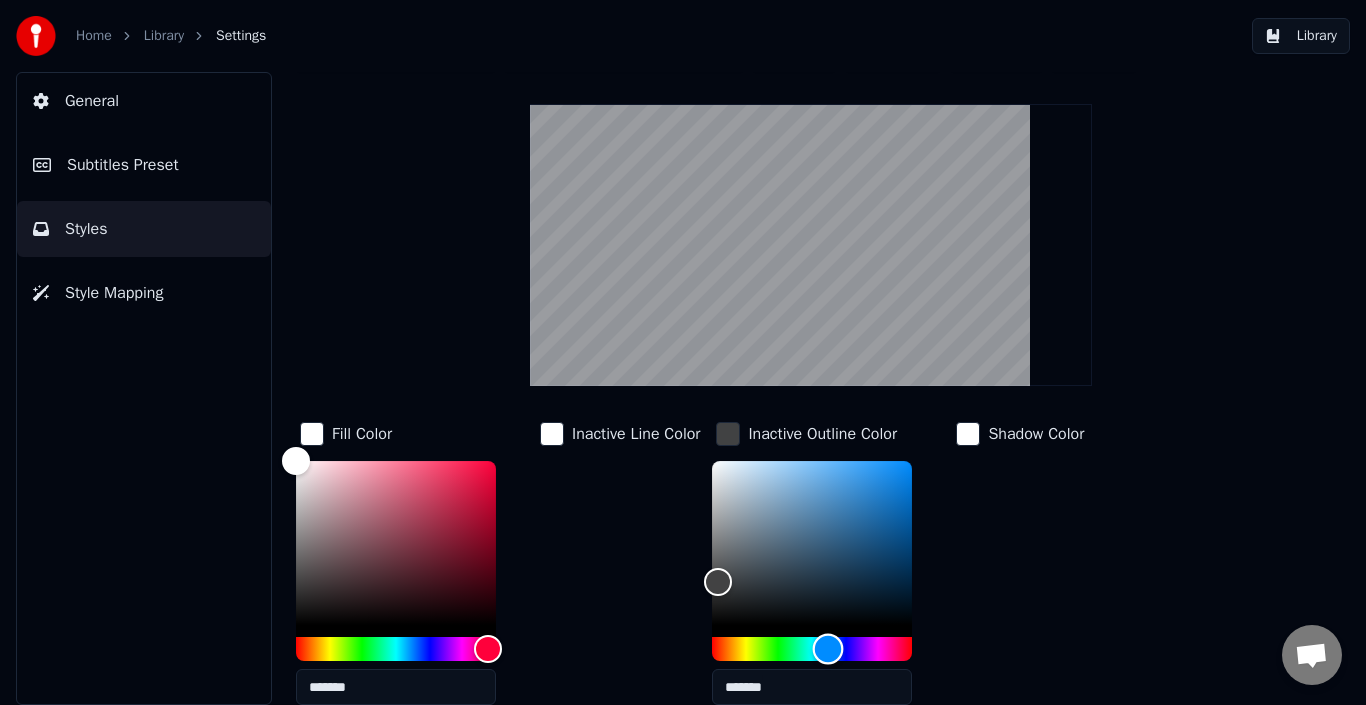 click at bounding box center (812, 649) 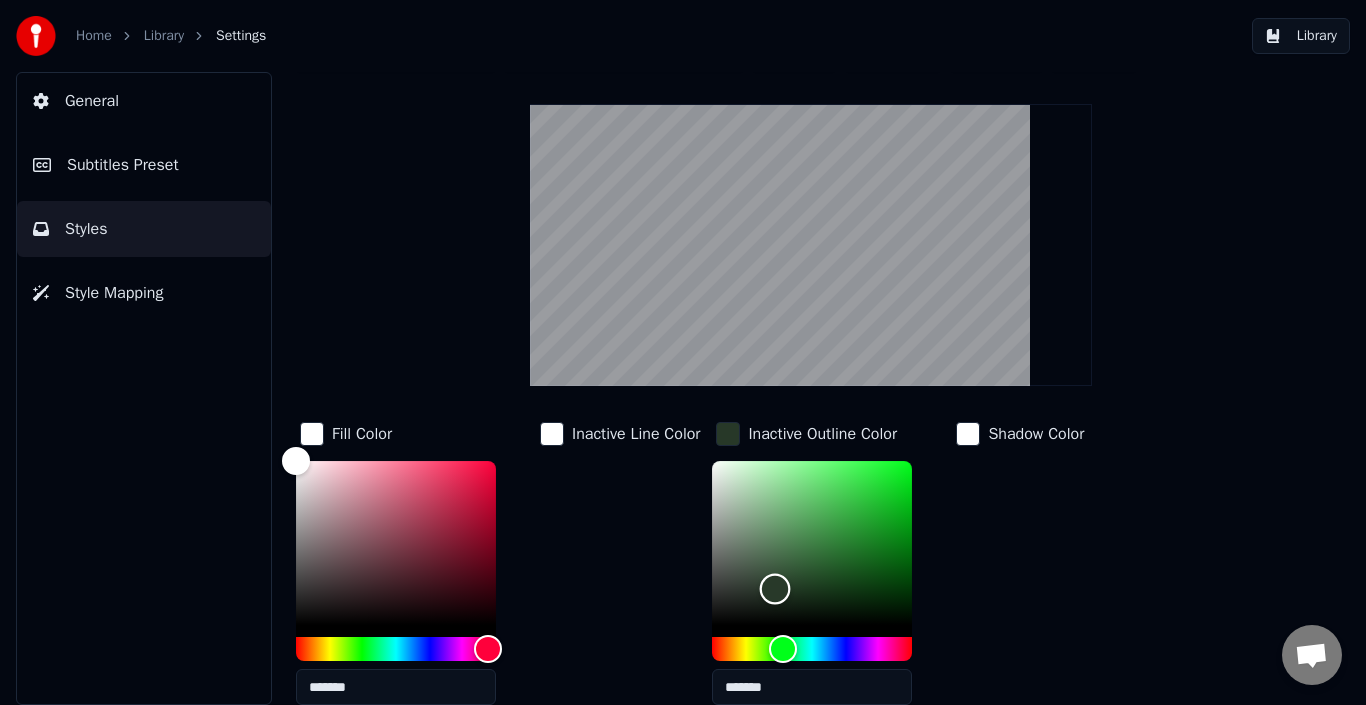 click at bounding box center (812, 543) 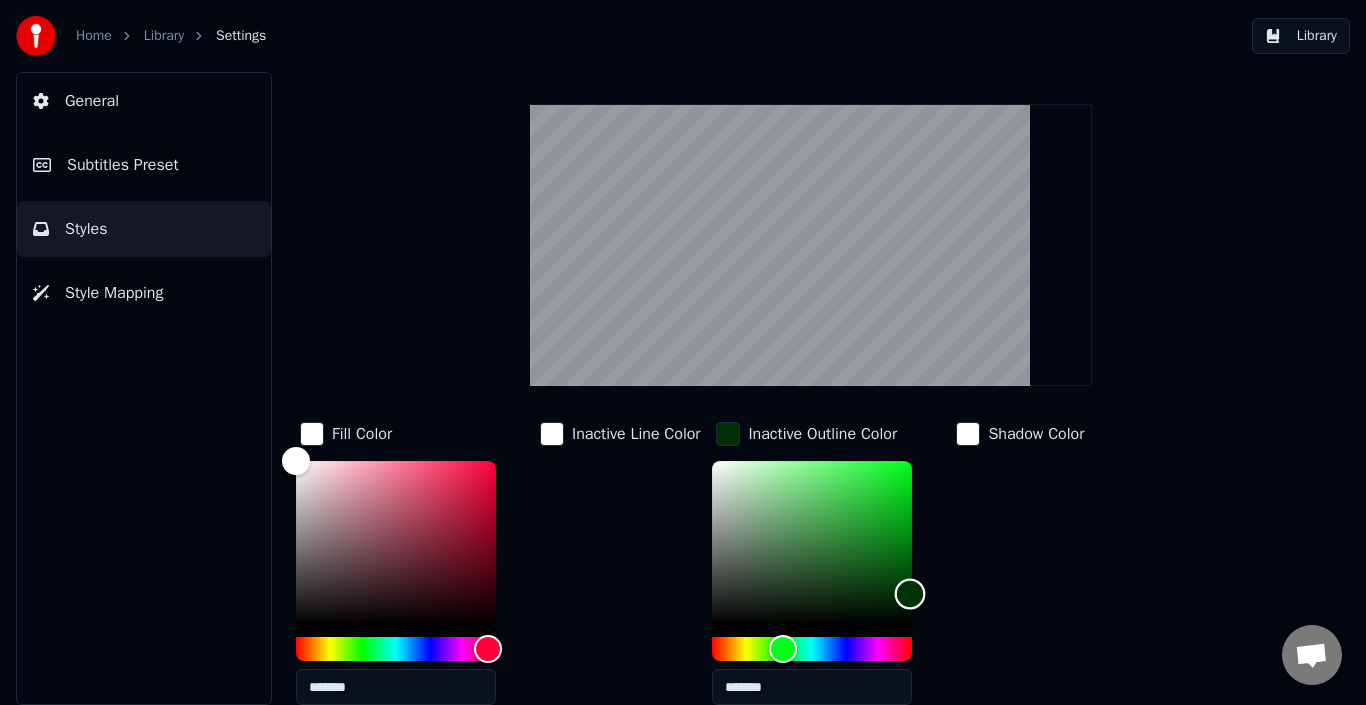 drag, startPoint x: 911, startPoint y: 593, endPoint x: 889, endPoint y: 605, distance: 25.059929 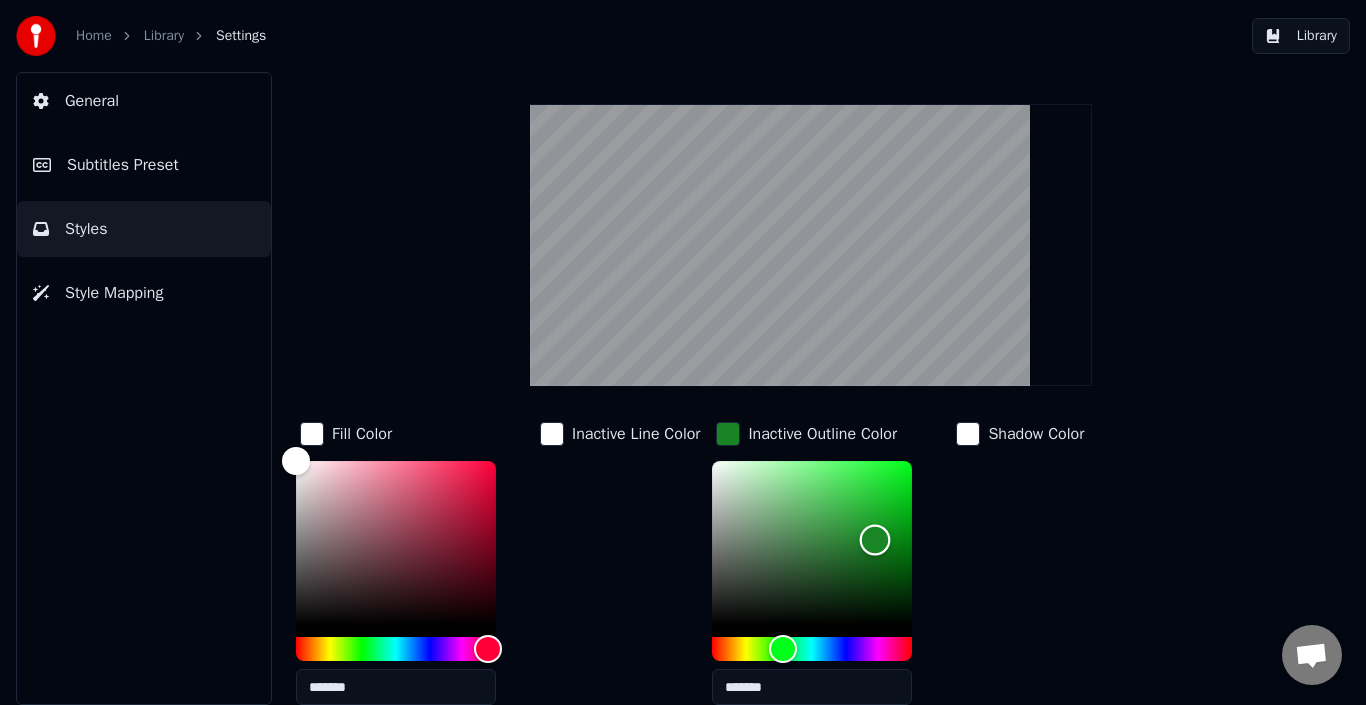 drag, startPoint x: 867, startPoint y: 539, endPoint x: 845, endPoint y: 554, distance: 26.627054 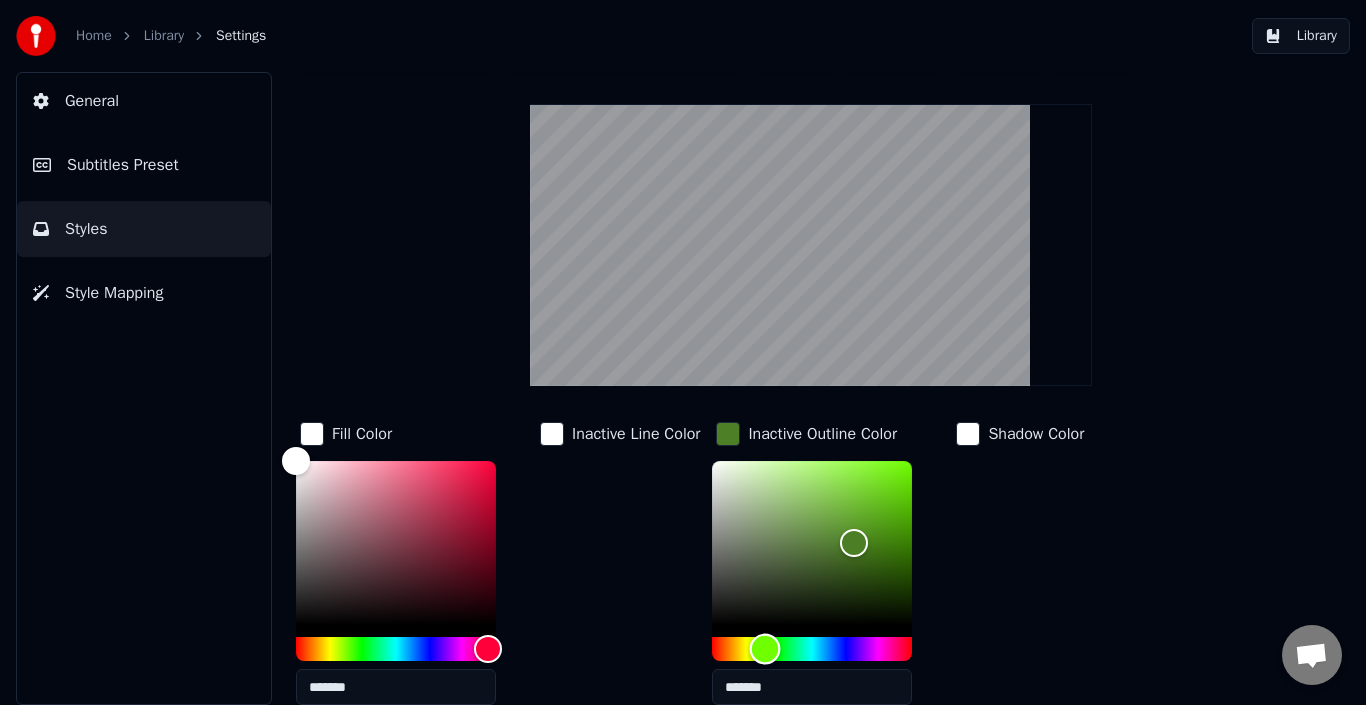 click at bounding box center (812, 649) 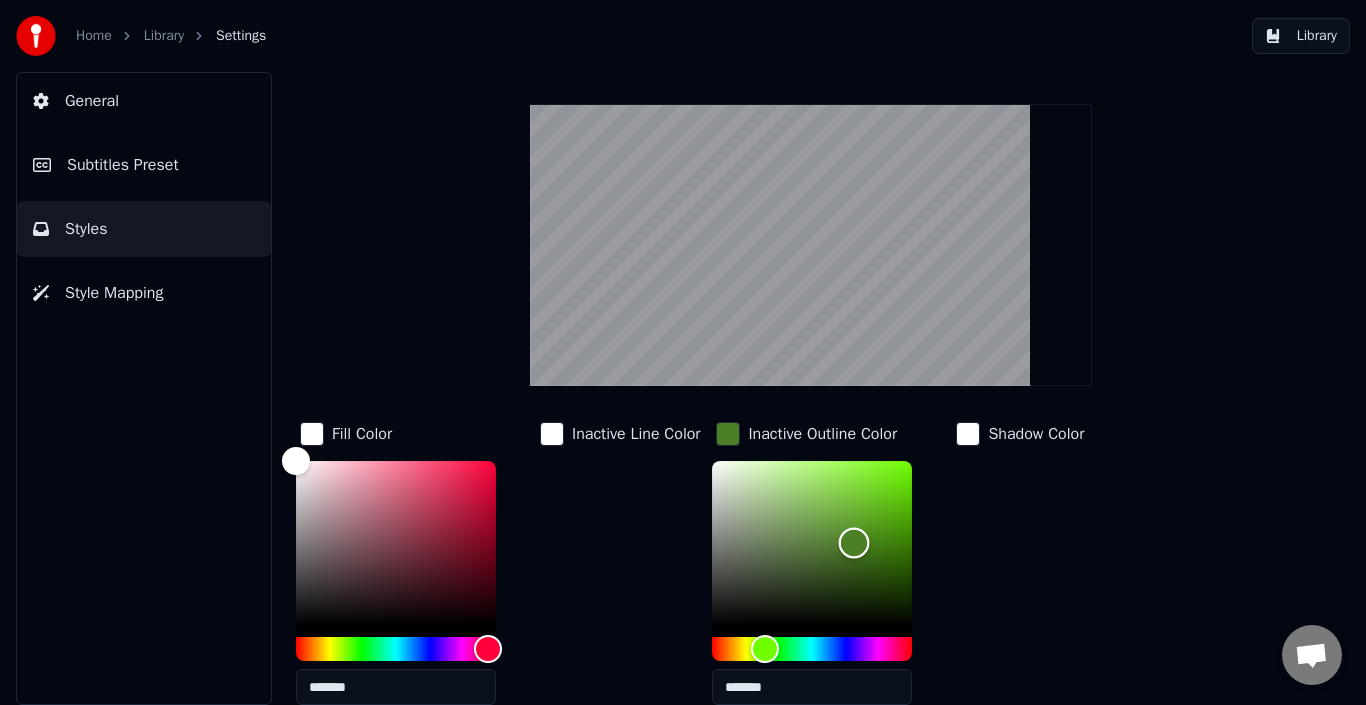 click at bounding box center (812, 543) 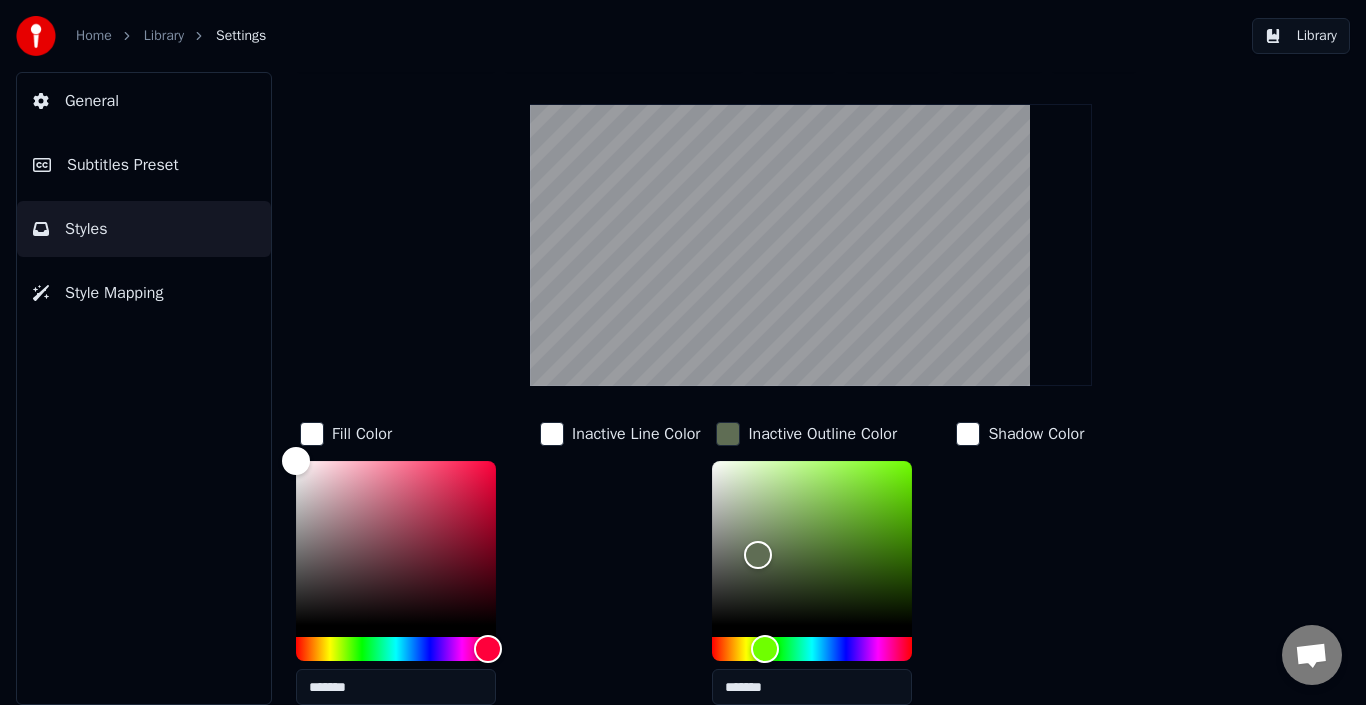 drag, startPoint x: 756, startPoint y: 661, endPoint x: 747, endPoint y: 654, distance: 11.401754 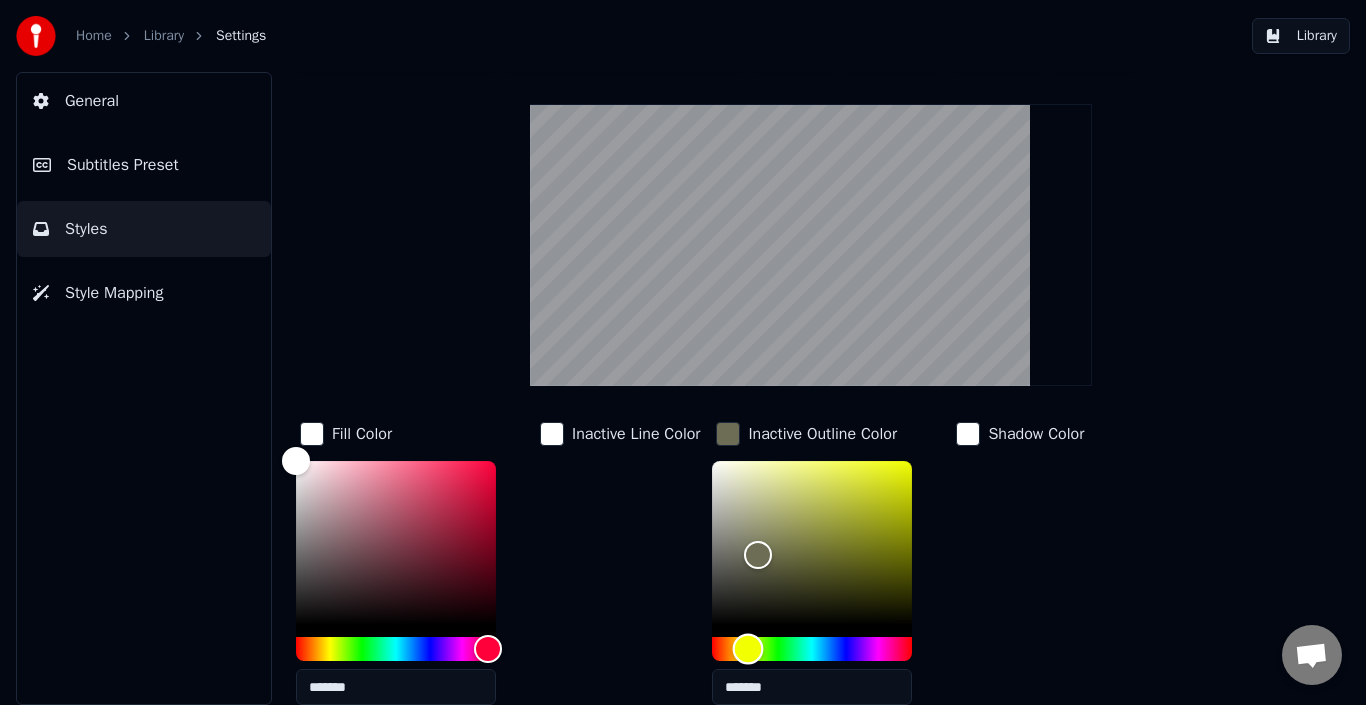 click at bounding box center (812, 649) 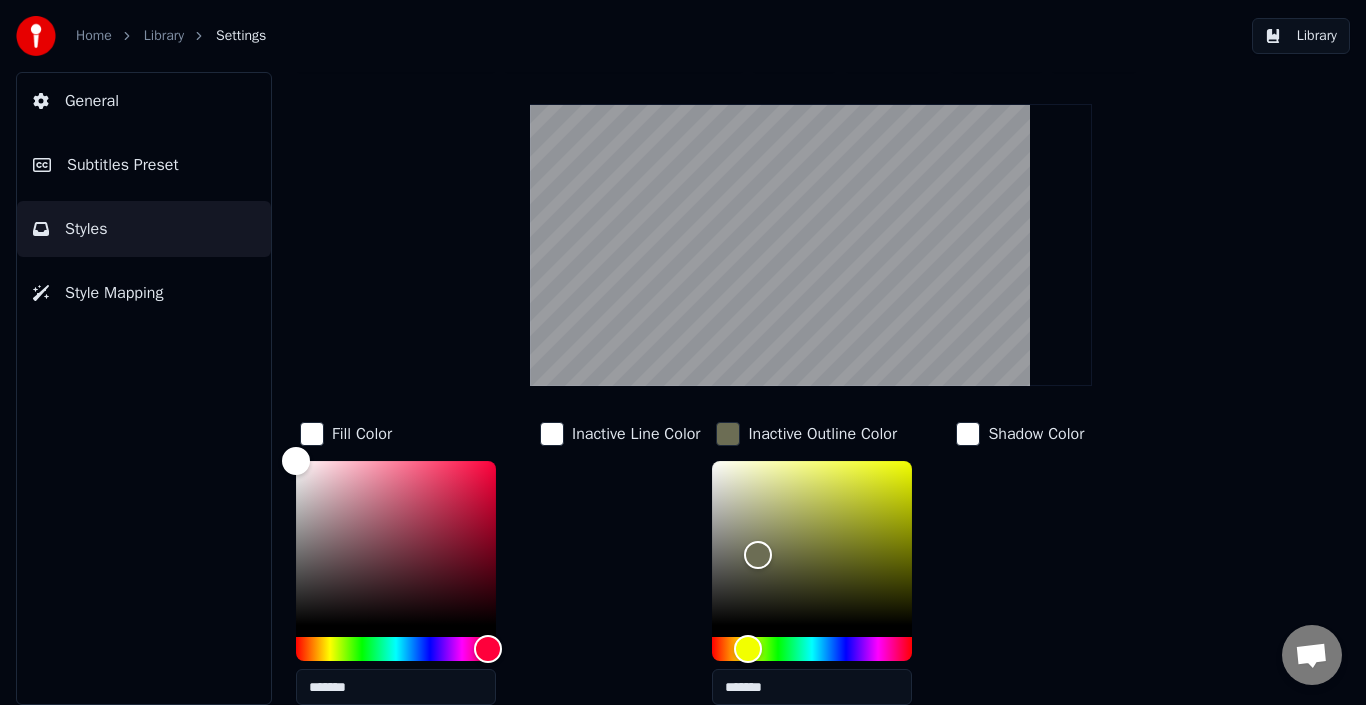 click on "*******" at bounding box center [828, 587] 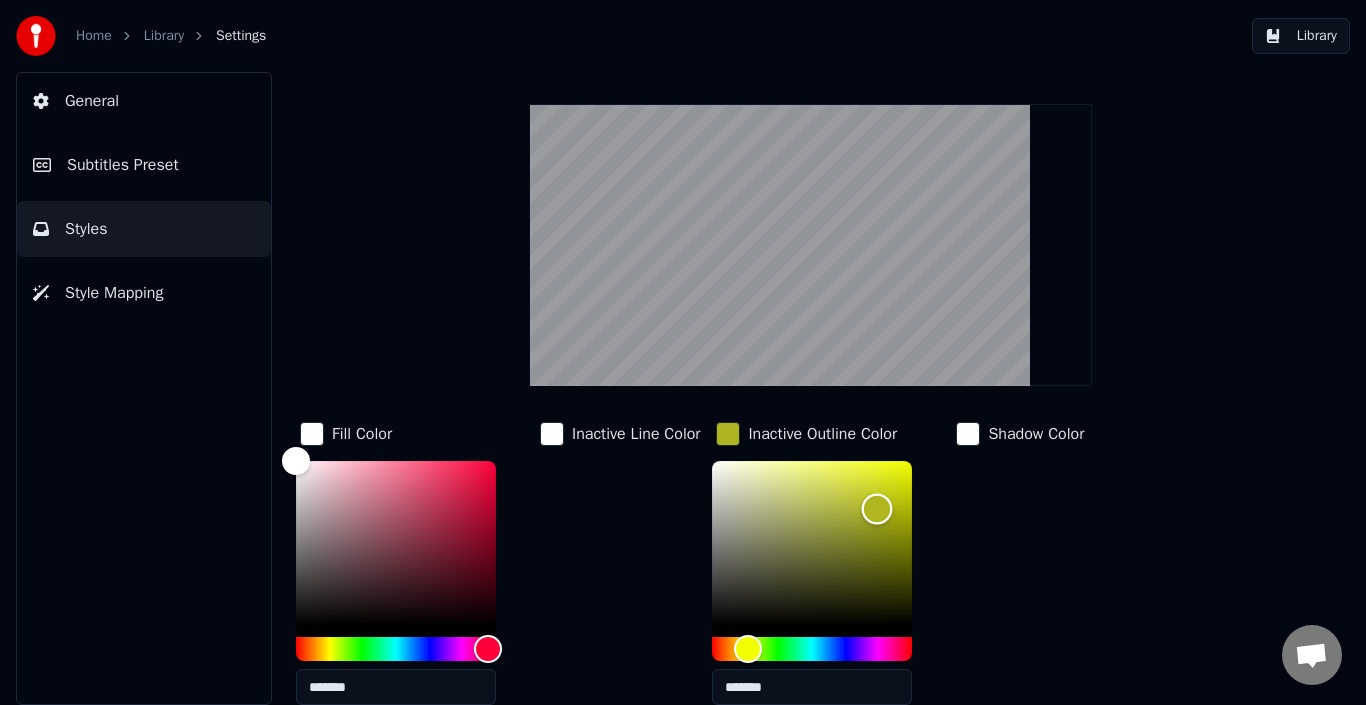 click at bounding box center (812, 543) 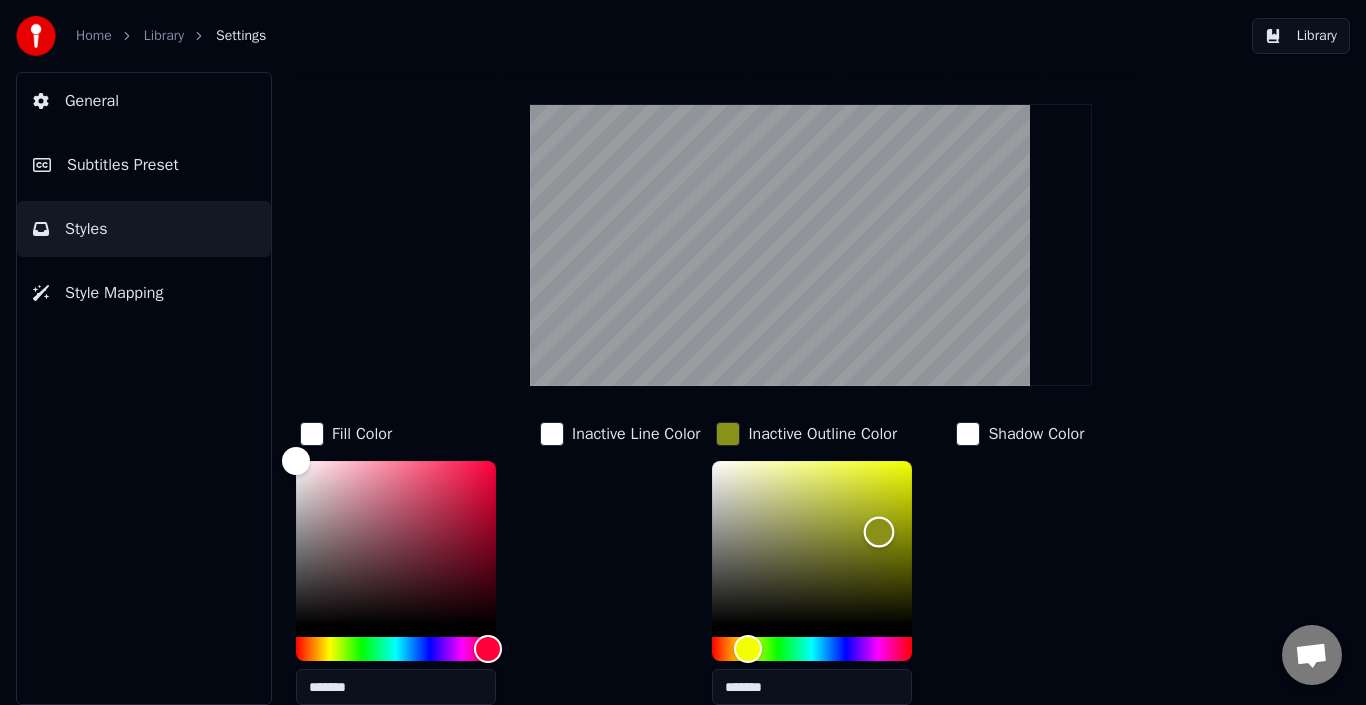 click at bounding box center [812, 543] 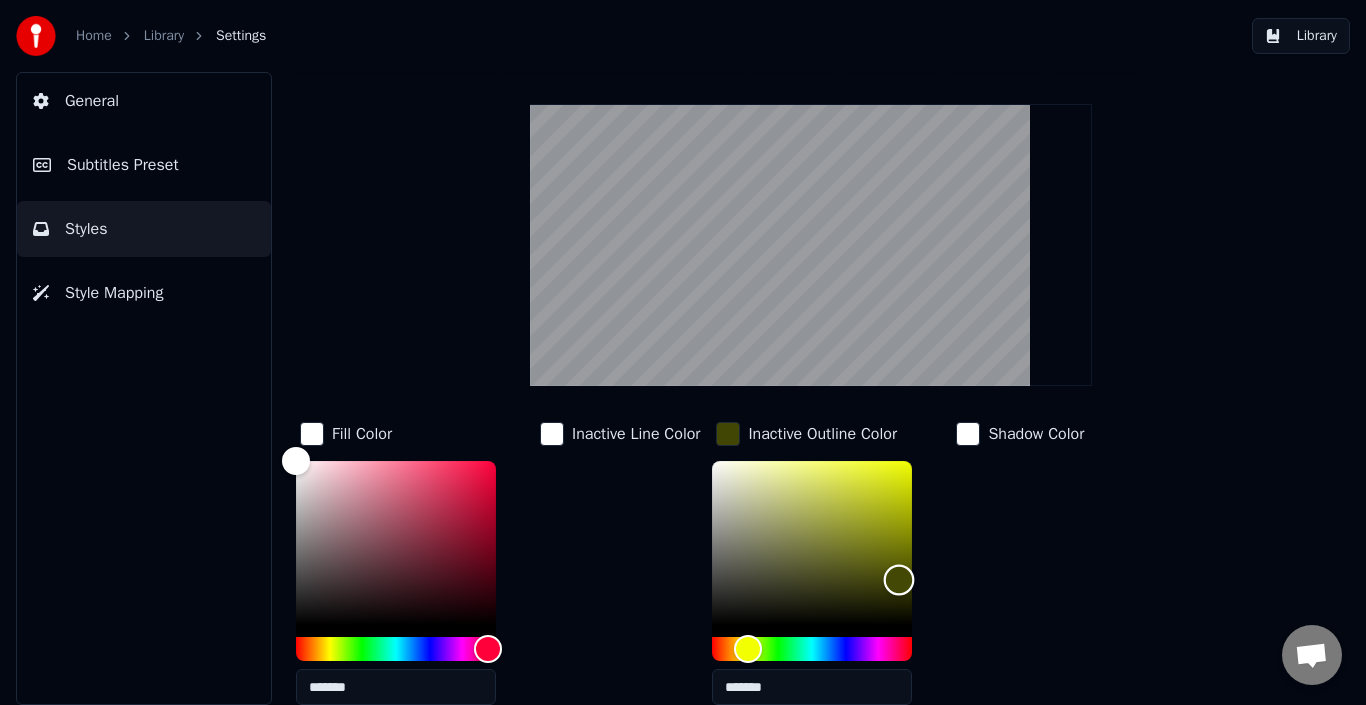 click at bounding box center [898, 580] 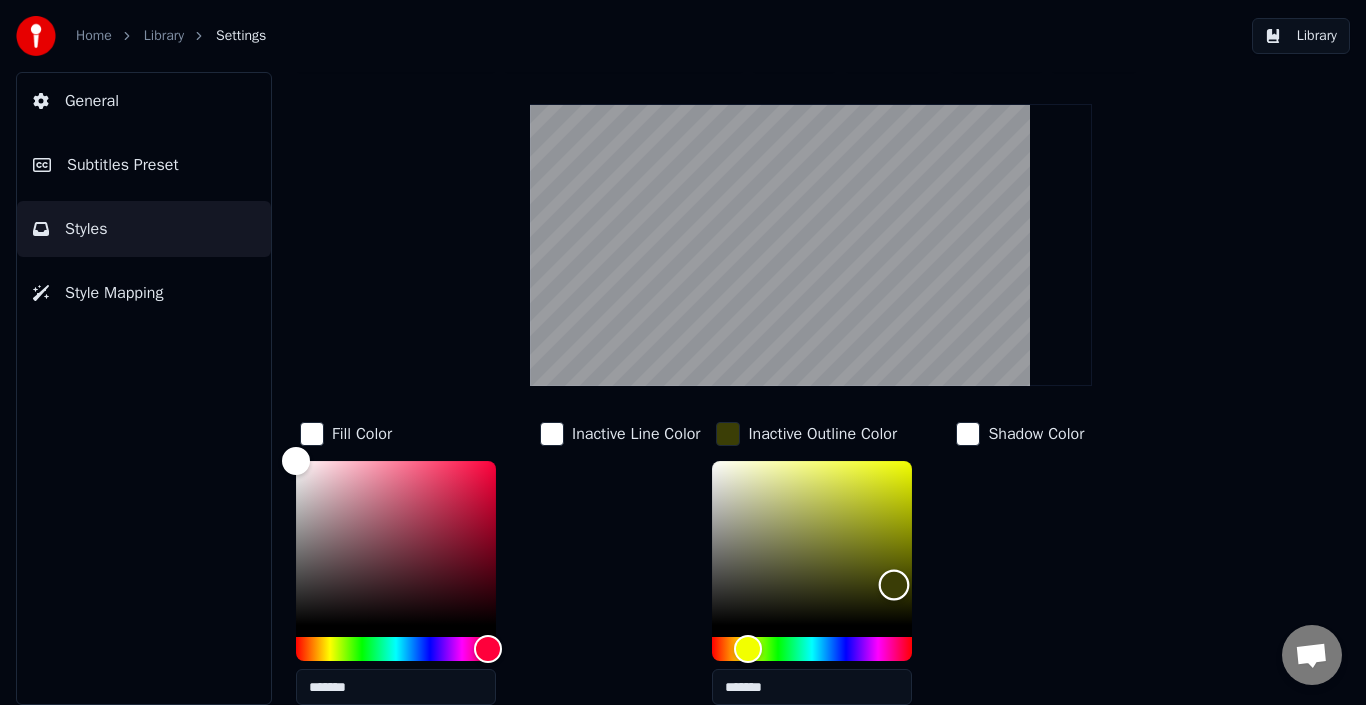 click at bounding box center (893, 585) 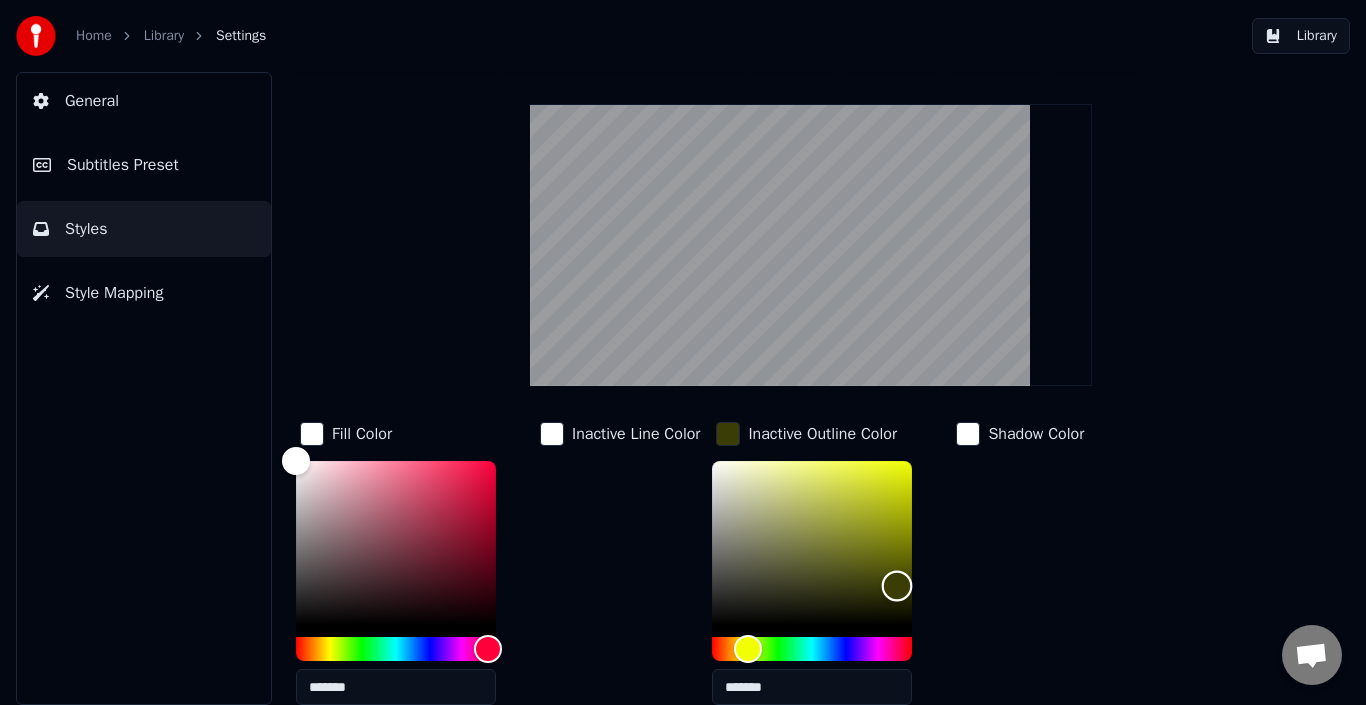 type on "*******" 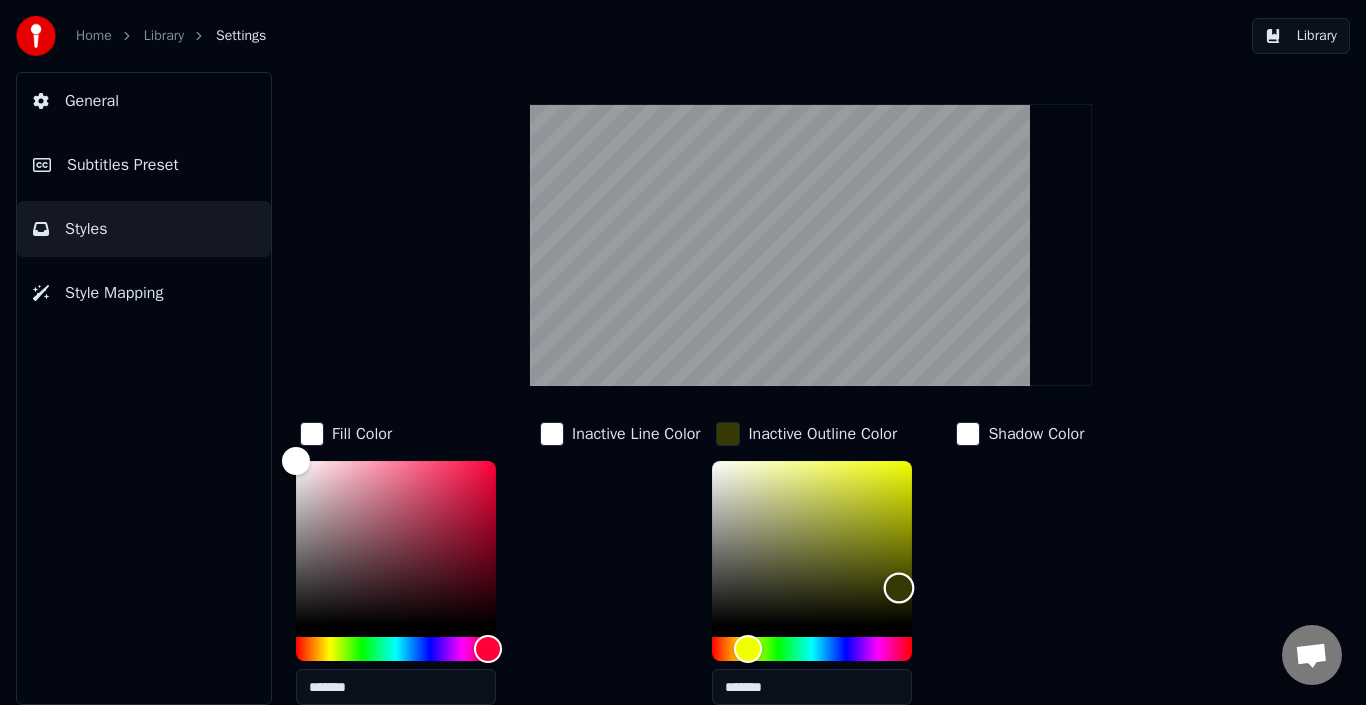 click at bounding box center [898, 588] 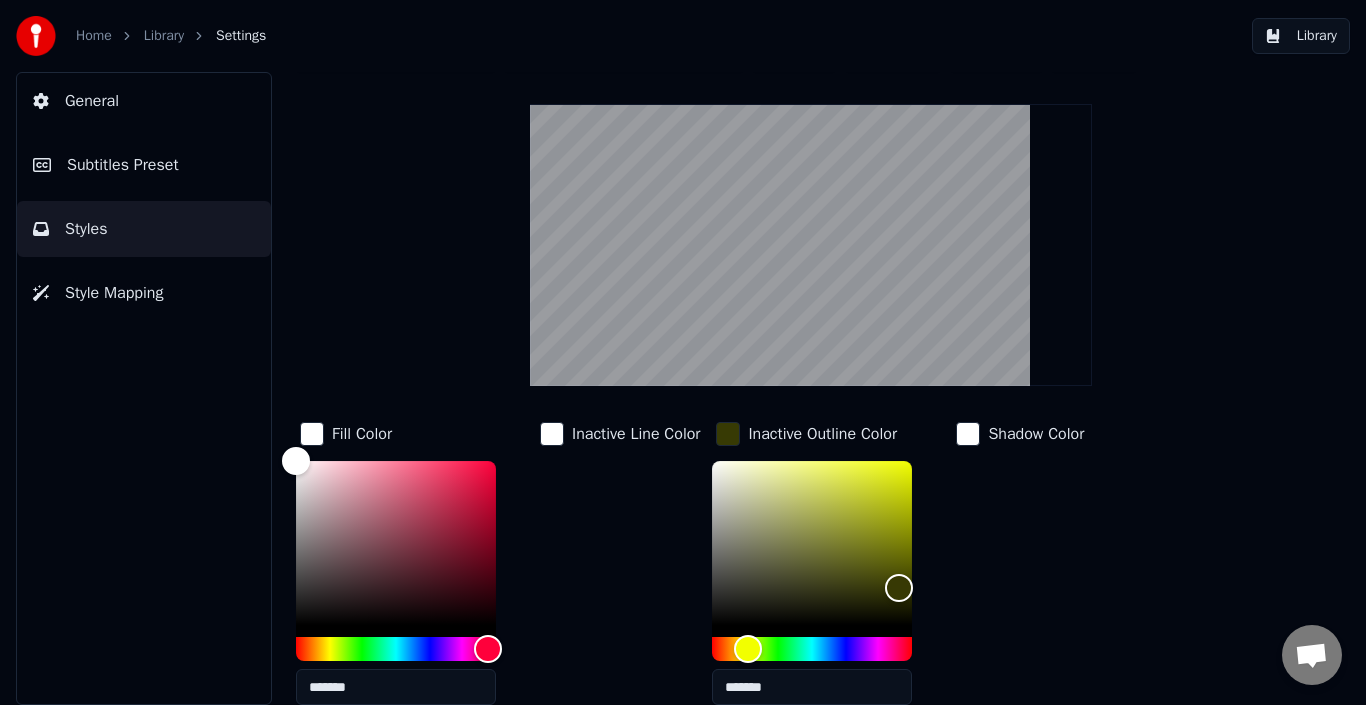 click at bounding box center (968, 434) 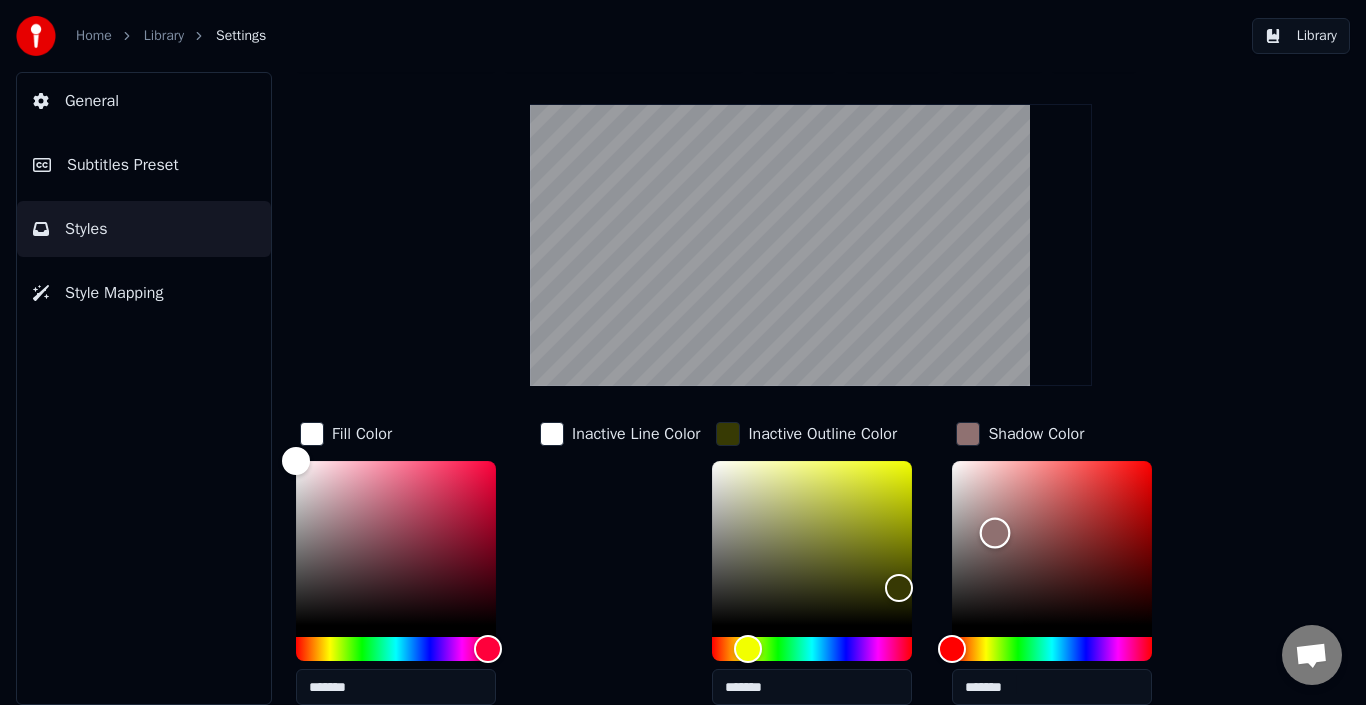 drag, startPoint x: 952, startPoint y: 462, endPoint x: 996, endPoint y: 527, distance: 78.492035 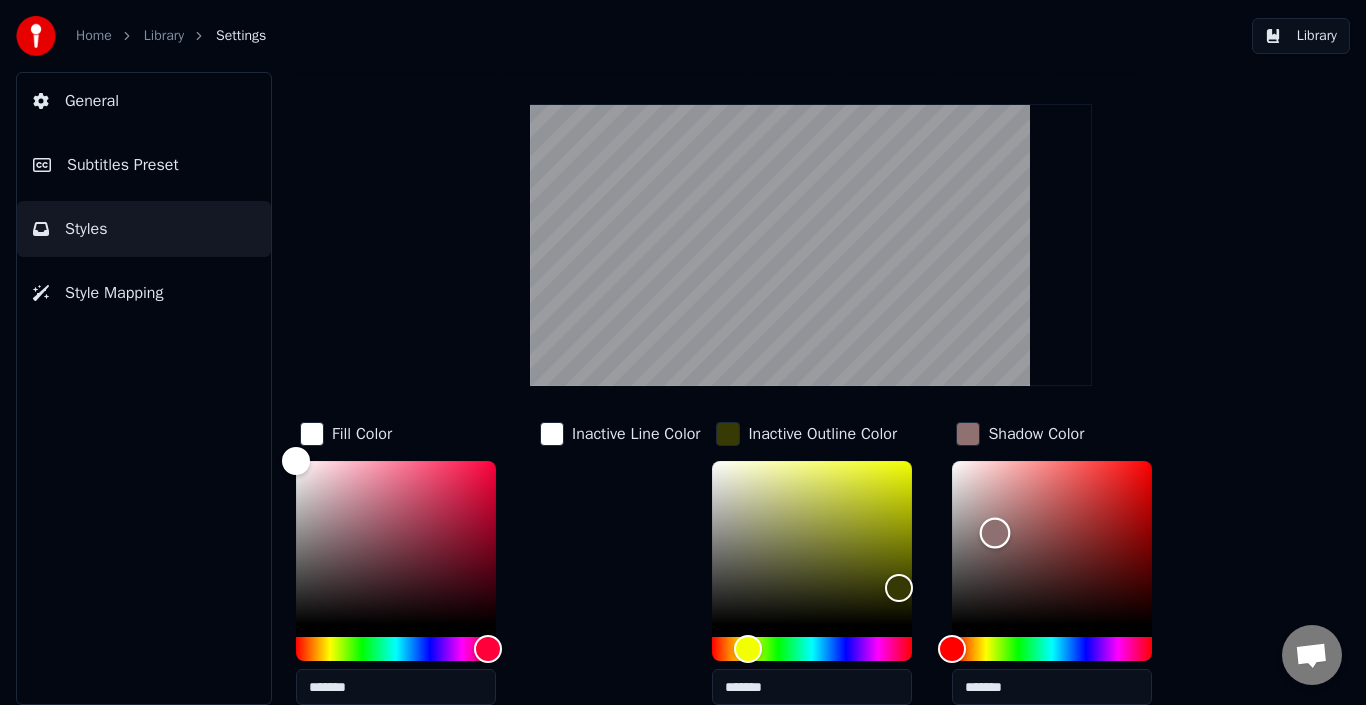 click at bounding box center [994, 533] 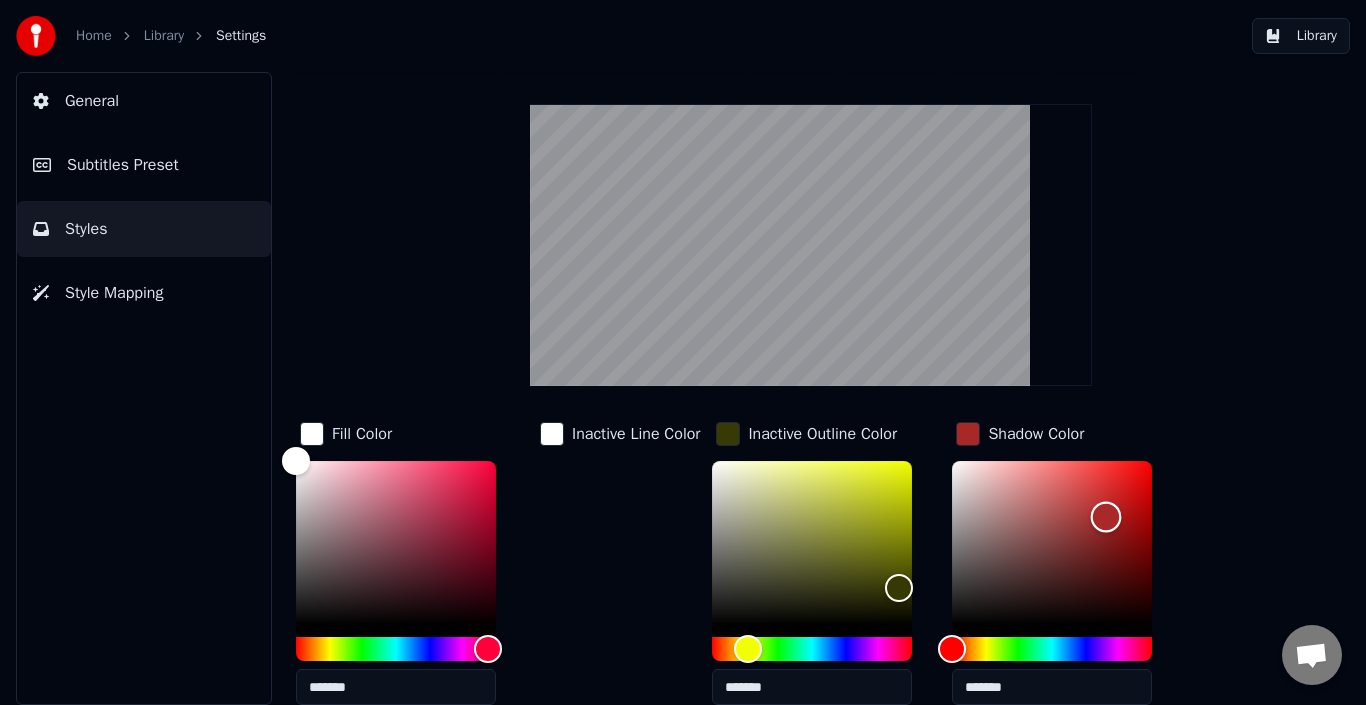 drag, startPoint x: 993, startPoint y: 522, endPoint x: 1101, endPoint y: 515, distance: 108.226616 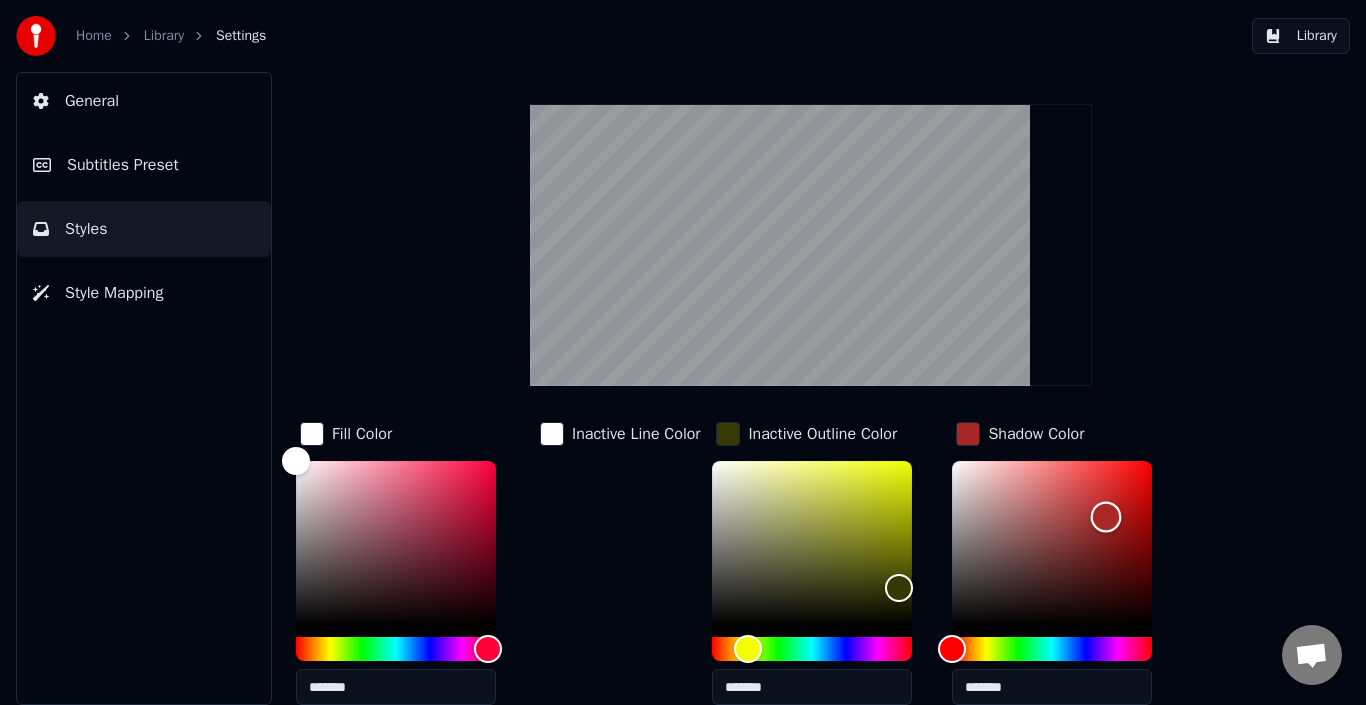 click at bounding box center [1105, 517] 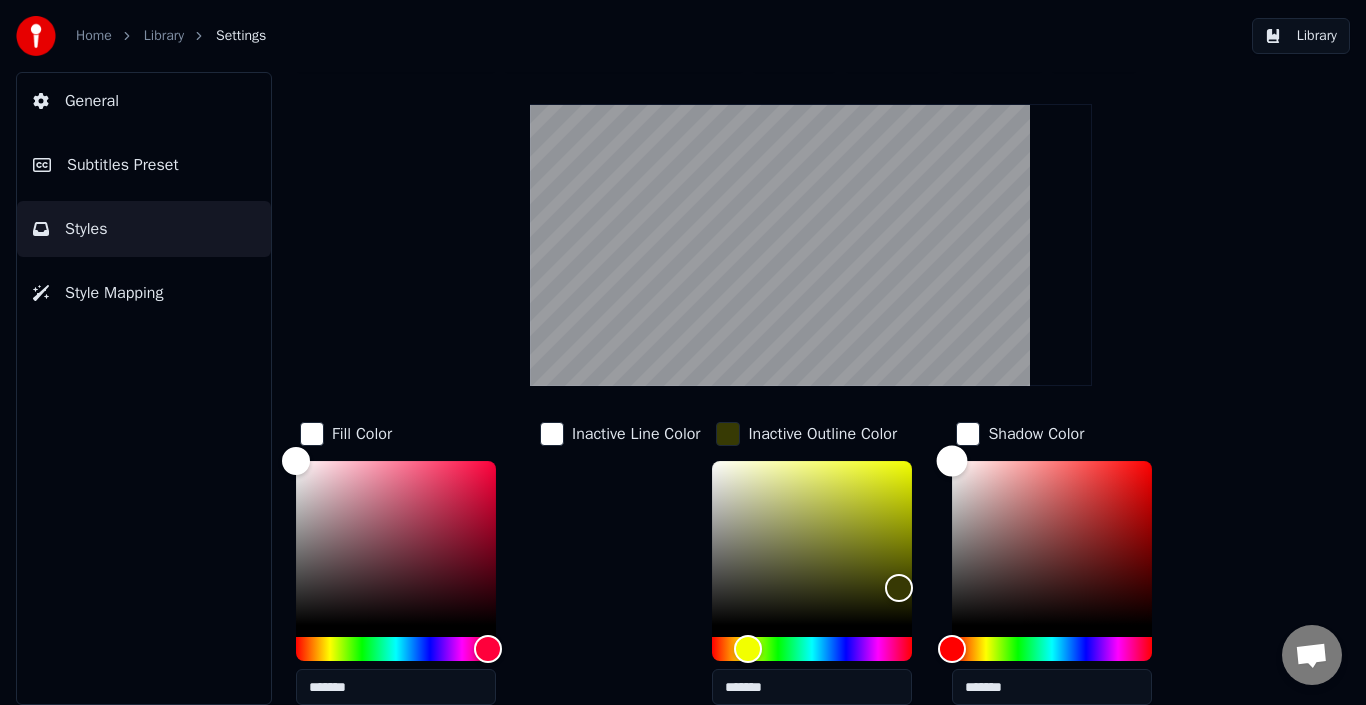 drag, startPoint x: 1003, startPoint y: 486, endPoint x: 908, endPoint y: 444, distance: 103.87011 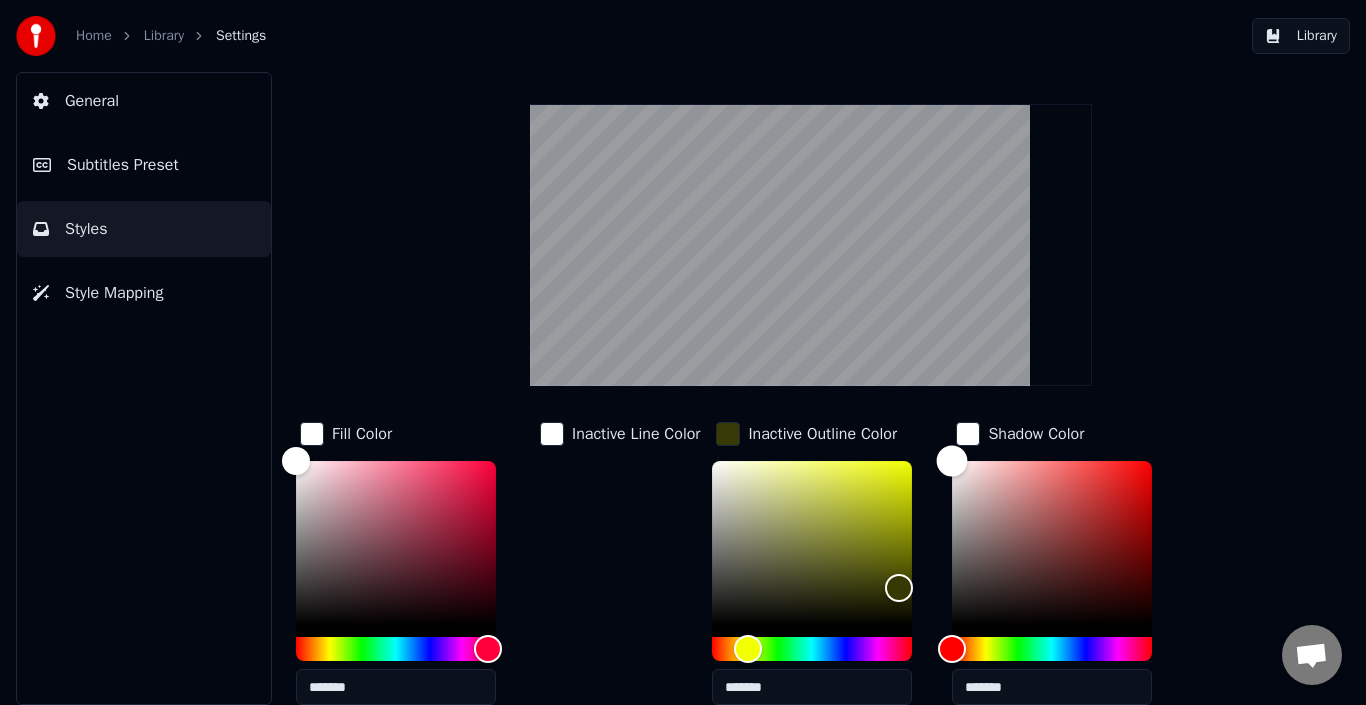 click on "Fill Color ******* Inactive Line Color Inactive Outline Color ******* Shadow Color *******" at bounding box center (774, 569) 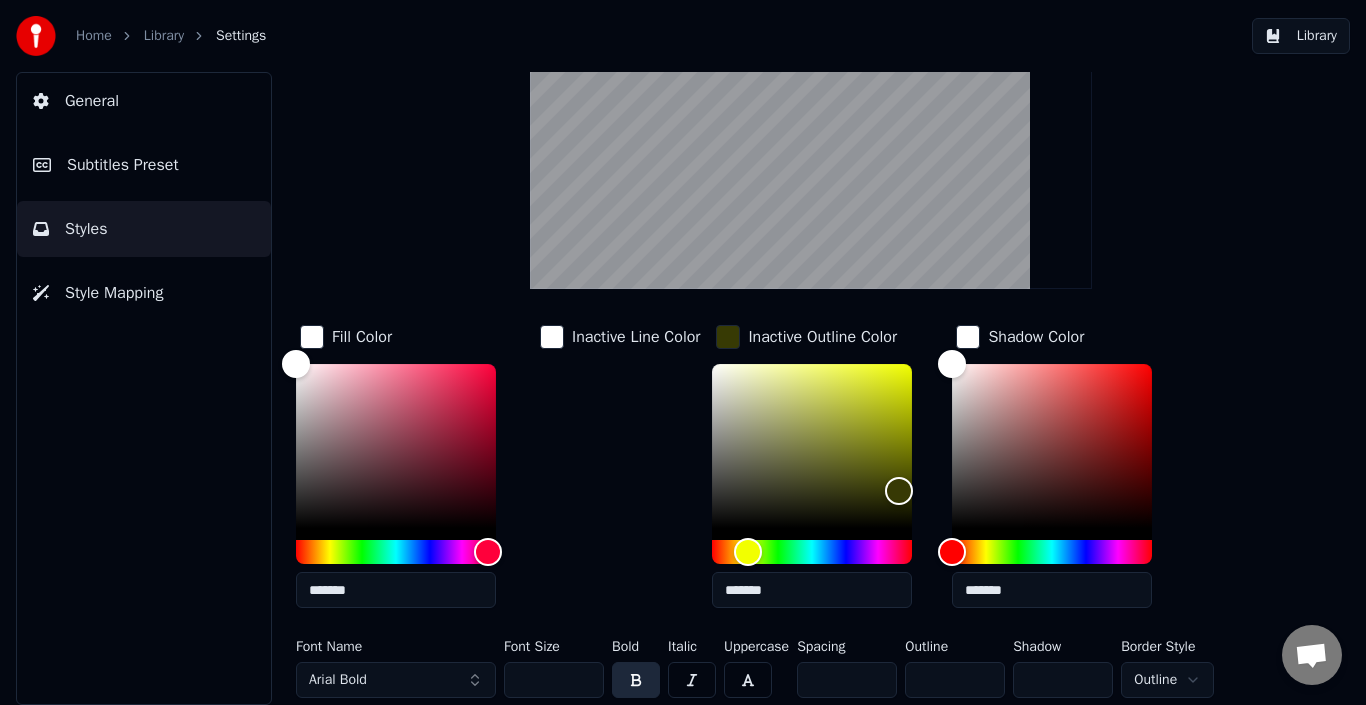 click on "Home Library Settings Library General Subtitles Preset Styles Style Mapping Style Youka Subtitles Preset 2 Lines - Dynamic (Horizontal) New Delete Reset Save Fill Color ******* Inactive Line Color Inactive Outline Color ******* Shadow Color ******* Font Name Arial Bold Font Size ** Bold Italic Uppercase Spacing * Outline * Shadow * Border Style Outline" at bounding box center (683, 352) 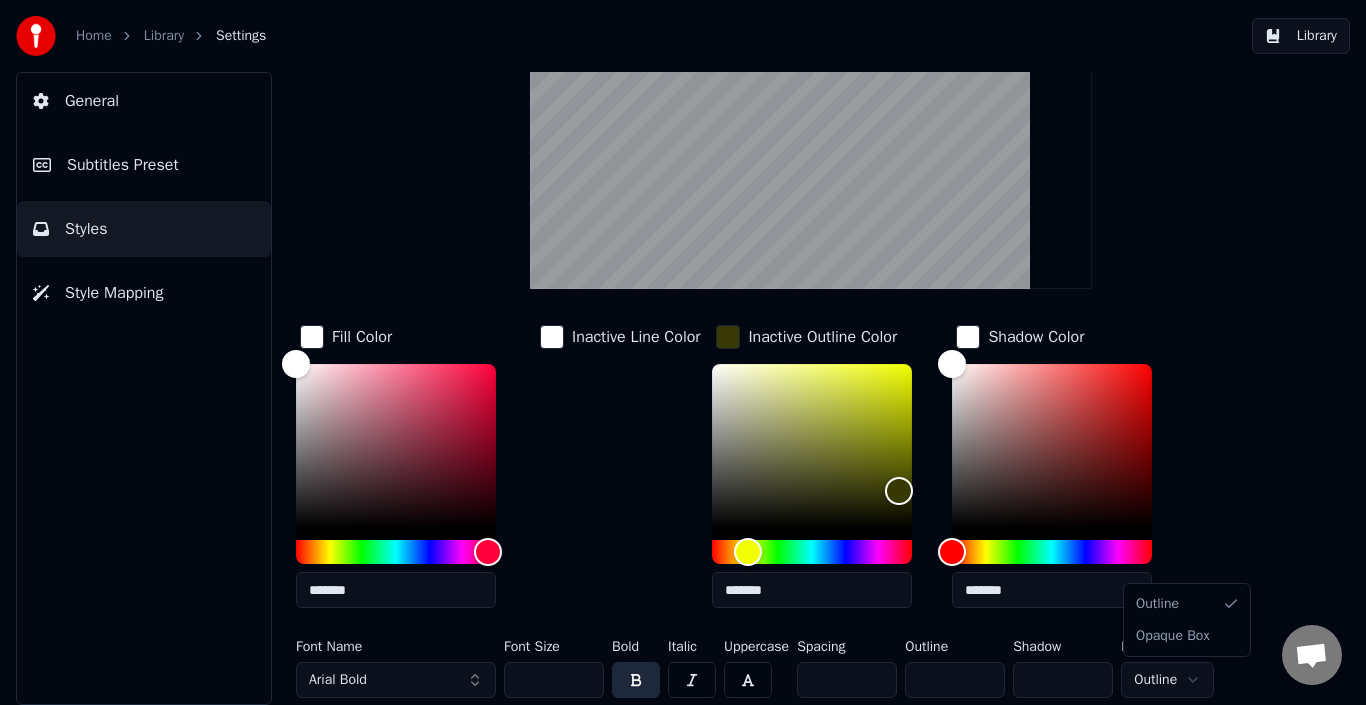 click on "Home Library Settings Library General Subtitles Preset Styles Style Mapping Style Youka Subtitles Preset 2 Lines - Dynamic (Horizontal) New Delete Reset Save Fill Color ******* Inactive Line Color Inactive Outline Color ******* Shadow Color ******* Font Name Arial Bold Font Size ** Bold Italic Uppercase Spacing * Outline * Shadow * Border Style Outline Outline Opaque Box" at bounding box center [683, 352] 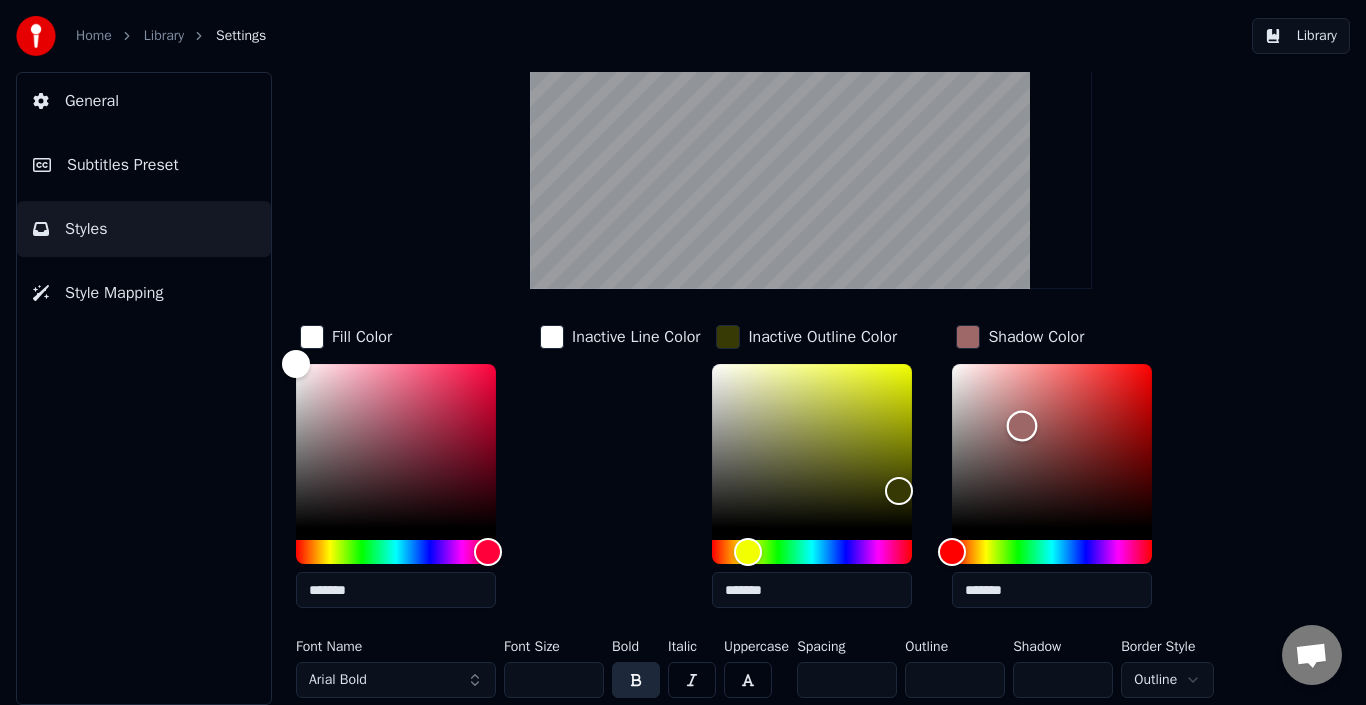 click at bounding box center (1052, 446) 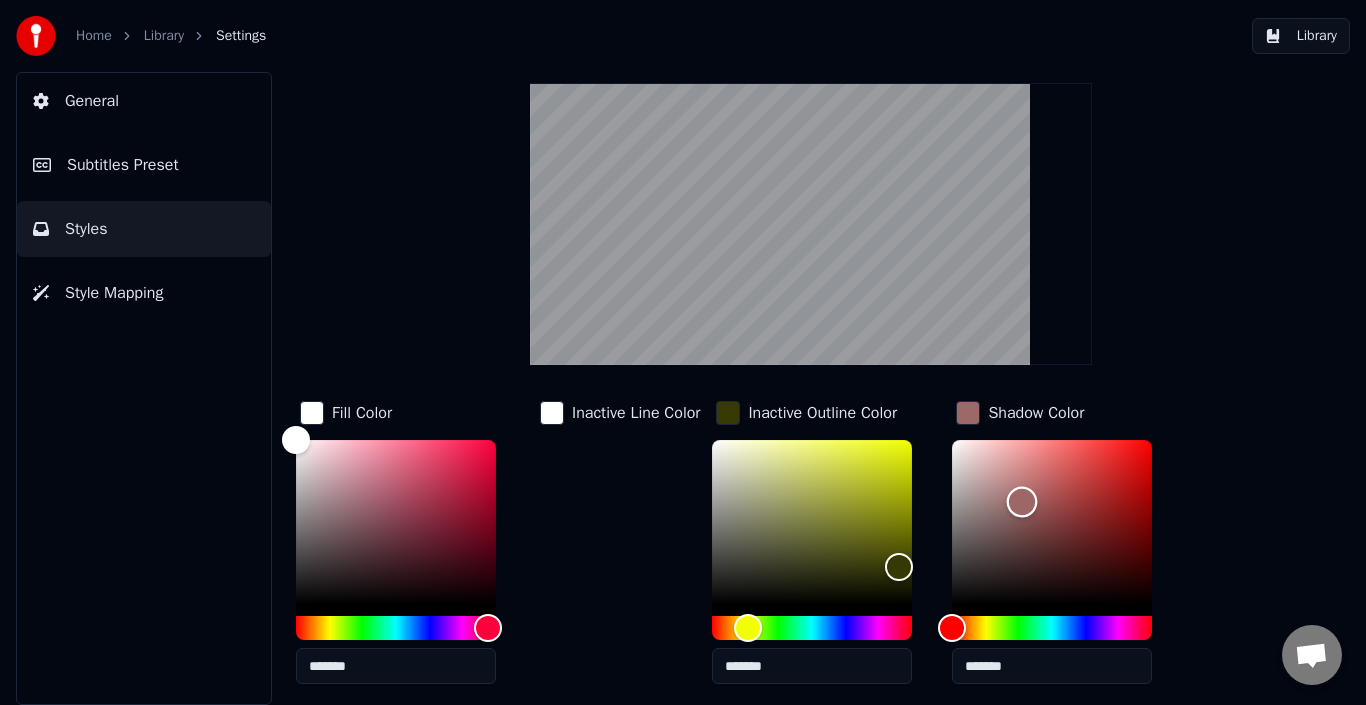 scroll, scrollTop: 77, scrollLeft: 0, axis: vertical 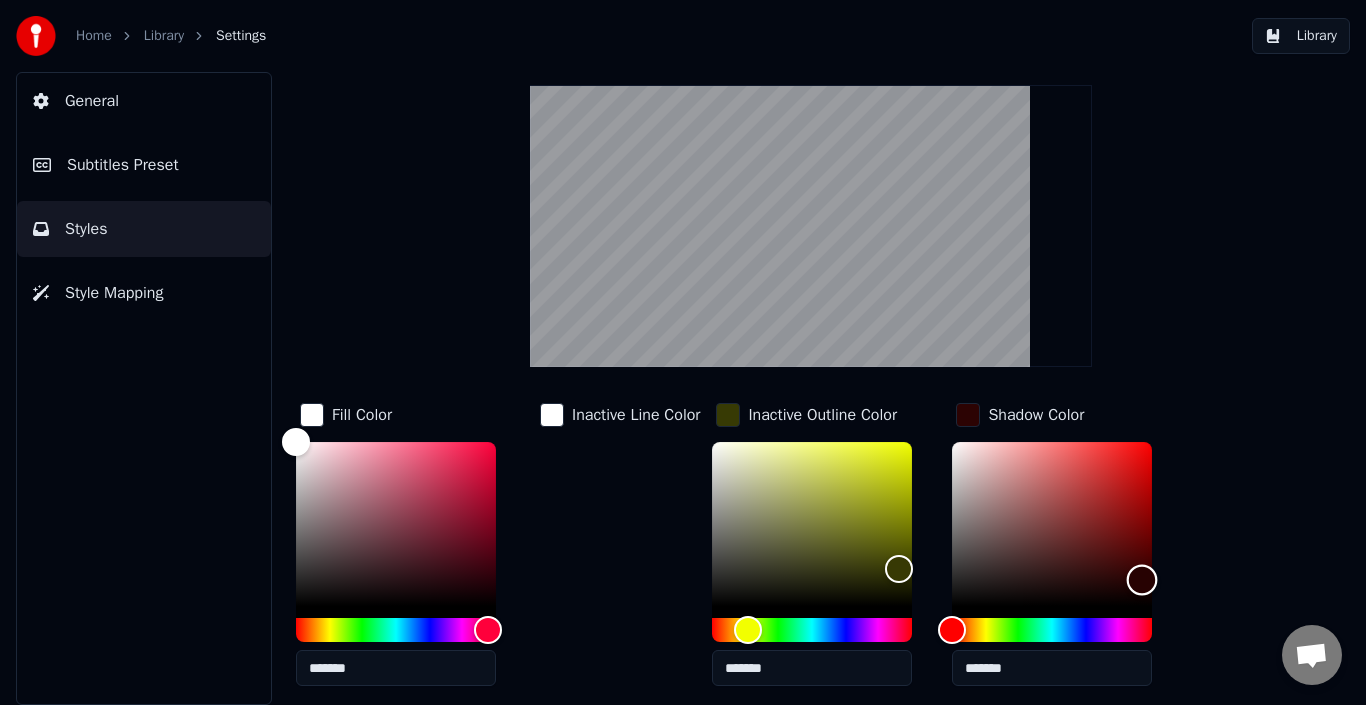 type on "*******" 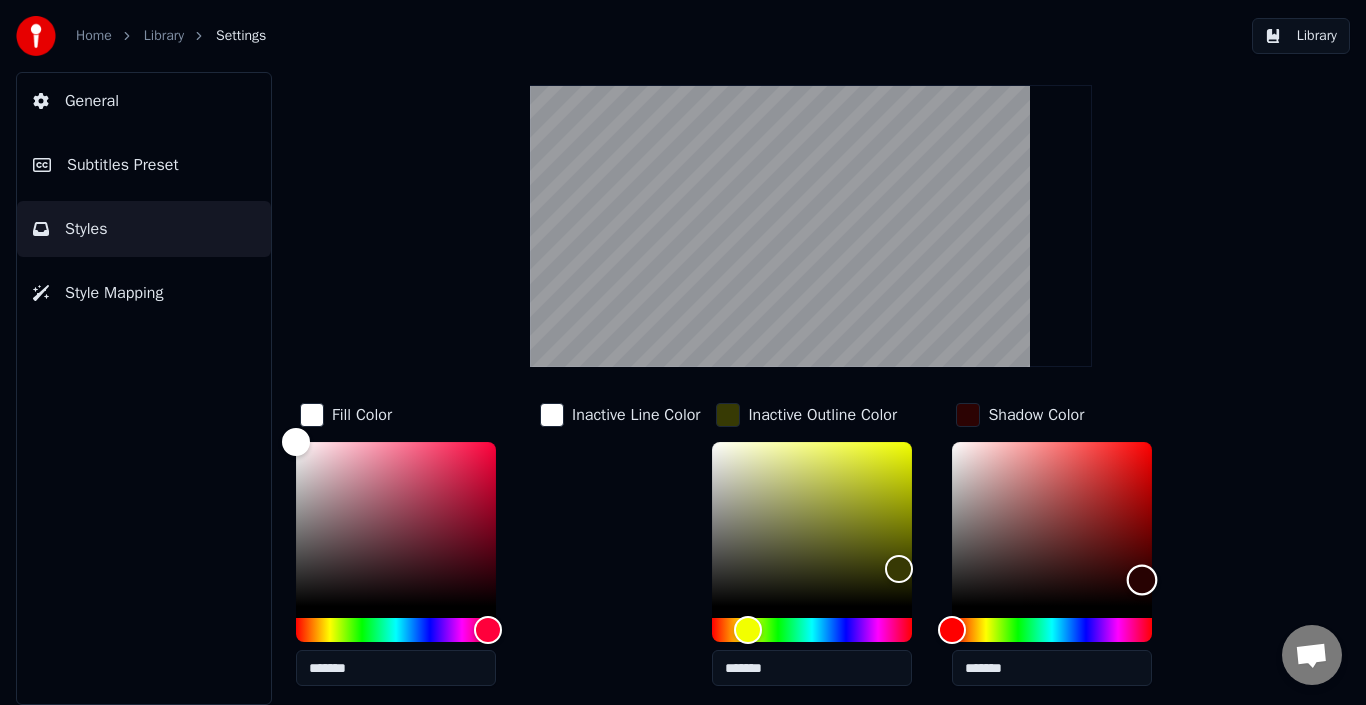 drag, startPoint x: 1081, startPoint y: 549, endPoint x: 1143, endPoint y: 579, distance: 68.8767 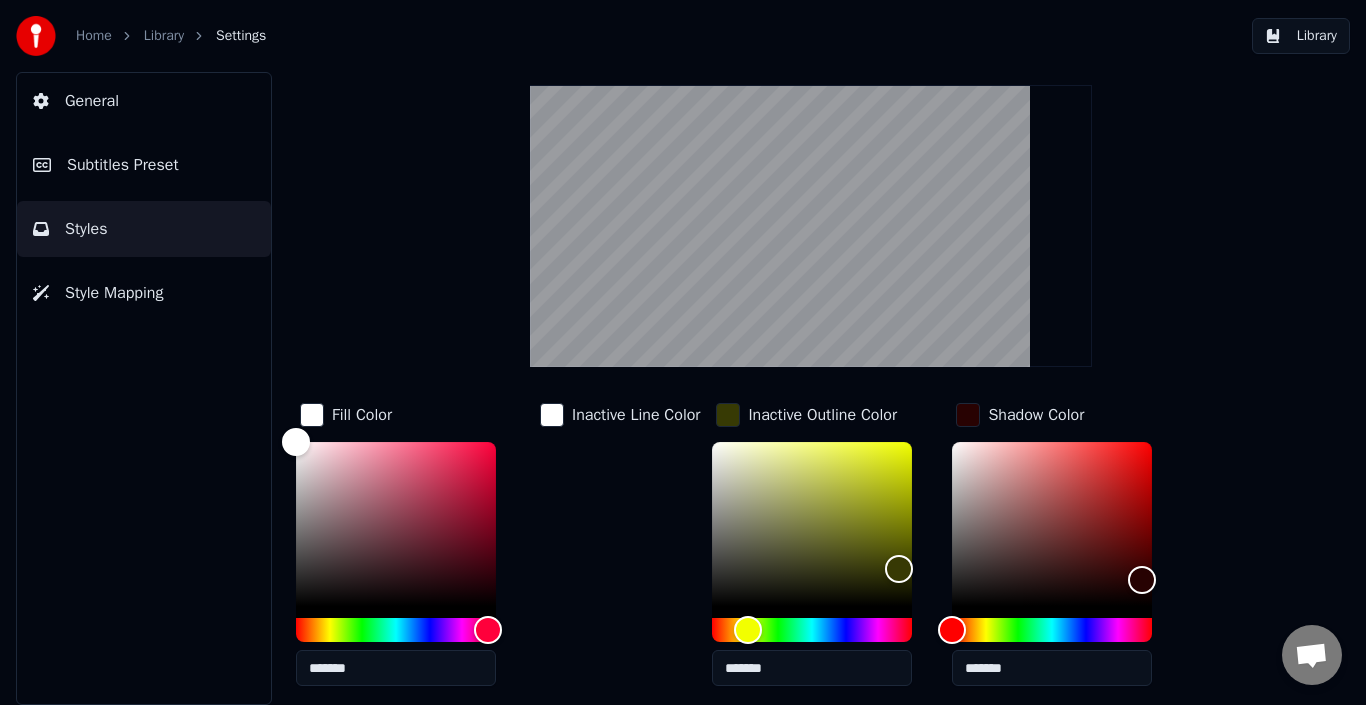 click on "Inactive Line Color" at bounding box center (636, 415) 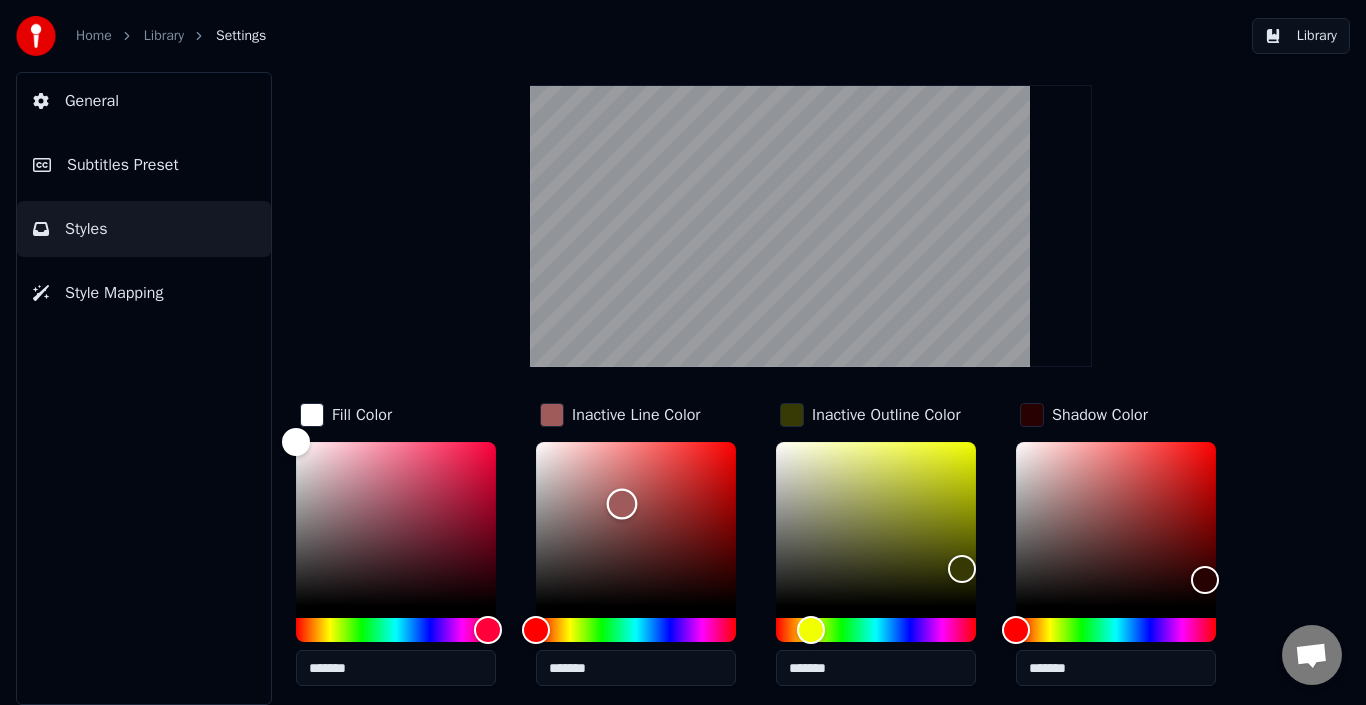 drag, startPoint x: 622, startPoint y: 501, endPoint x: 653, endPoint y: 525, distance: 39.20459 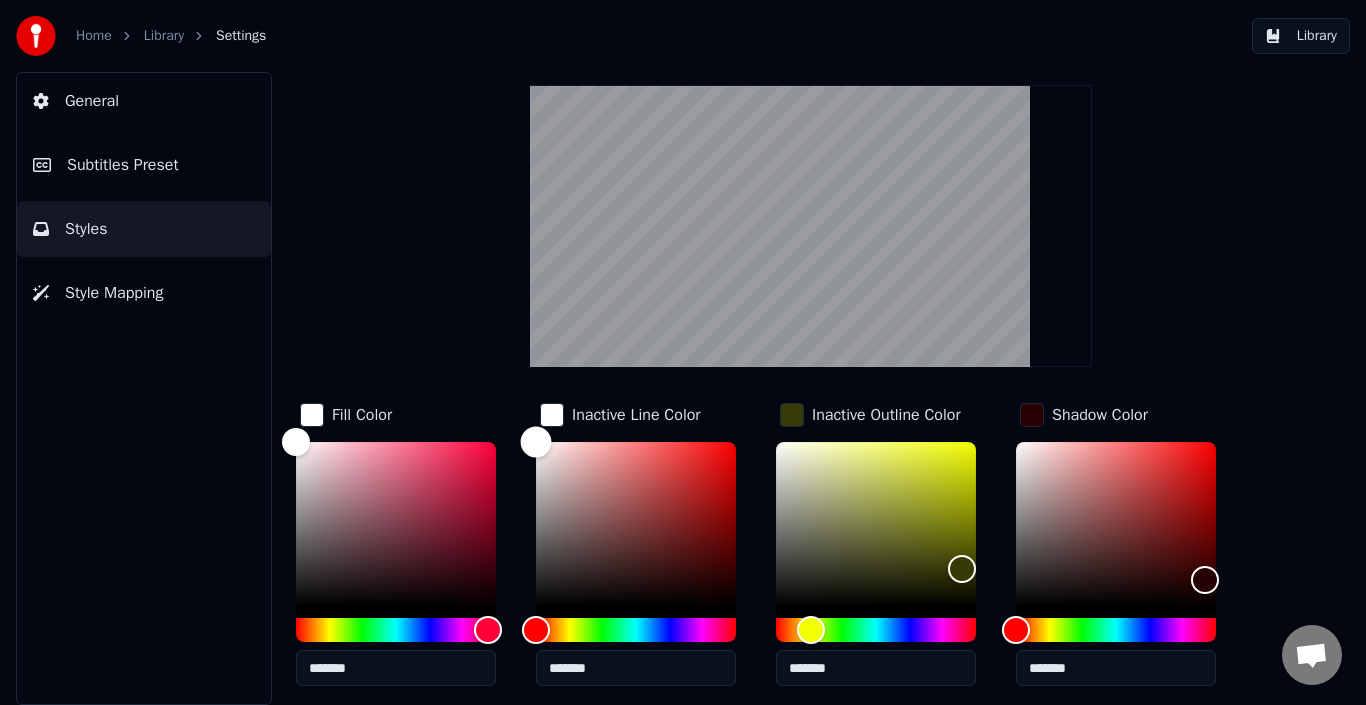 drag, startPoint x: 636, startPoint y: 515, endPoint x: 527, endPoint y: 435, distance: 135.20724 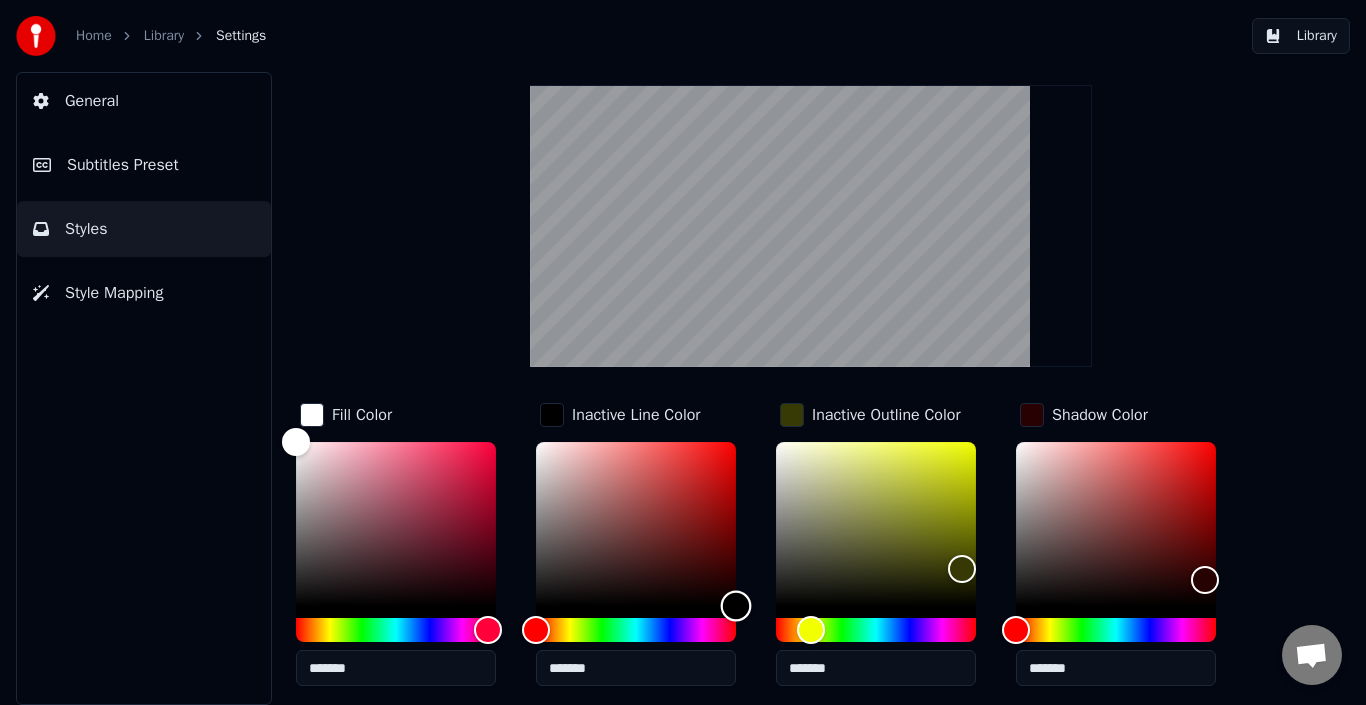 drag, startPoint x: 541, startPoint y: 452, endPoint x: 758, endPoint y: 621, distance: 275.04544 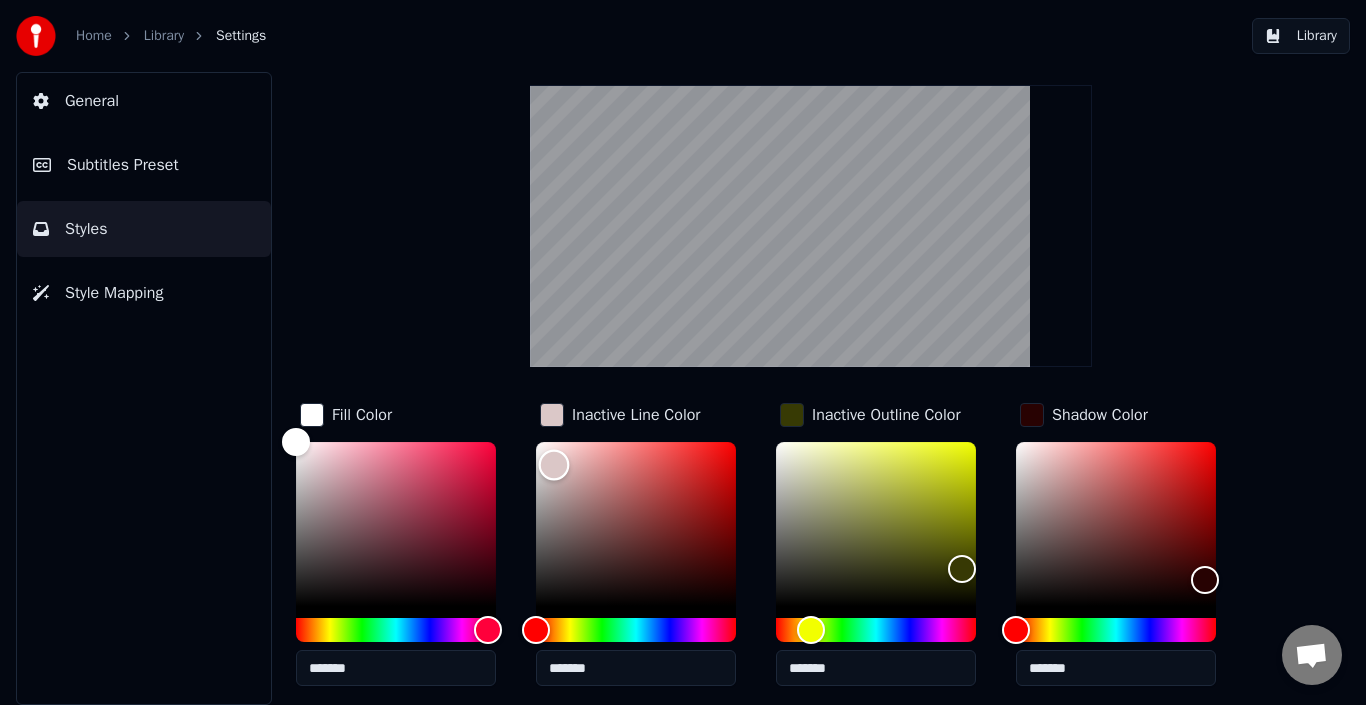 drag, startPoint x: 683, startPoint y: 574, endPoint x: 554, endPoint y: 464, distance: 169.53171 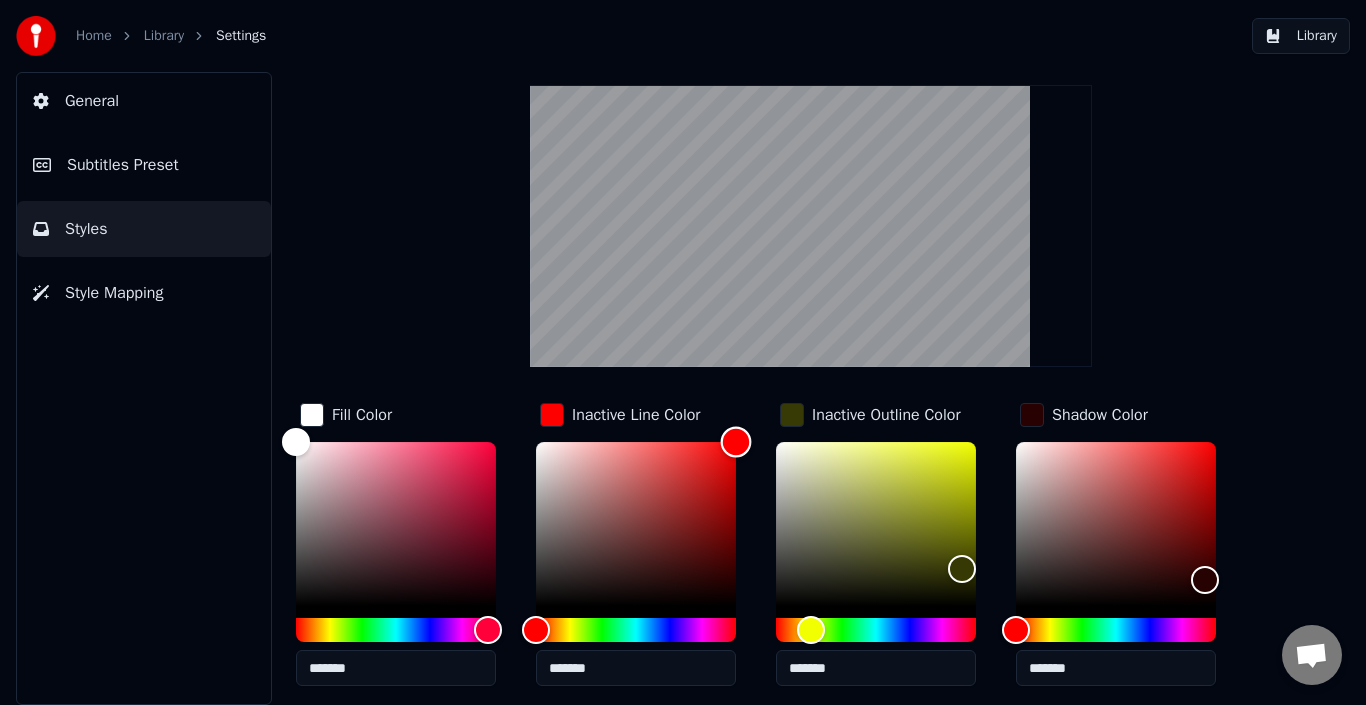 drag, startPoint x: 554, startPoint y: 464, endPoint x: 760, endPoint y: 386, distance: 220.27255 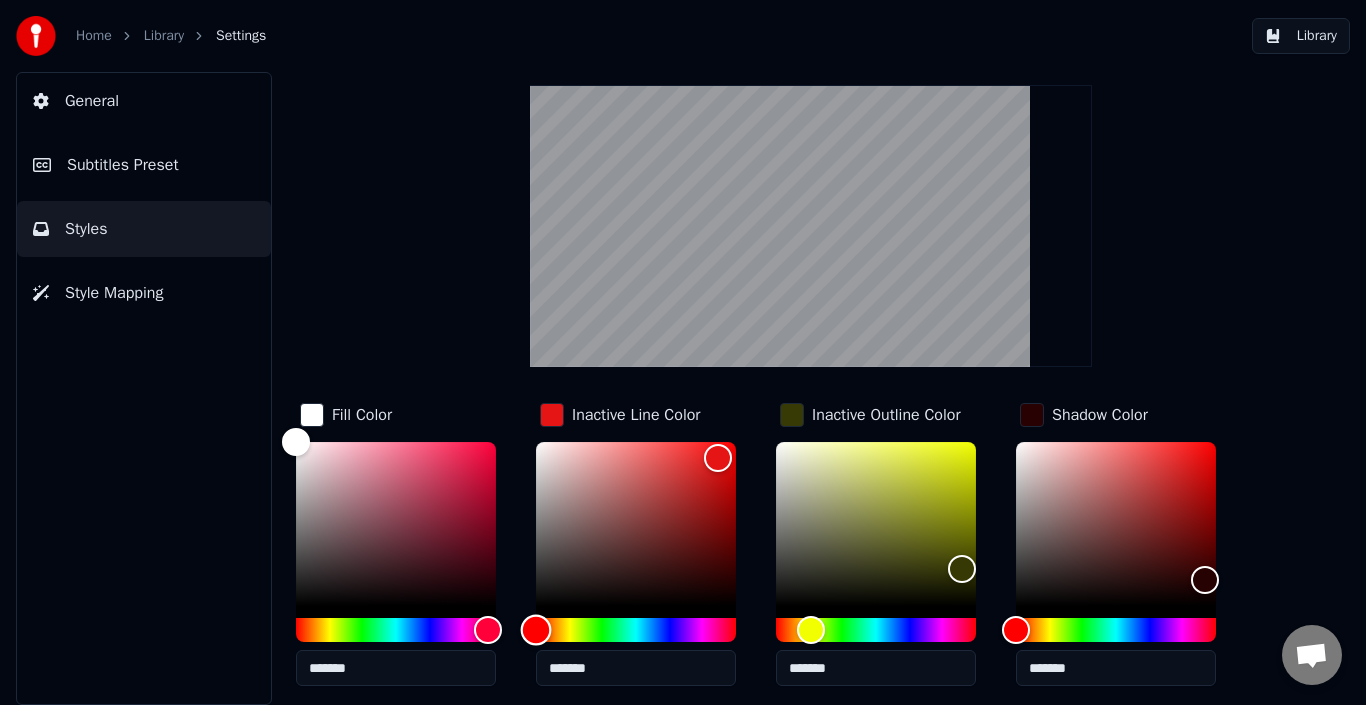drag, startPoint x: 624, startPoint y: 631, endPoint x: 653, endPoint y: 611, distance: 35.22783 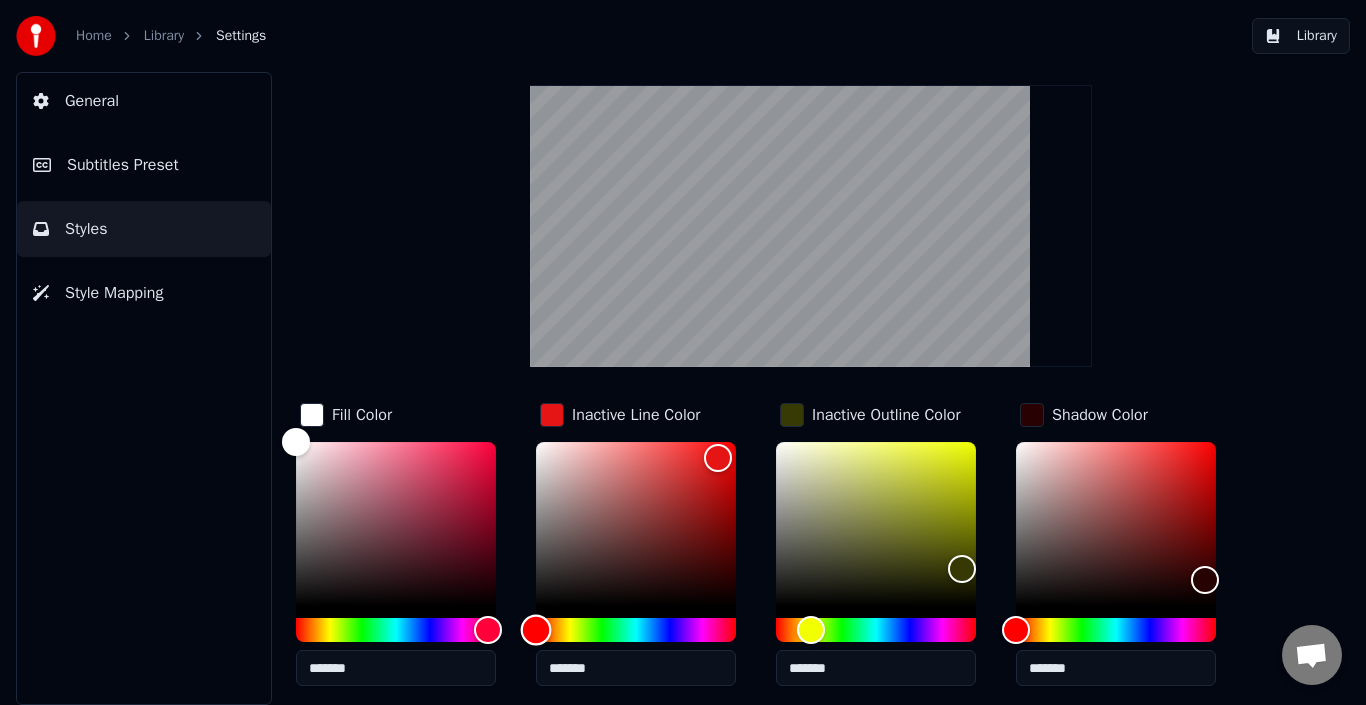 click at bounding box center [636, 630] 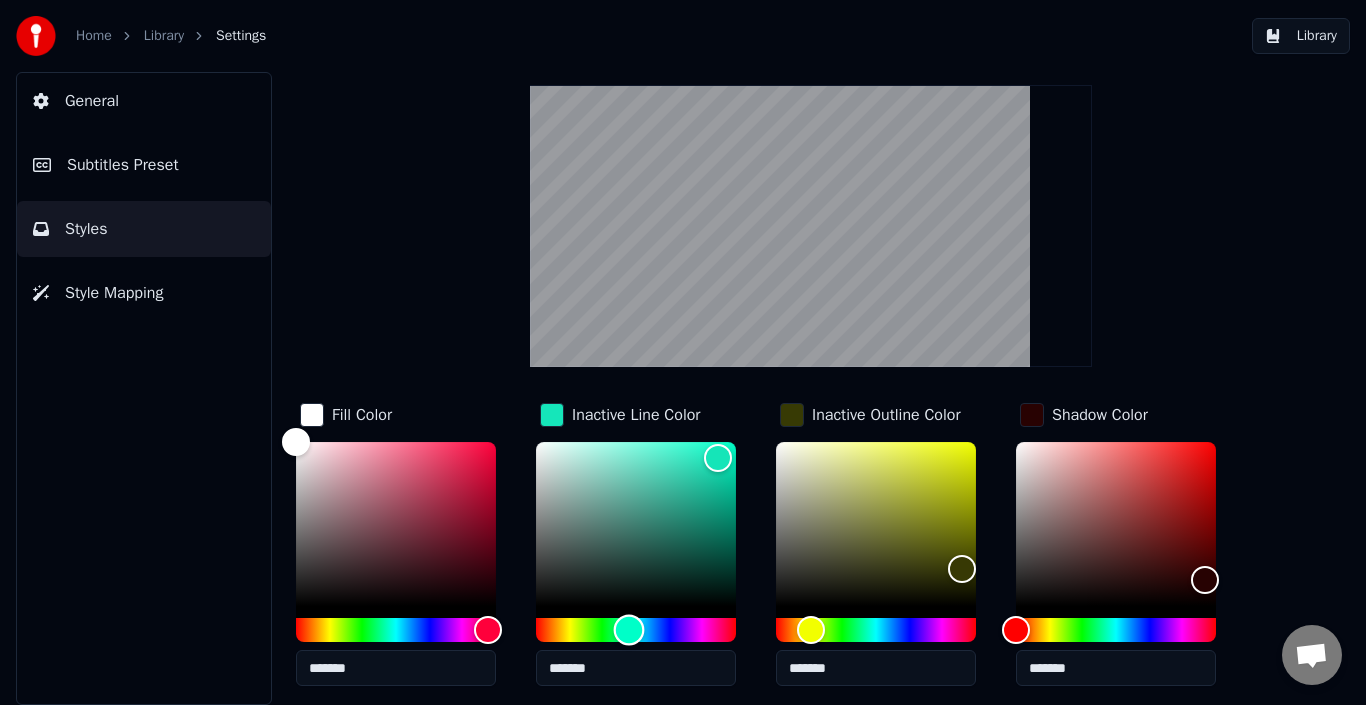 drag, startPoint x: 681, startPoint y: 626, endPoint x: 687, endPoint y: 595, distance: 31.575306 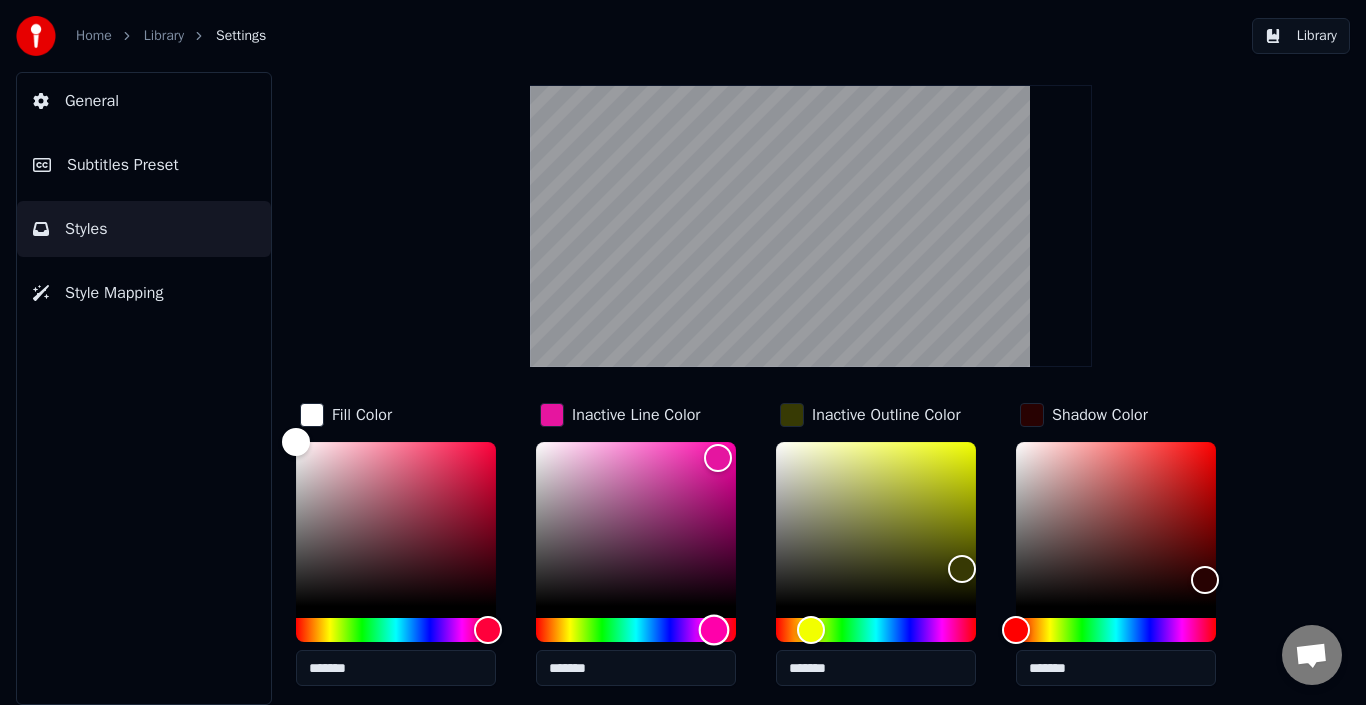 click at bounding box center (636, 630) 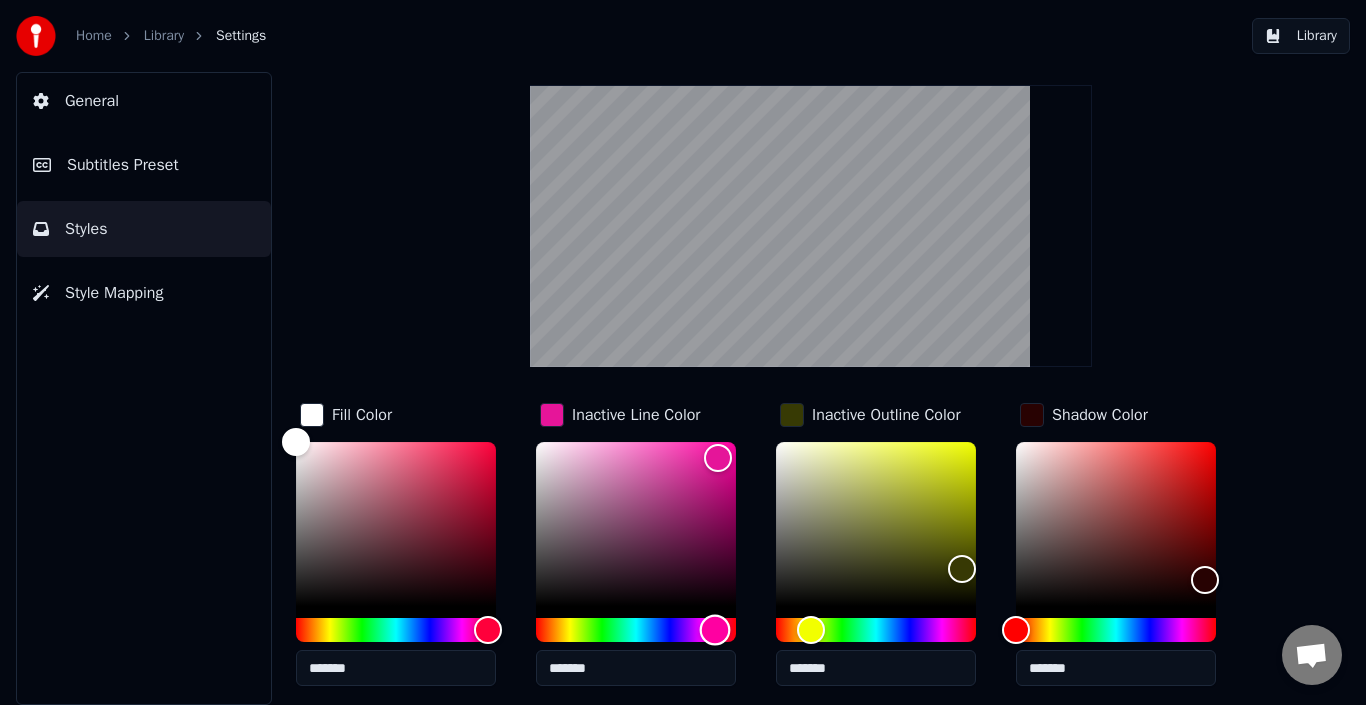 drag, startPoint x: 642, startPoint y: 618, endPoint x: 638, endPoint y: 629, distance: 11.7046995 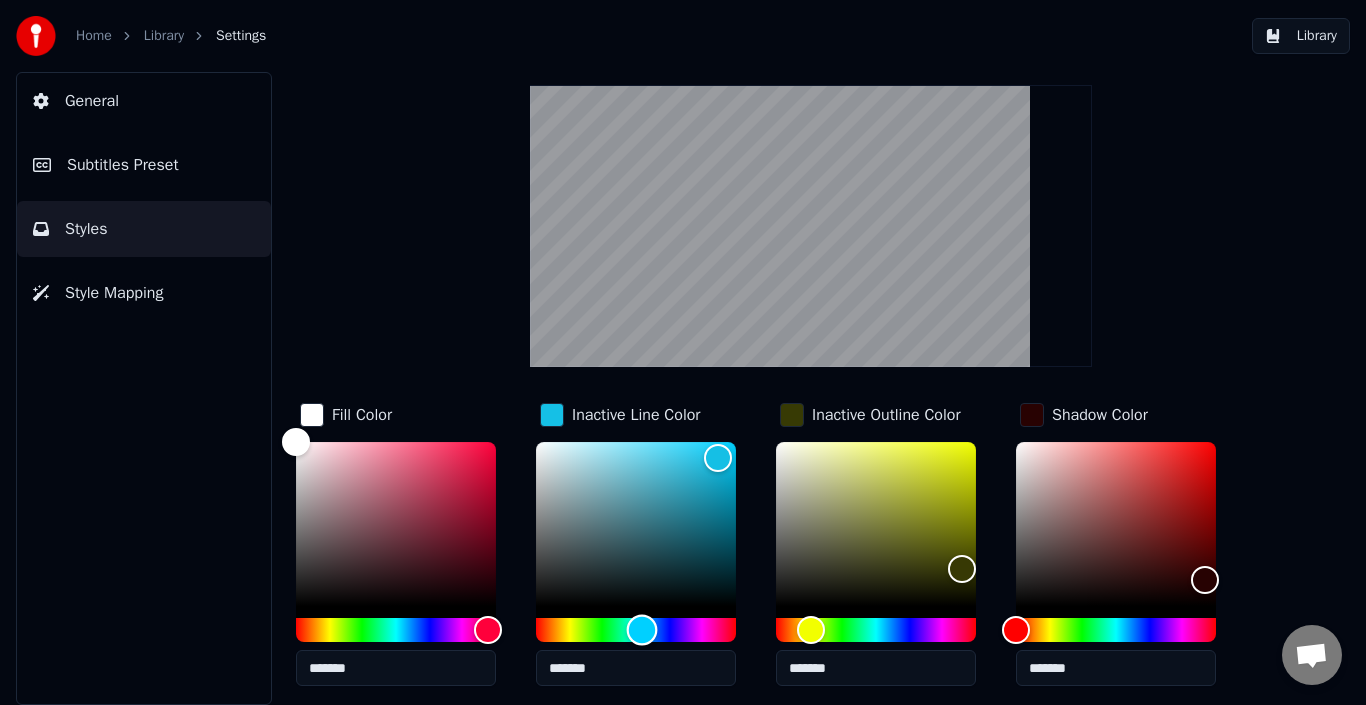 click at bounding box center [636, 630] 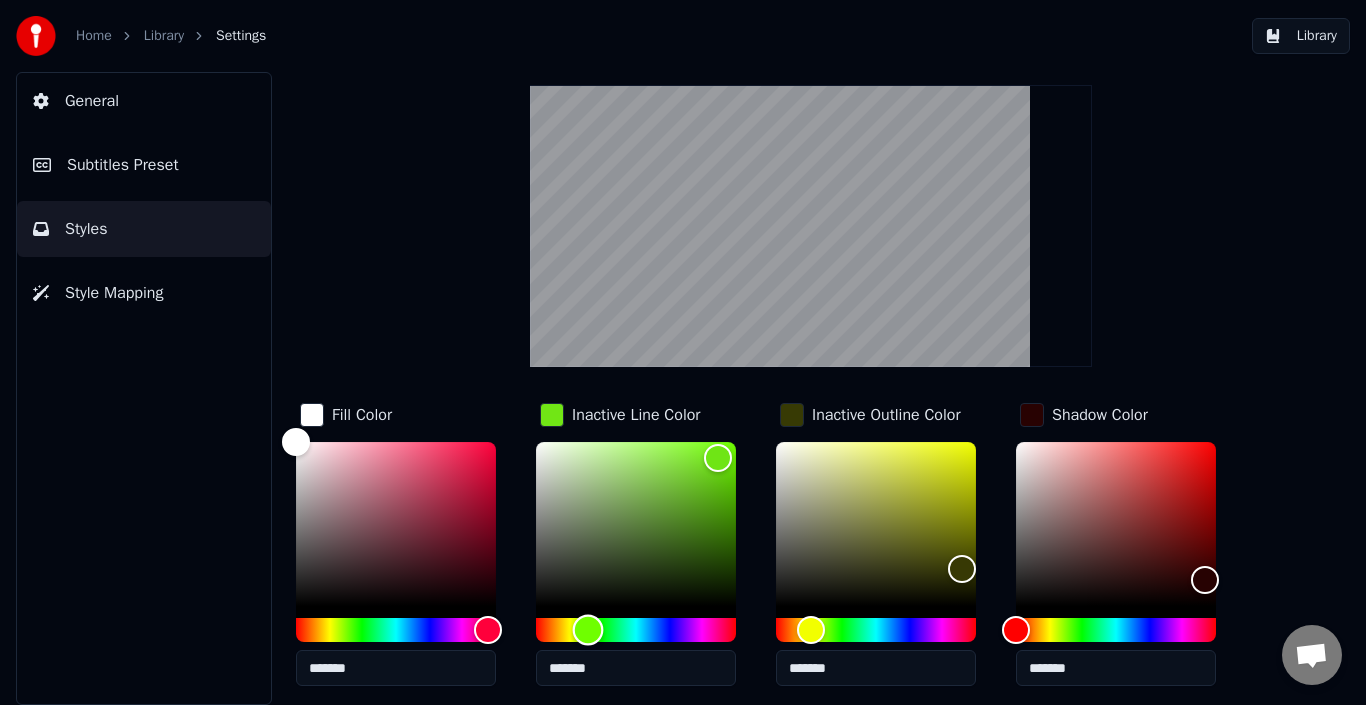 click at bounding box center (636, 630) 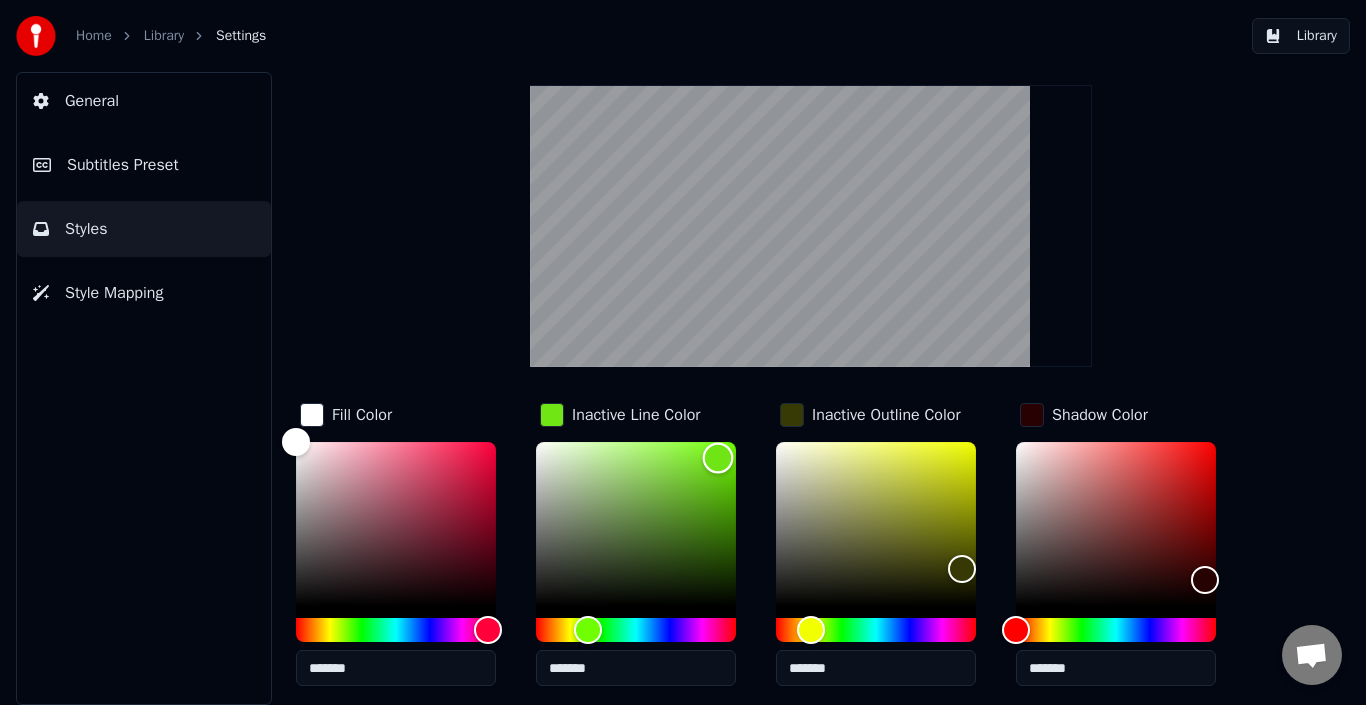 click at bounding box center (636, 524) 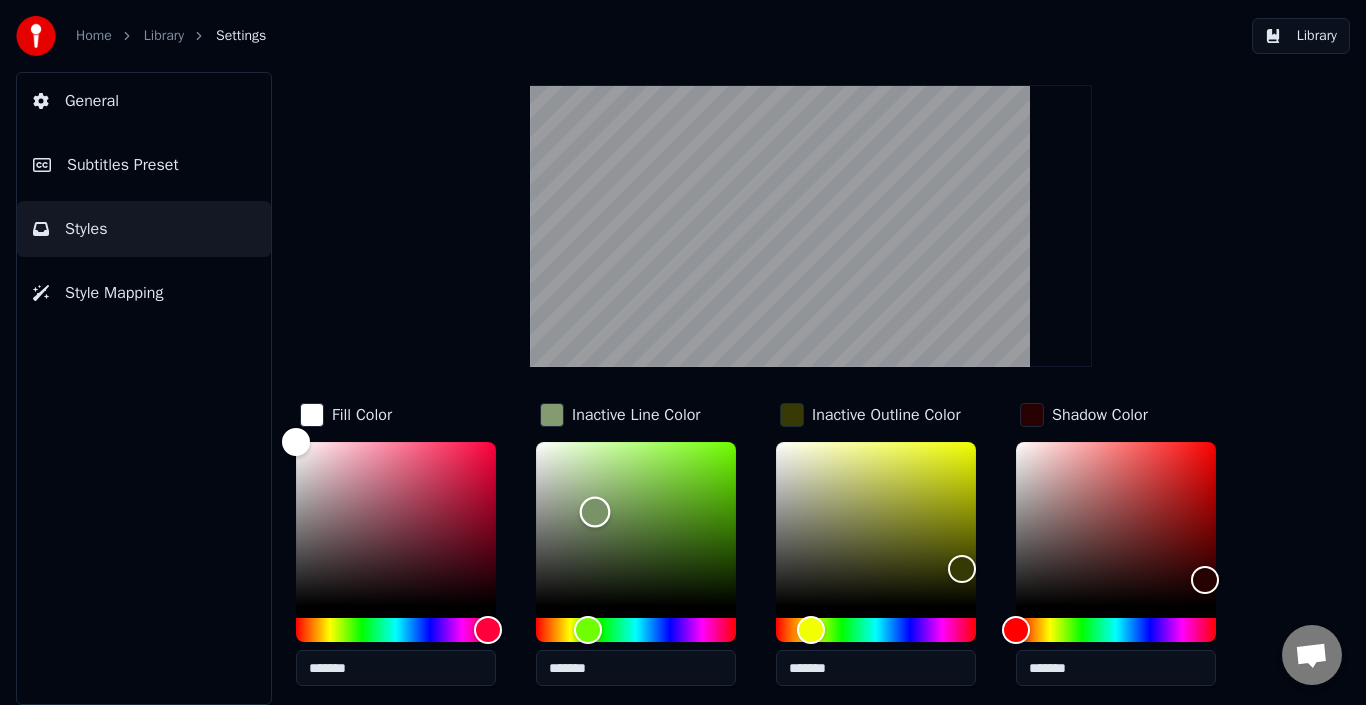 drag, startPoint x: 642, startPoint y: 578, endPoint x: 595, endPoint y: 511, distance: 81.84131 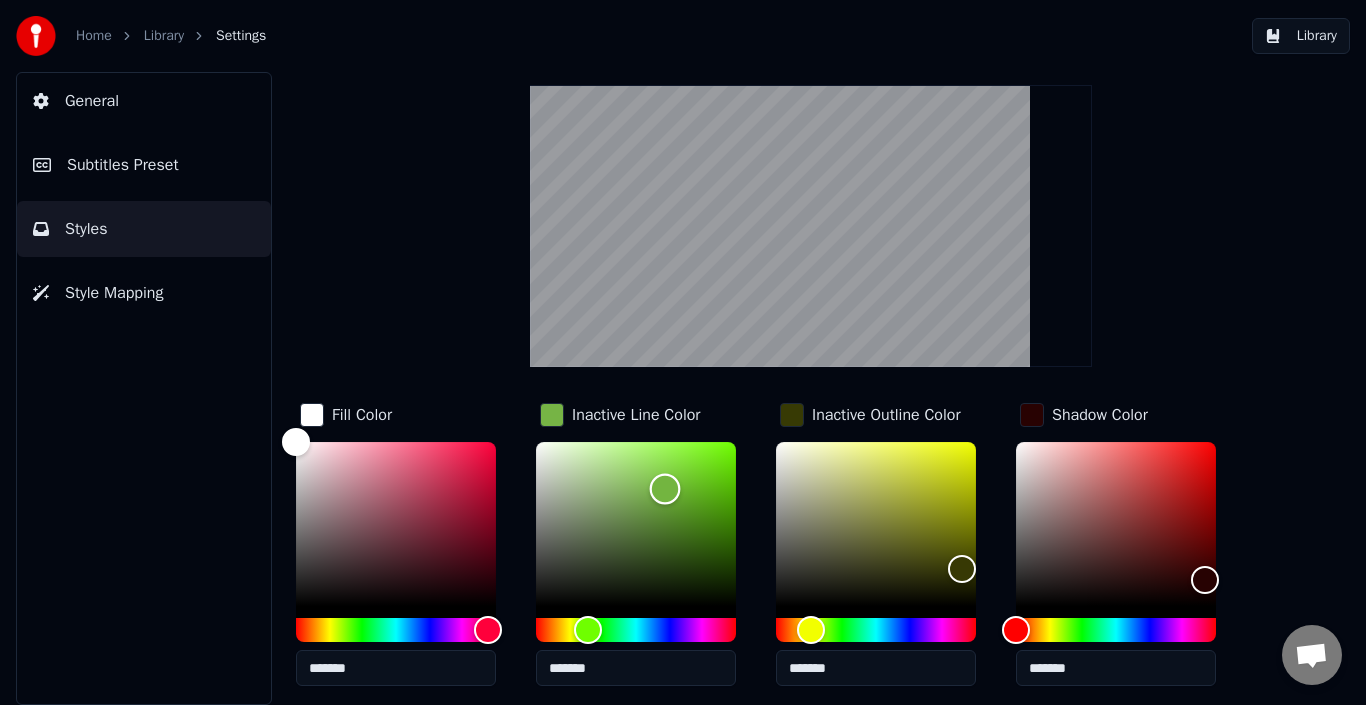 drag, startPoint x: 608, startPoint y: 510, endPoint x: 666, endPoint y: 487, distance: 62.39391 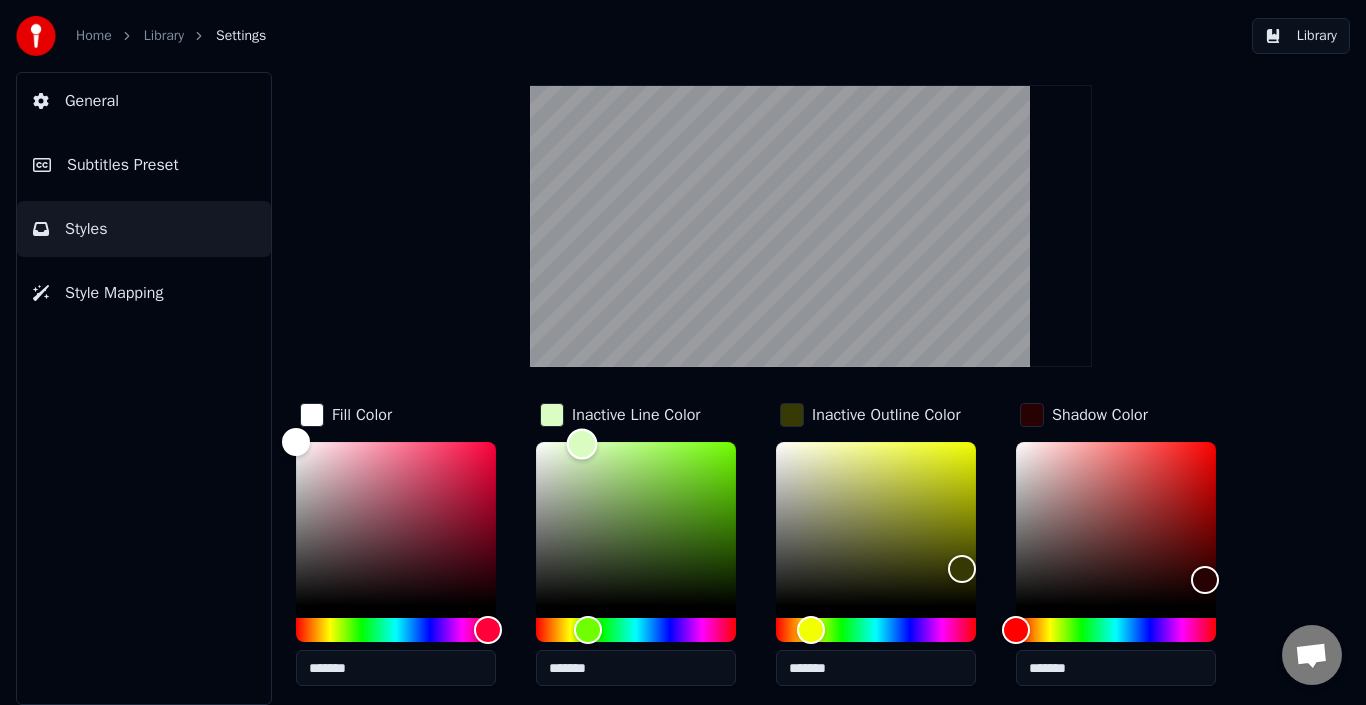 drag, startPoint x: 621, startPoint y: 455, endPoint x: 582, endPoint y: 443, distance: 40.804413 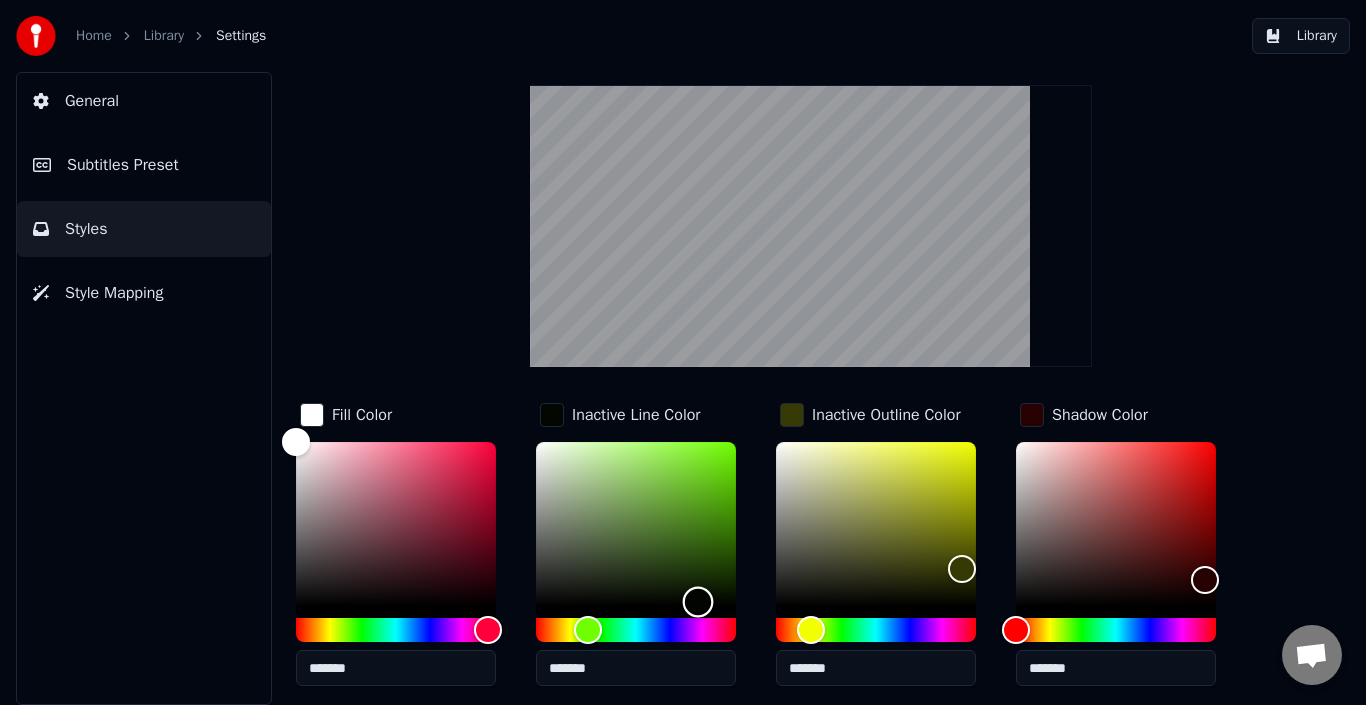 type on "*******" 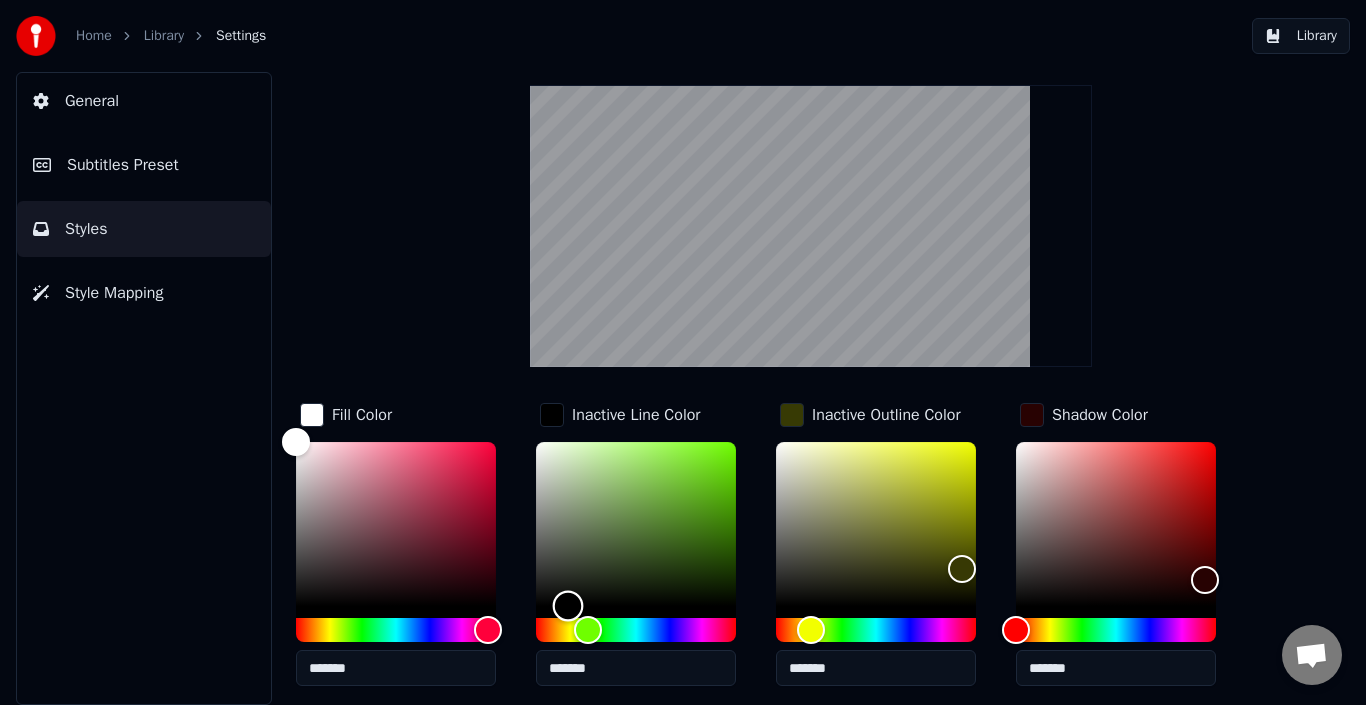 drag, startPoint x: 597, startPoint y: 443, endPoint x: 568, endPoint y: 628, distance: 187.25919 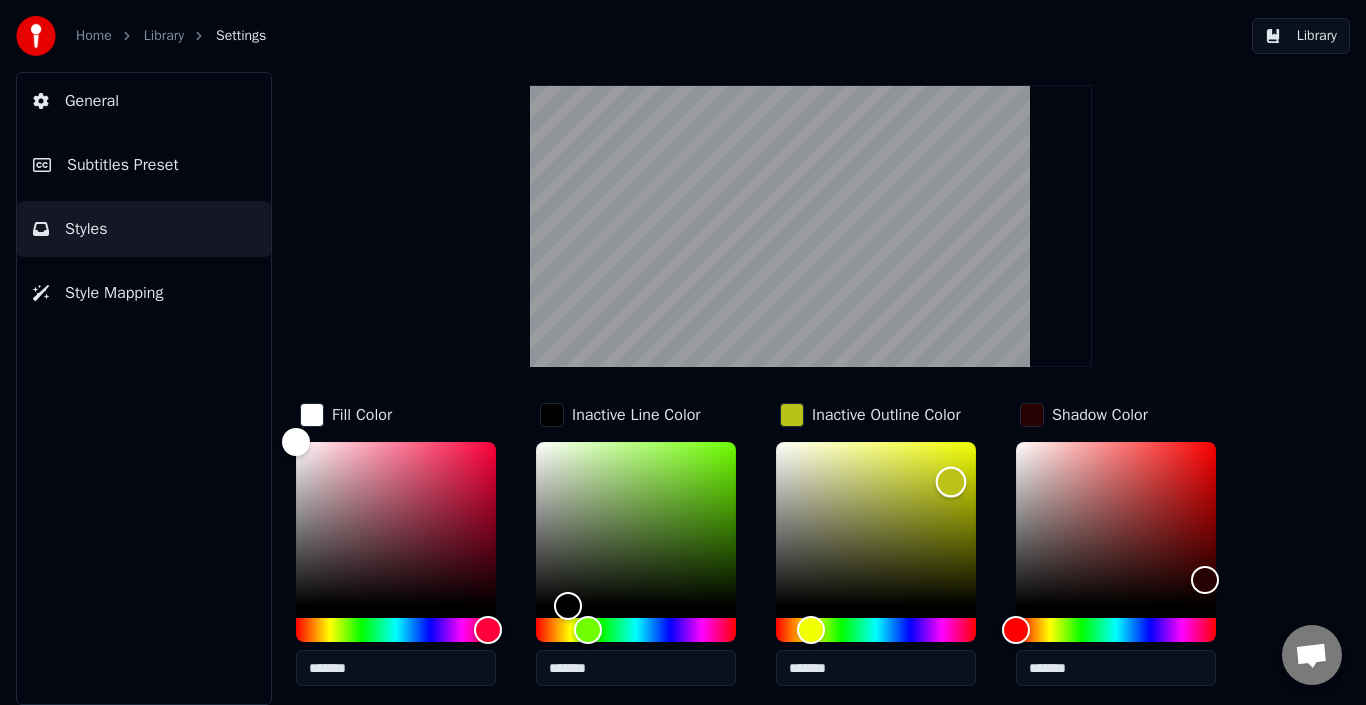 drag, startPoint x: 964, startPoint y: 549, endPoint x: 951, endPoint y: 481, distance: 69.2315 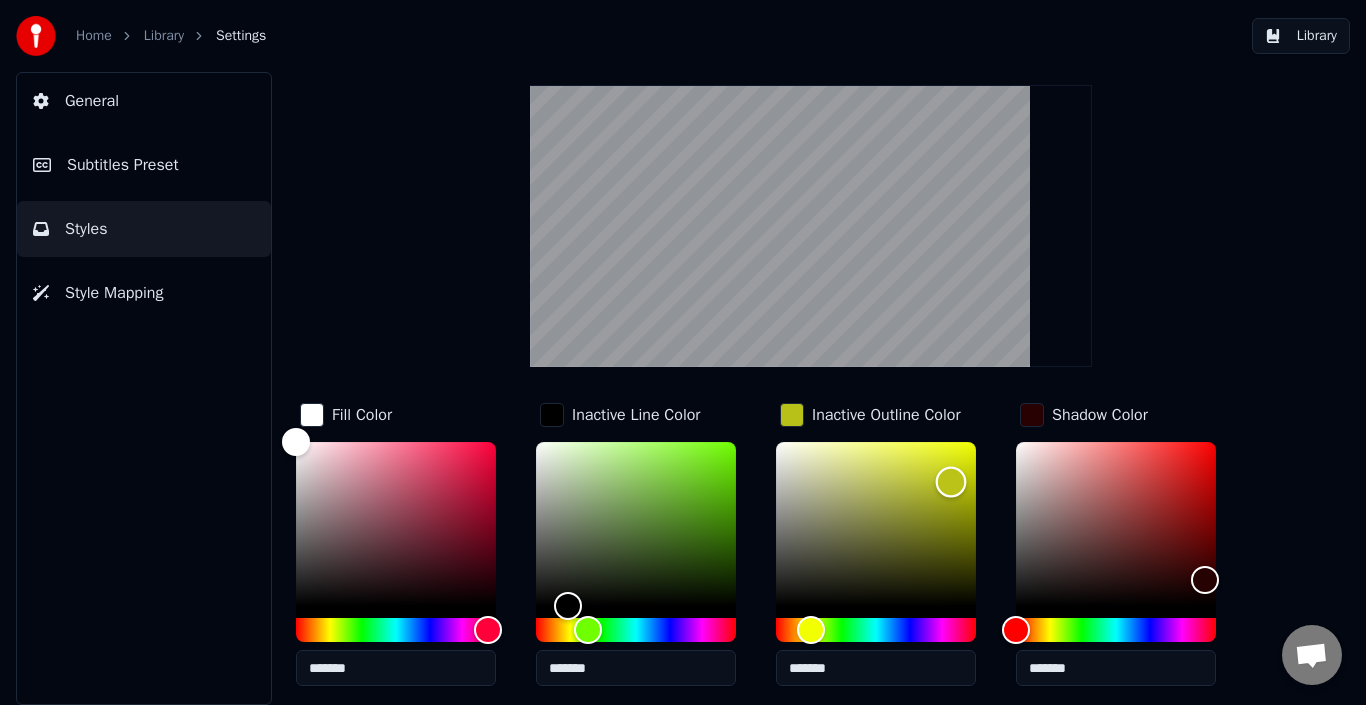 click at bounding box center [876, 524] 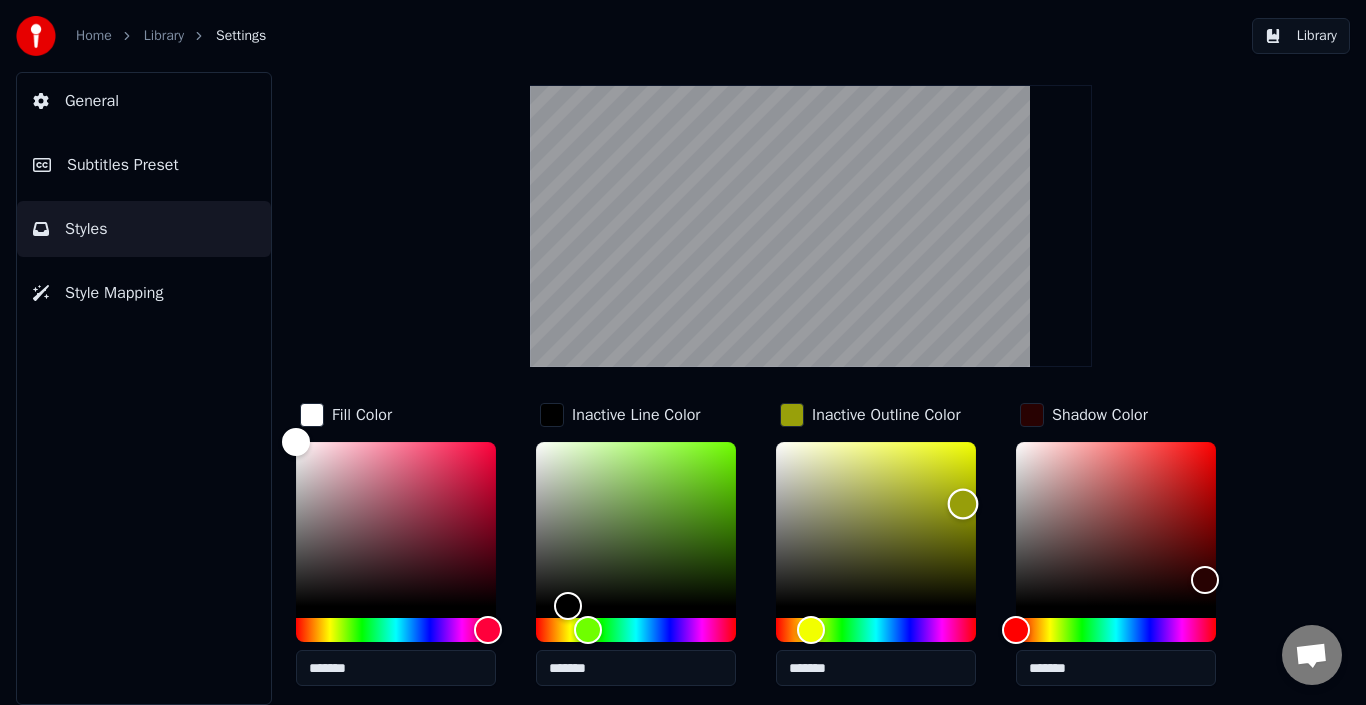 drag, startPoint x: 951, startPoint y: 481, endPoint x: 963, endPoint y: 503, distance: 25.059929 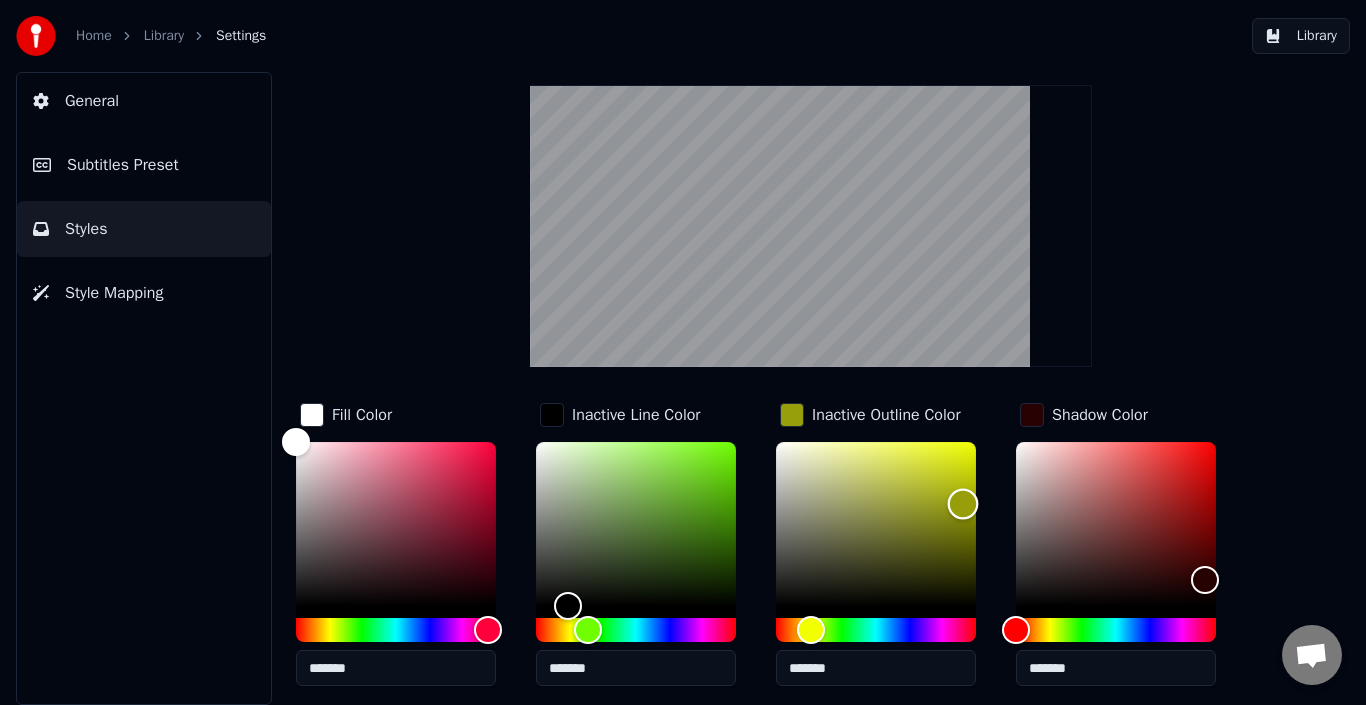 scroll, scrollTop: 155, scrollLeft: 0, axis: vertical 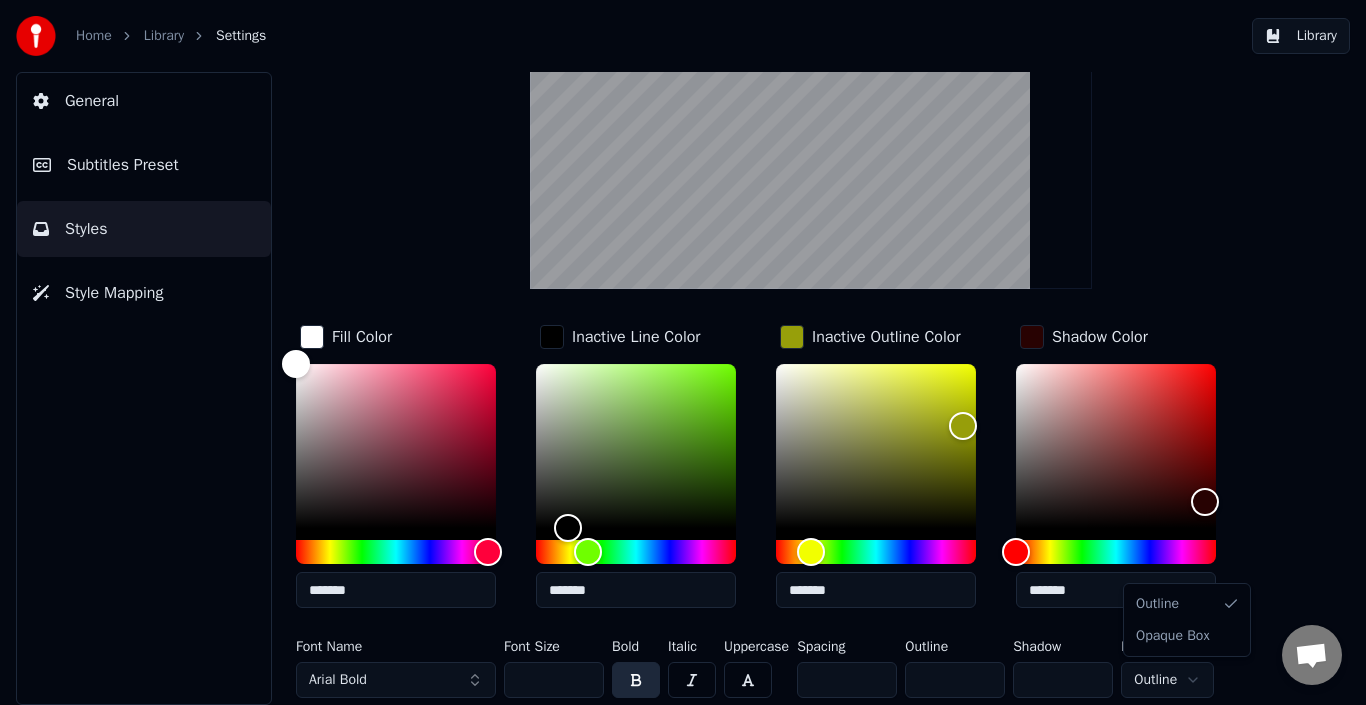 click on "Home Library Settings Library General Subtitles Preset Styles Style Mapping Style Youka Subtitles Preset 2 Lines - Dynamic (Horizontal) New Delete Reset Save Fill Color ******* Inactive Line Color ******* Inactive Outline Color ******* Shadow Color ******* Font Name Arial Bold Font Size ** Bold Italic Uppercase Spacing * Outline * Shadow * Border Style Outline Outline Opaque Box" at bounding box center [683, 352] 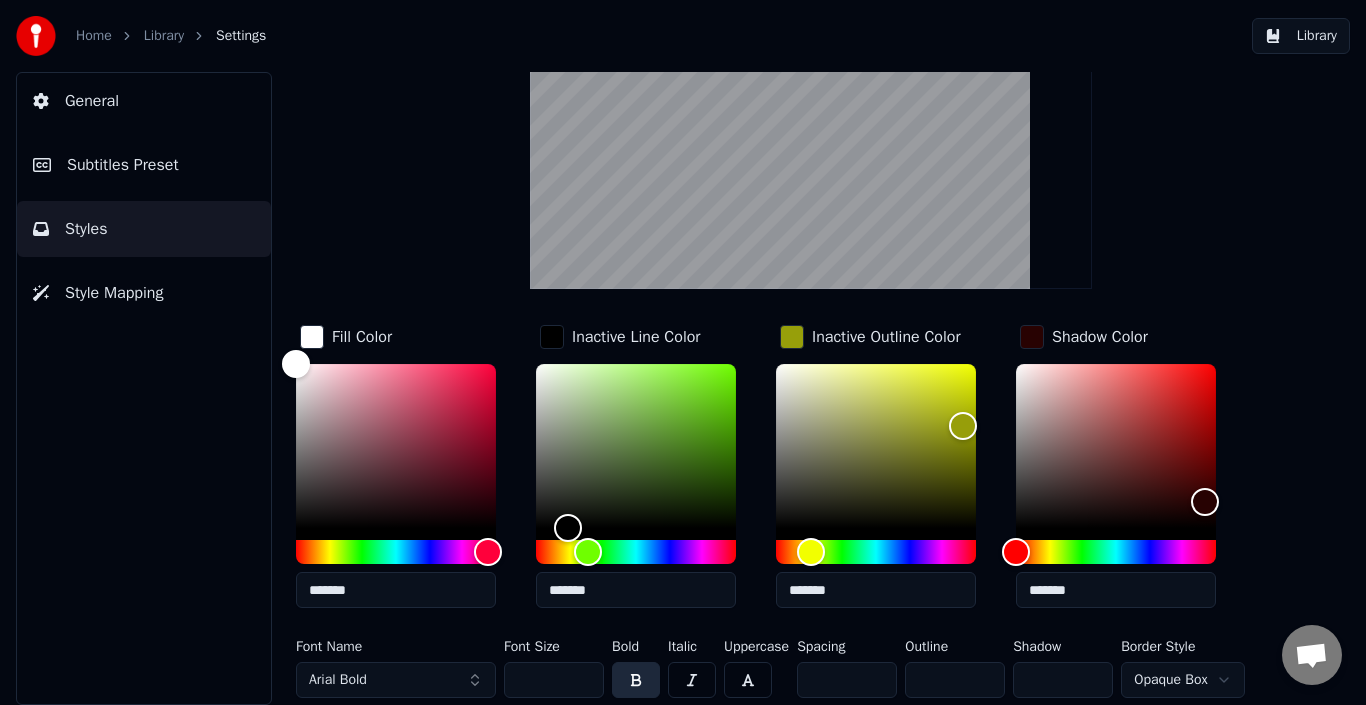click at bounding box center [811, 148] 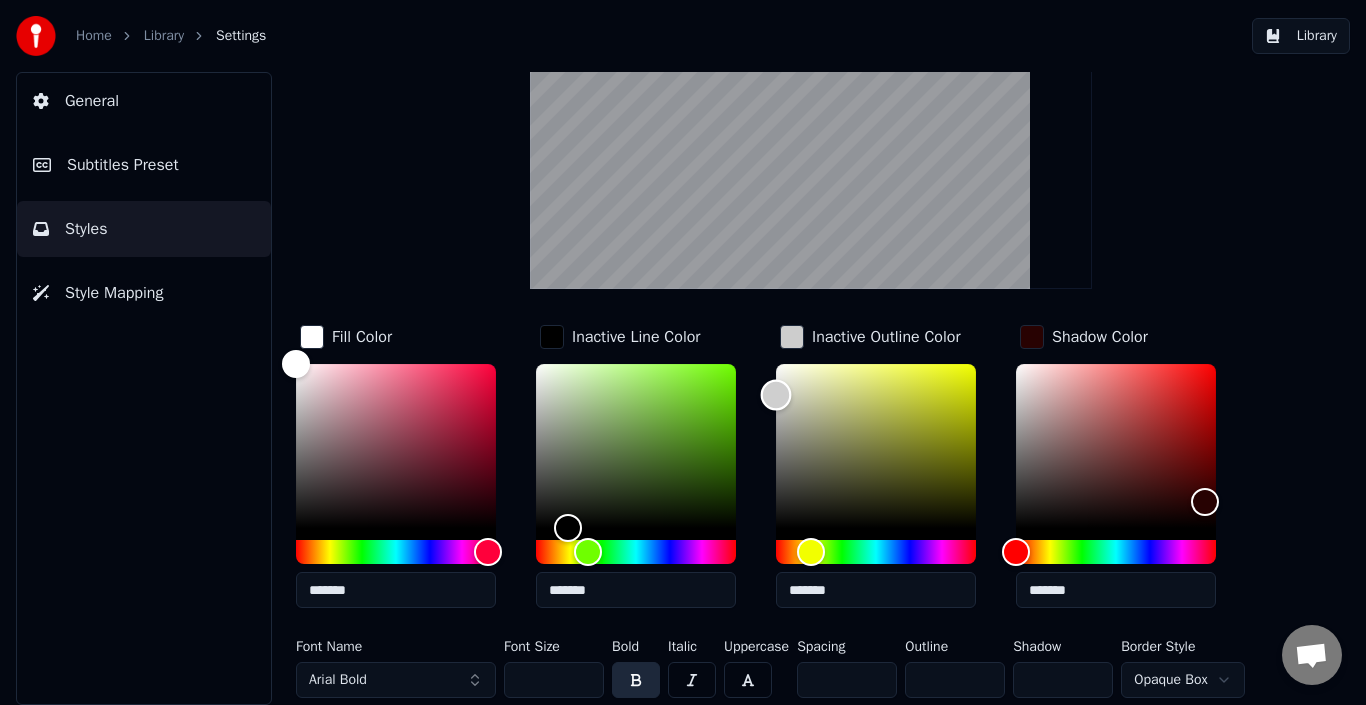 drag, startPoint x: 937, startPoint y: 422, endPoint x: 731, endPoint y: 392, distance: 208.173 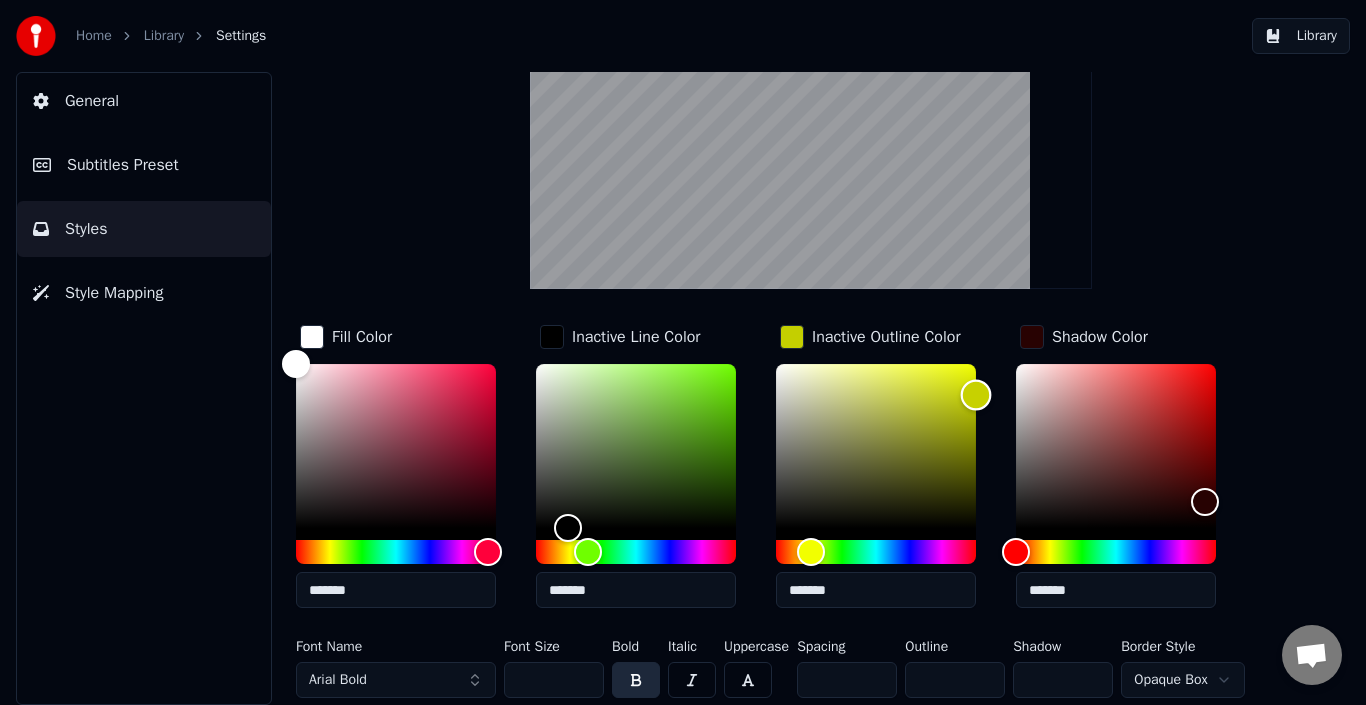 drag, startPoint x: 788, startPoint y: 392, endPoint x: 983, endPoint y: 403, distance: 195.31001 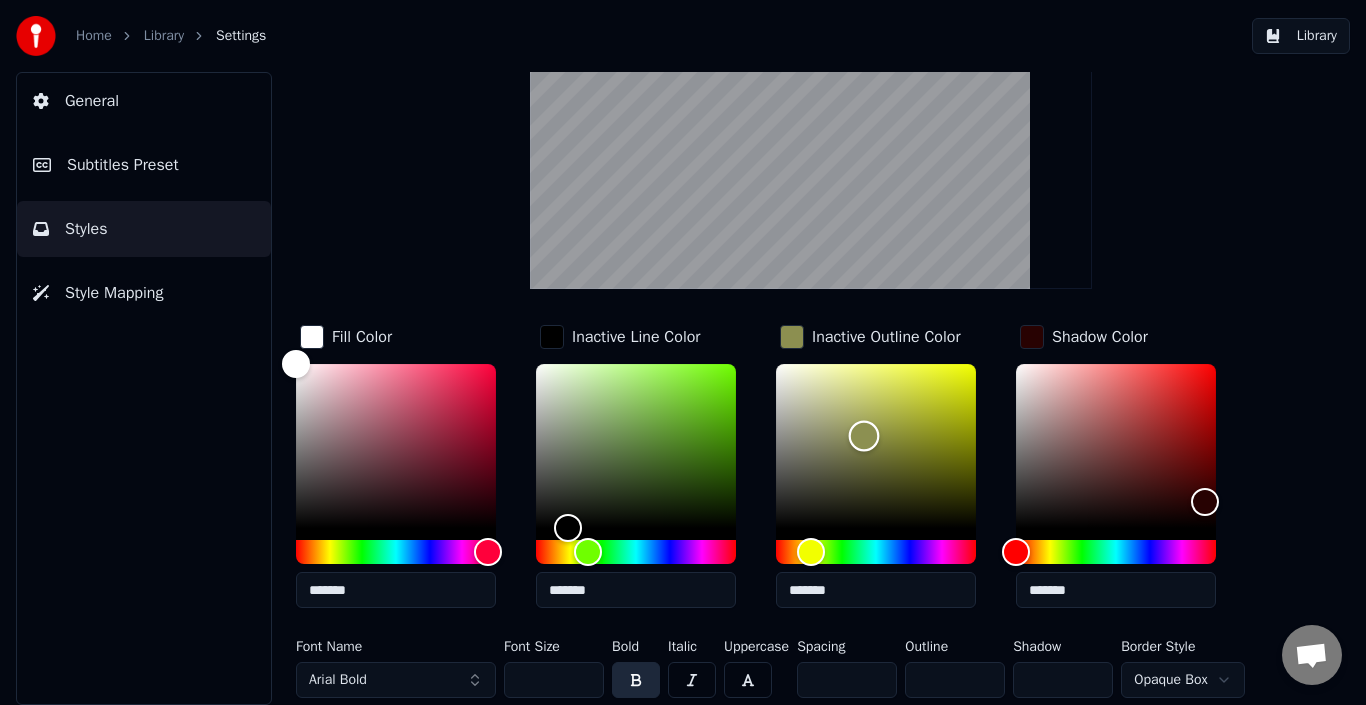drag, startPoint x: 971, startPoint y: 403, endPoint x: 864, endPoint y: 435, distance: 111.68259 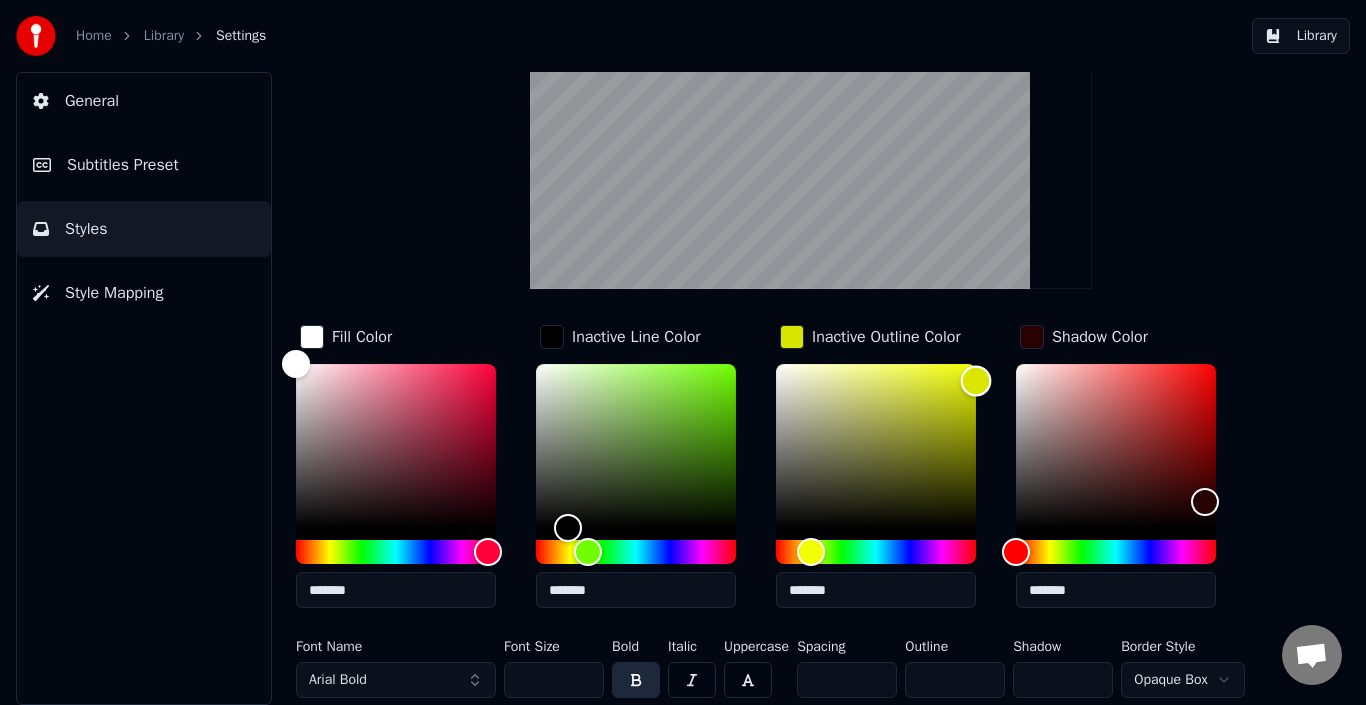 drag, startPoint x: 864, startPoint y: 435, endPoint x: 1015, endPoint y: 380, distance: 160.7047 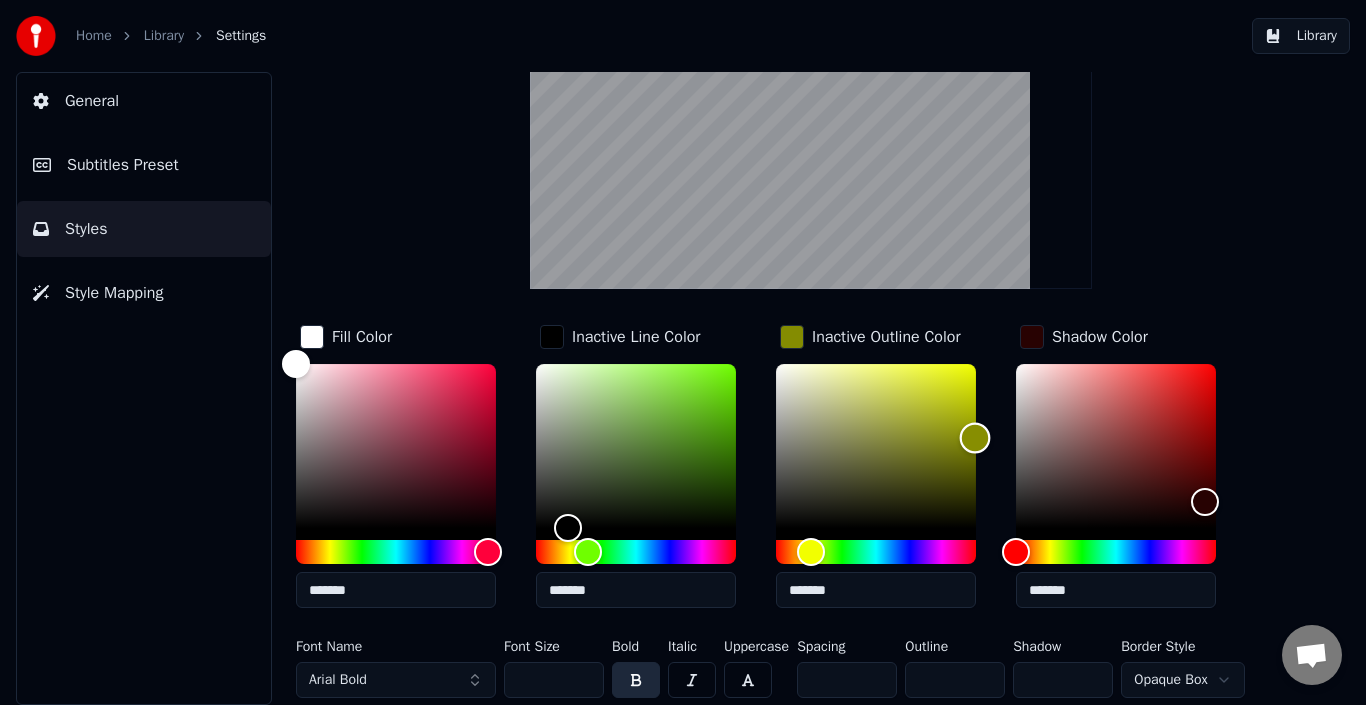 drag, startPoint x: 982, startPoint y: 381, endPoint x: 975, endPoint y: 437, distance: 56.435802 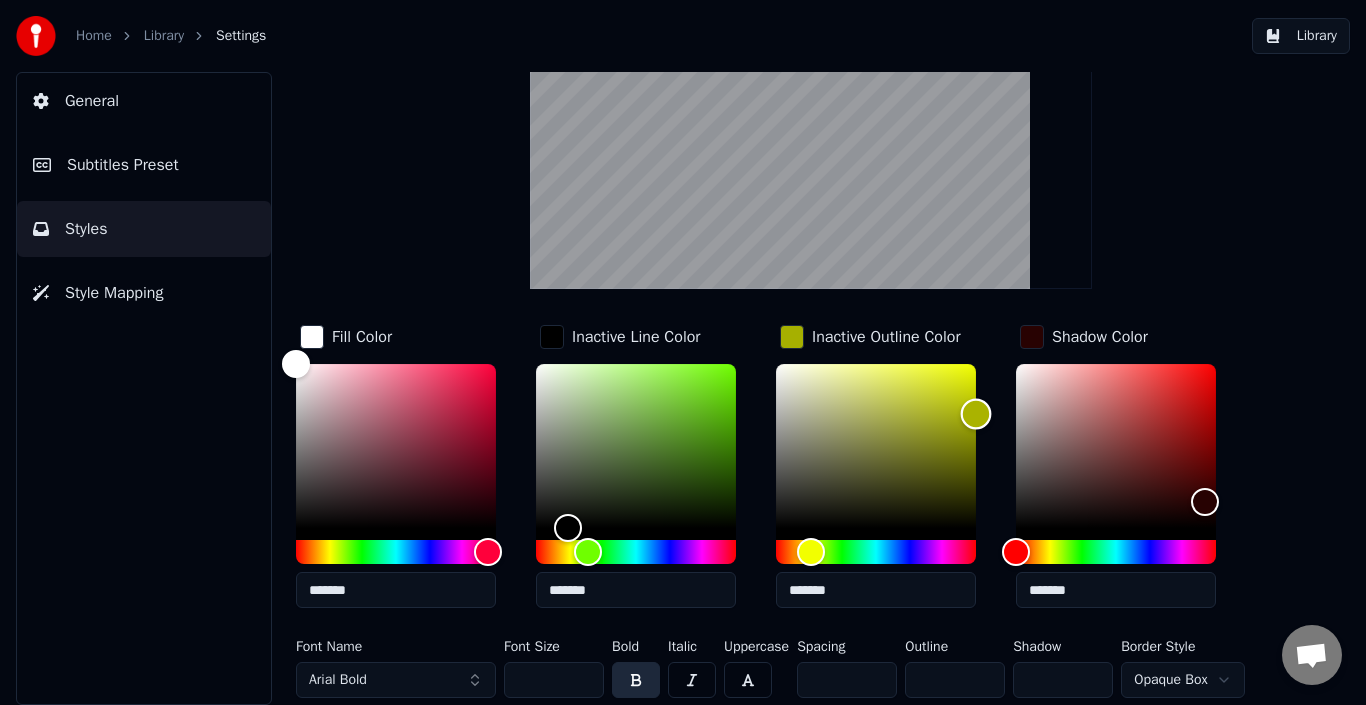 type on "*******" 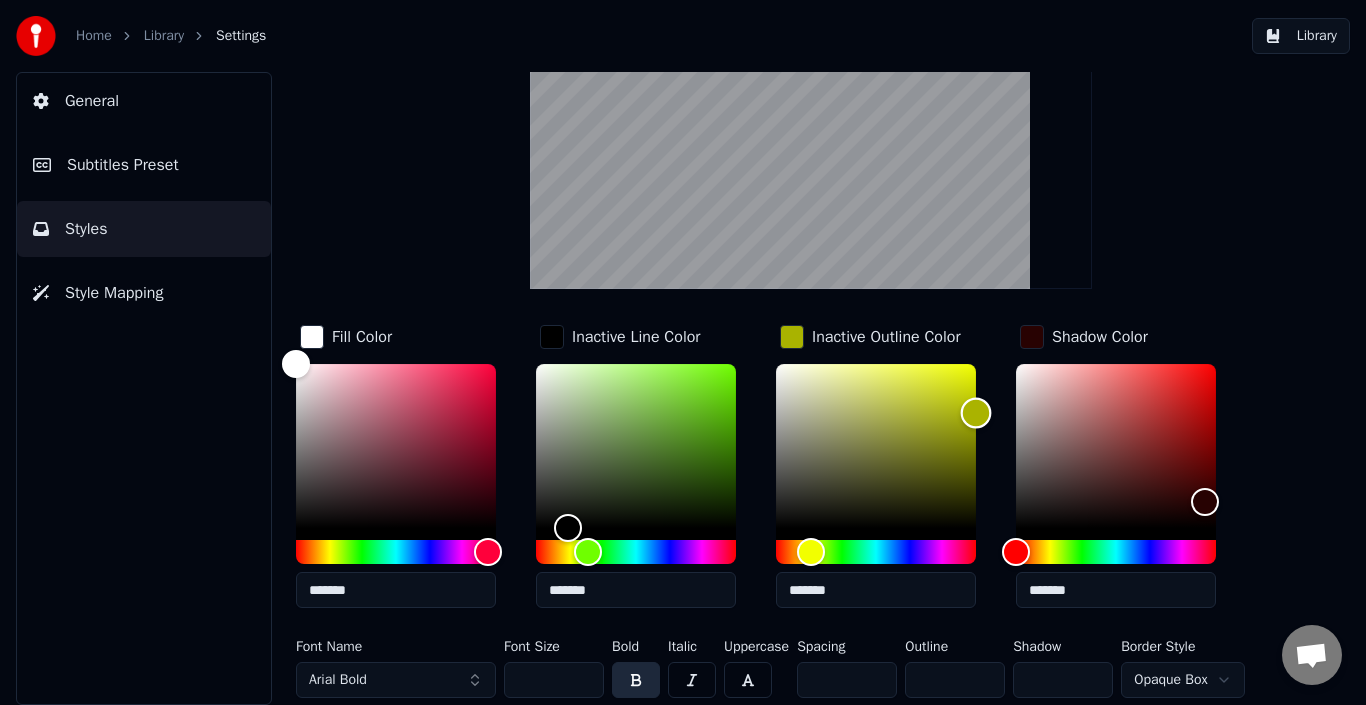 drag, startPoint x: 975, startPoint y: 435, endPoint x: 984, endPoint y: 412, distance: 24.698177 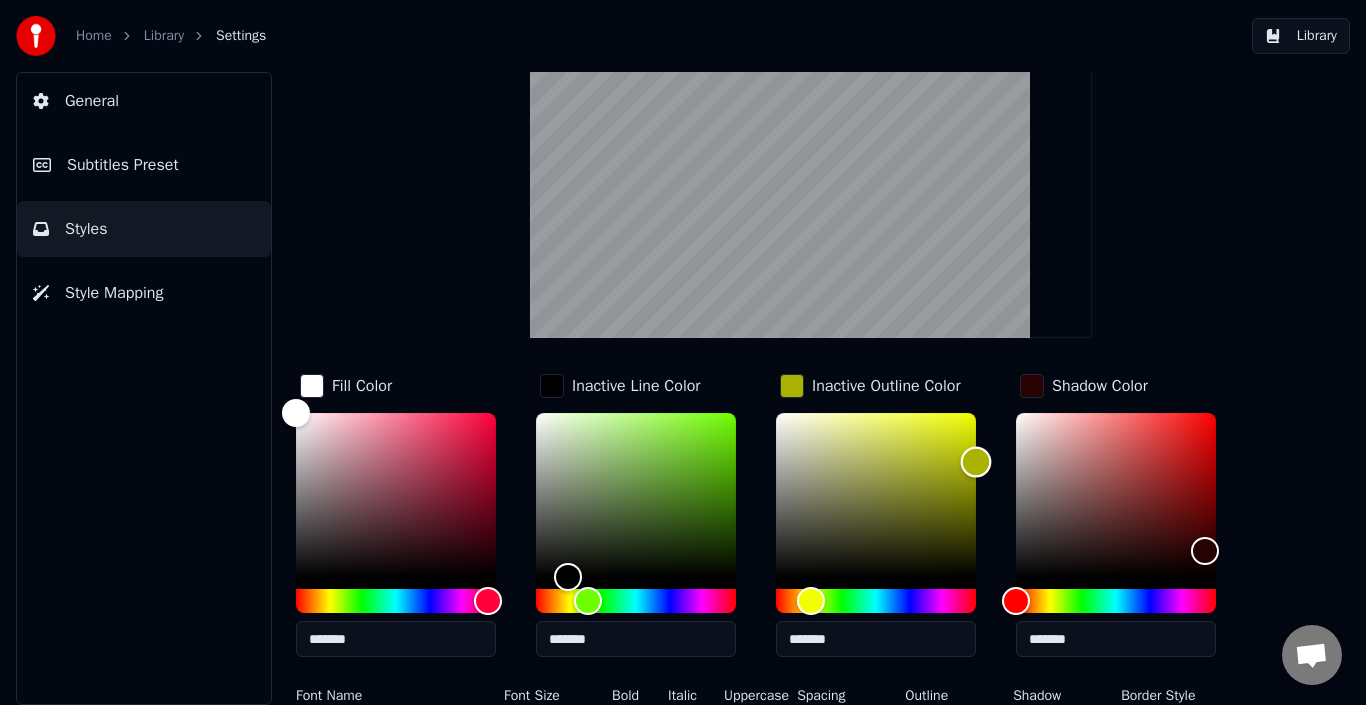 scroll, scrollTop: 108, scrollLeft: 0, axis: vertical 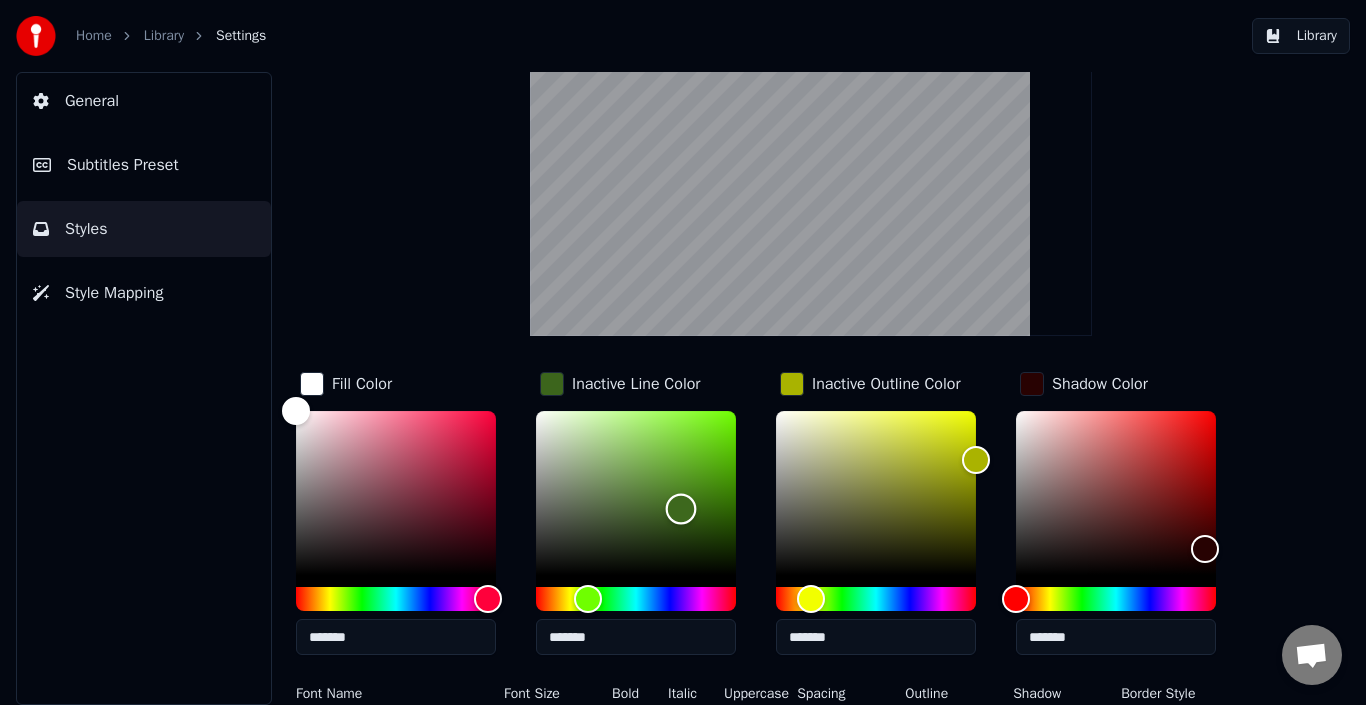 click at bounding box center [636, 493] 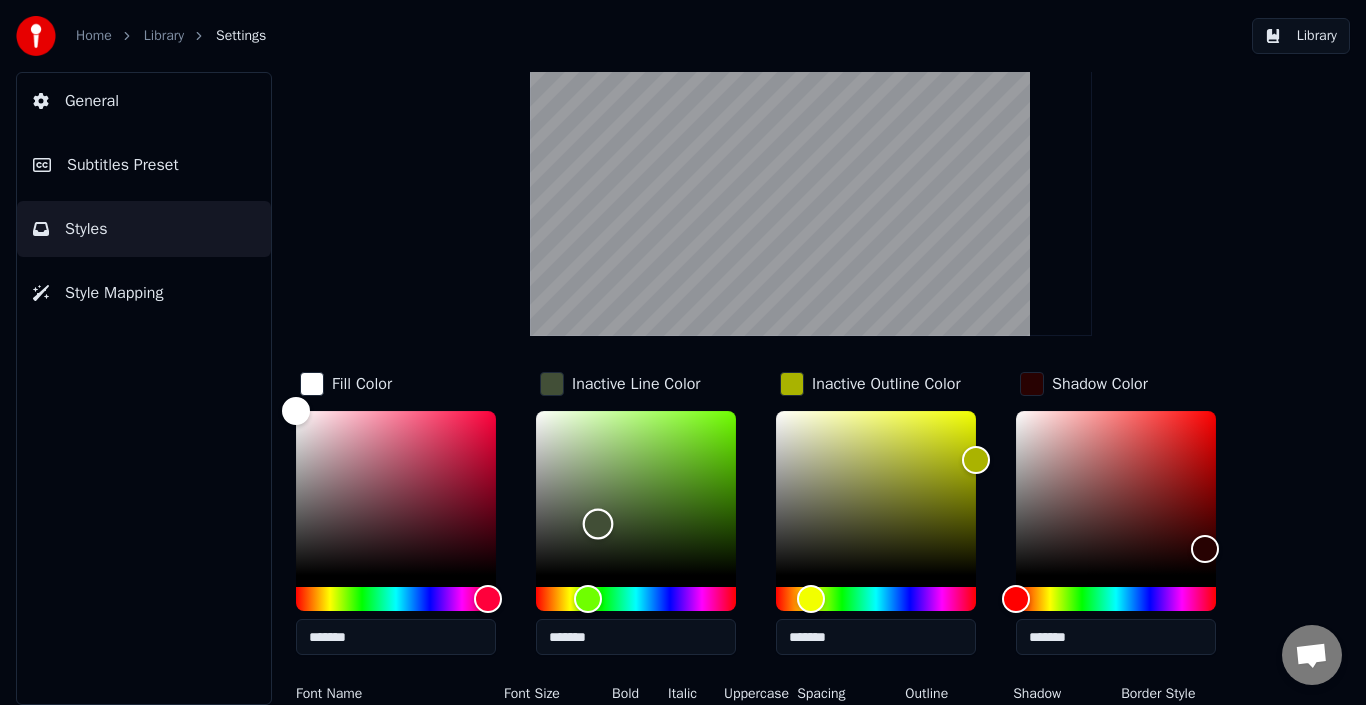 drag, startPoint x: 661, startPoint y: 511, endPoint x: 598, endPoint y: 523, distance: 64.132675 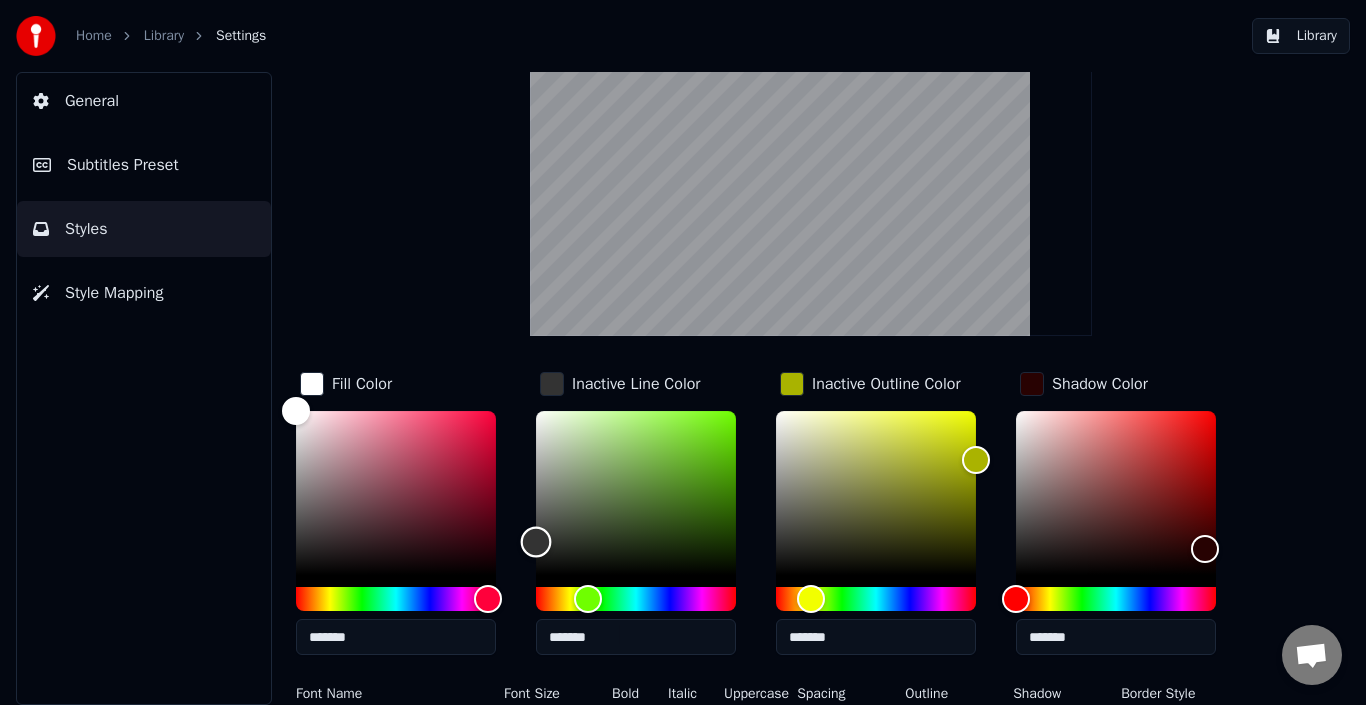 drag, startPoint x: 598, startPoint y: 523, endPoint x: 528, endPoint y: 539, distance: 71.80529 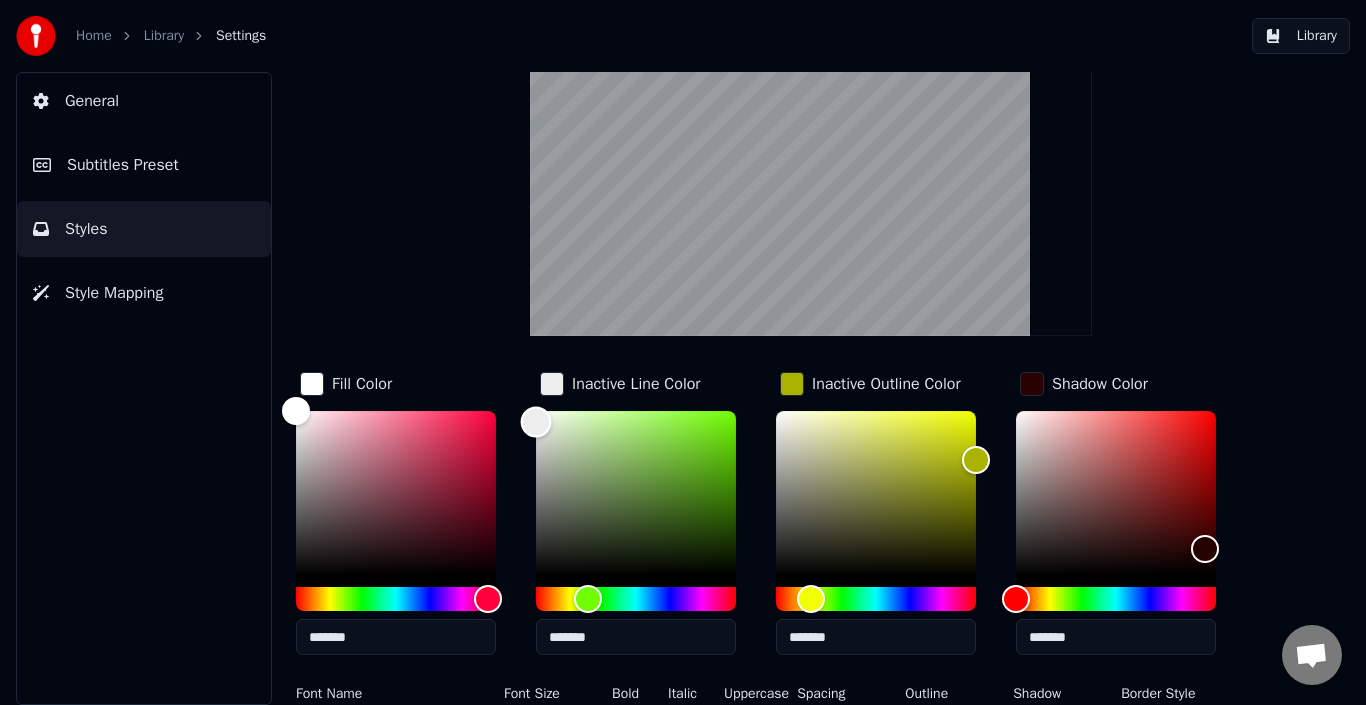 drag, startPoint x: 528, startPoint y: 539, endPoint x: 518, endPoint y: 417, distance: 122.40915 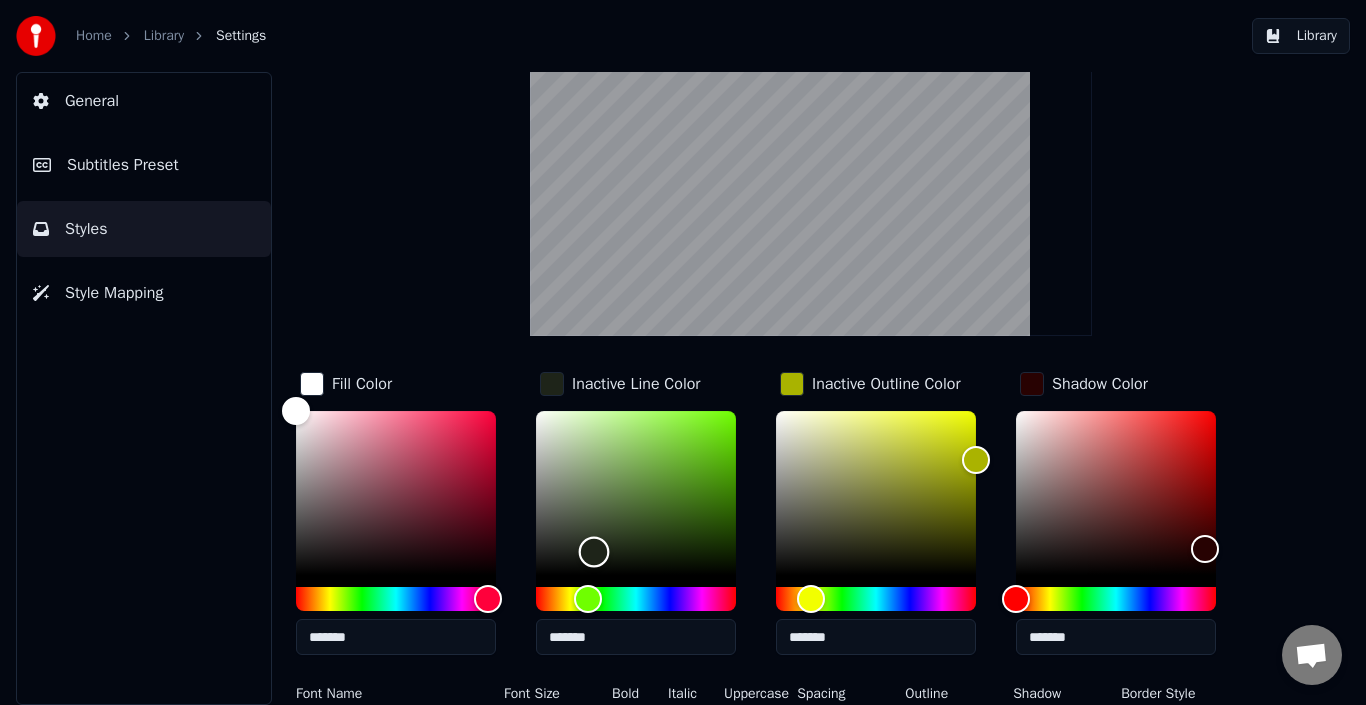 drag, startPoint x: 532, startPoint y: 427, endPoint x: 595, endPoint y: 537, distance: 126.76356 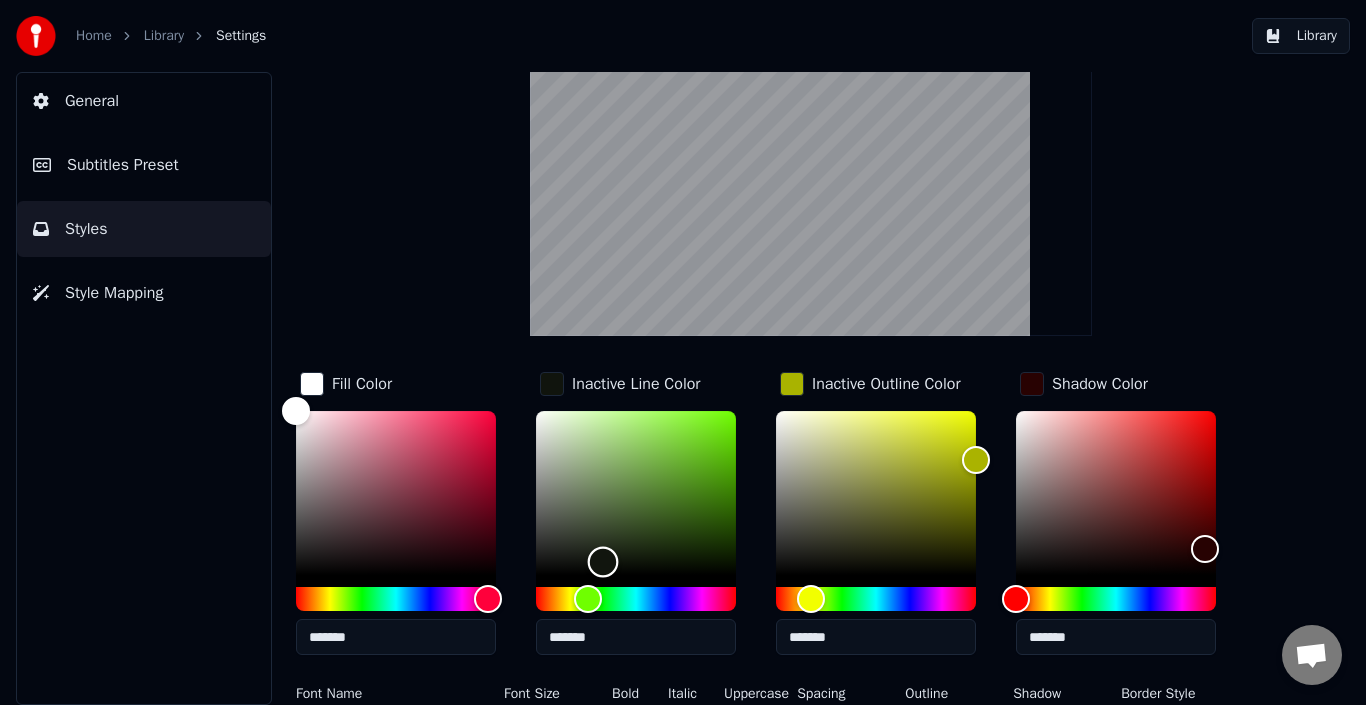 drag, startPoint x: 595, startPoint y: 538, endPoint x: 603, endPoint y: 561, distance: 24.351591 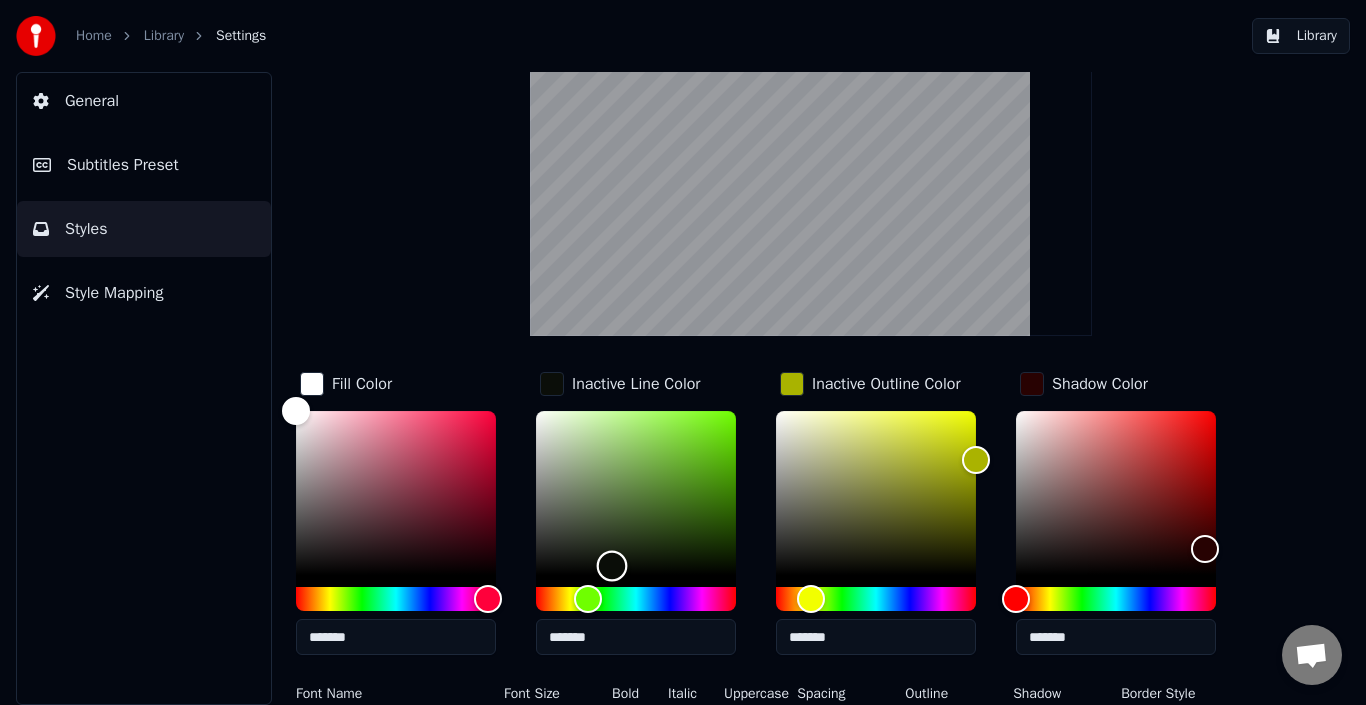 click at bounding box center [612, 566] 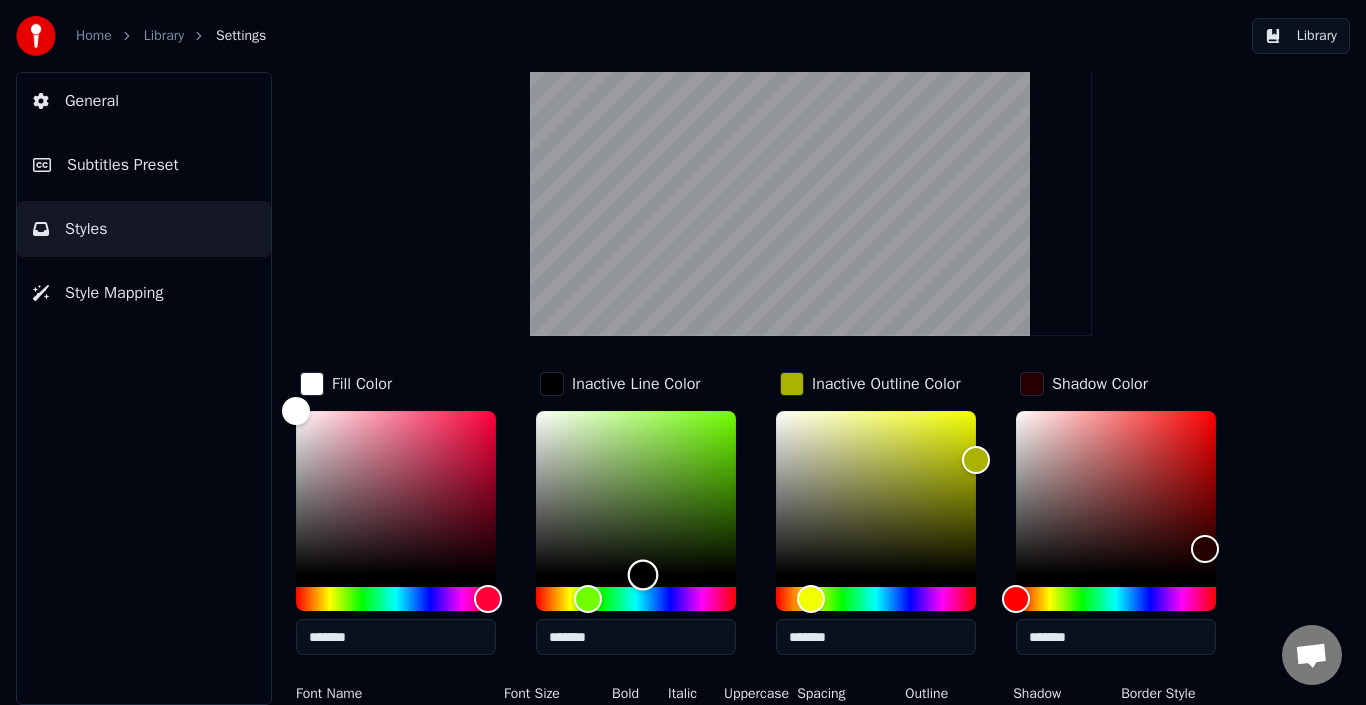 drag, startPoint x: 612, startPoint y: 567, endPoint x: 643, endPoint y: 598, distance: 43.840622 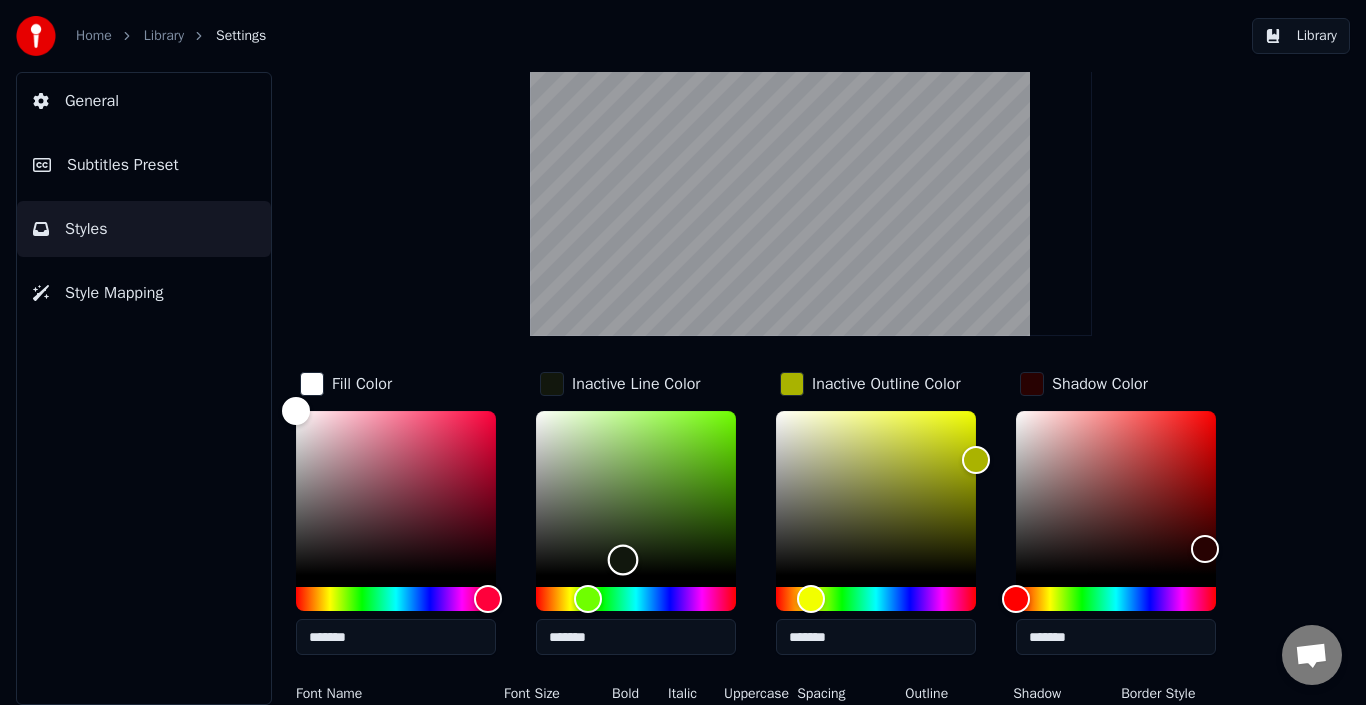 type on "*******" 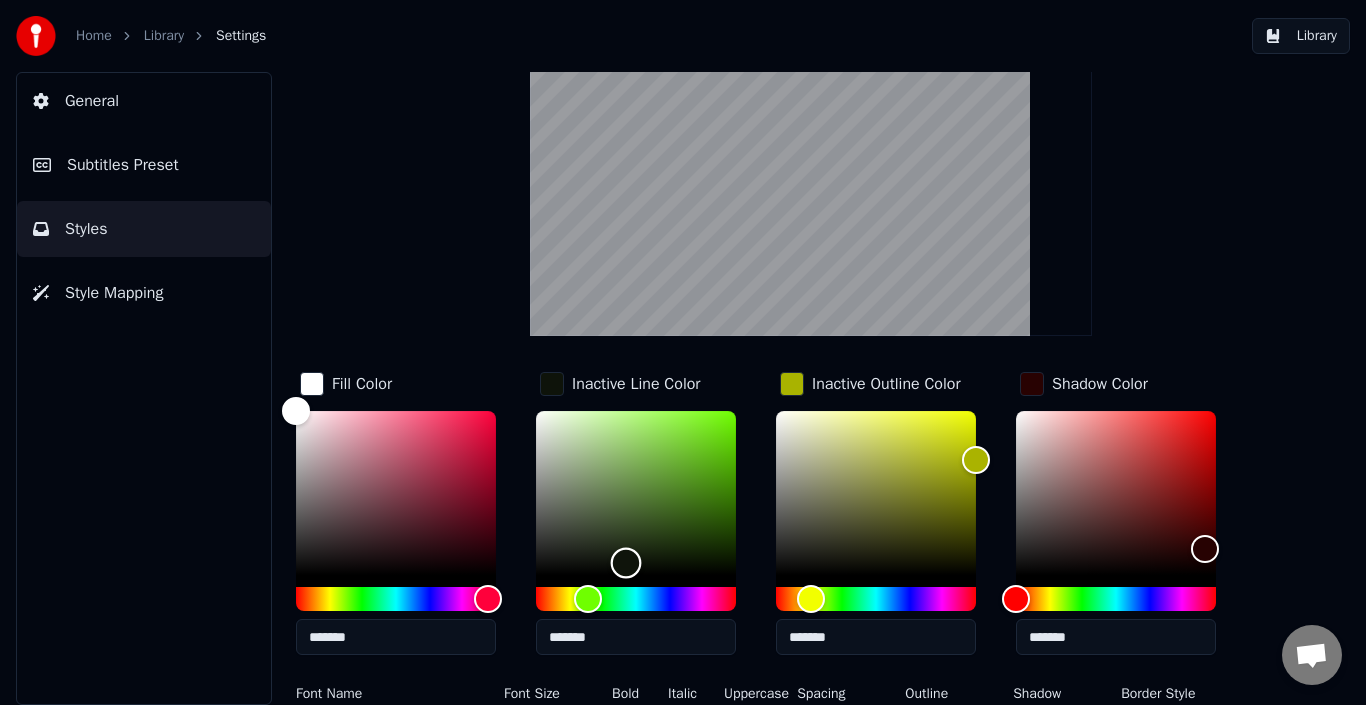 drag, startPoint x: 638, startPoint y: 573, endPoint x: 626, endPoint y: 562, distance: 16.27882 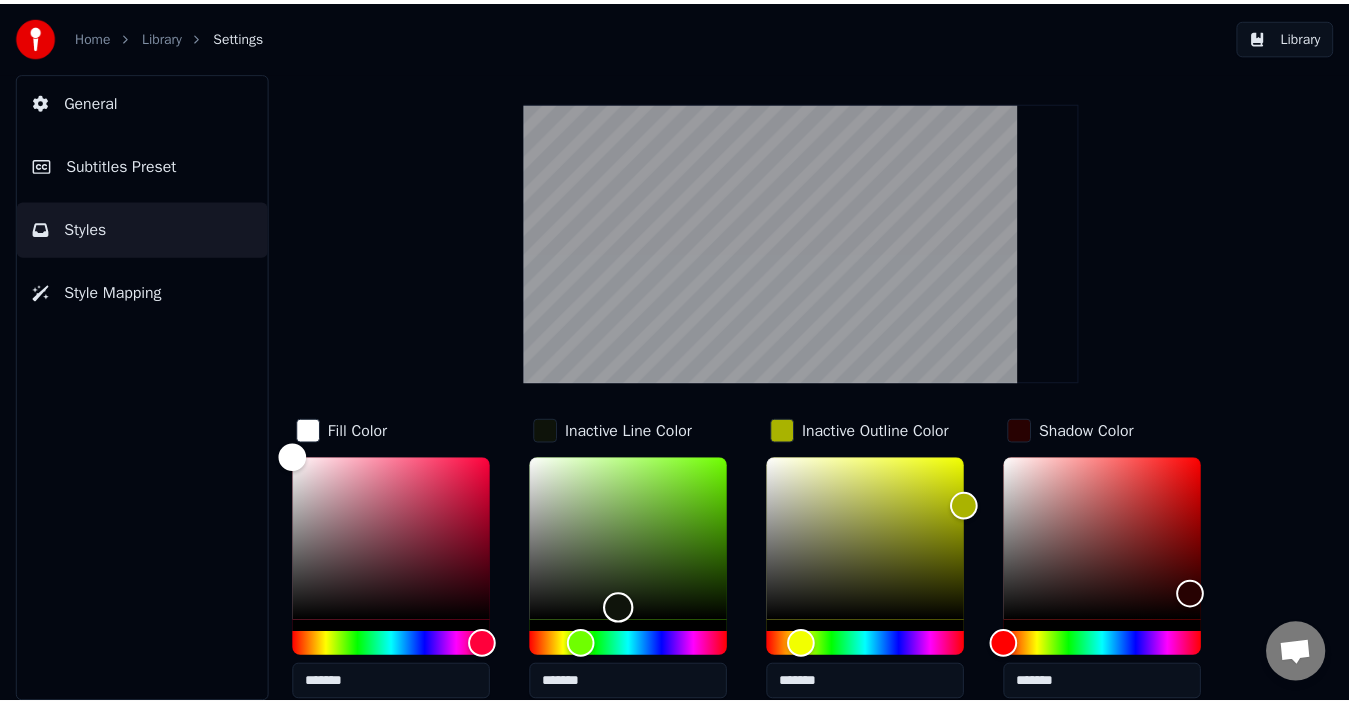 scroll, scrollTop: 0, scrollLeft: 0, axis: both 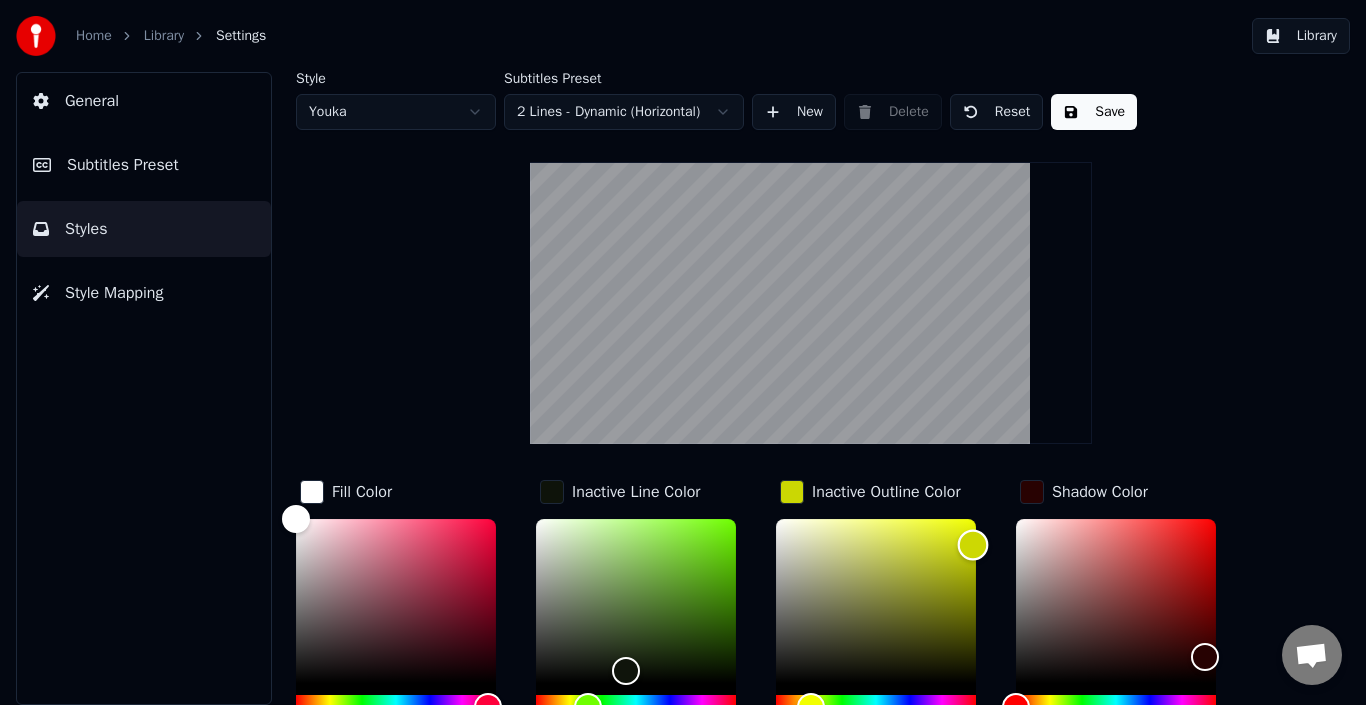 drag, startPoint x: 981, startPoint y: 560, endPoint x: 973, endPoint y: 544, distance: 17.888544 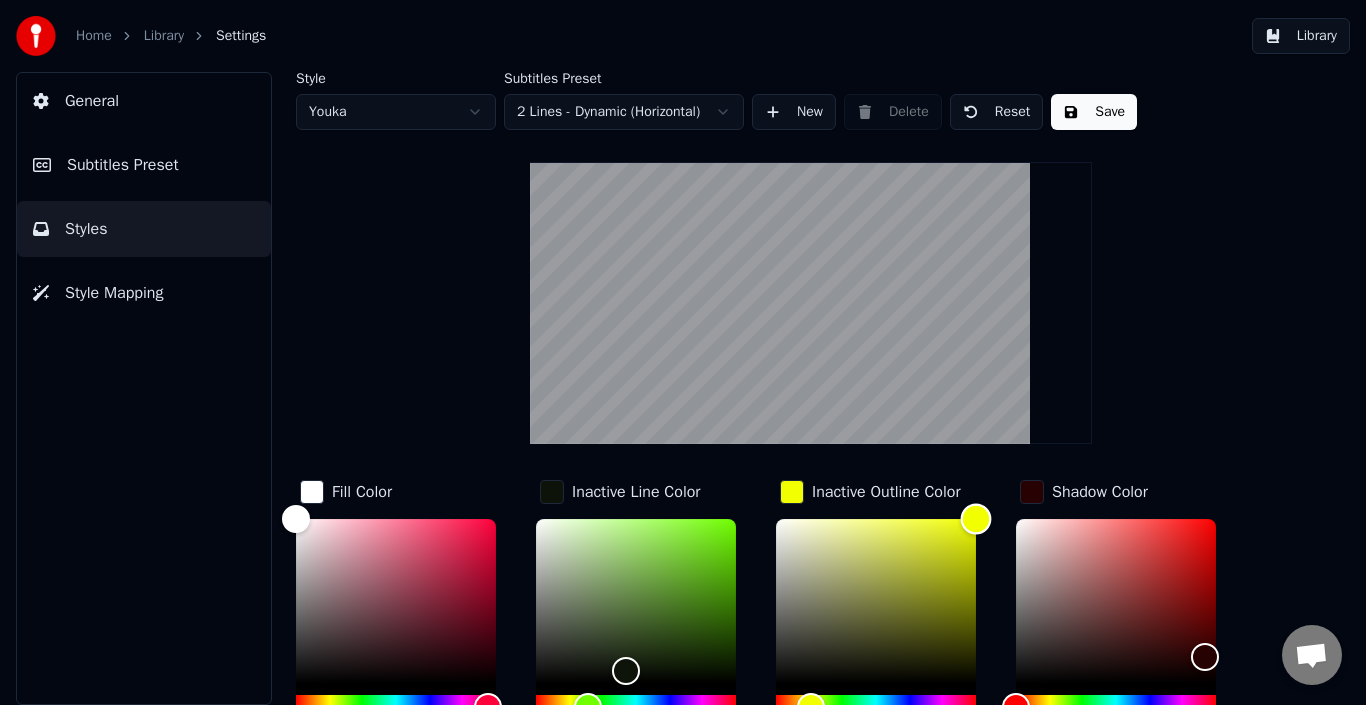 drag, startPoint x: 973, startPoint y: 544, endPoint x: 985, endPoint y: 482, distance: 63.15061 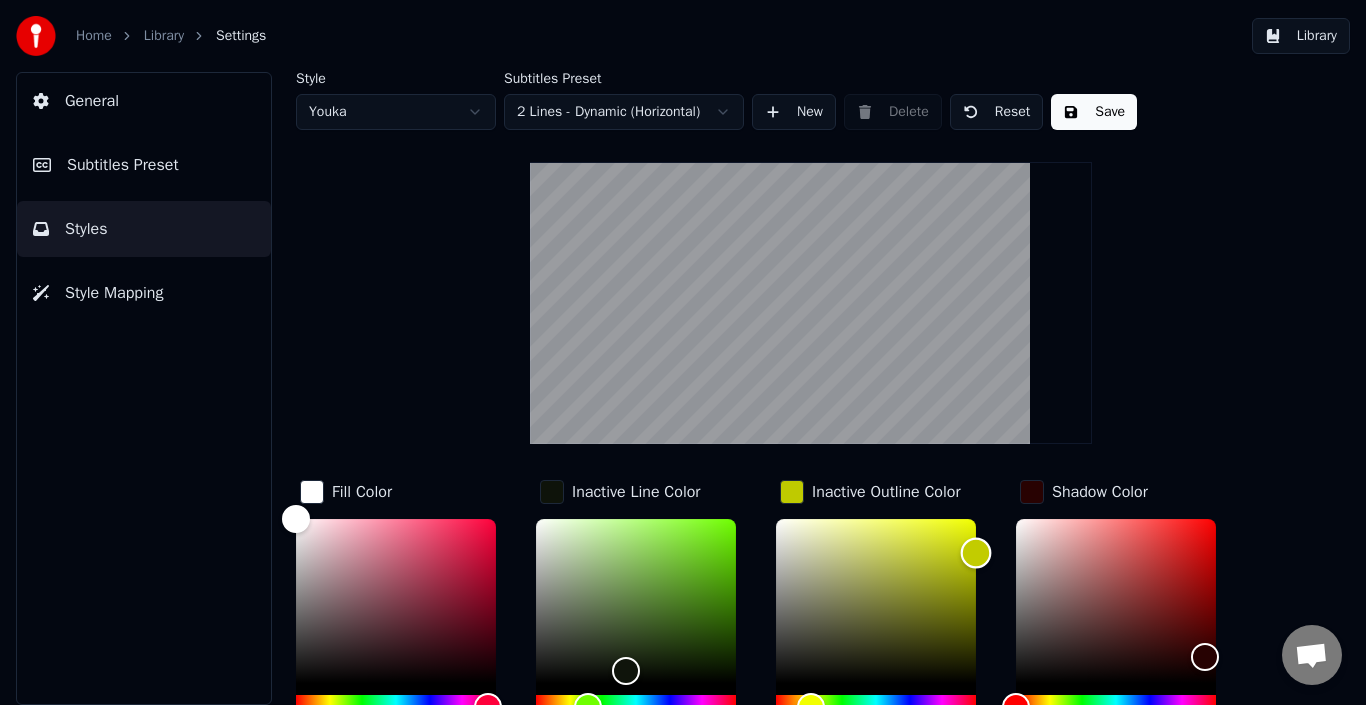 type on "*******" 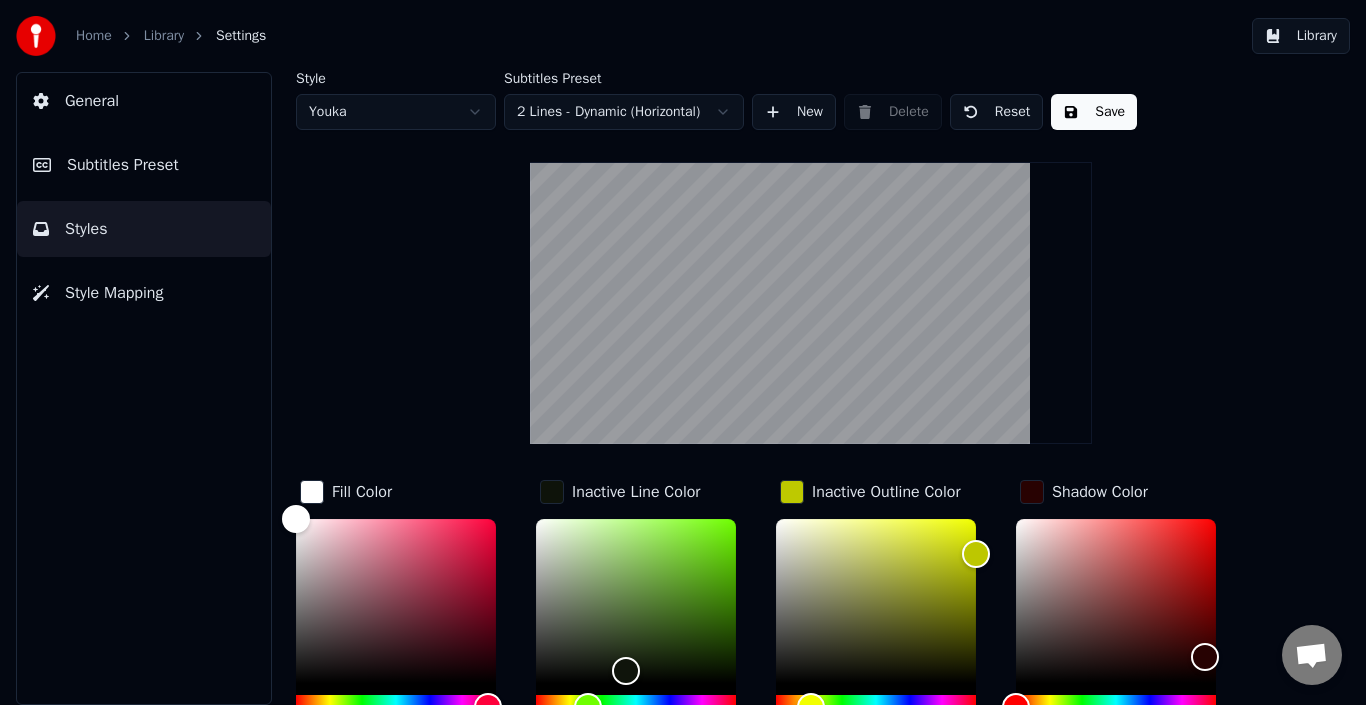 click on "Save" at bounding box center (1094, 112) 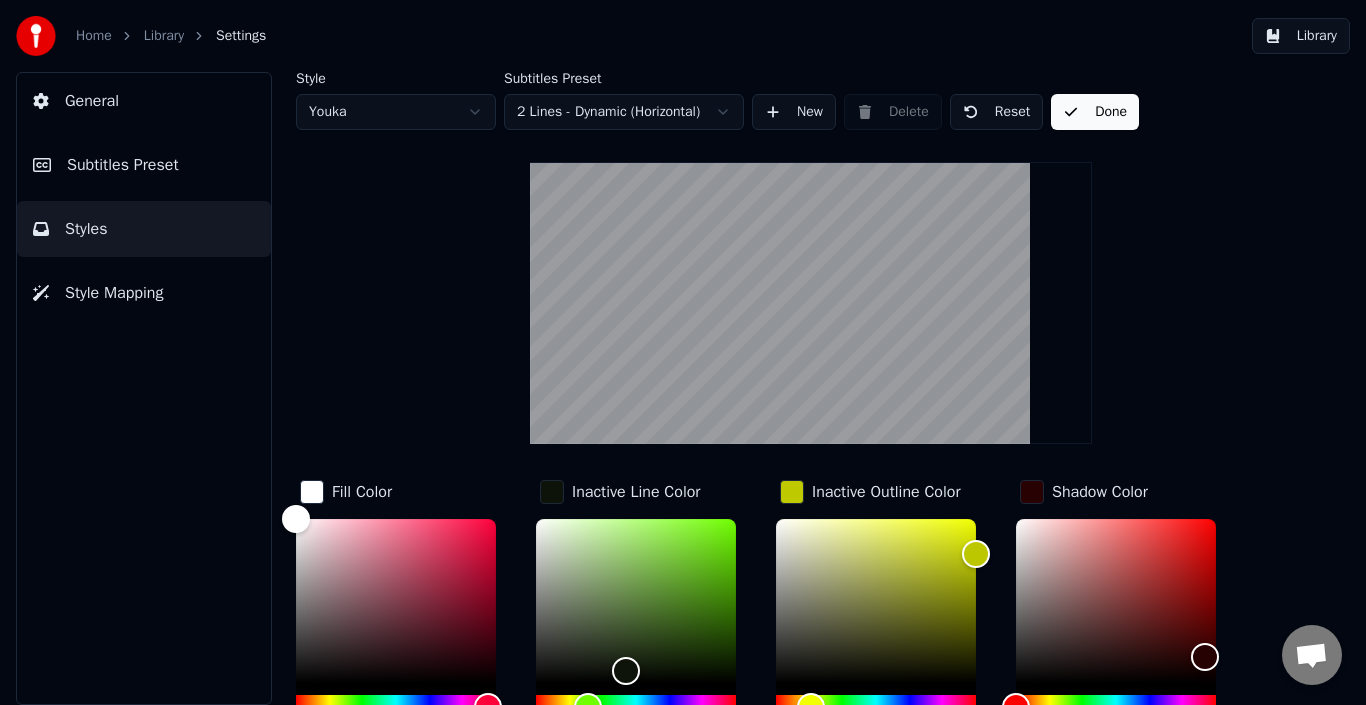 click on "Style Mapping" at bounding box center (144, 293) 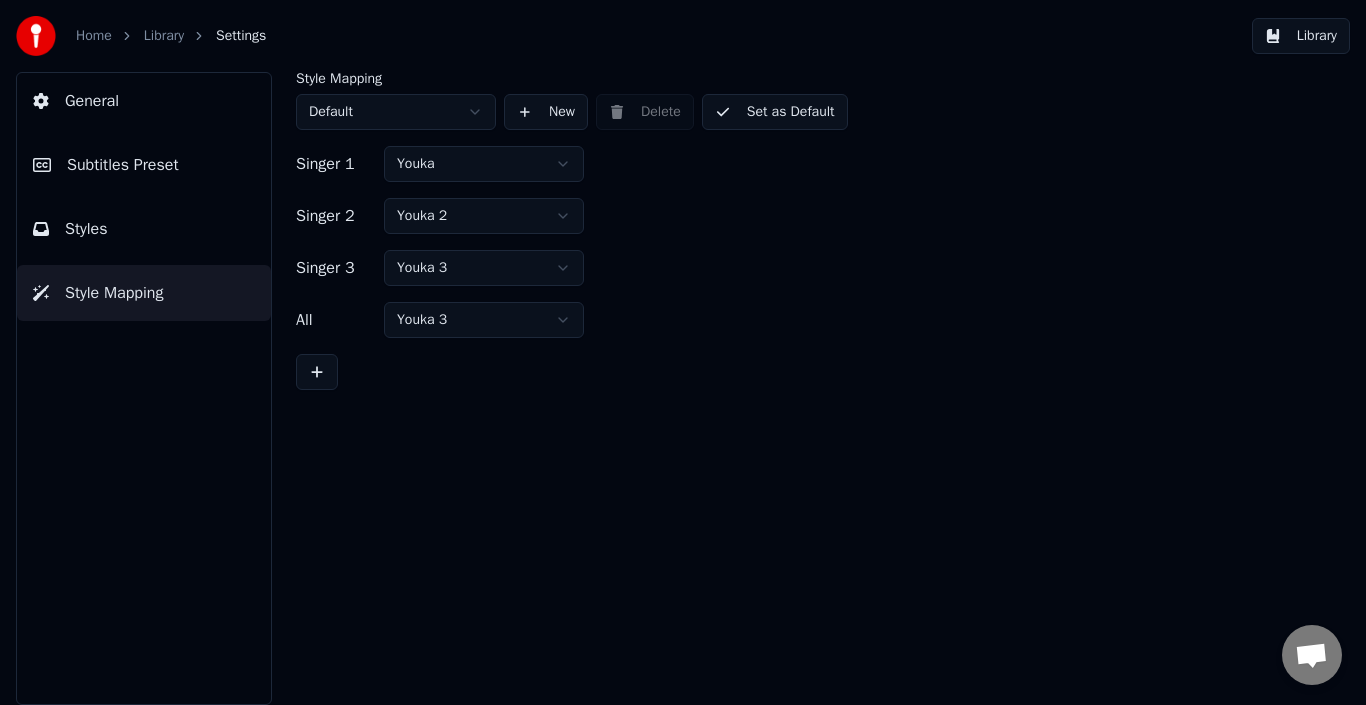 click on "Home Library Settings Library General Subtitles Preset Styles Style Mapping Style Mapping Default New Delete Set as Default Singer   1 Youka Singer   2 Youka 2 Singer   3 Youka 3 All Youka 3" at bounding box center (683, 352) 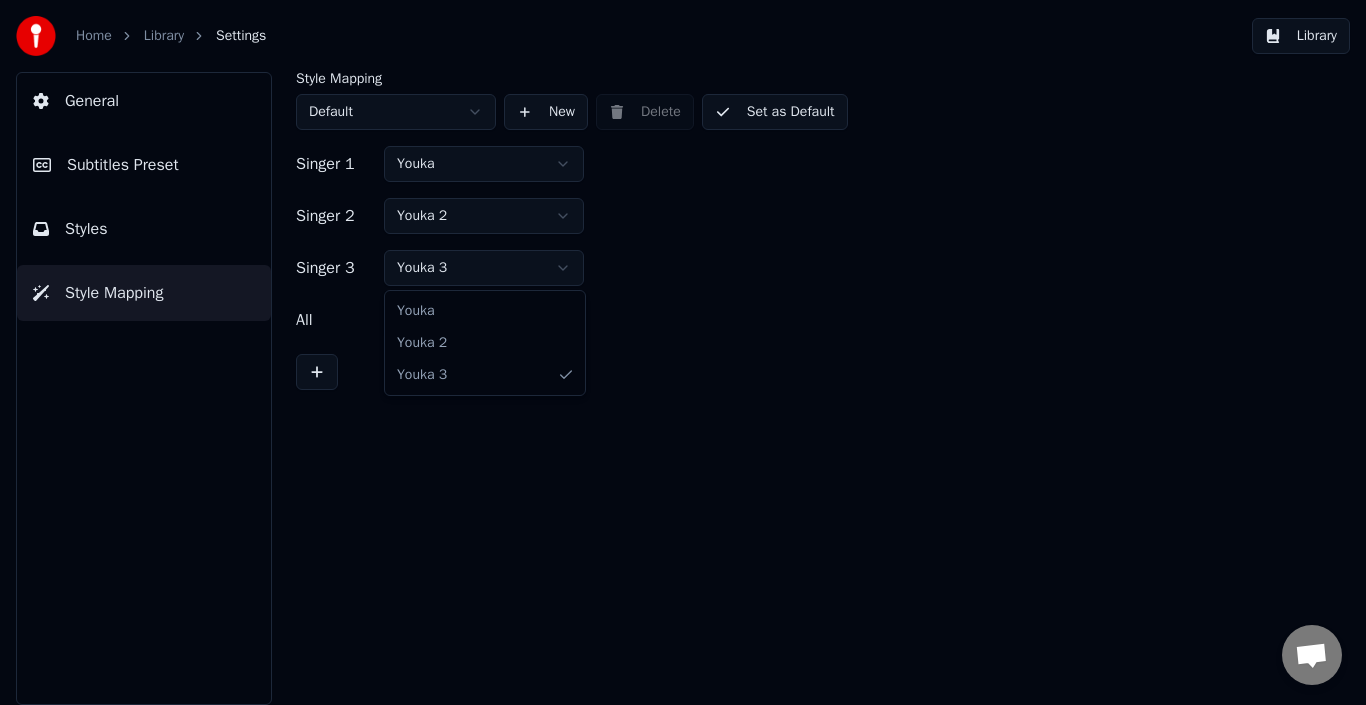 click on "Home Library Settings Library General Subtitles Preset Styles Style Mapping Style Mapping Default New Delete Set as Default Singer   1 Youka Singer   2 Youka 2 Singer   3 Youka 3 All Youka 3 [PERSON_NAME] 2 Youka 3" at bounding box center [683, 352] 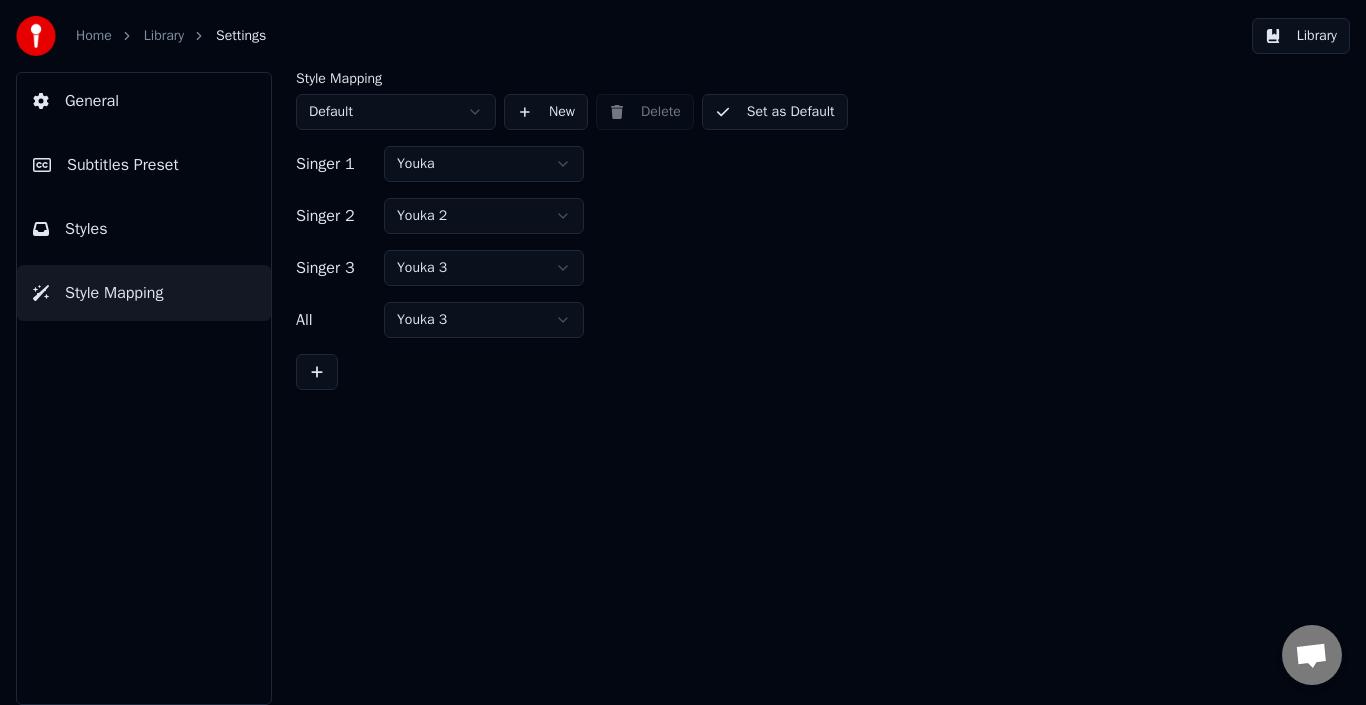 click on "Home Library Settings Library General Subtitles Preset Styles Style Mapping Style Mapping Default New Delete Set as Default Singer   1 Youka Singer   2 Youka 2 Singer   3 Youka 3 All Youka 3" at bounding box center [683, 352] 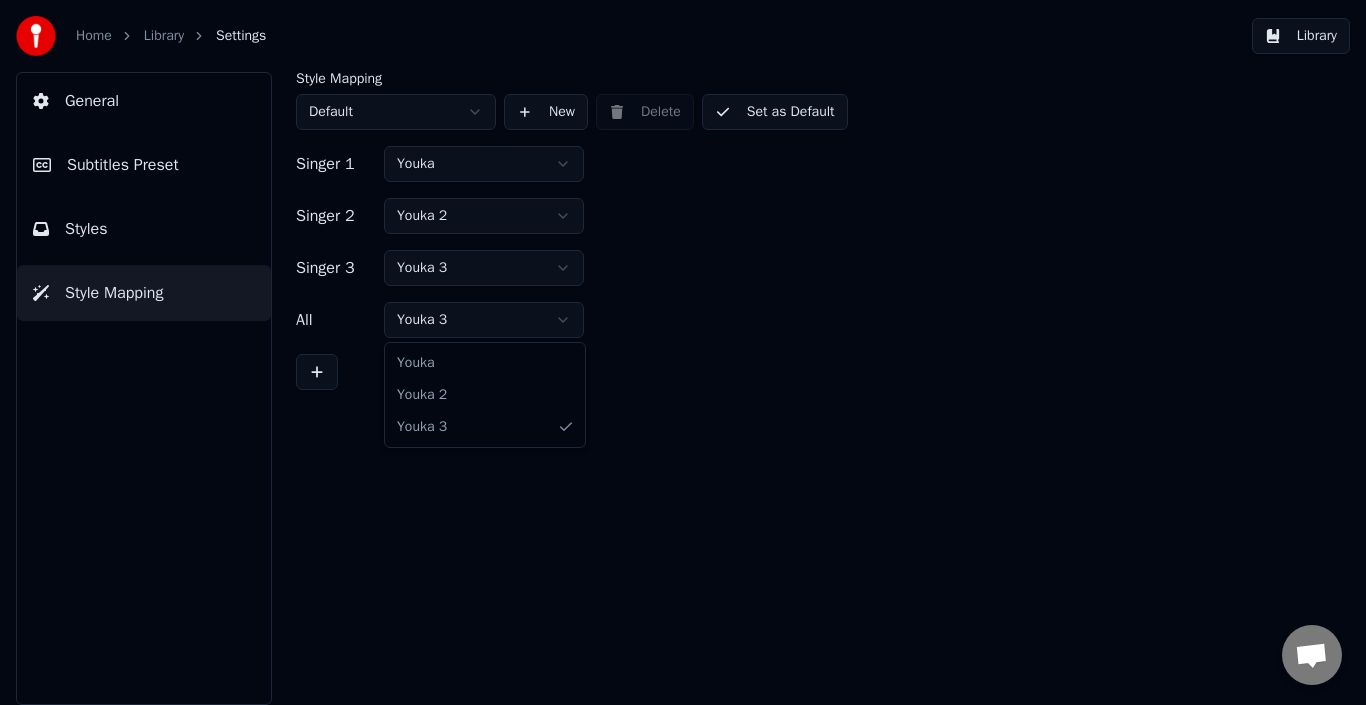 click on "Home Library Settings Library General Subtitles Preset Styles Style Mapping Style Mapping Default New Delete Set as Default Singer   1 Youka Singer   2 Youka 2 Singer   3 Youka 3 All Youka 3 [PERSON_NAME] 2 Youka 3" at bounding box center (683, 352) 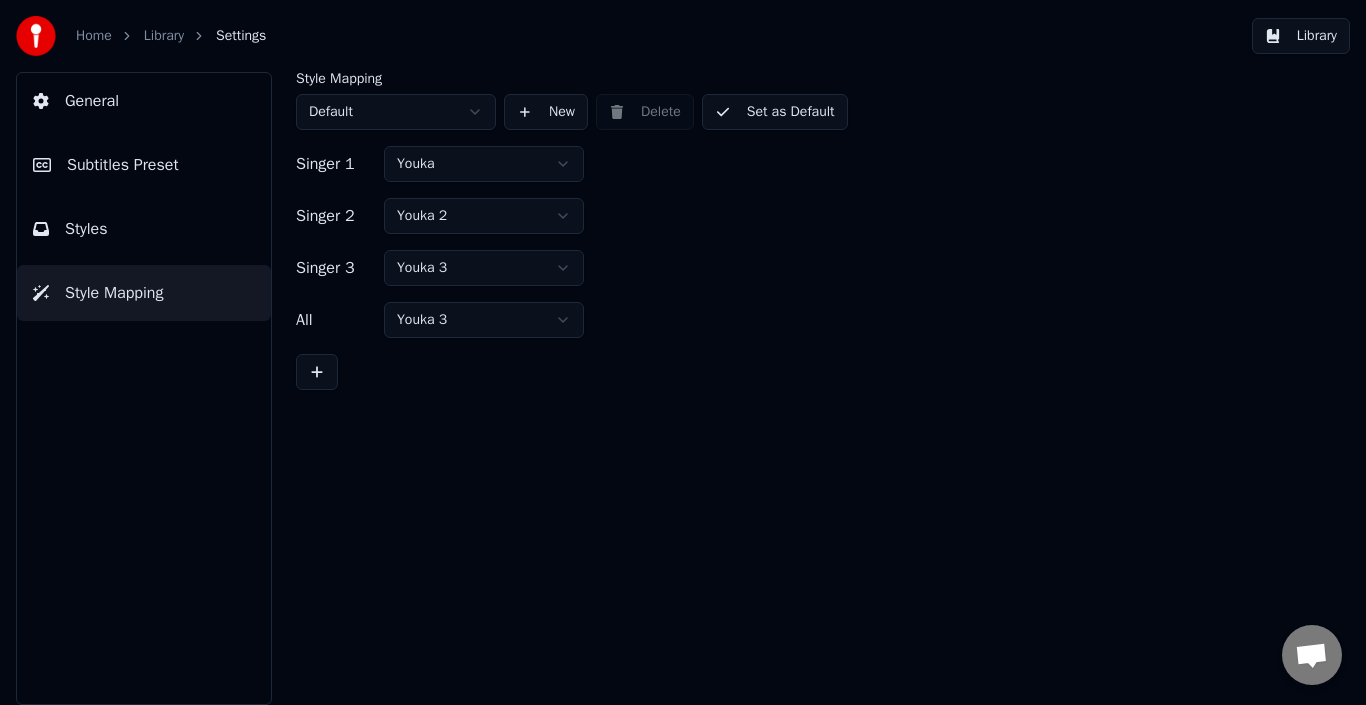 click on "Styles" at bounding box center (144, 229) 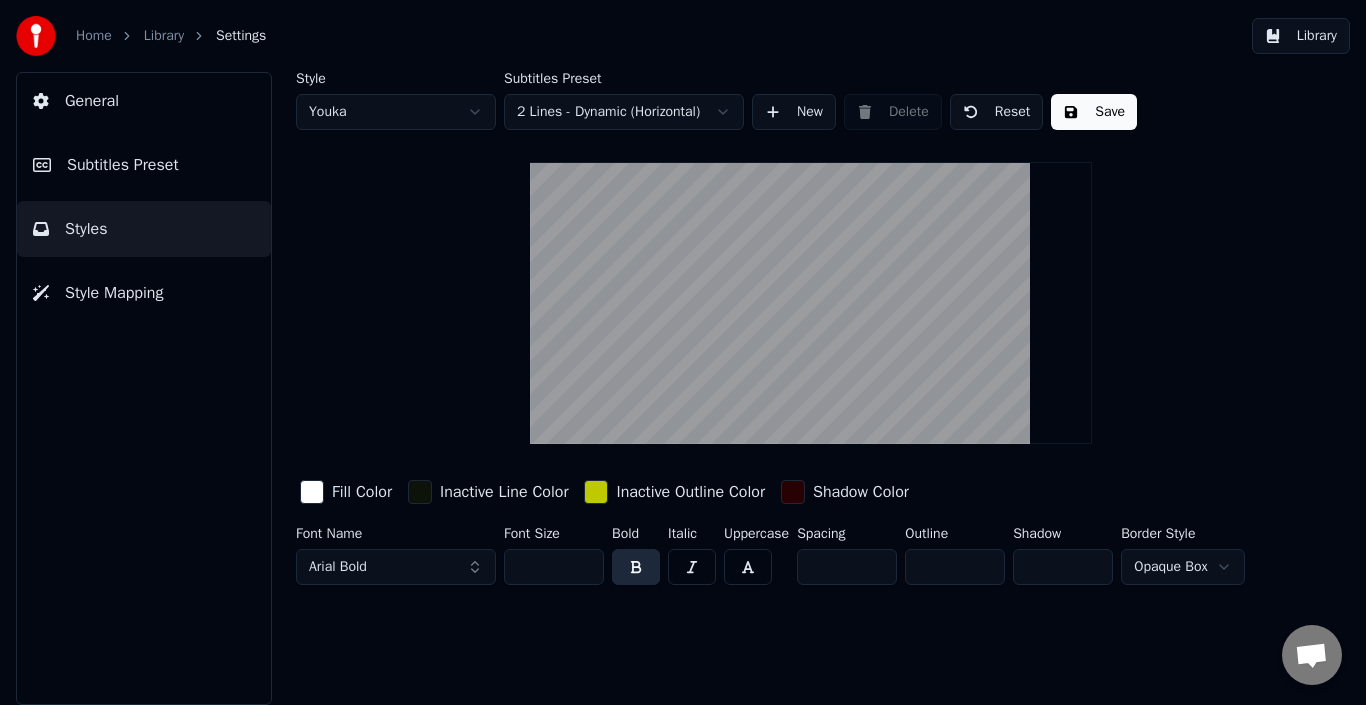 click on "Subtitles Preset" at bounding box center [144, 165] 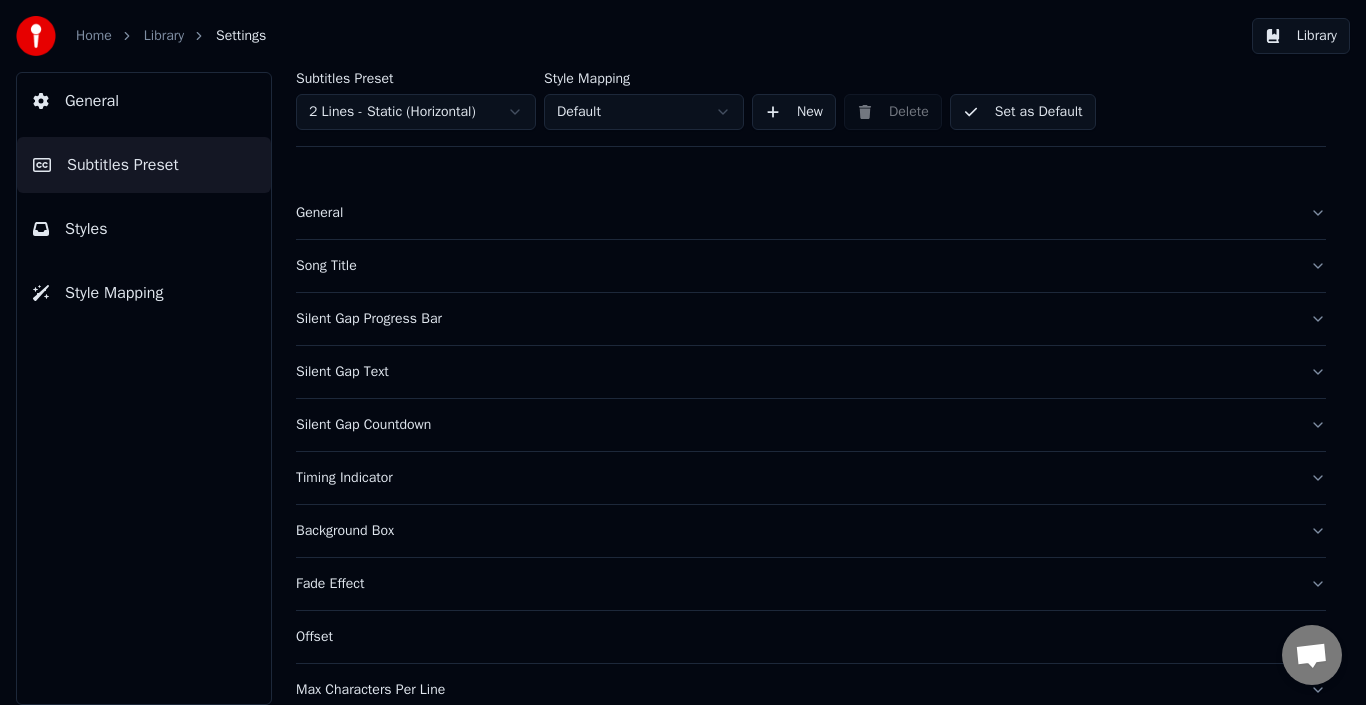 click on "Subtitles Preset" at bounding box center [144, 165] 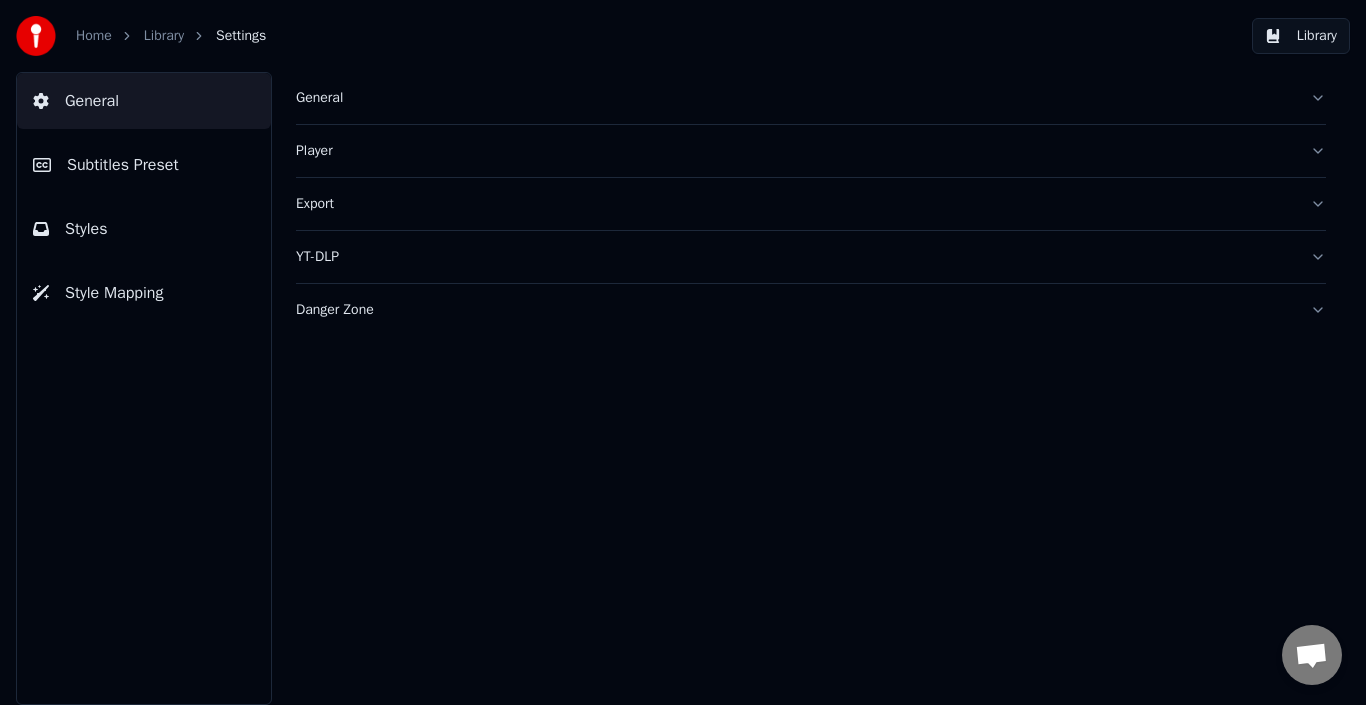 click on "General" at bounding box center [811, 98] 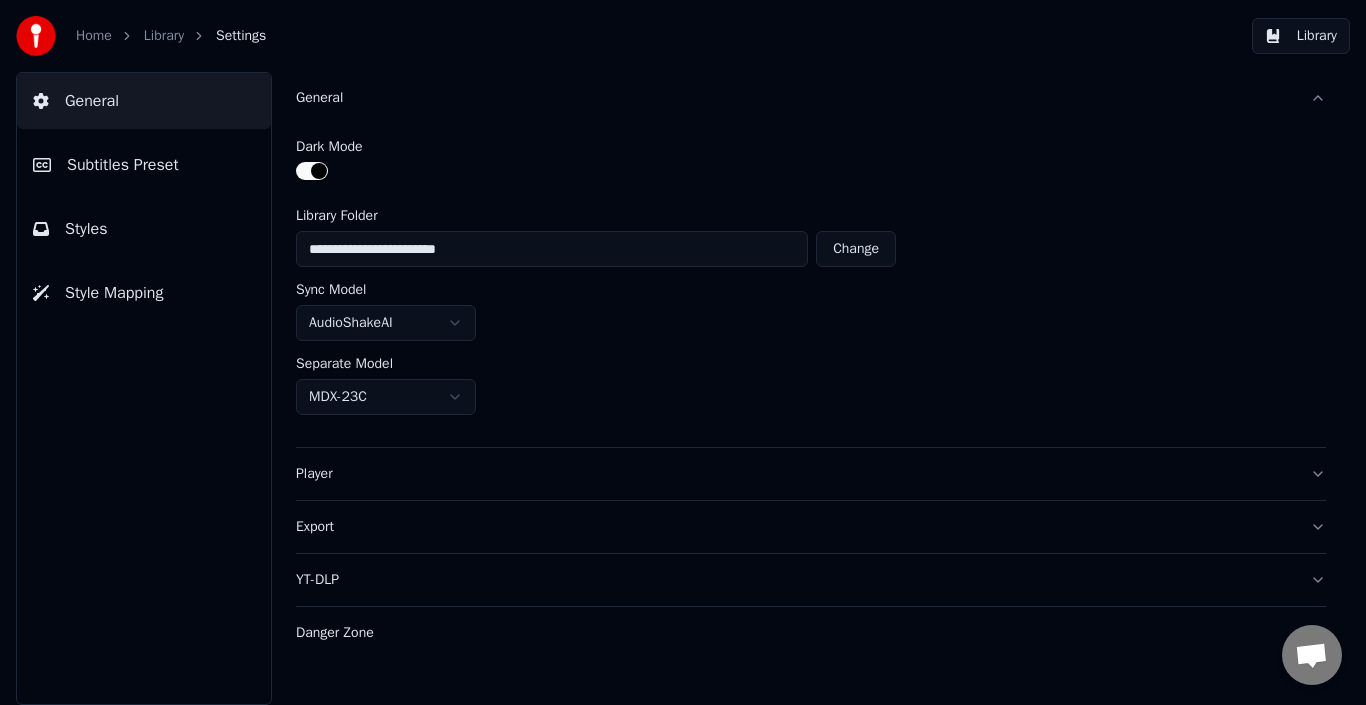 click on "Player" at bounding box center [795, 474] 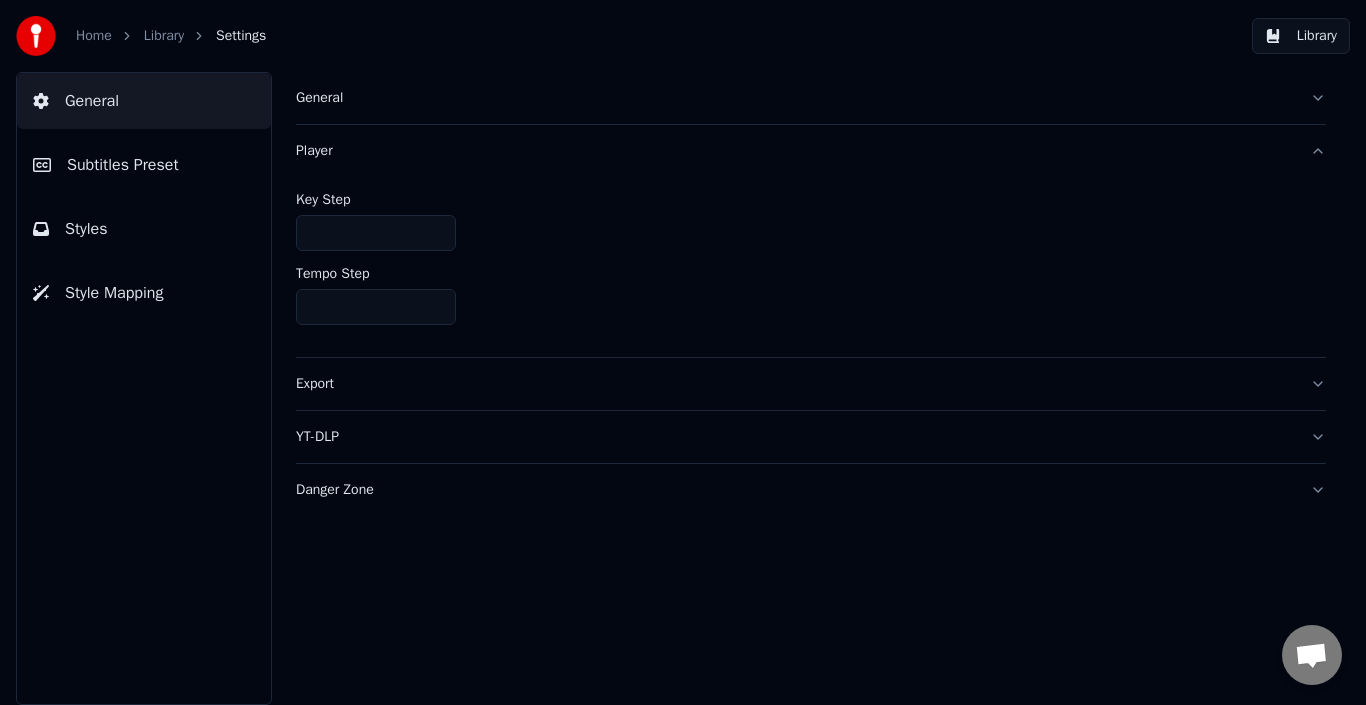 click on "Export" at bounding box center (811, 384) 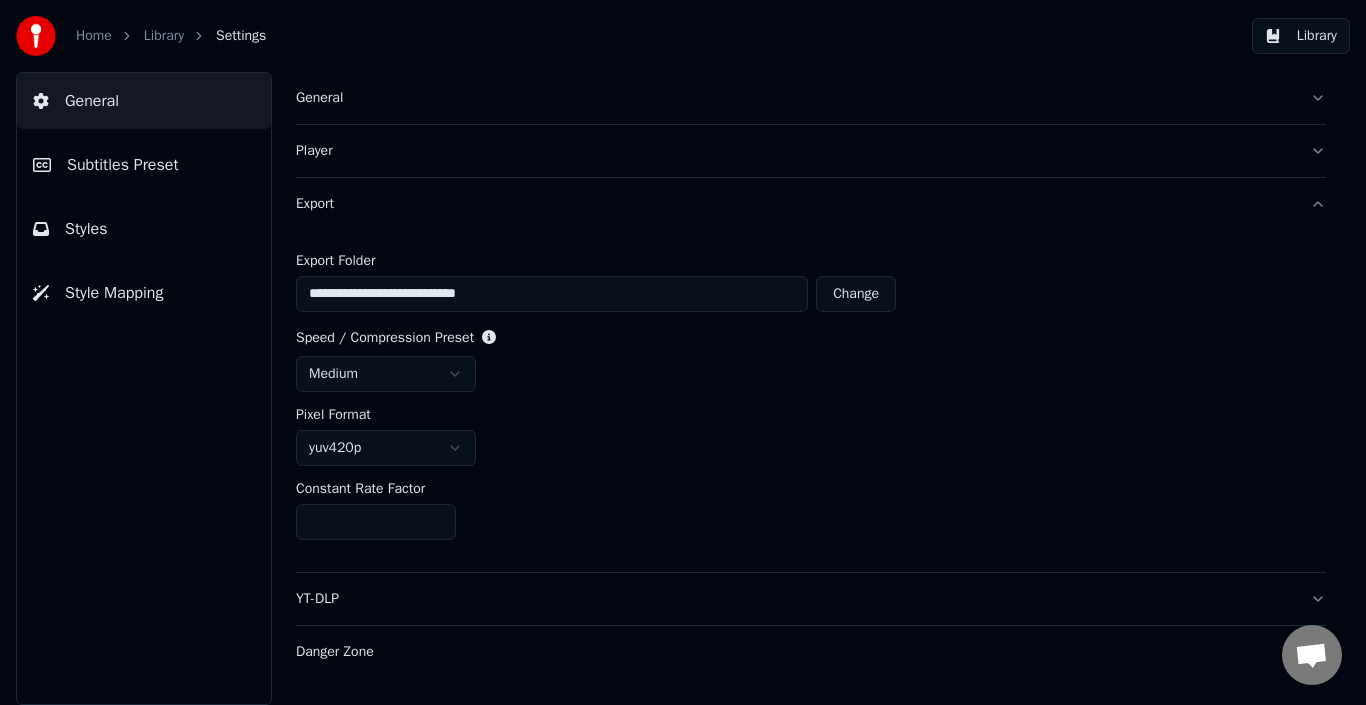 click on "YT-DLP" at bounding box center [811, 599] 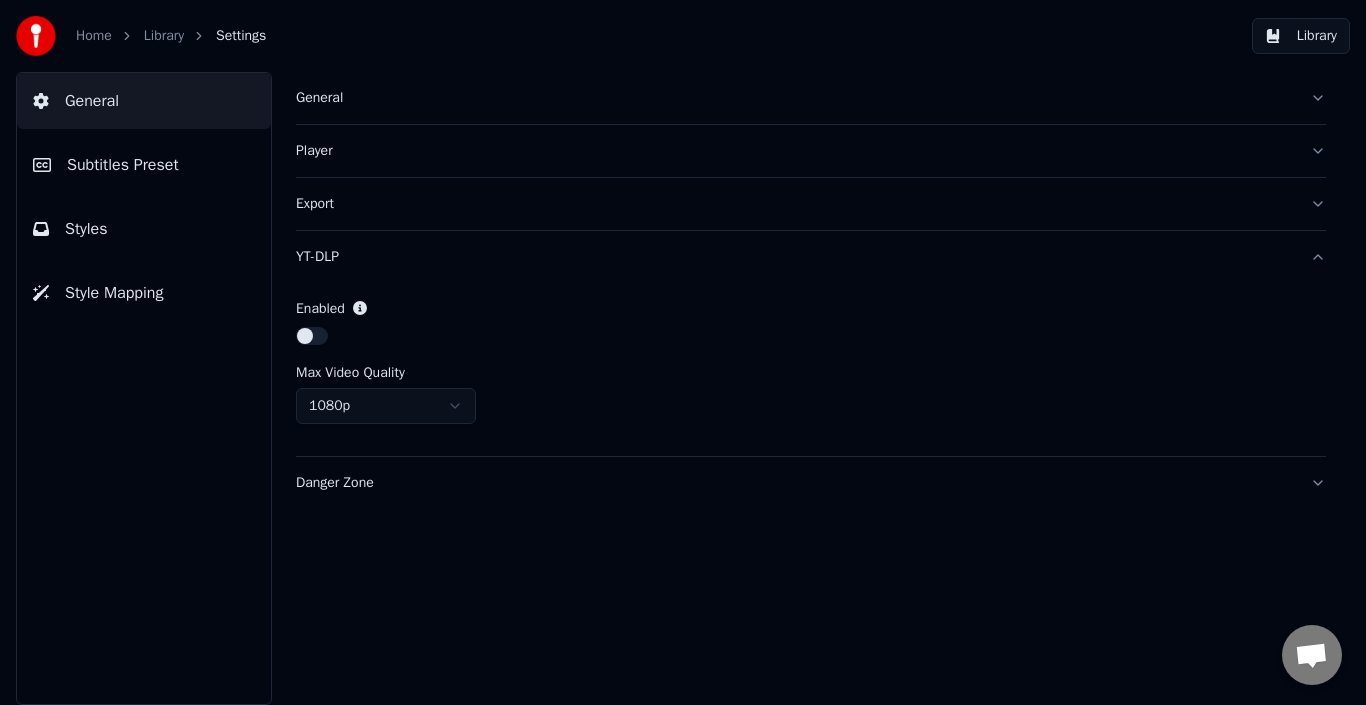 click on "Home Library Settings Library General Subtitles Preset Styles Style Mapping General Player Export YT-DLP Enabled Max Video Quality 1080p Danger Zone" at bounding box center (683, 352) 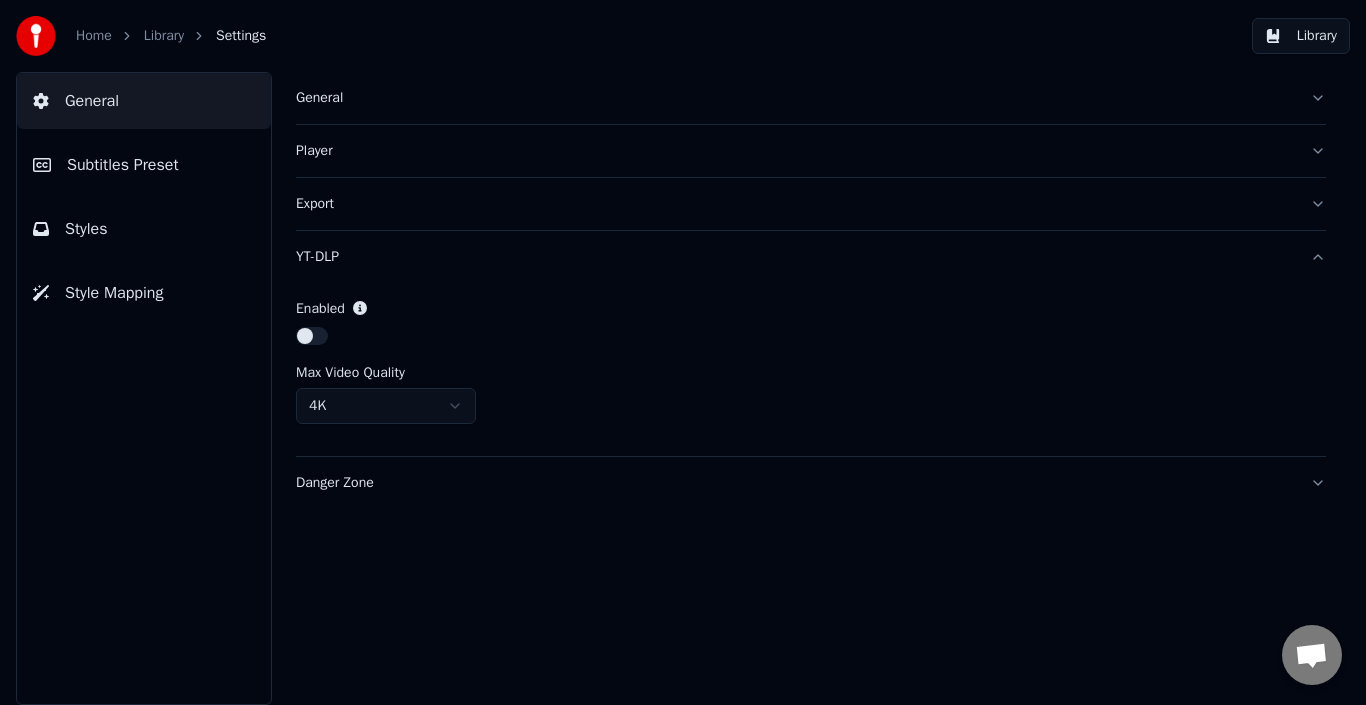 click on "Styles" at bounding box center (144, 229) 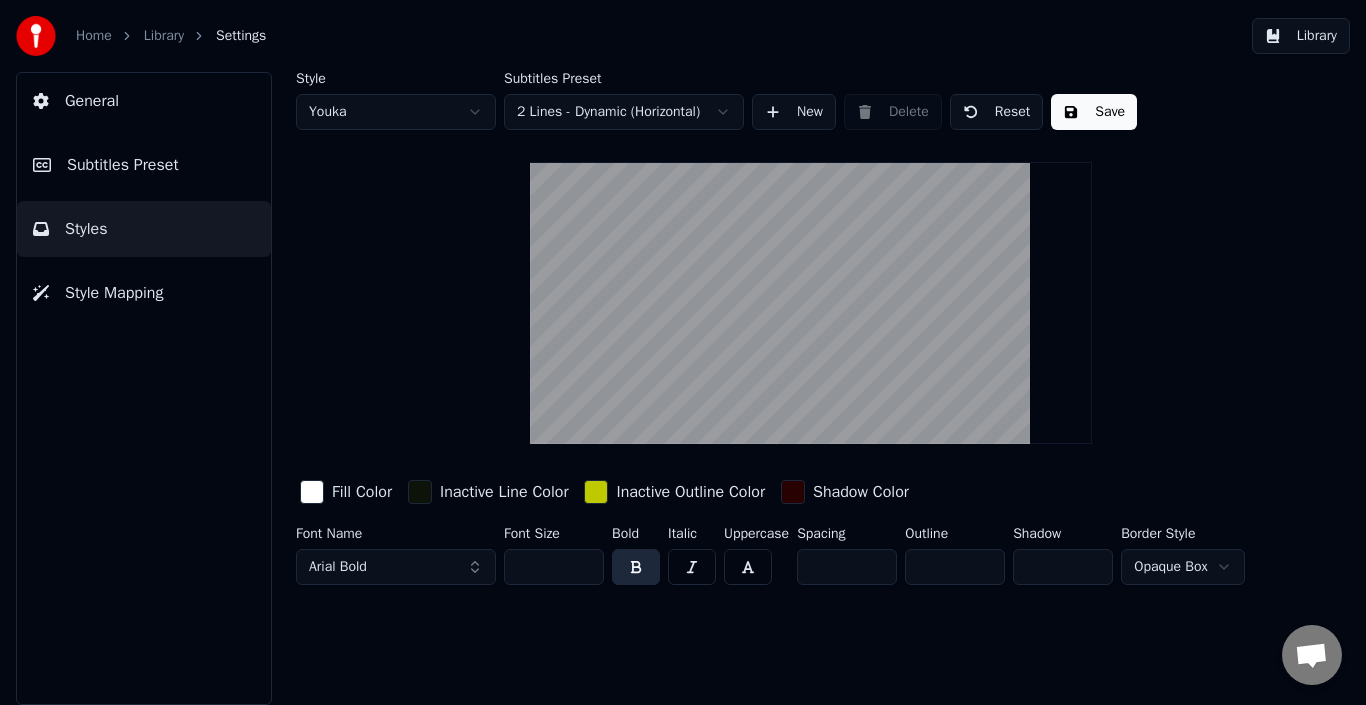click at bounding box center (811, 303) 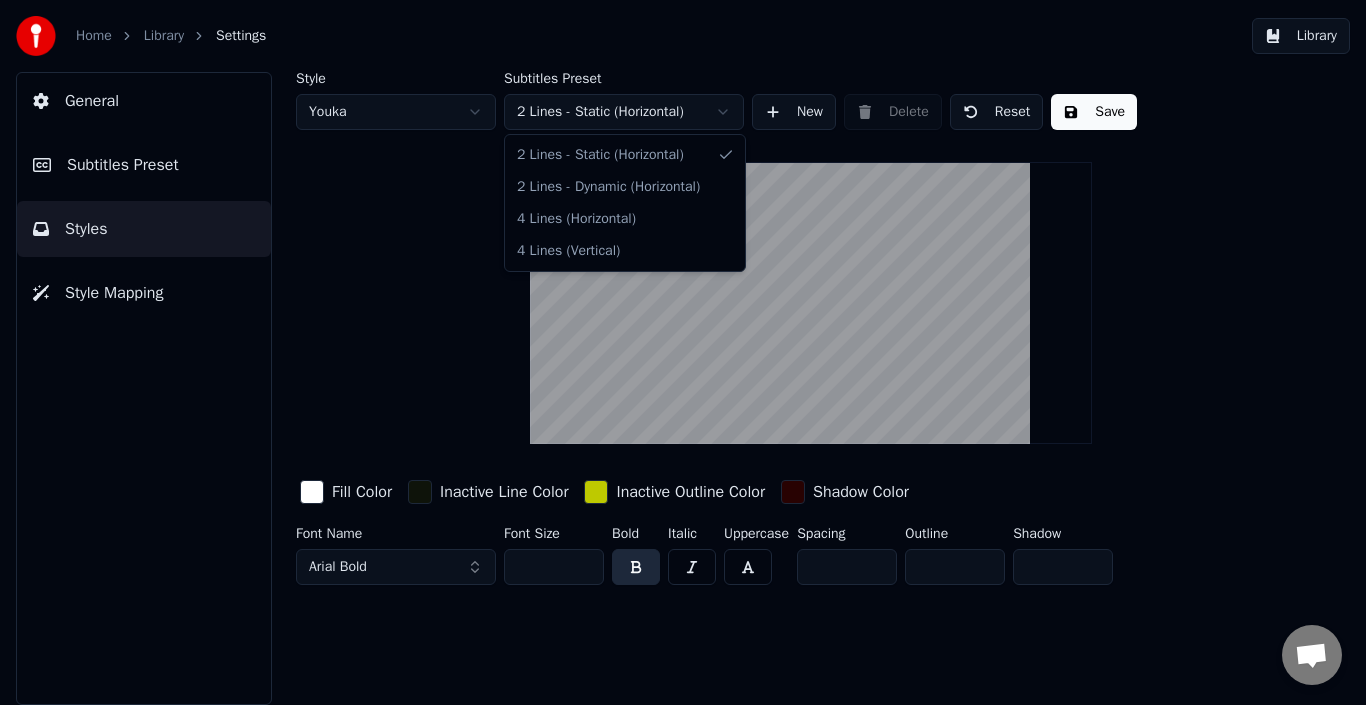 click on "Home Library Settings Library General Subtitles Preset Styles Style Mapping Style Youka Subtitles Preset 2 Lines - Static (Horizontal) New Delete Reset Save Fill Color Inactive Line Color Inactive Outline Color Shadow Color Font Name Arial Bold Font Size ** Bold Italic Uppercase Spacing * Outline * Shadow * 2 Lines - Static (Horizontal) 2 Lines - Dynamic (Horizontal) 4 Lines (Horizontal) 4 Lines (Vertical)" at bounding box center (683, 352) 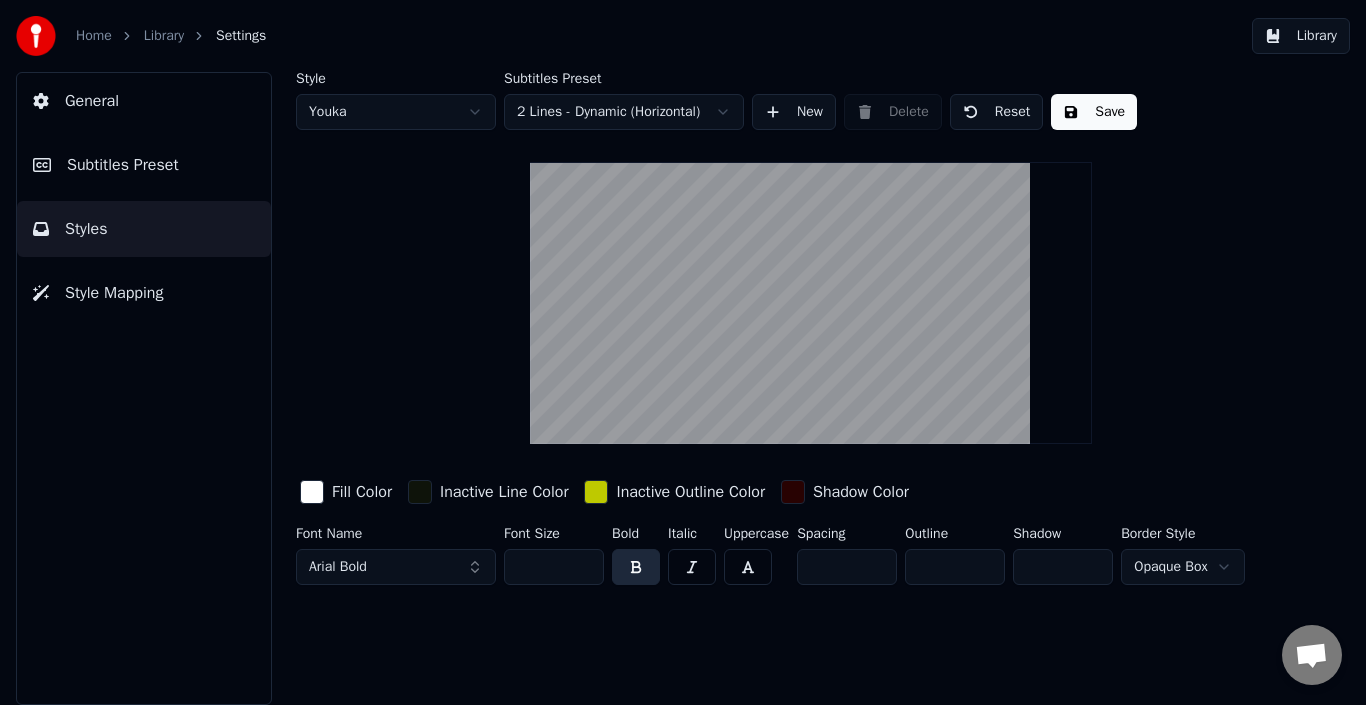 click on "Home Library Settings Library General Subtitles Preset Styles Style Mapping Style Youka Subtitles Preset 2 Lines - Dynamic (Horizontal) New Delete Reset Save Fill Color Inactive Line Color Inactive Outline Color Shadow Color Font Name Arial Bold Font Size ** Bold Italic Uppercase Spacing * Outline * Shadow * Border Style Opaque Box" at bounding box center [683, 352] 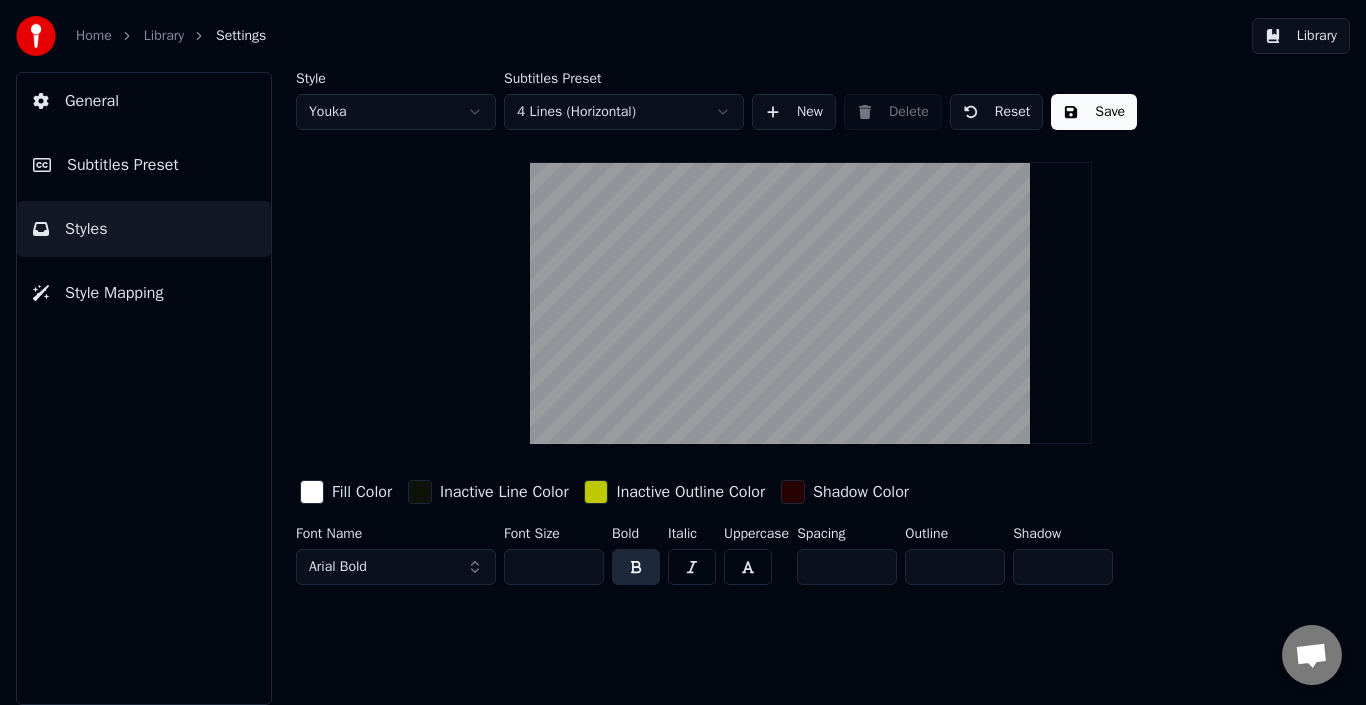 click on "Home Library Settings Library General Subtitles Preset Styles Style Mapping Style Youka Subtitles Preset 4 Lines (Horizontal) New Delete Reset Save Fill Color Inactive Line Color Inactive Outline Color Shadow Color Font Name Arial Bold Font Size ** Bold Italic Uppercase Spacing * Outline * Shadow *" at bounding box center (683, 352) 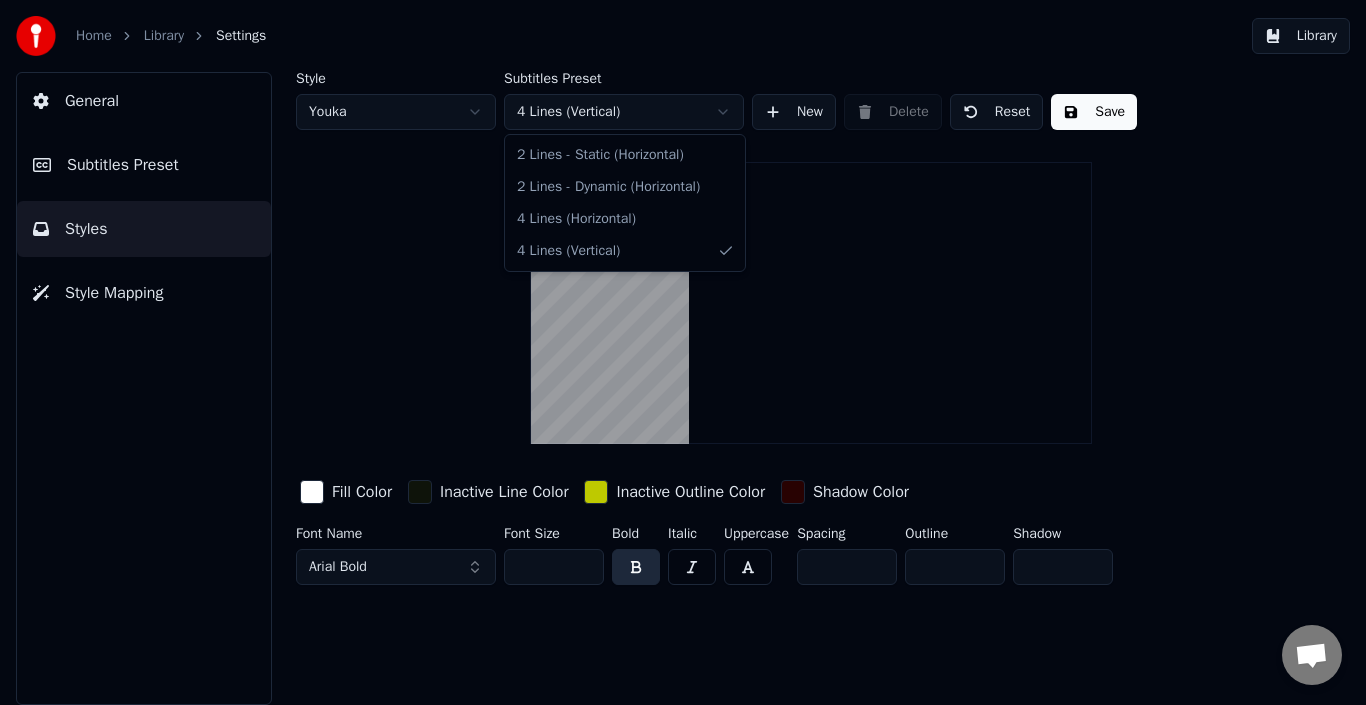 click on "Home Library Settings Library General Subtitles Preset Styles Style Mapping Style Youka Subtitles Preset 4 Lines (Vertical) New Delete Reset Save Fill Color Inactive Line Color Inactive Outline Color Shadow Color Font Name Arial Bold Font Size ** Bold Italic Uppercase Spacing * Outline * Shadow * 2 Lines - Static (Horizontal) 2 Lines - Dynamic (Horizontal) 4 Lines (Horizontal) 4 Lines (Vertical)" at bounding box center (683, 352) 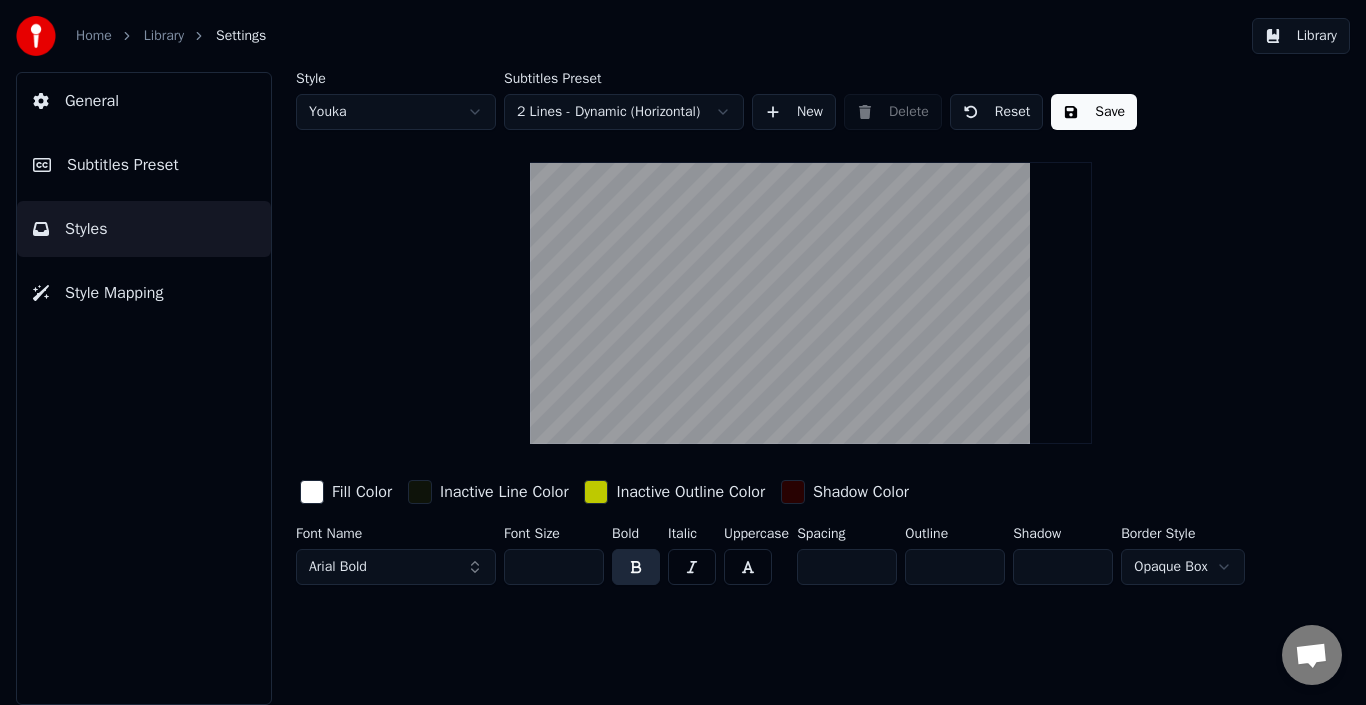 click at bounding box center (811, 303) 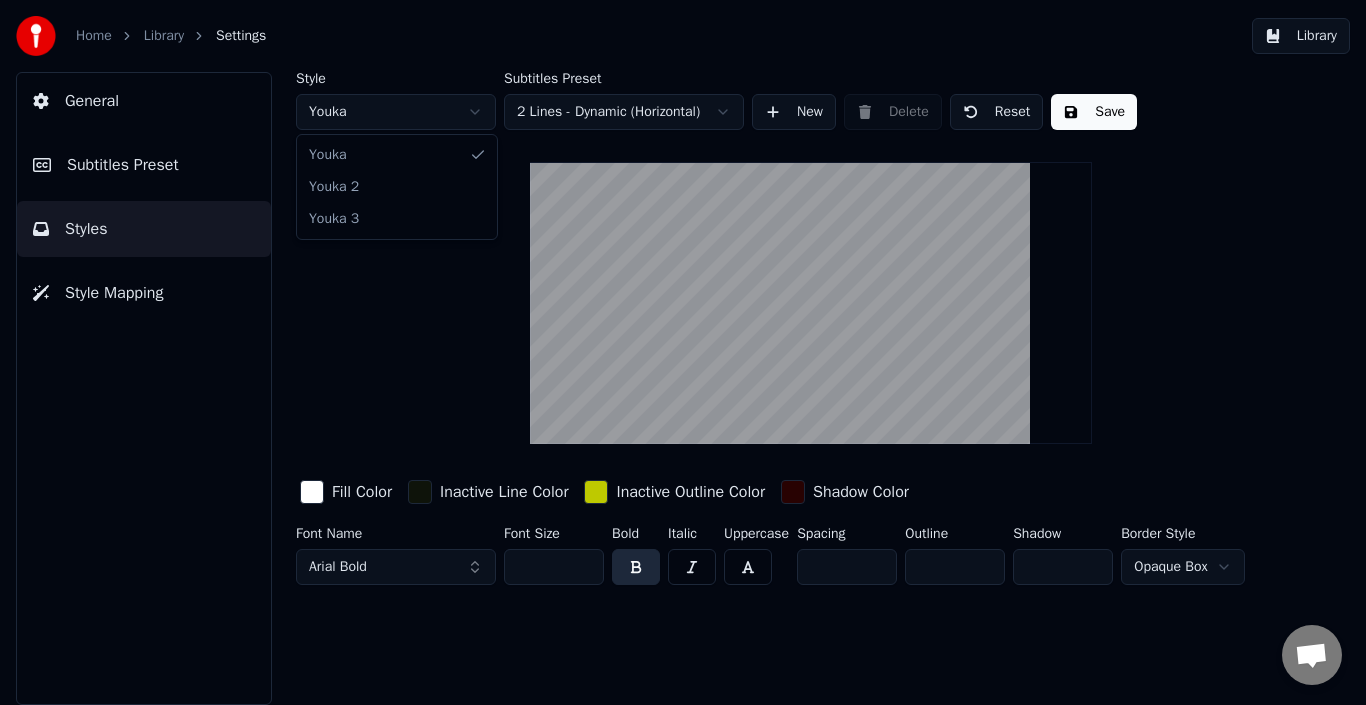 drag, startPoint x: 437, startPoint y: 205, endPoint x: 435, endPoint y: 188, distance: 17.117243 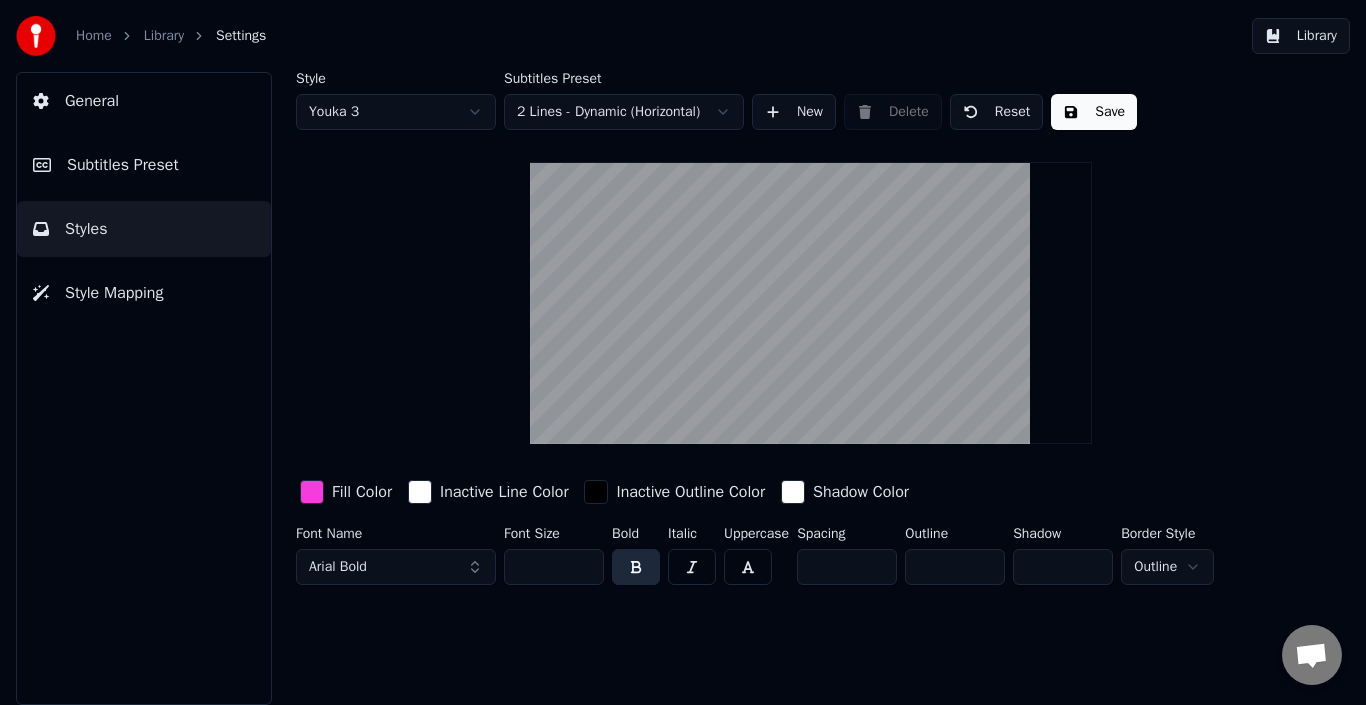 click on "Home Library Settings Library General Subtitles Preset Styles Style Mapping Style Youka 3 Subtitles Preset 2 Lines - Dynamic (Horizontal) New Delete Reset Save Fill Color Inactive Line Color Inactive Outline Color Shadow Color Font Name Arial Bold Font Size ** Bold Italic Uppercase Spacing * Outline * Shadow * Border Style Outline" at bounding box center (683, 352) 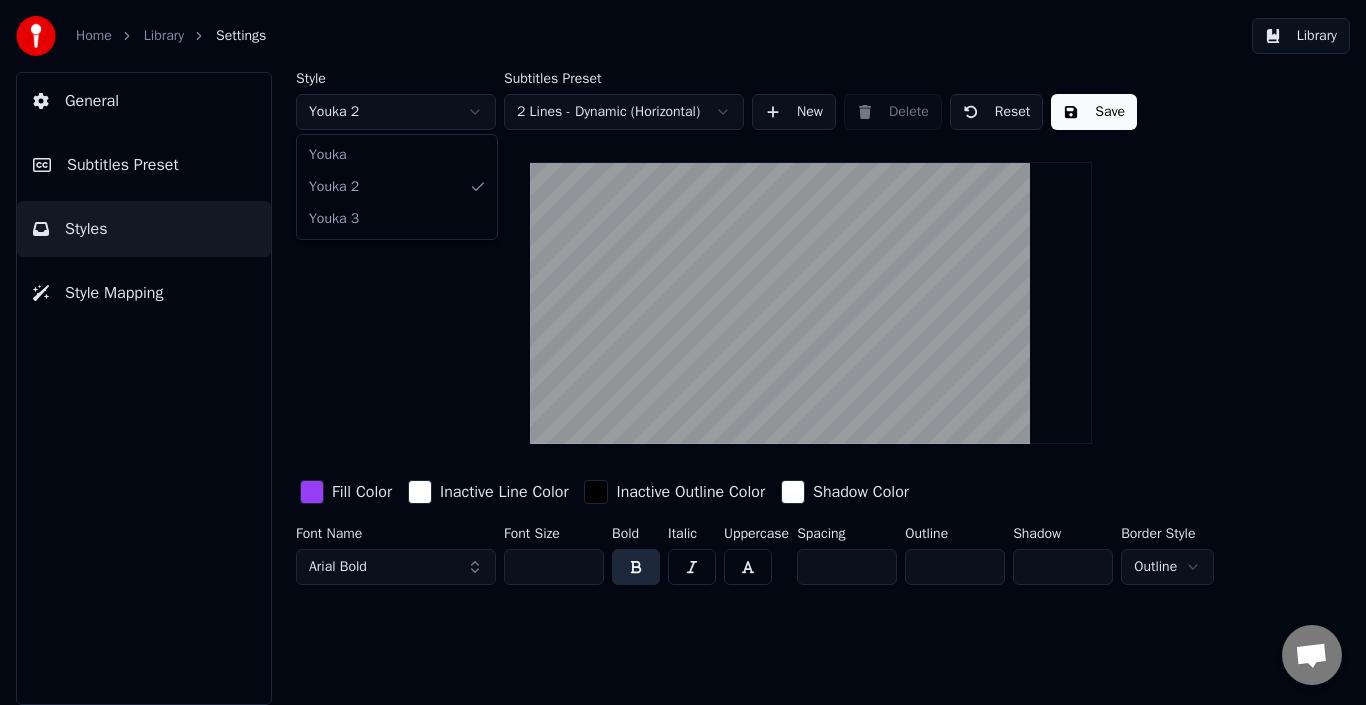 click on "Home Library Settings Library General Subtitles Preset Styles Style Mapping Style Youka 2 Subtitles Preset 2 Lines - Dynamic (Horizontal) New Delete Reset Save Fill Color Inactive Line Color Inactive Outline Color Shadow Color Font Name Arial Bold Font Size ** Bold Italic Uppercase Spacing * Outline * Shadow * Border Style Outline Youka Youka 2 Youka 3" at bounding box center (683, 352) 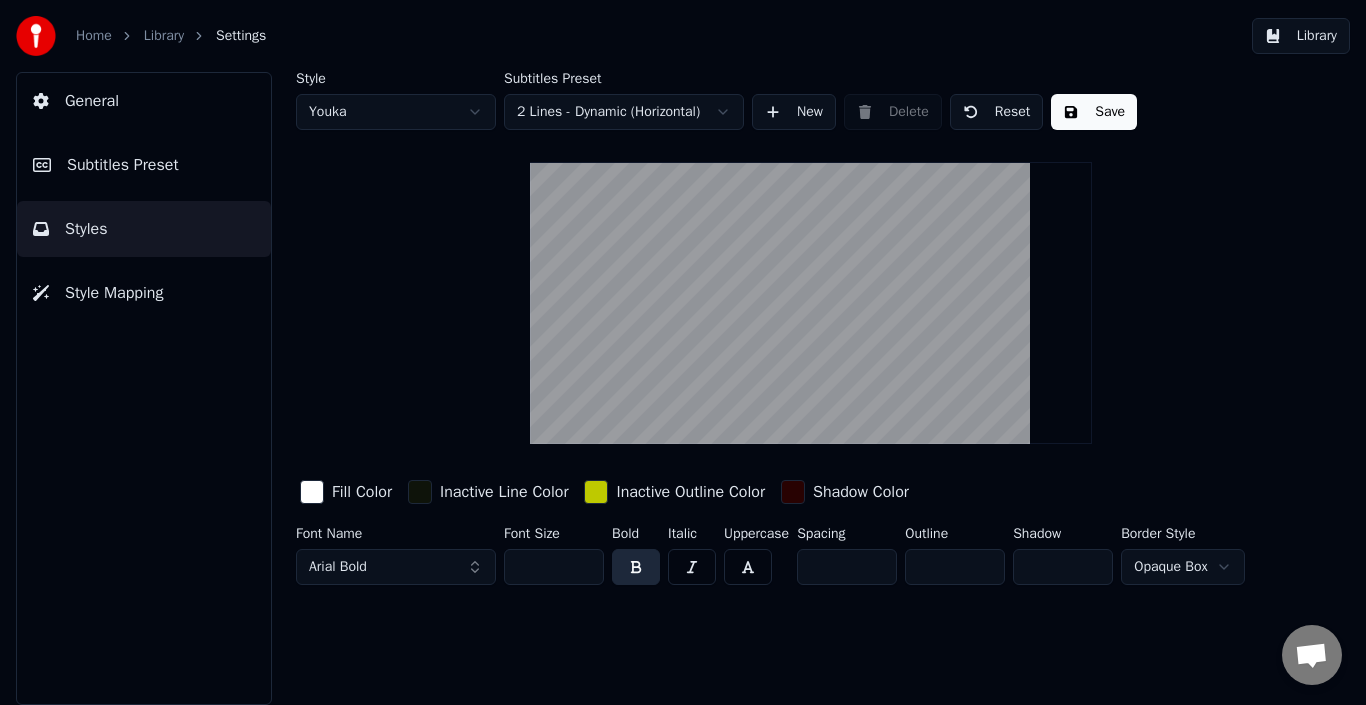 click on "Home" at bounding box center (94, 36) 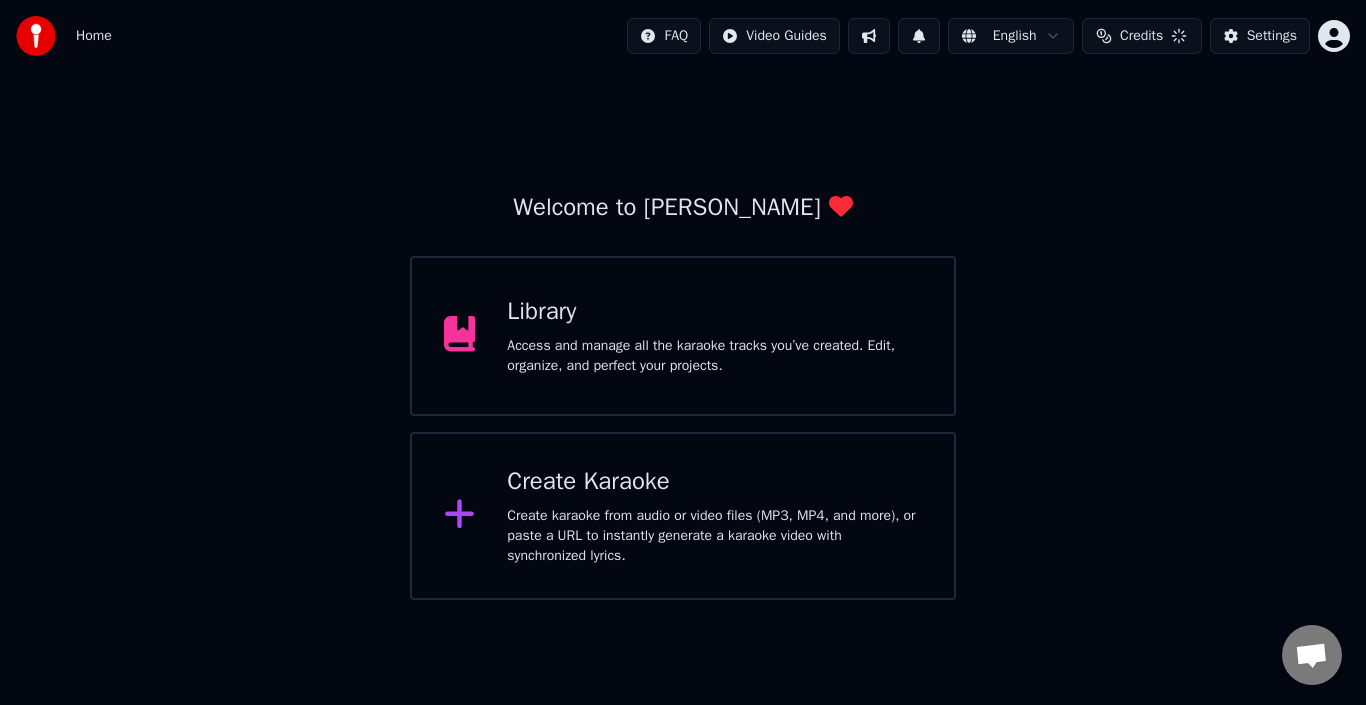 click on "Create karaoke from audio or video files (MP3, MP4, and more), or paste a URL to instantly generate a karaoke video with synchronized lyrics." at bounding box center (714, 536) 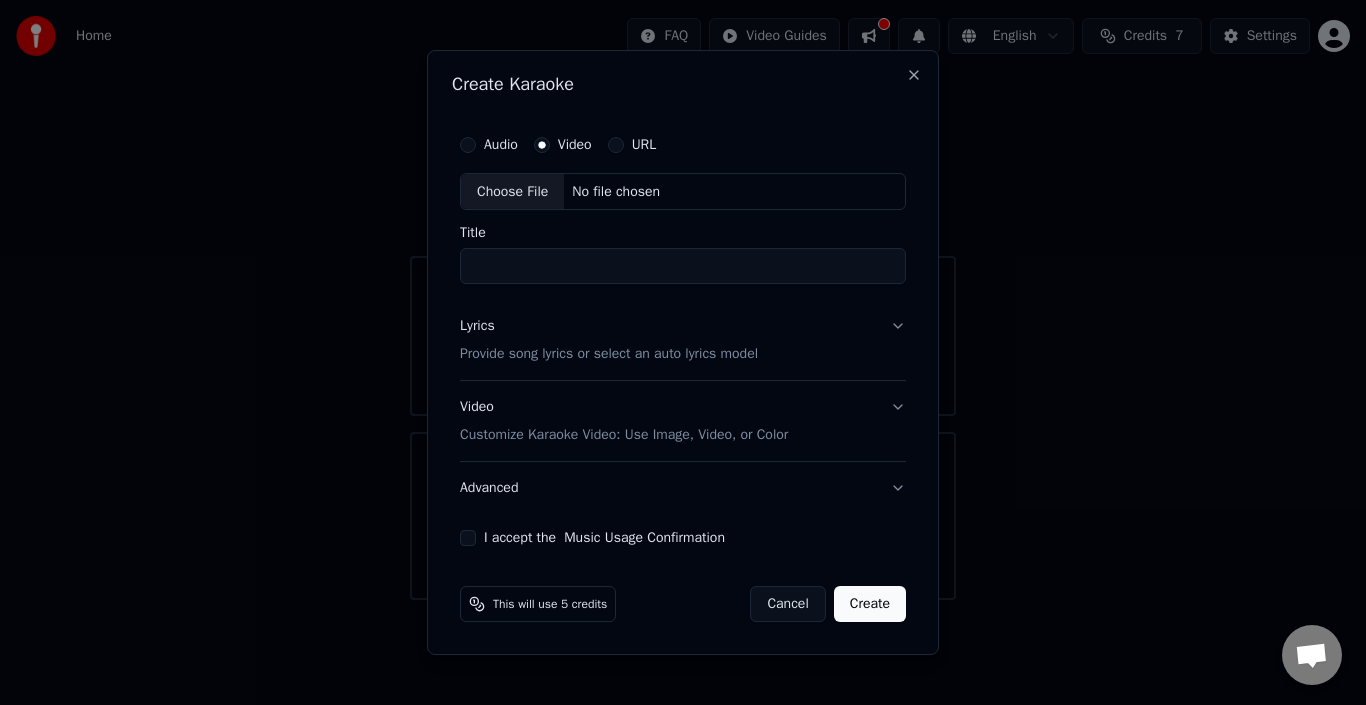 click on "Cancel" at bounding box center (787, 604) 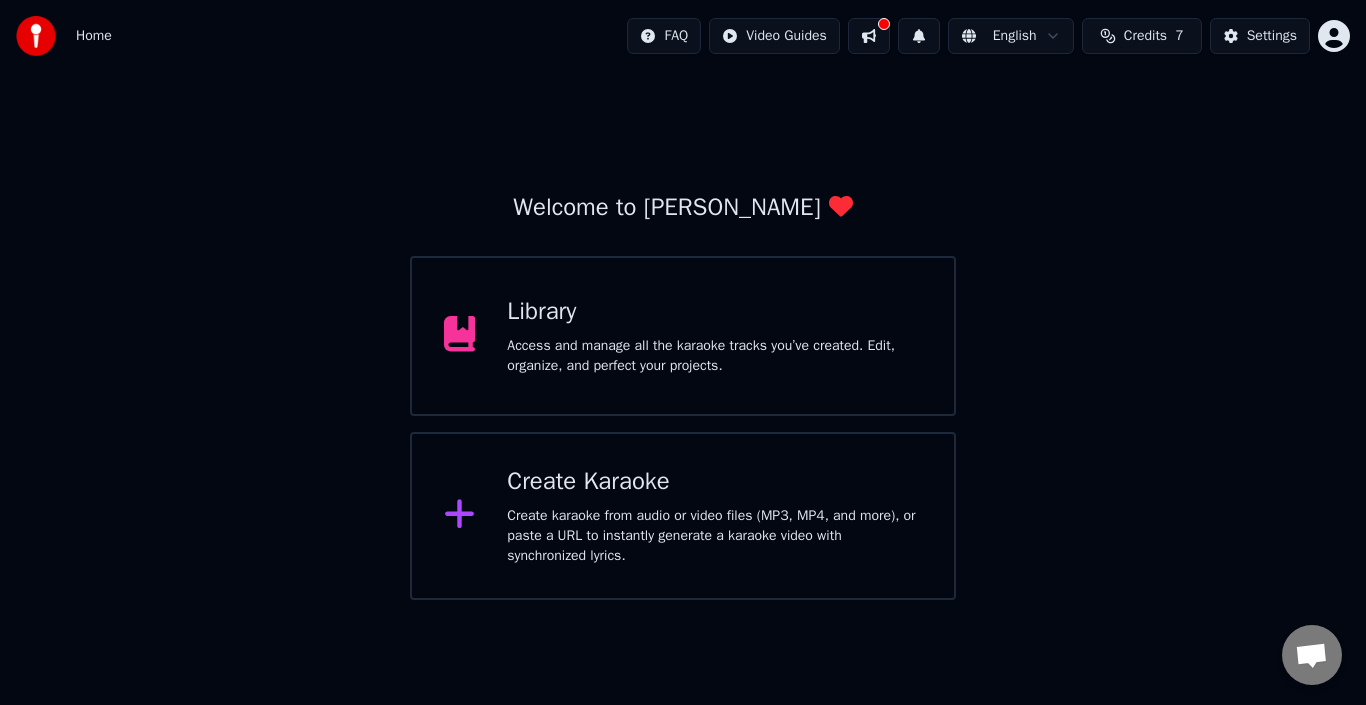 click on "Library" at bounding box center (714, 312) 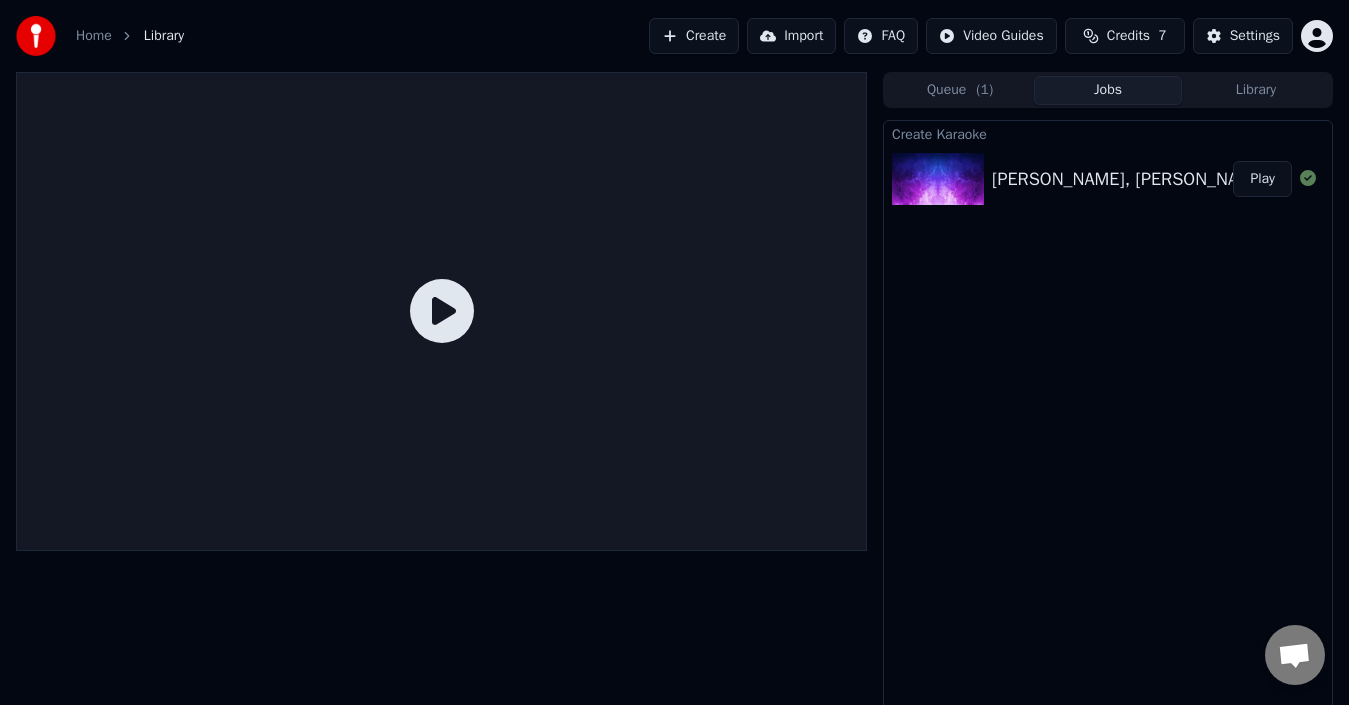 click on "Play" at bounding box center (1262, 179) 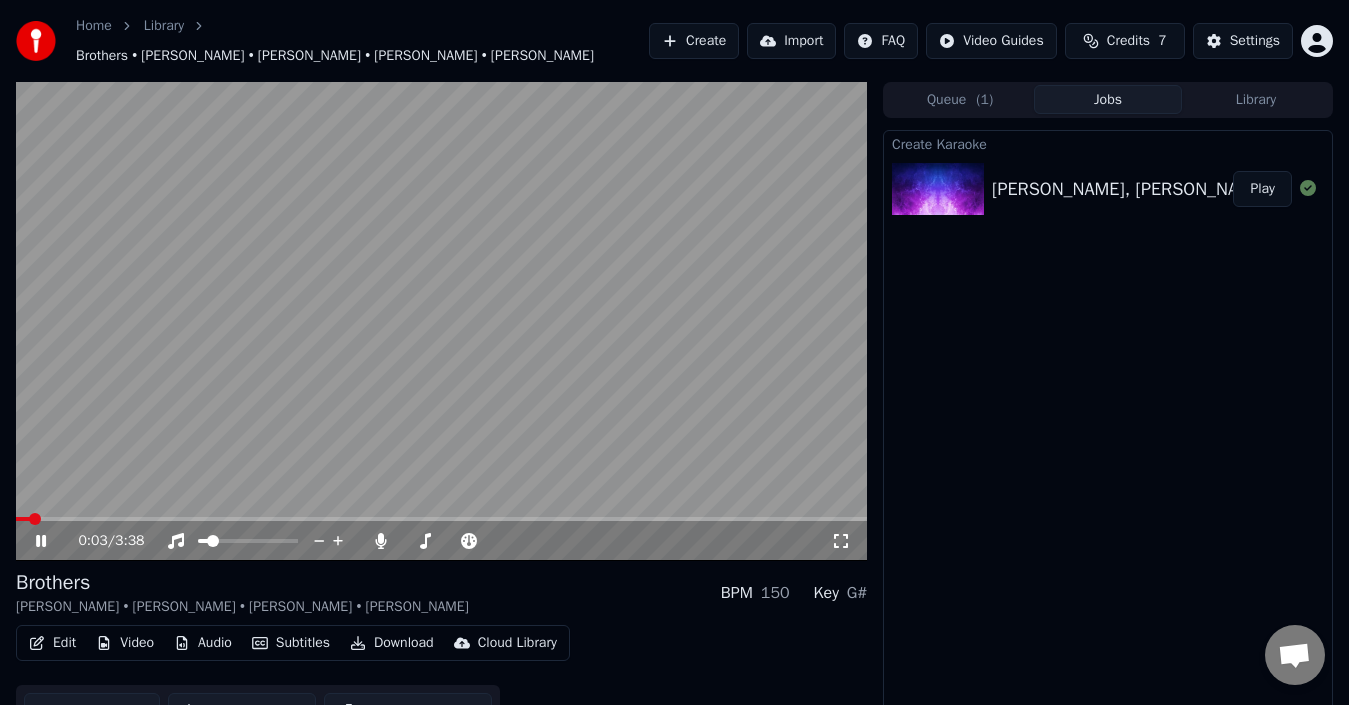 click at bounding box center [441, 321] 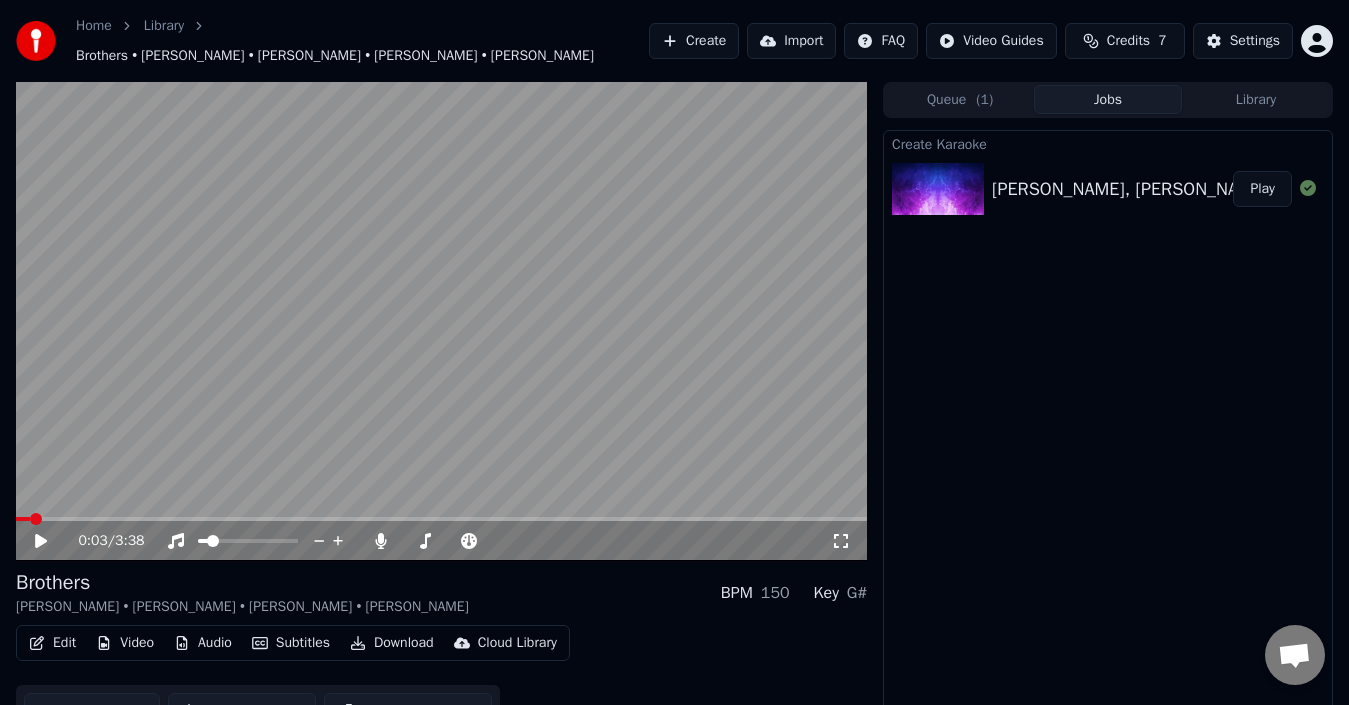 scroll, scrollTop: 22, scrollLeft: 0, axis: vertical 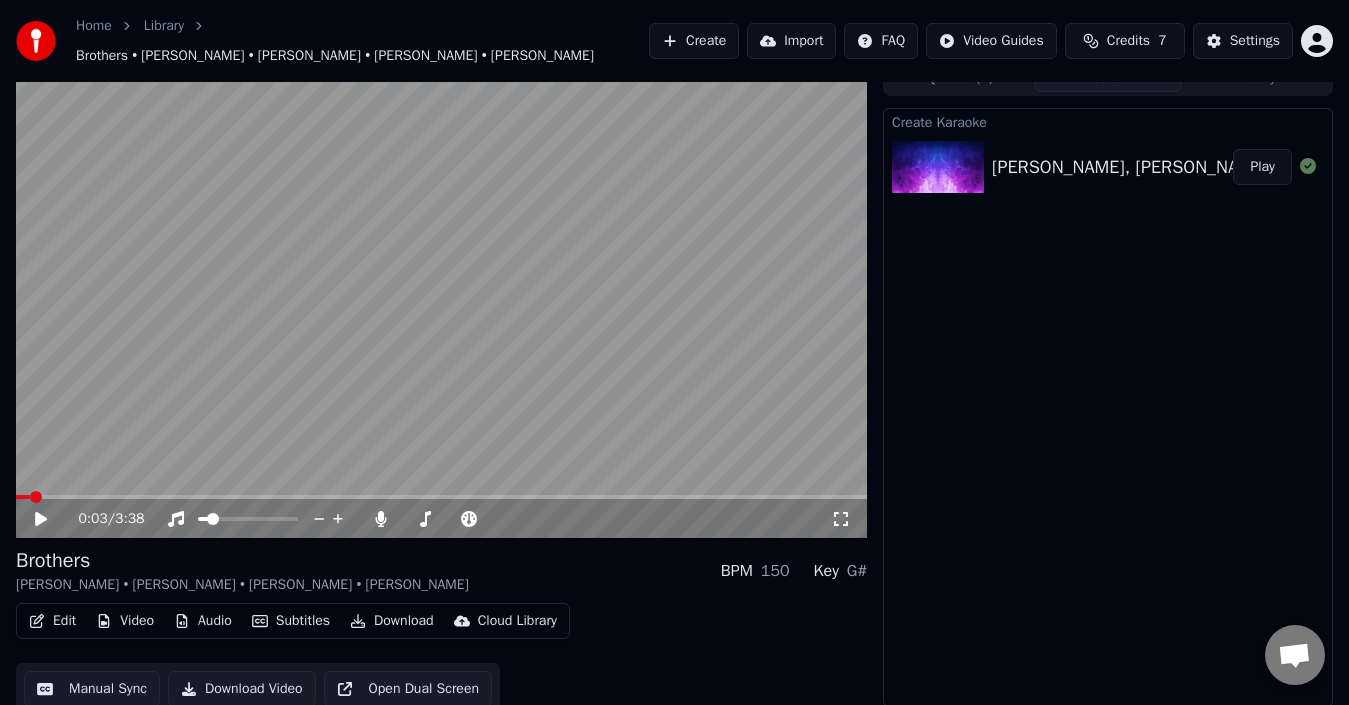 click on "Edit" at bounding box center [52, 621] 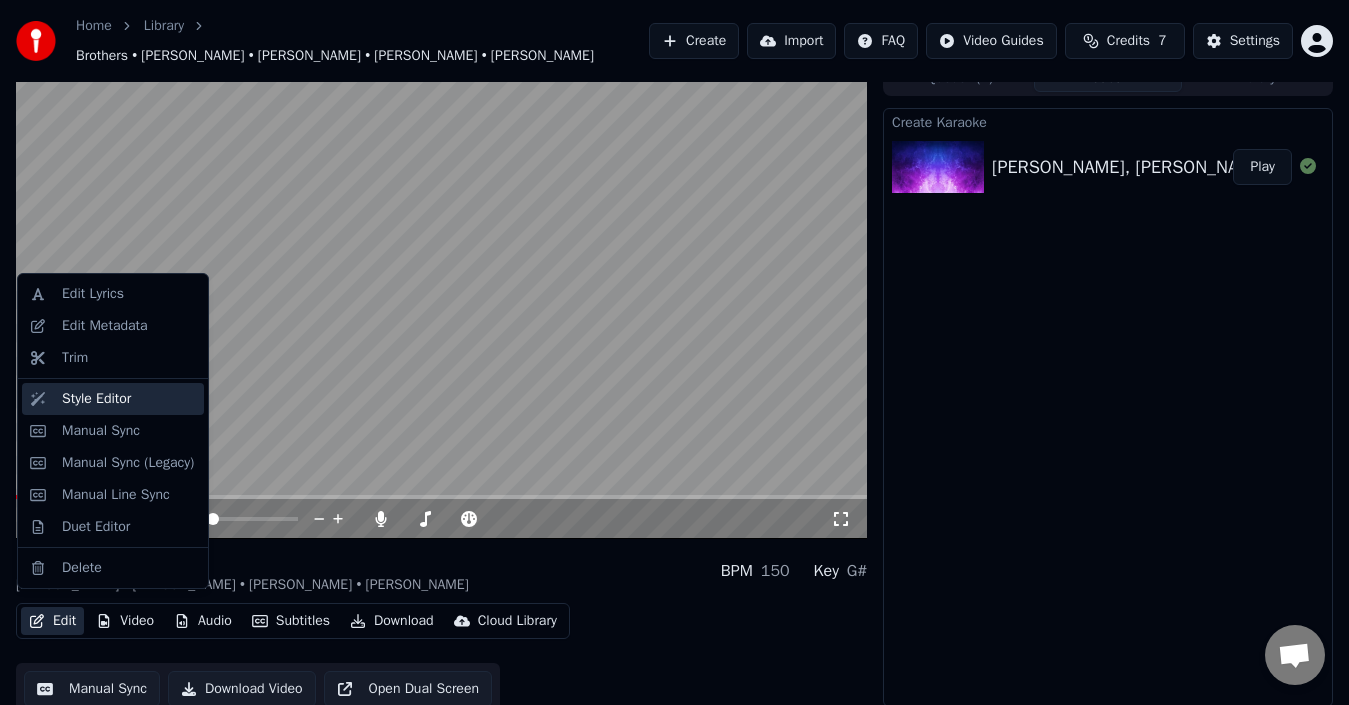 click on "Style Editor" at bounding box center (96, 399) 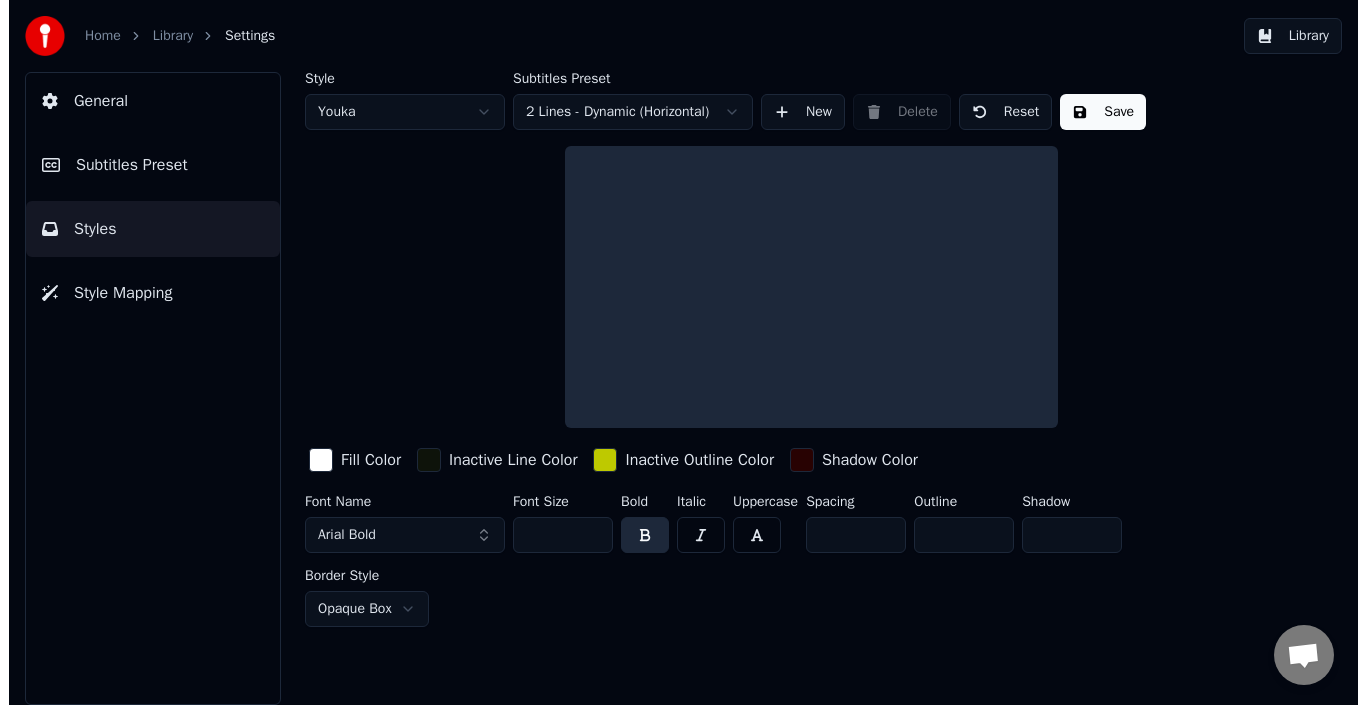 scroll, scrollTop: 0, scrollLeft: 0, axis: both 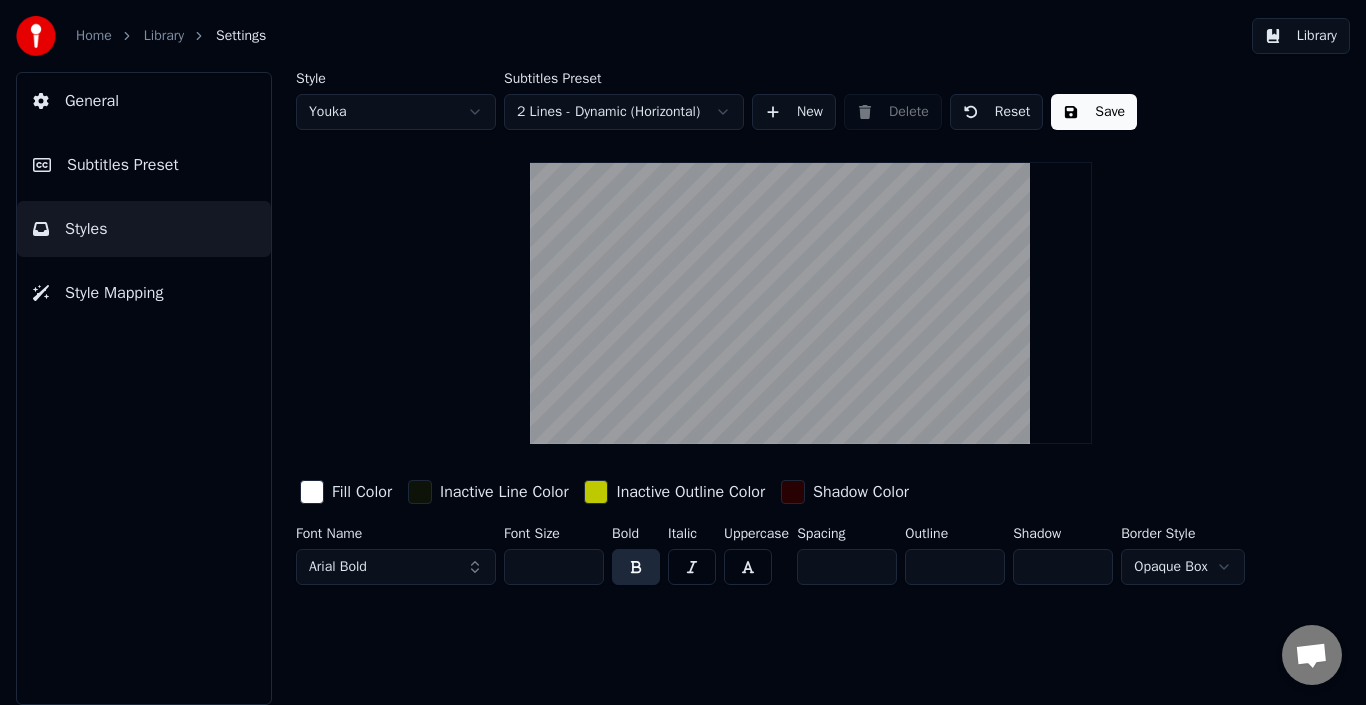 click on "Subtitles Preset" at bounding box center [144, 165] 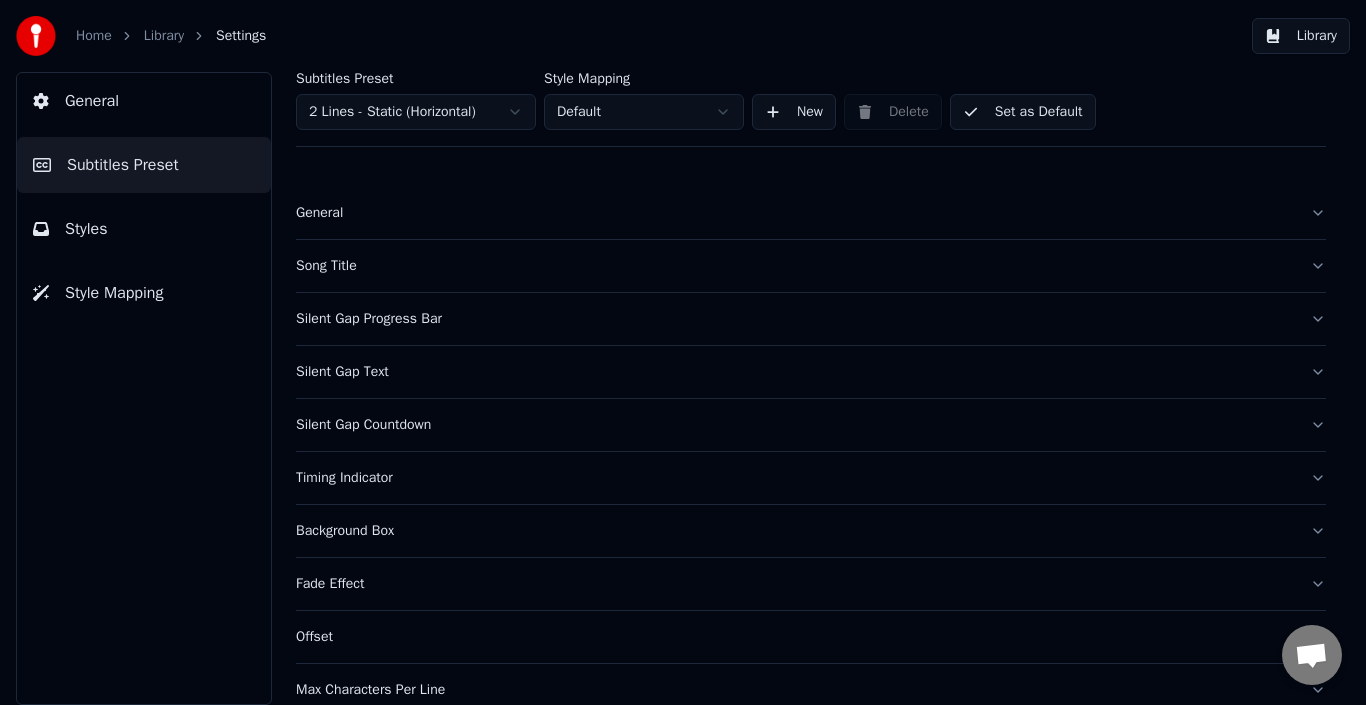 click on "General" at bounding box center [811, 213] 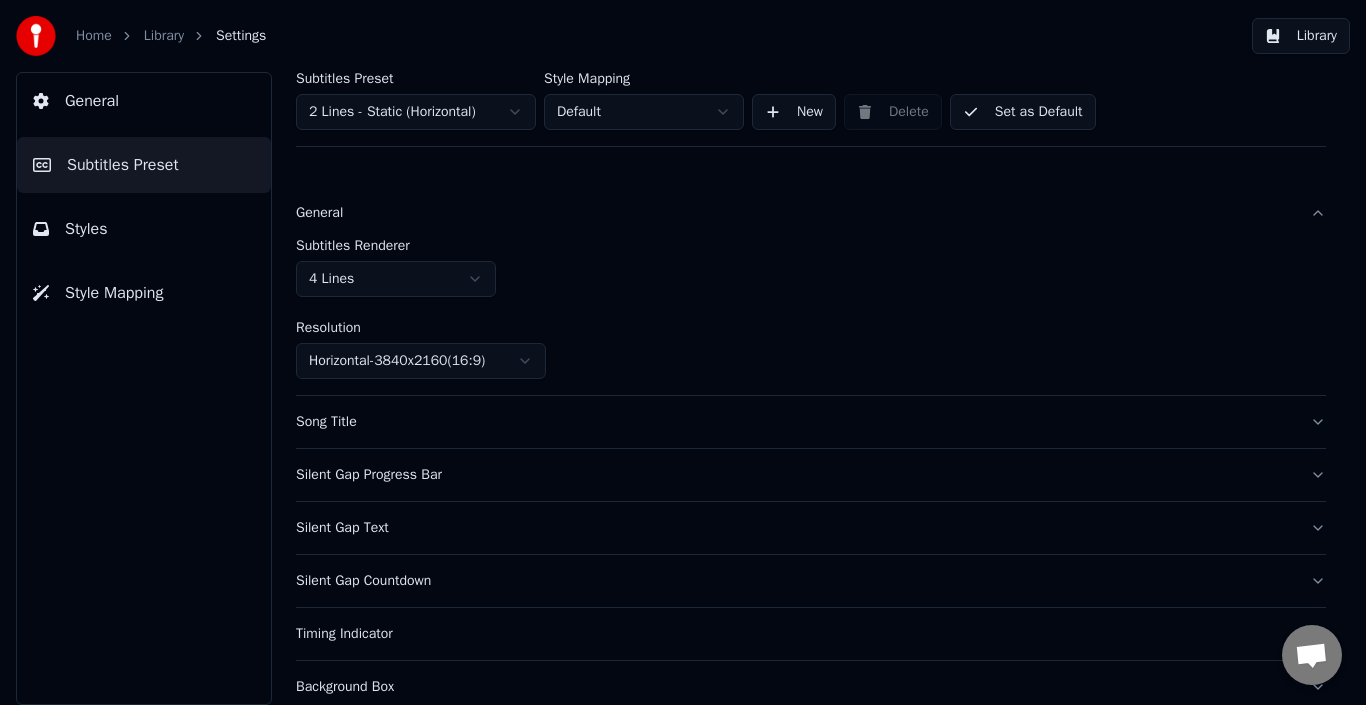 click on "General" at bounding box center [811, 213] 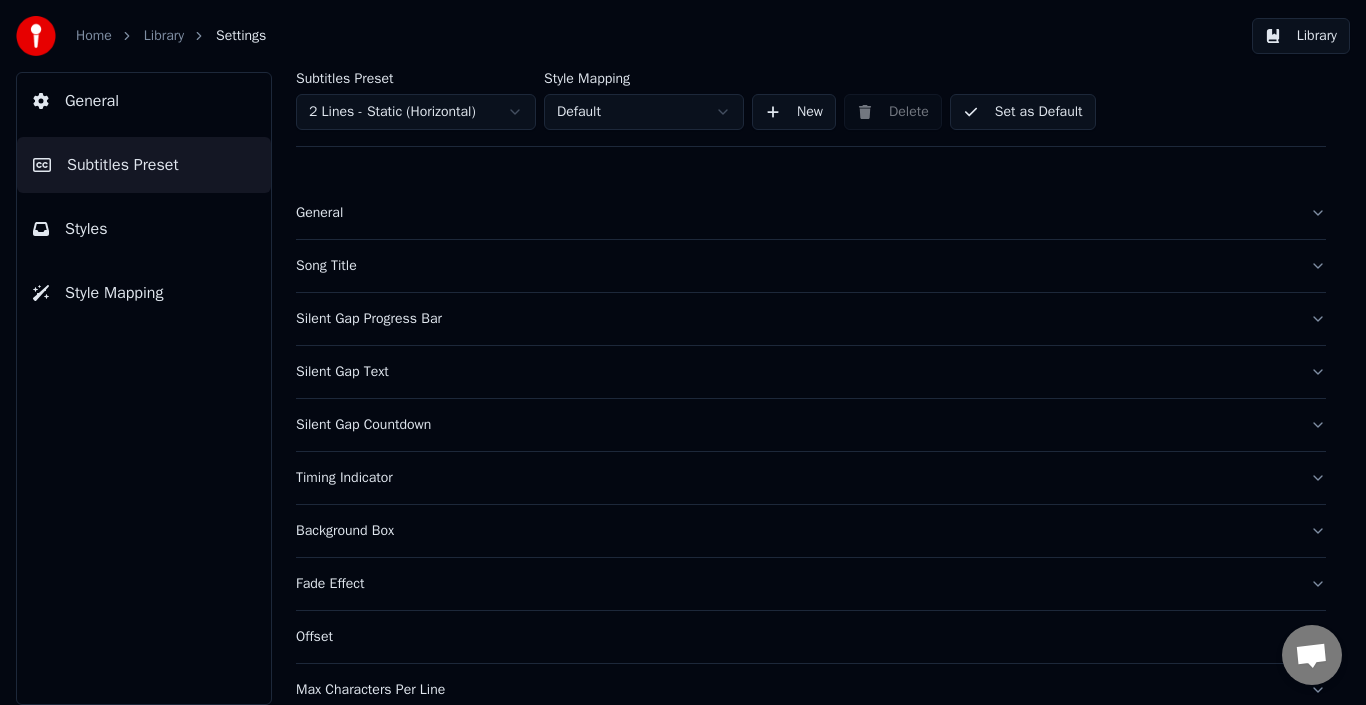 click on "Song Title" at bounding box center [811, 266] 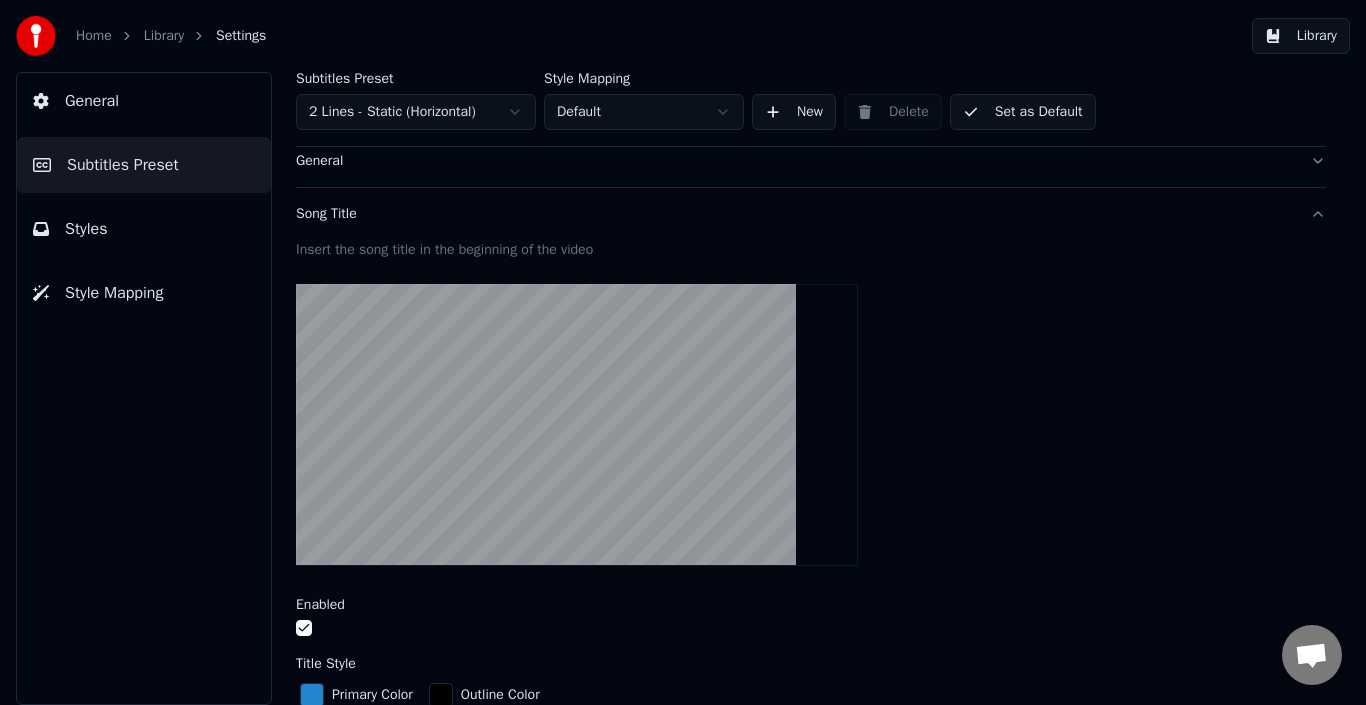 scroll, scrollTop: 56, scrollLeft: 0, axis: vertical 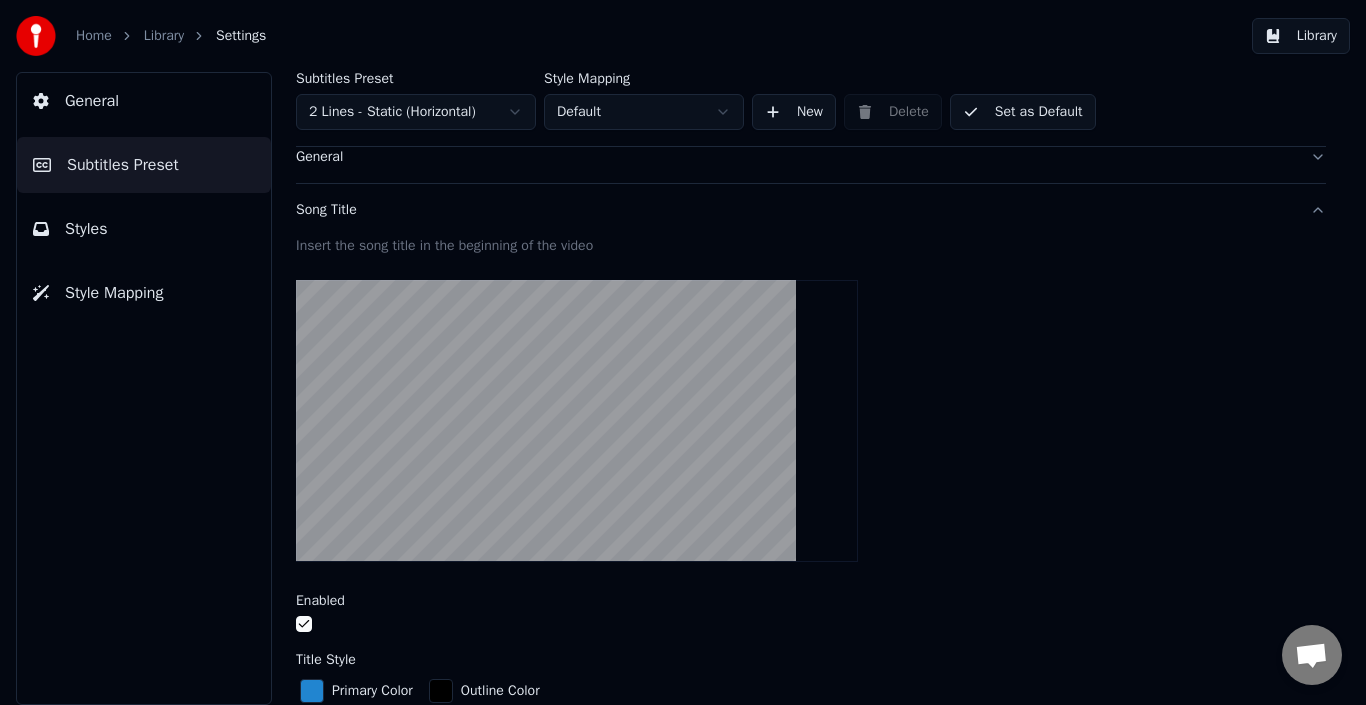 click on "Subtitles Preset 2 Lines - Static (Horizontal) Style Mapping Default New Delete Set as Default General Song Title Insert the song title in the beginning of the video Enabled Title Style Primary Color Outline Color Font Name Arial Black Font Size *** Bold Italic Uppercase Outline * Blur * Shadow * Margin Bottom *** Line Alignment Top Center Artist Style Primary Color Outline Color Font Name Arial Black Font Size *** Bold Italic Uppercase Outline * Blur * Shadow * Margin Bottom *** Line Alignment Top Center Start Seconds * Duration Seconds * Fade In (Milliseconds) *** Fade Out (Milliseconds) *** Reset Silent Gap Progress Bar Silent Gap Text Silent Gap Countdown Timing Indicator Background Box Fade Effect Offset Max Characters Per Line Auto Line Break Advanced Settings" at bounding box center (811, 388) 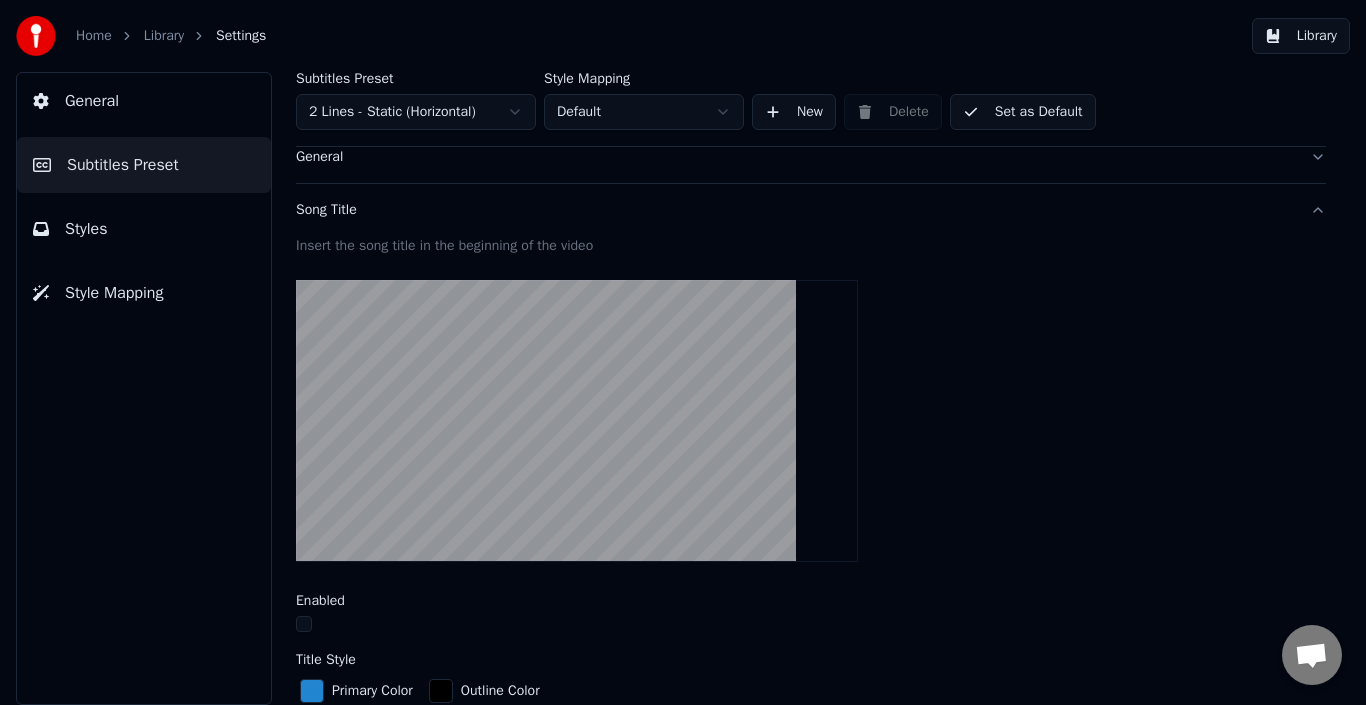 click on "Home" at bounding box center [94, 36] 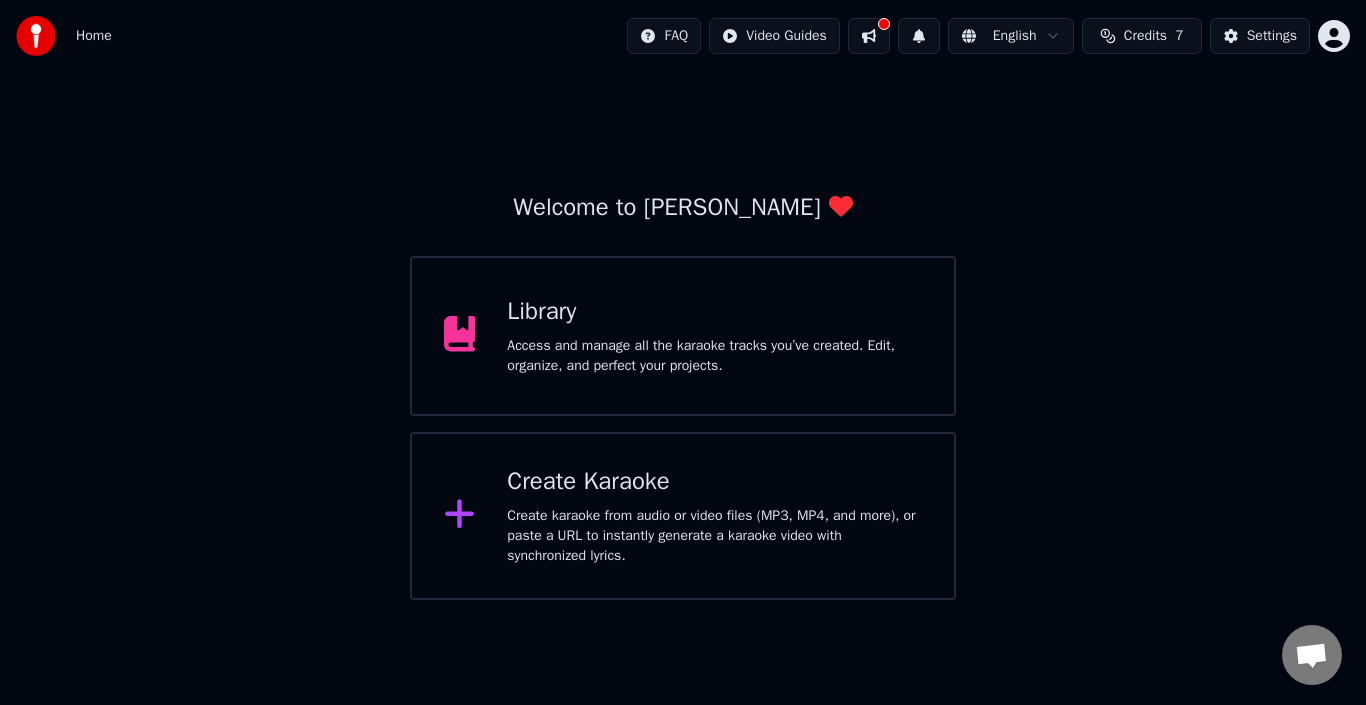 click on "Library Access and manage all the karaoke tracks you’ve created. Edit, organize, and perfect your projects." at bounding box center [683, 336] 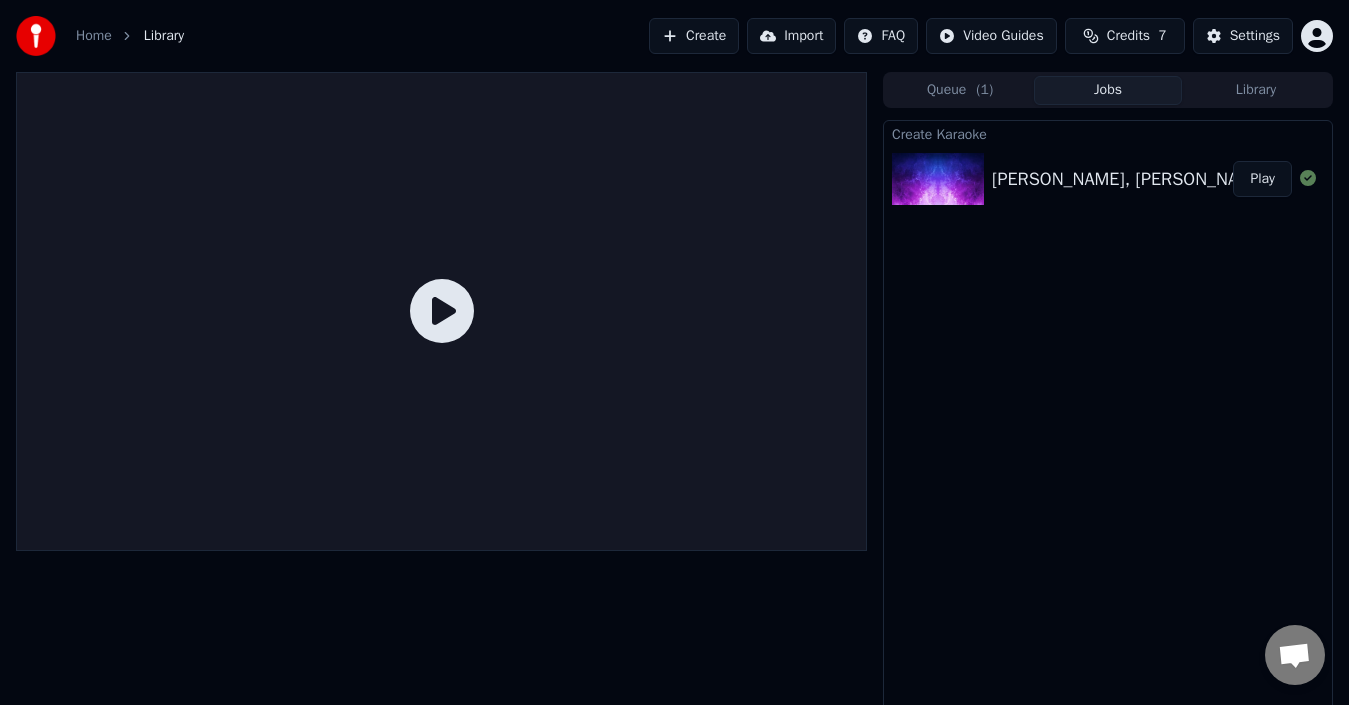 click on "Play" at bounding box center [1262, 179] 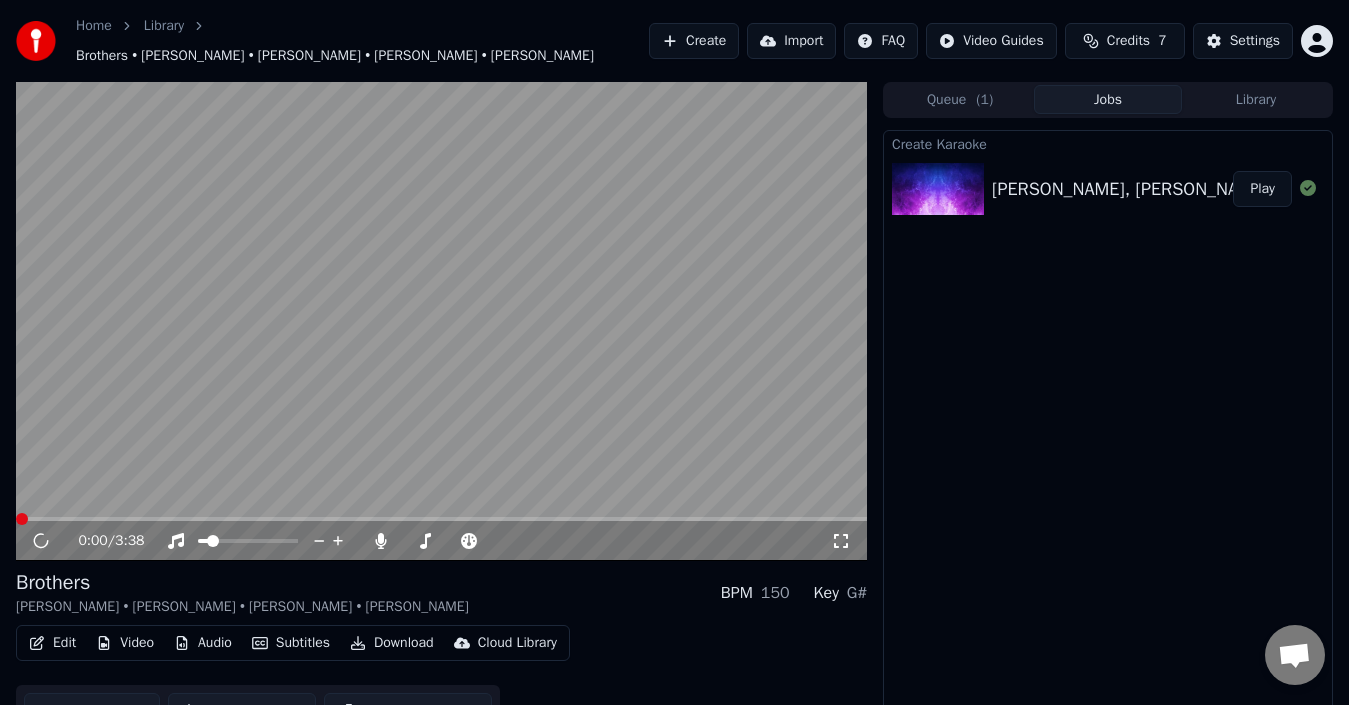 click at bounding box center [441, 321] 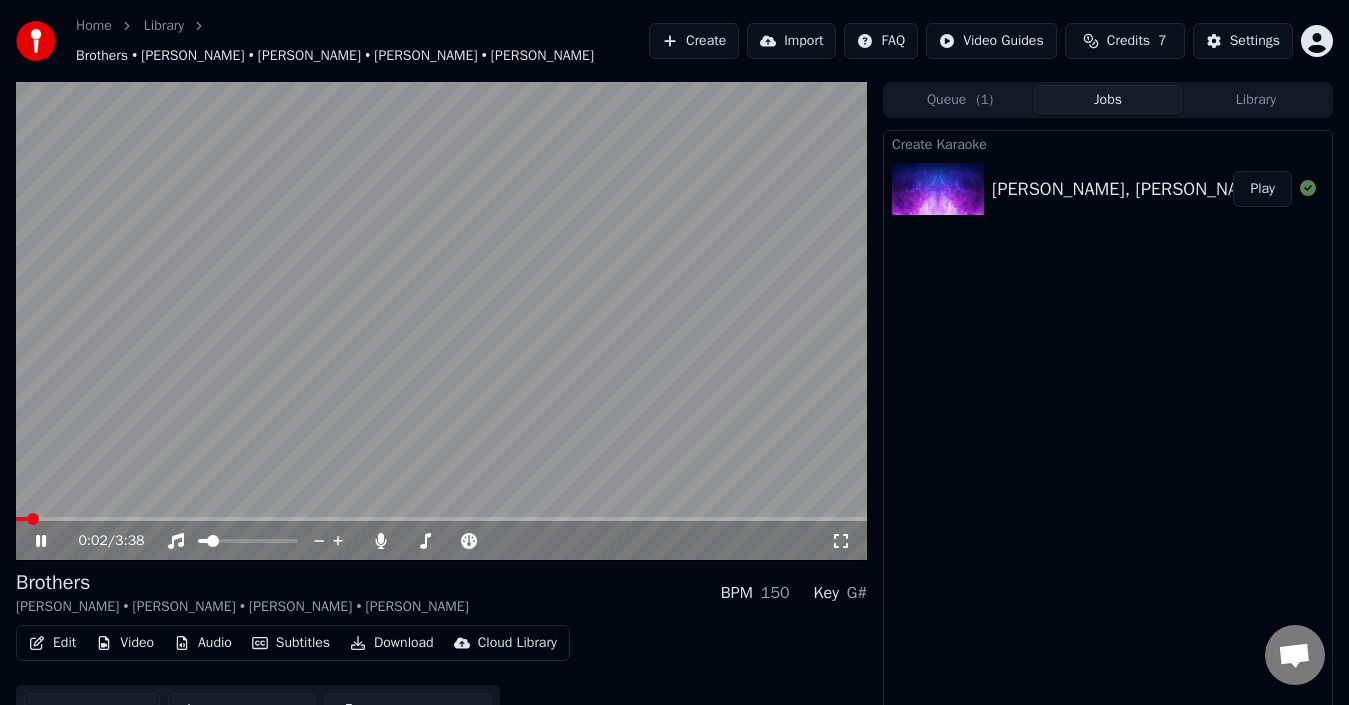 click at bounding box center (441, 321) 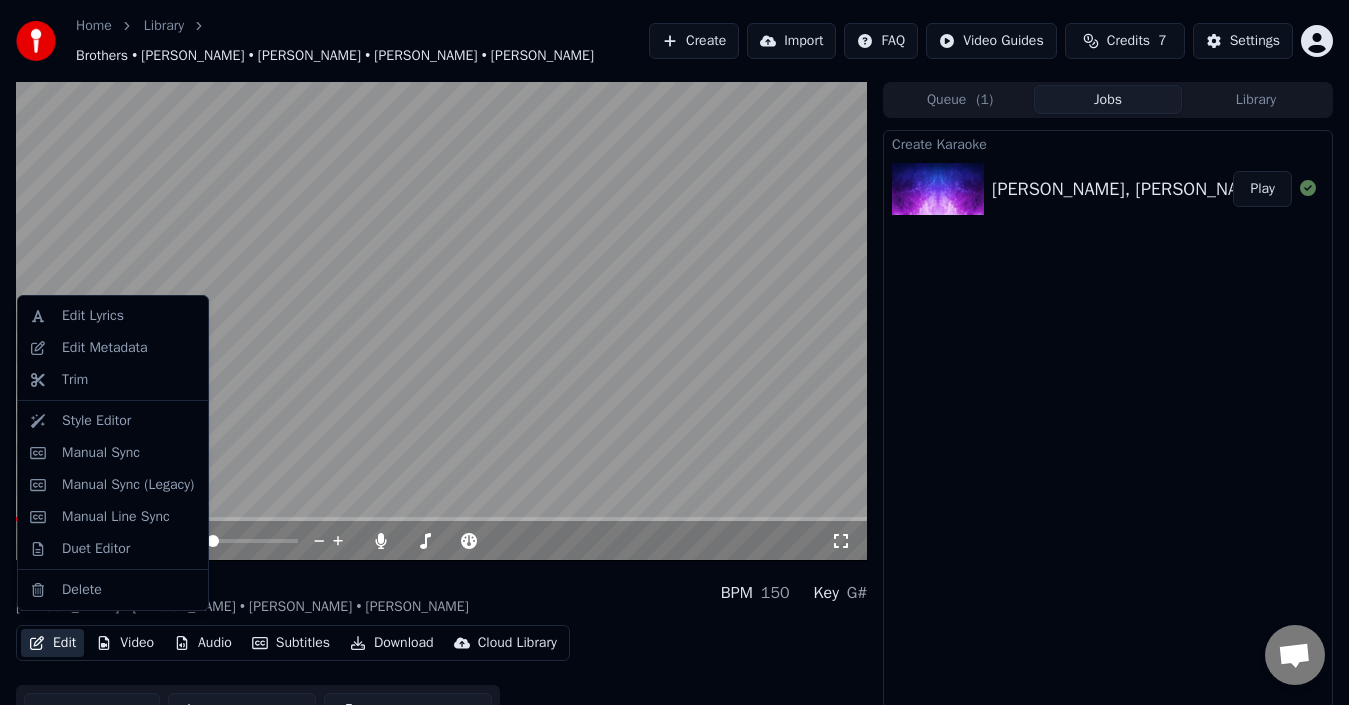 click on "Edit Video Audio Subtitles Download Cloud Library" at bounding box center [293, 643] 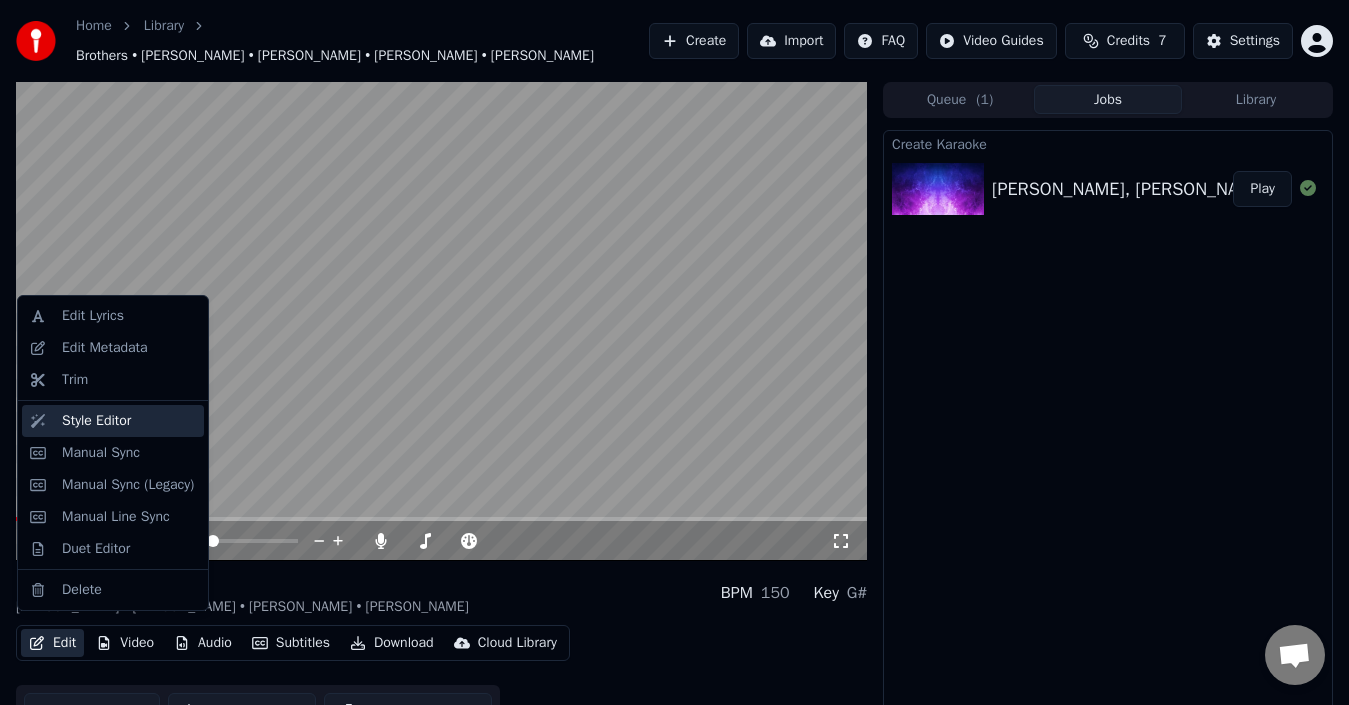 click on "Style Editor" at bounding box center (96, 421) 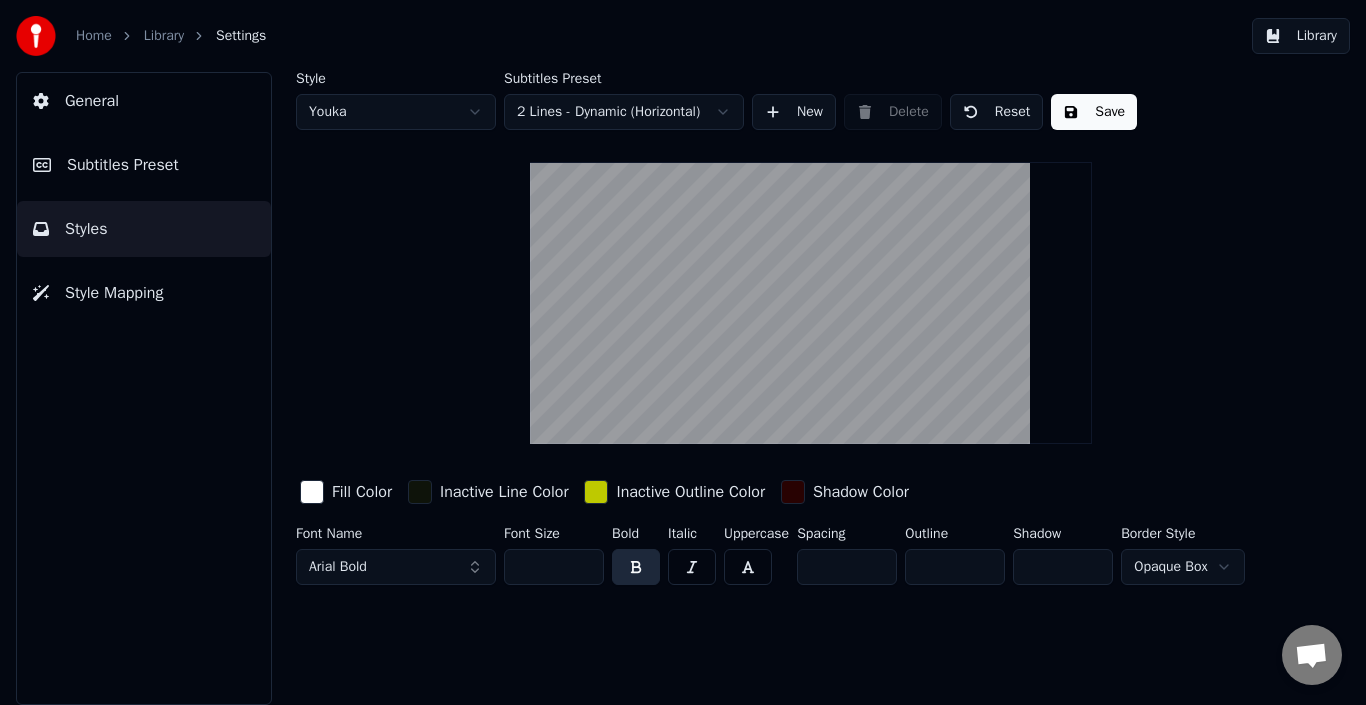 drag, startPoint x: 116, startPoint y: 182, endPoint x: 205, endPoint y: 170, distance: 89.80534 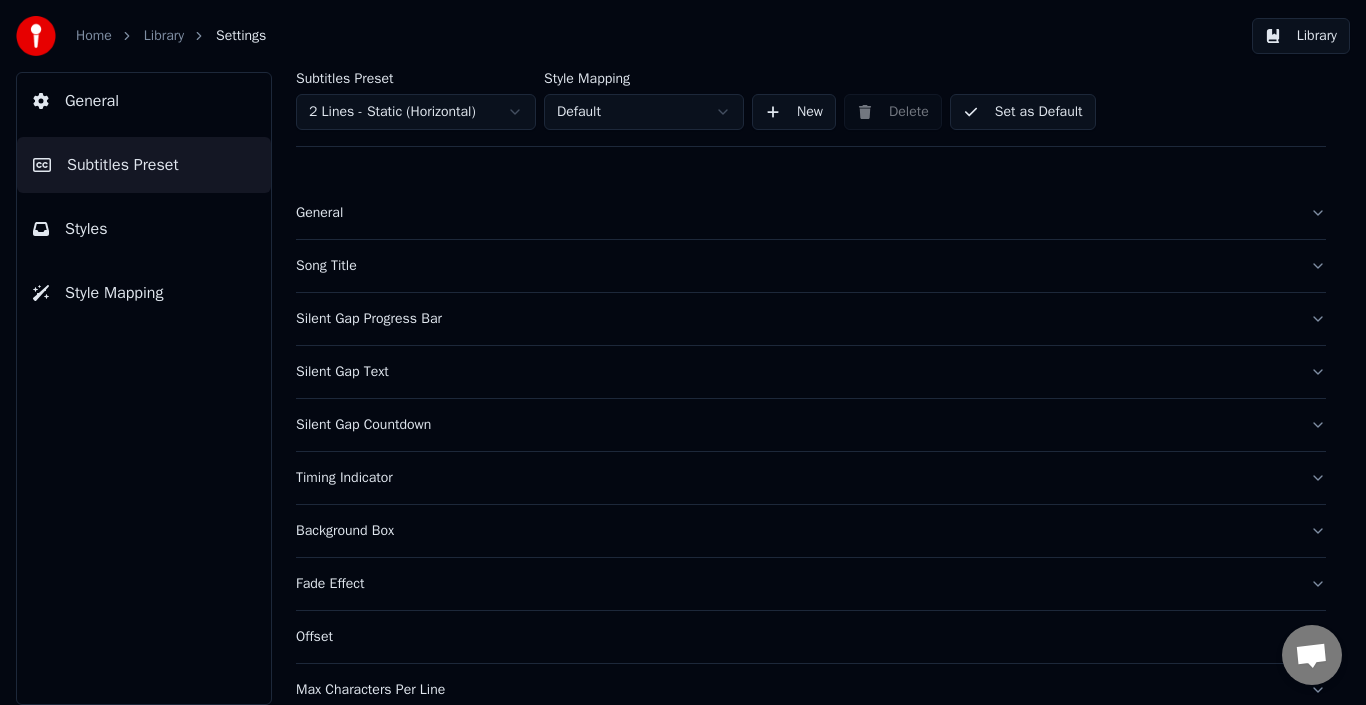 click on "Silent Gap Progress Bar" at bounding box center (795, 319) 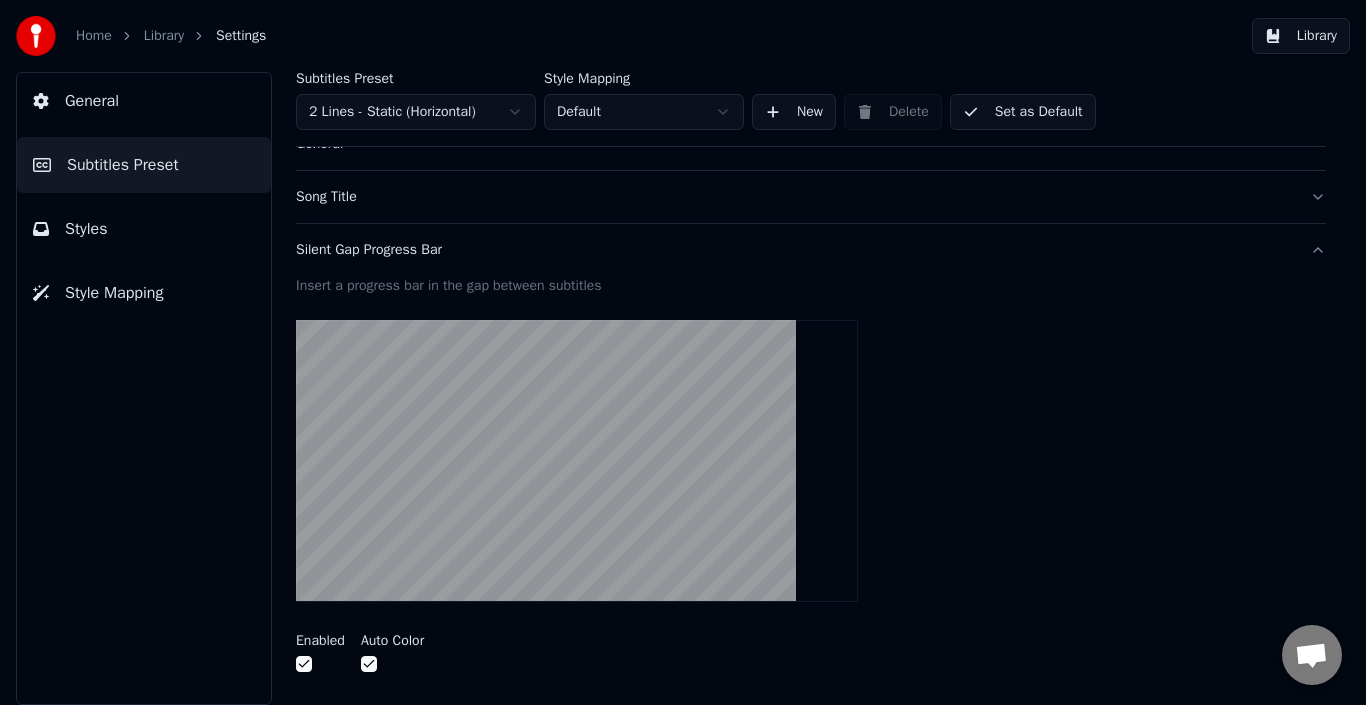 scroll, scrollTop: 63, scrollLeft: 0, axis: vertical 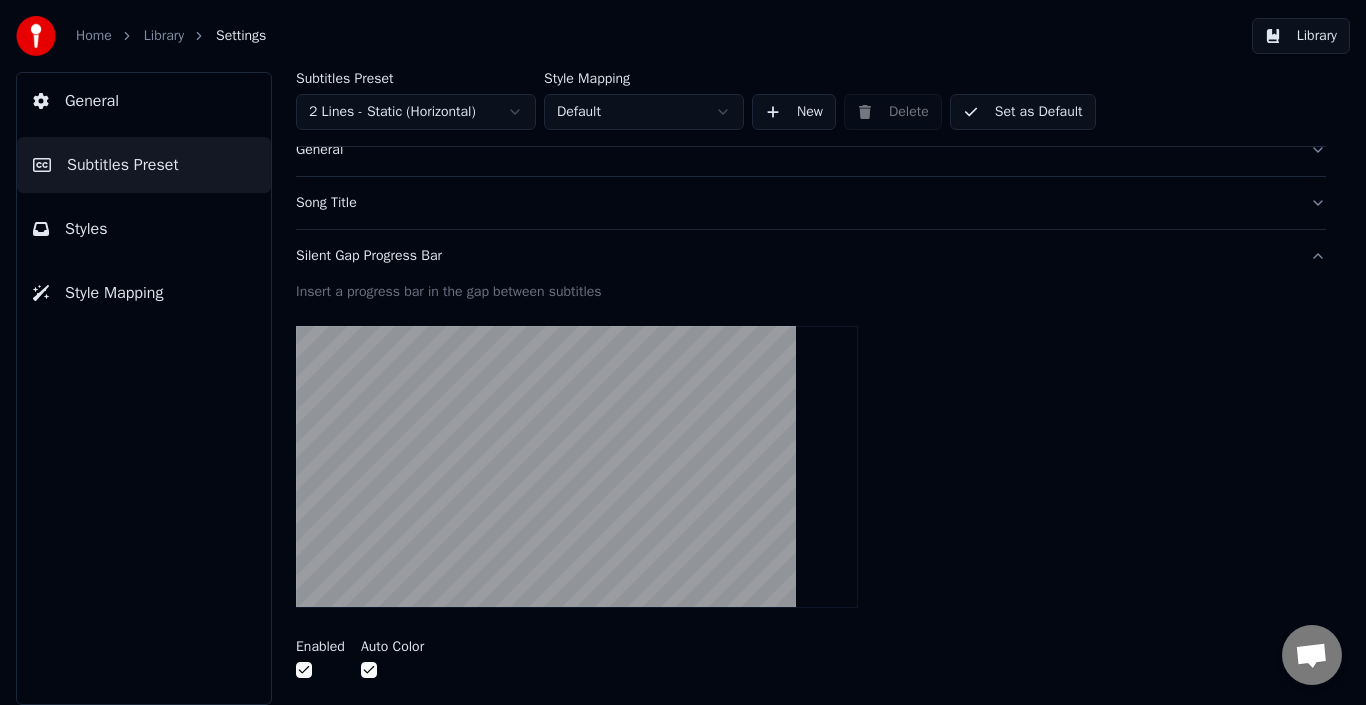 drag, startPoint x: 451, startPoint y: 280, endPoint x: 456, endPoint y: 269, distance: 12.083046 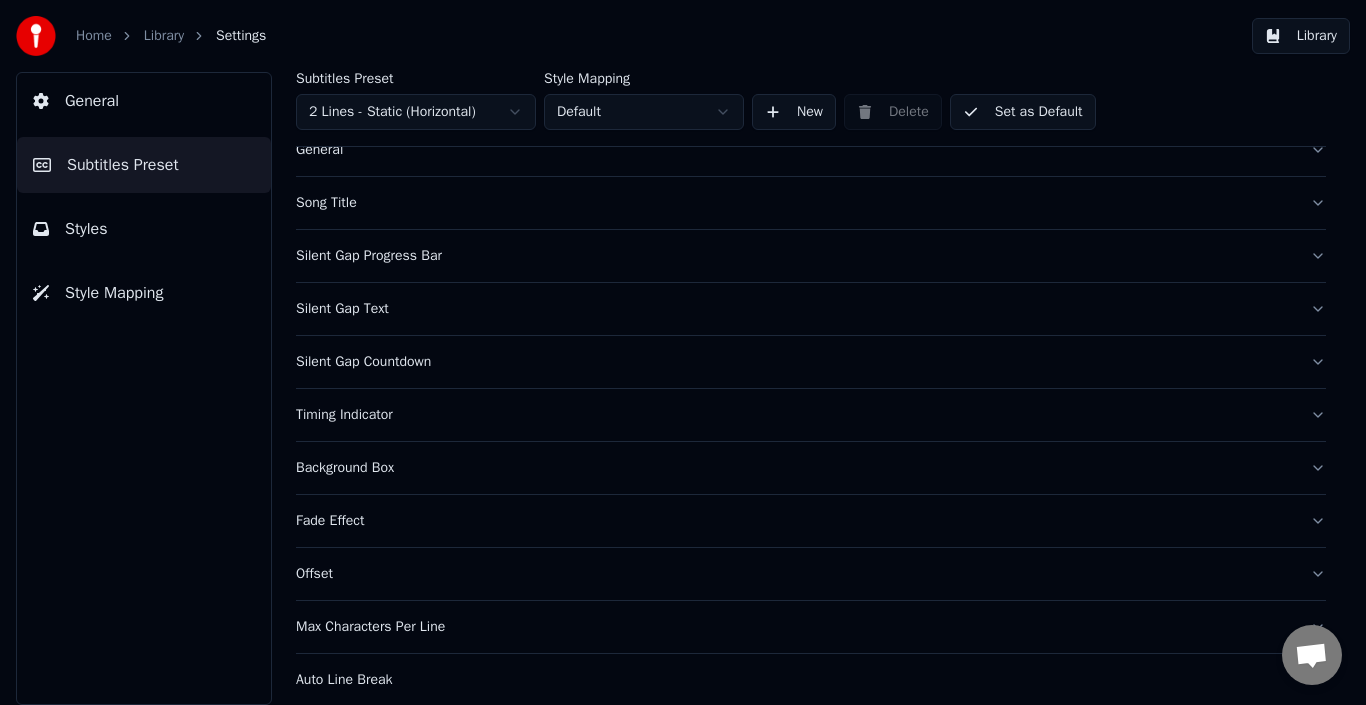 click on "Song Title" at bounding box center [811, 203] 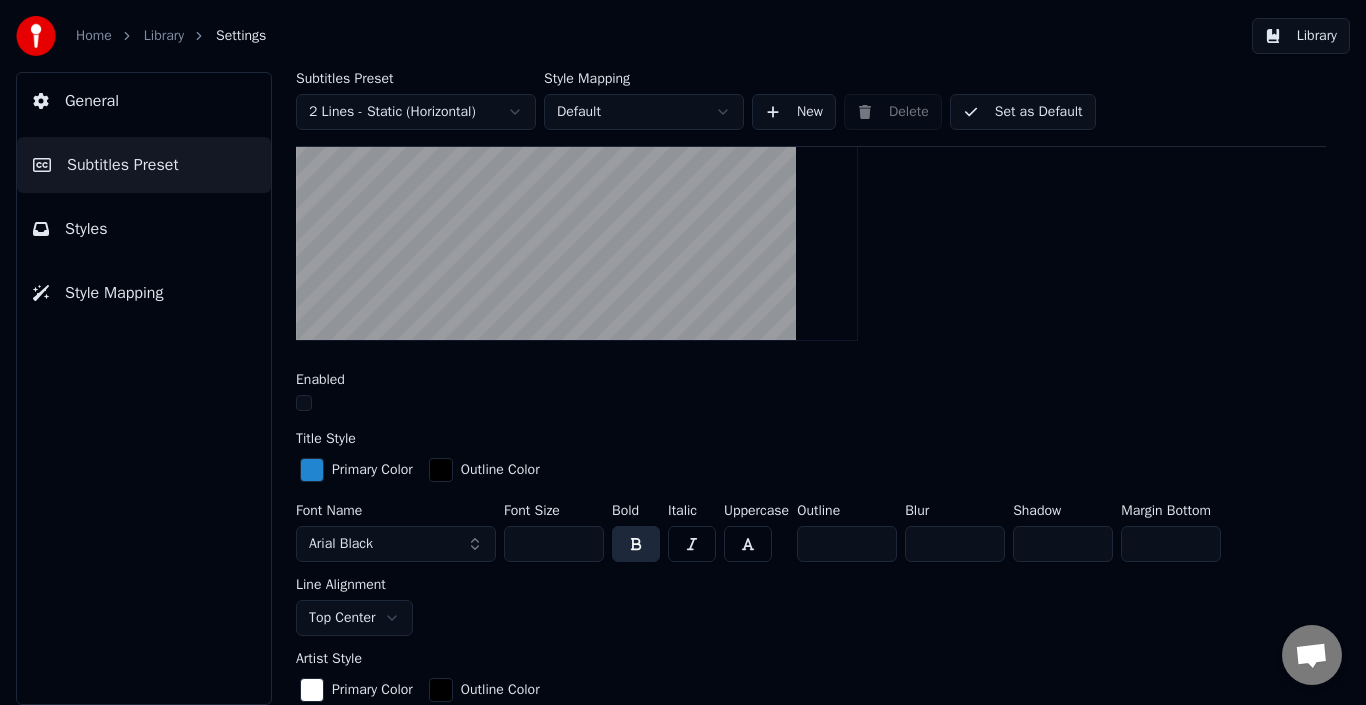 scroll, scrollTop: 278, scrollLeft: 0, axis: vertical 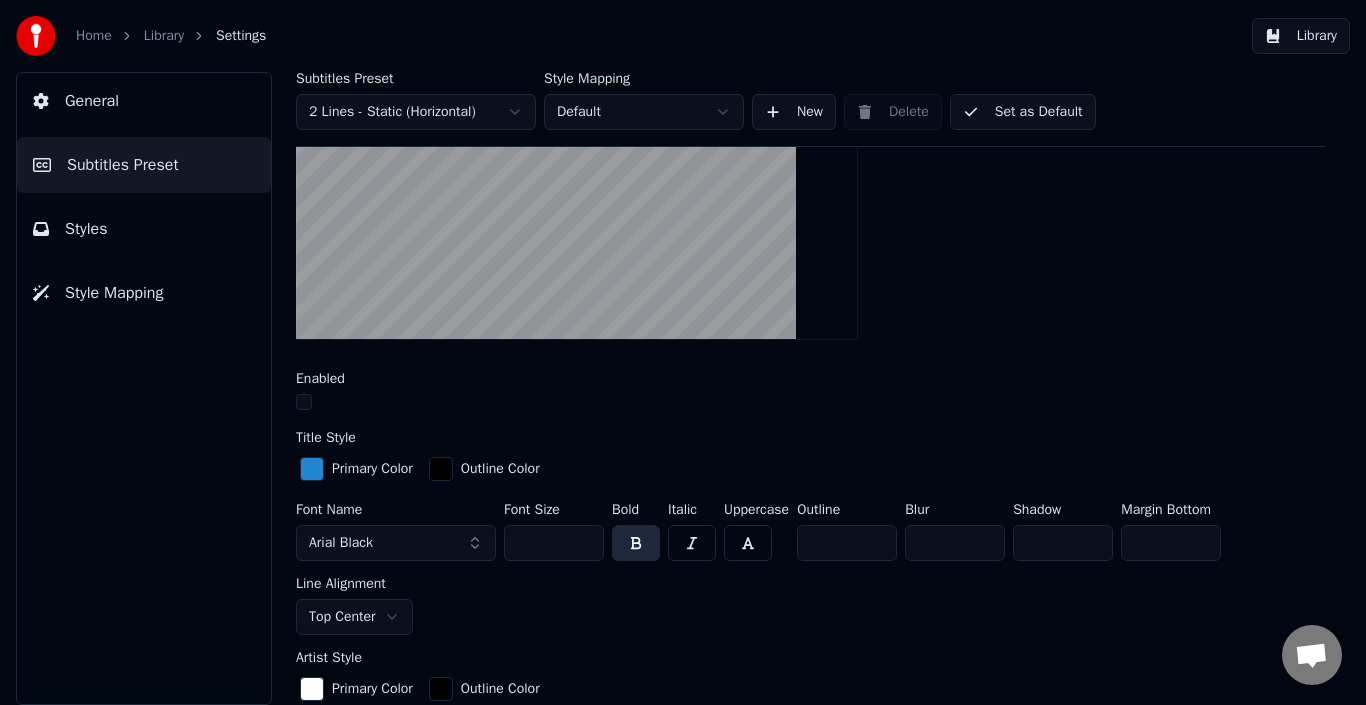 click at bounding box center (304, 402) 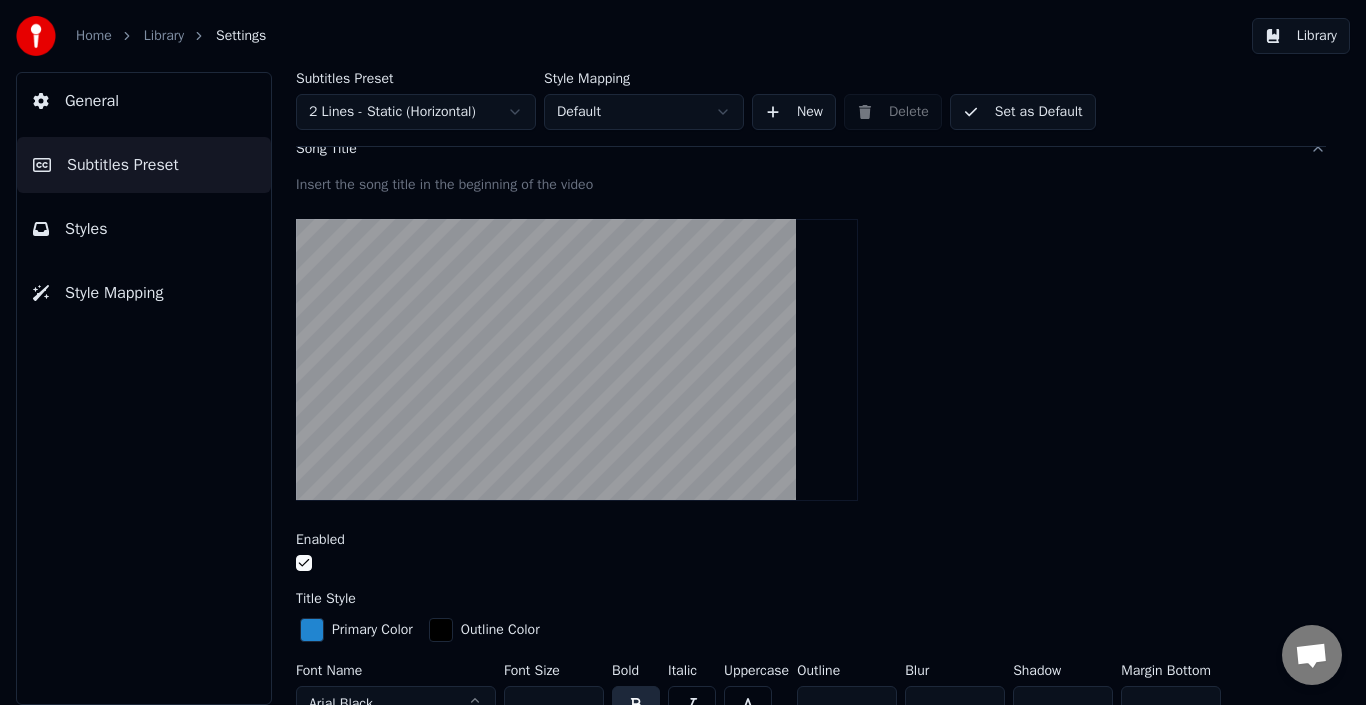 scroll, scrollTop: 116, scrollLeft: 0, axis: vertical 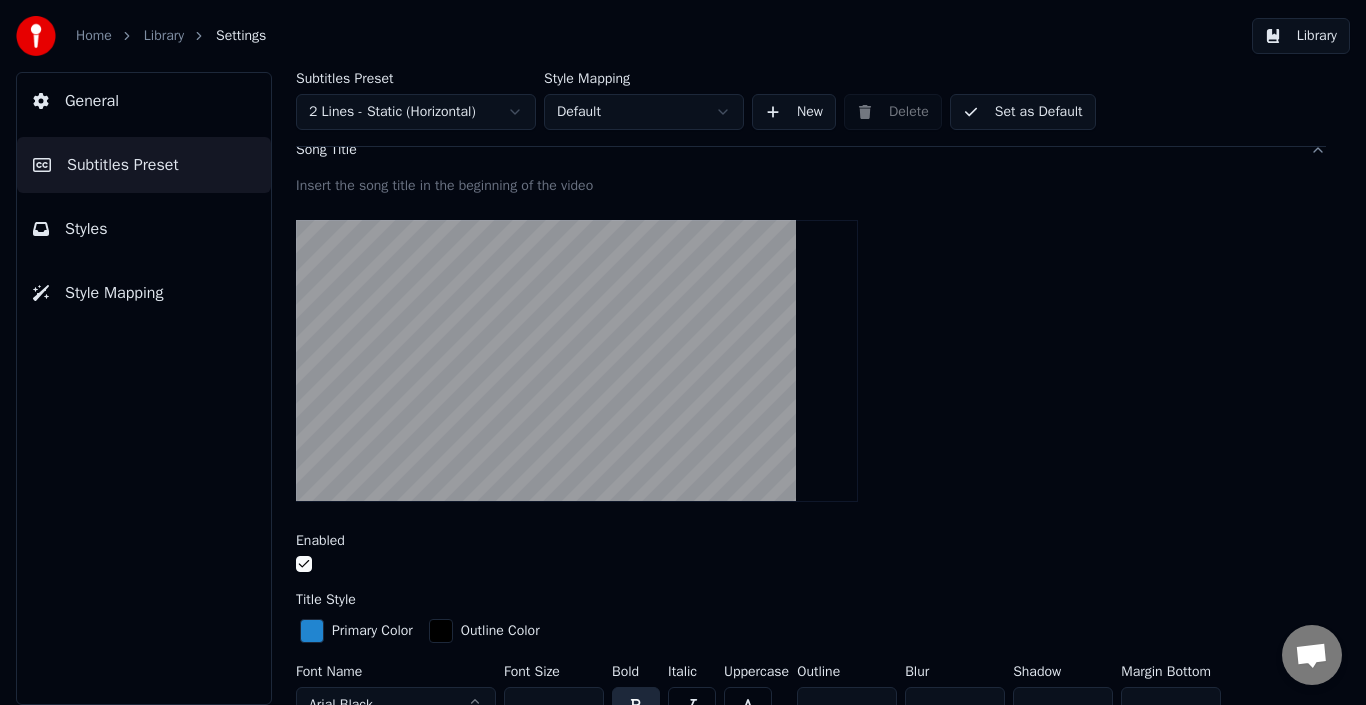 click at bounding box center (304, 564) 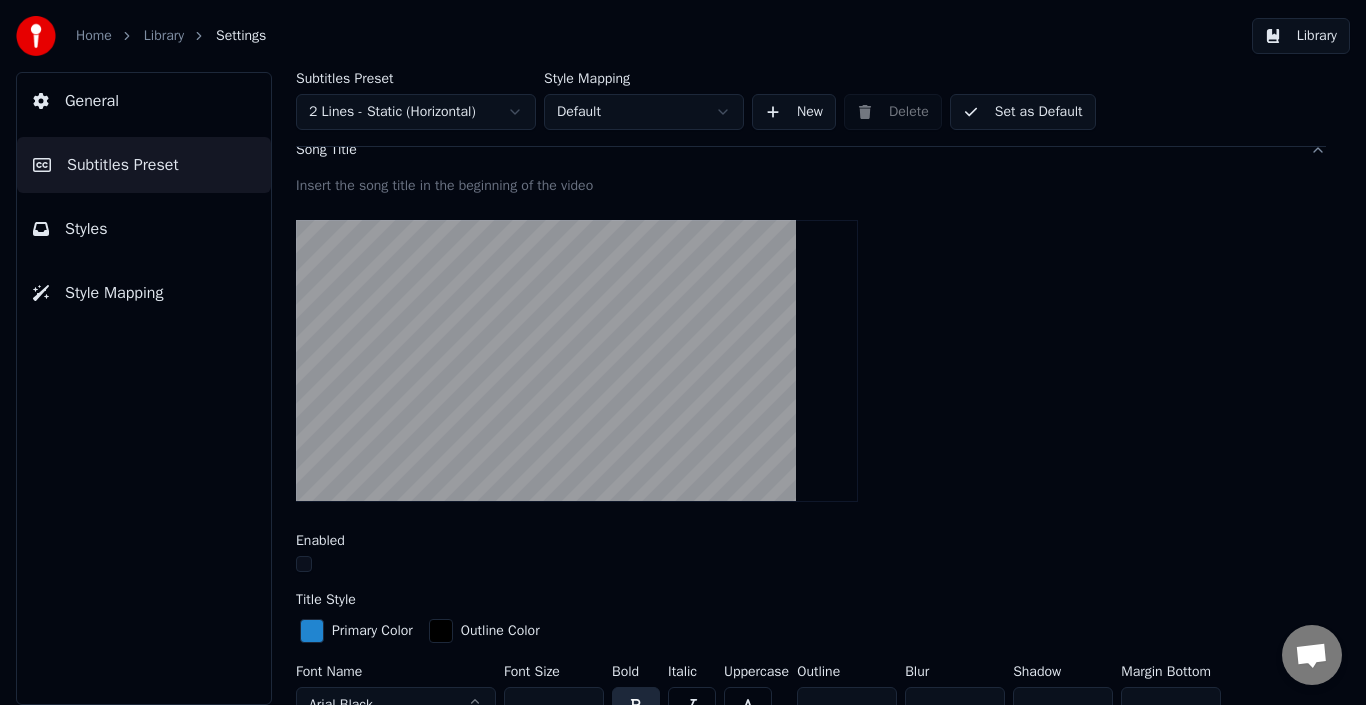 click on "Set as Default" at bounding box center [1023, 112] 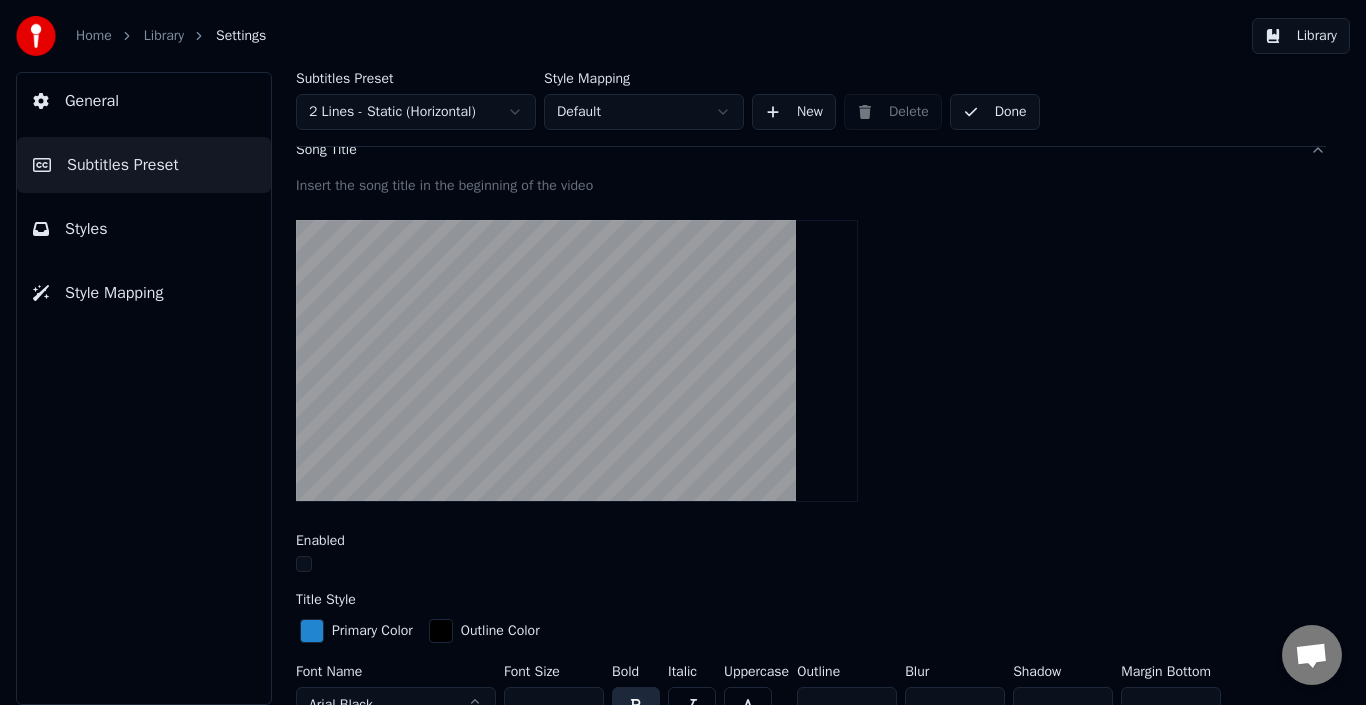click on "Library" at bounding box center [164, 36] 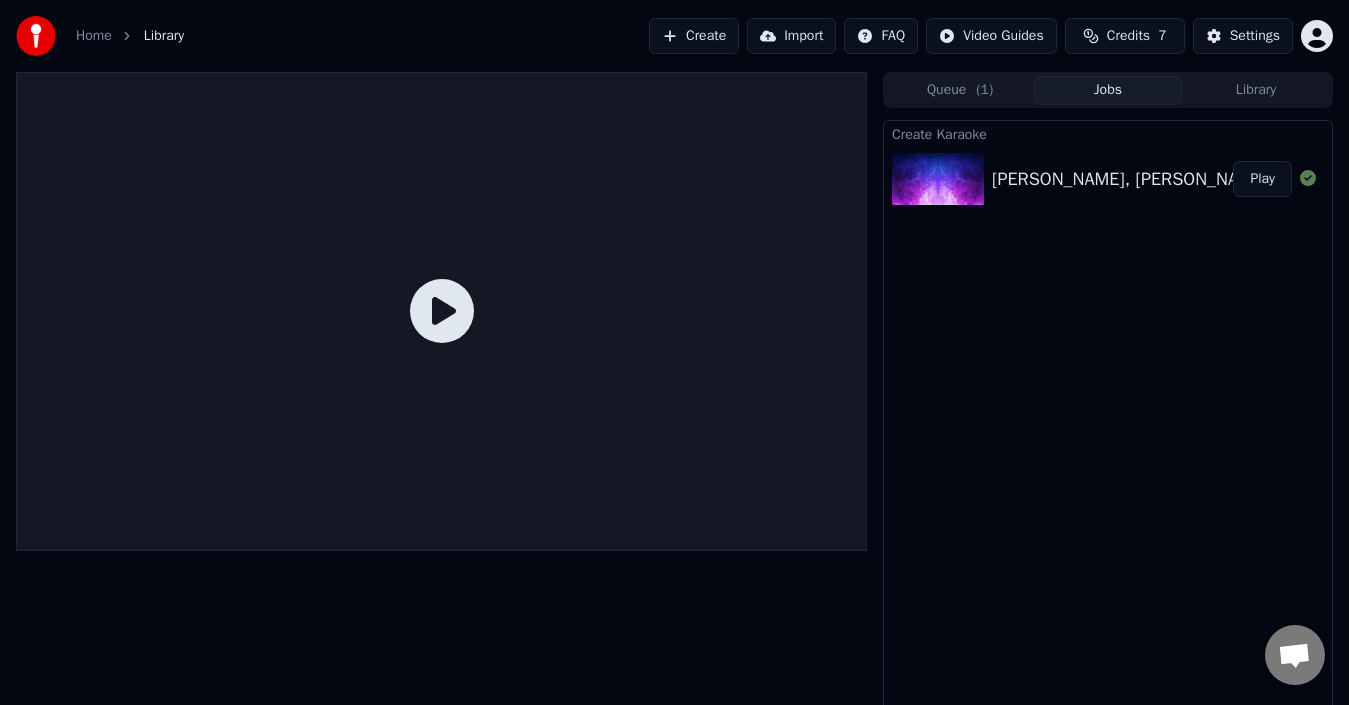 click on "[PERSON_NAME], [PERSON_NAME], [PERSON_NAME] & [PERSON_NAME] – Brothers (Official Music) Play" at bounding box center (1108, 179) 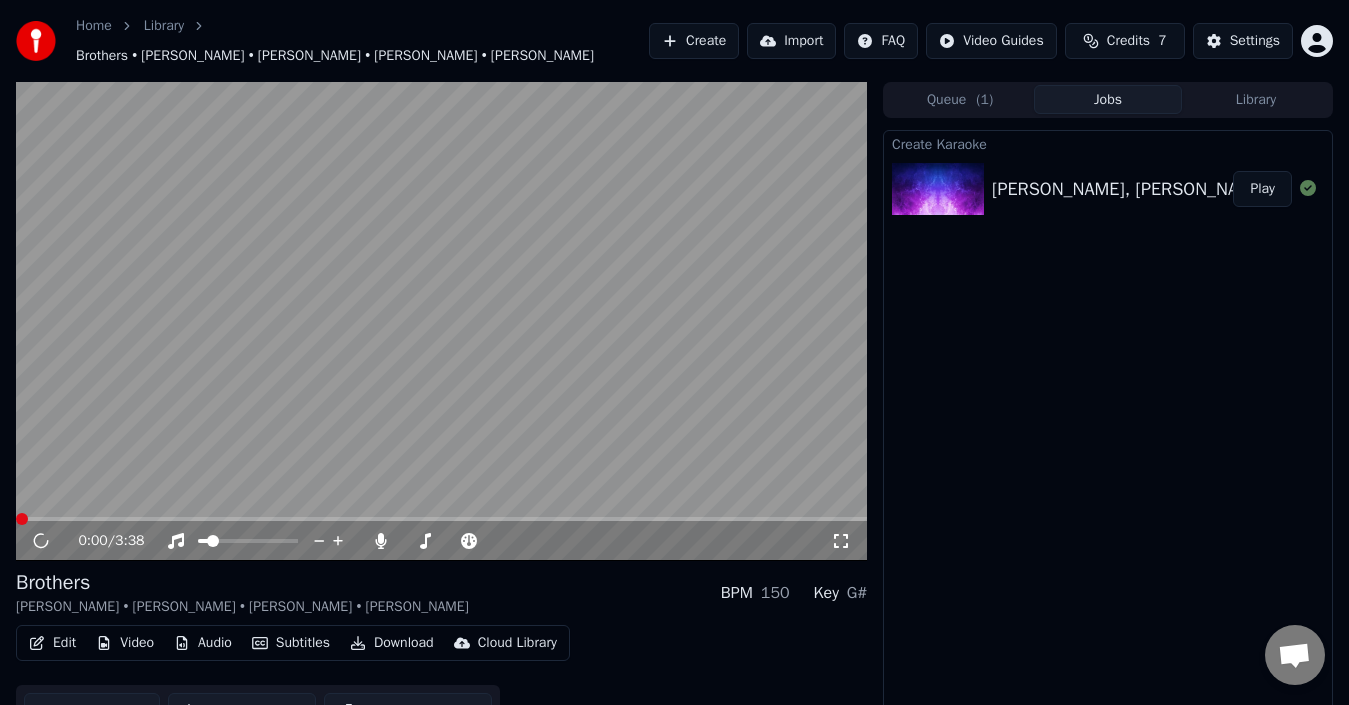 click at bounding box center [441, 321] 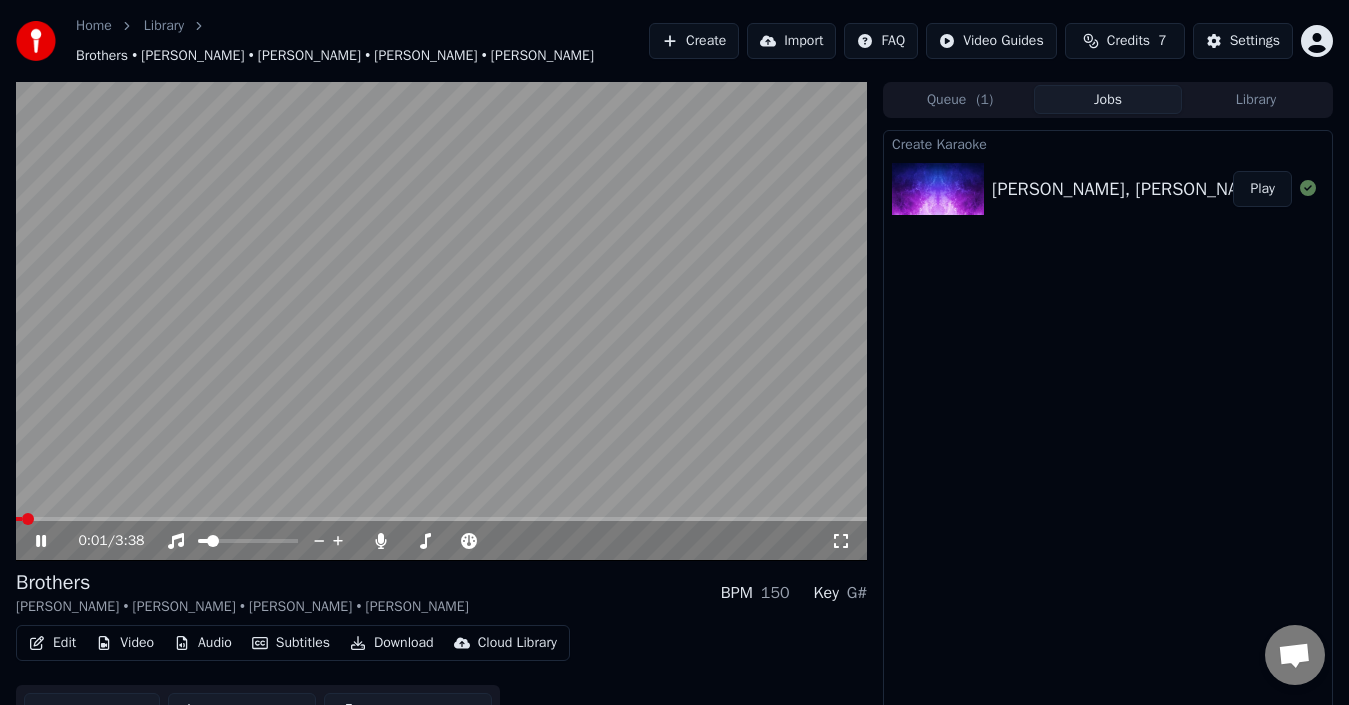 click at bounding box center [441, 321] 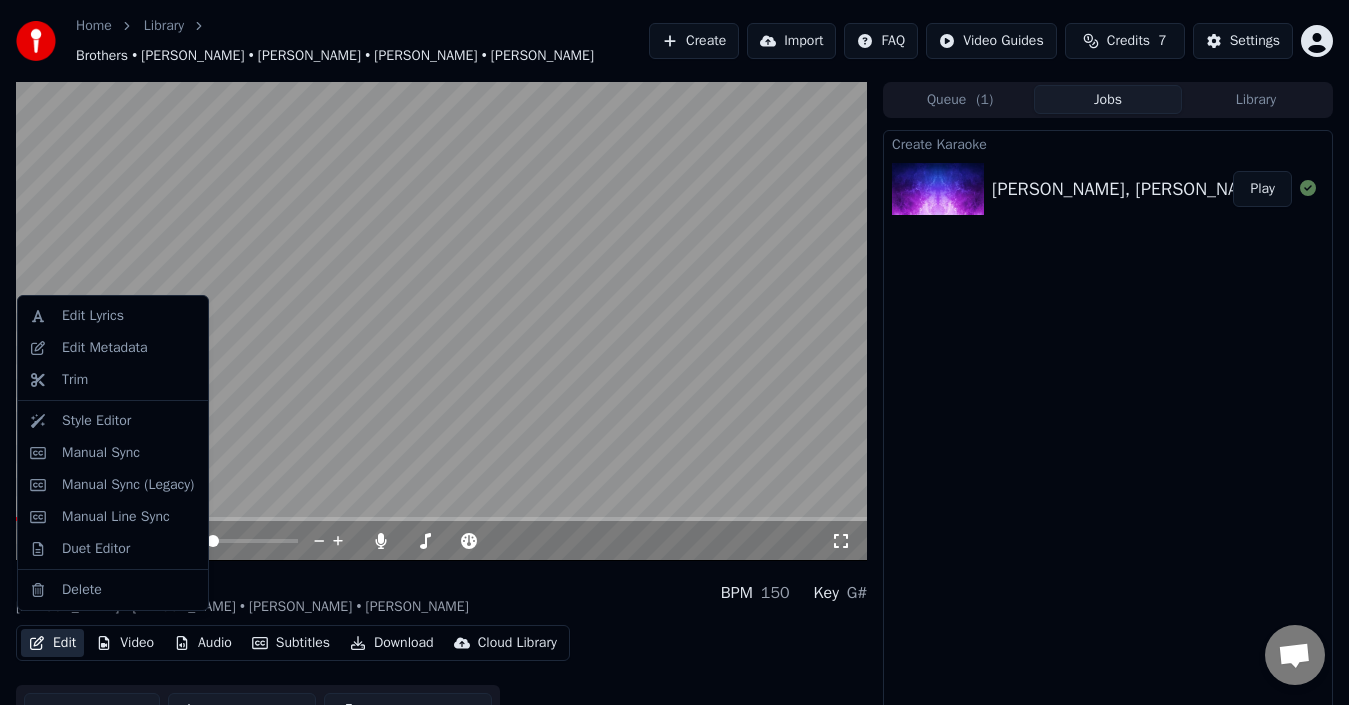 click on "Edit" at bounding box center (52, 643) 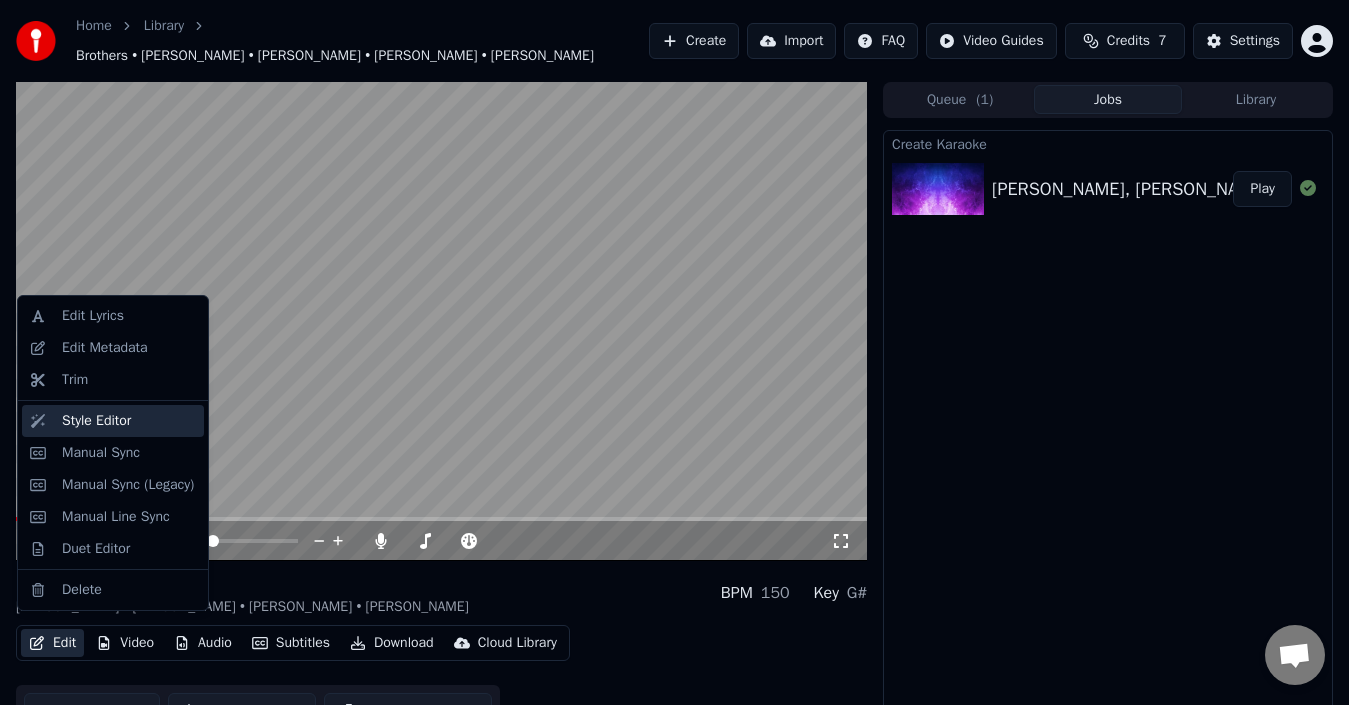 click on "Style Editor" at bounding box center (96, 421) 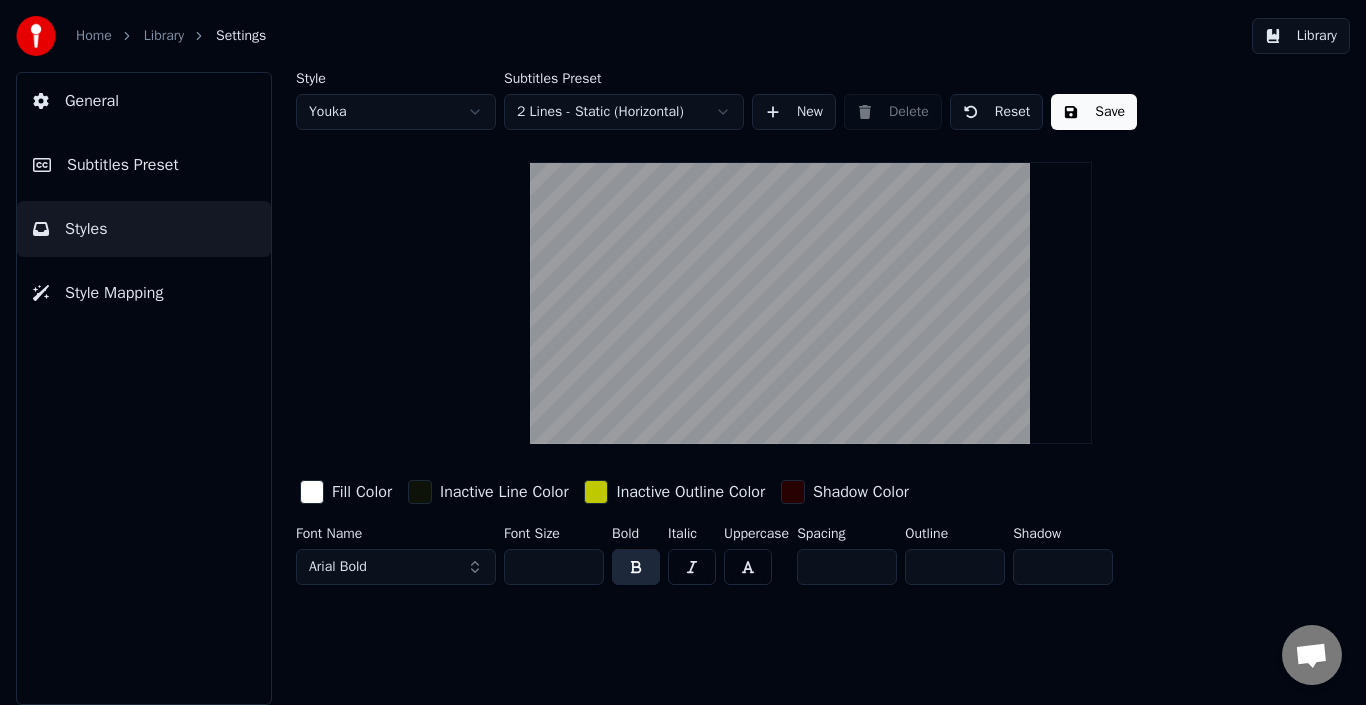 click on "Home Library Settings Library General Subtitles Preset Styles Style Mapping Style Youka Subtitles Preset 2 Lines - Static (Horizontal) New Delete Reset Save Fill Color Inactive Line Color Inactive Outline Color Shadow Color Font Name Arial Bold Font Size ** Bold Italic Uppercase Spacing * Outline * Shadow *" at bounding box center [683, 352] 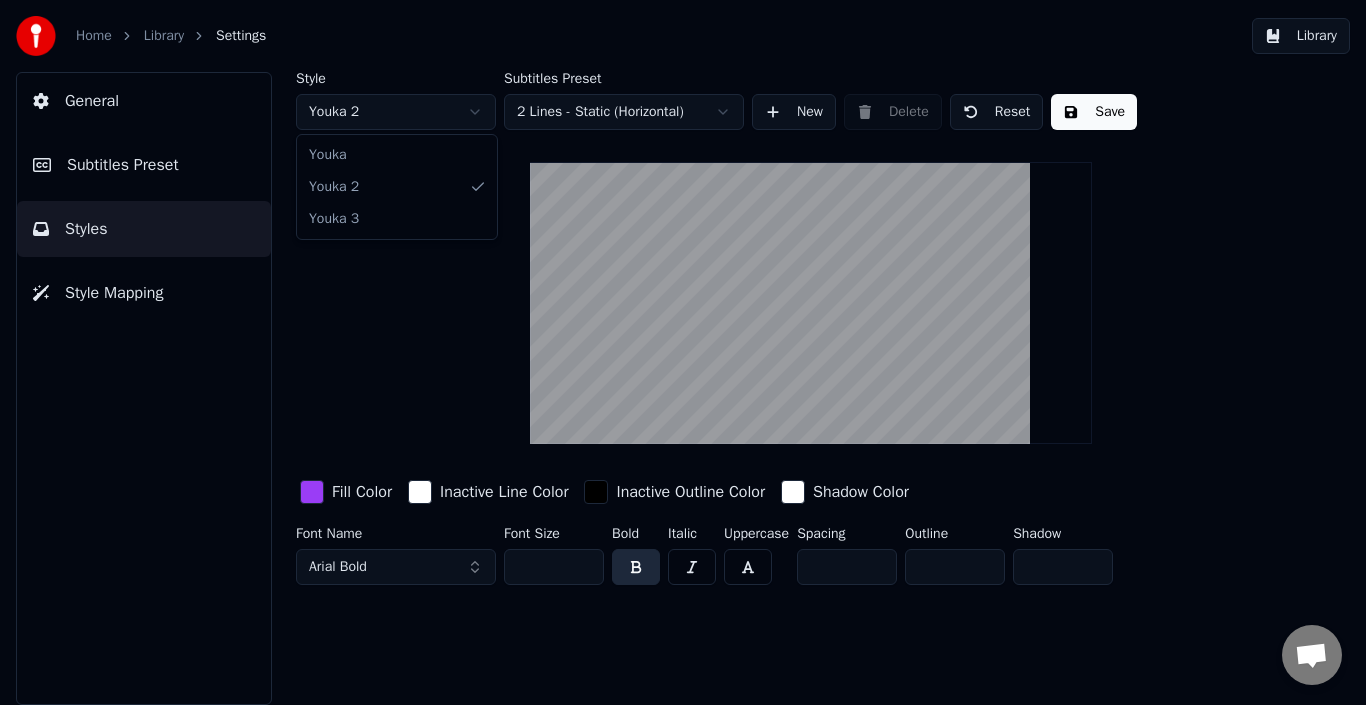click on "Home Library Settings Library General Subtitles Preset Styles Style Mapping Style Youka 2 Subtitles Preset 2 Lines - Static (Horizontal) New Delete Reset Save Fill Color Inactive Line Color Inactive Outline Color Shadow Color Font Name Arial Bold Font Size ** Bold Italic Uppercase Spacing * Outline * Shadow * Youka Youka 2 Youka 3" at bounding box center (683, 352) 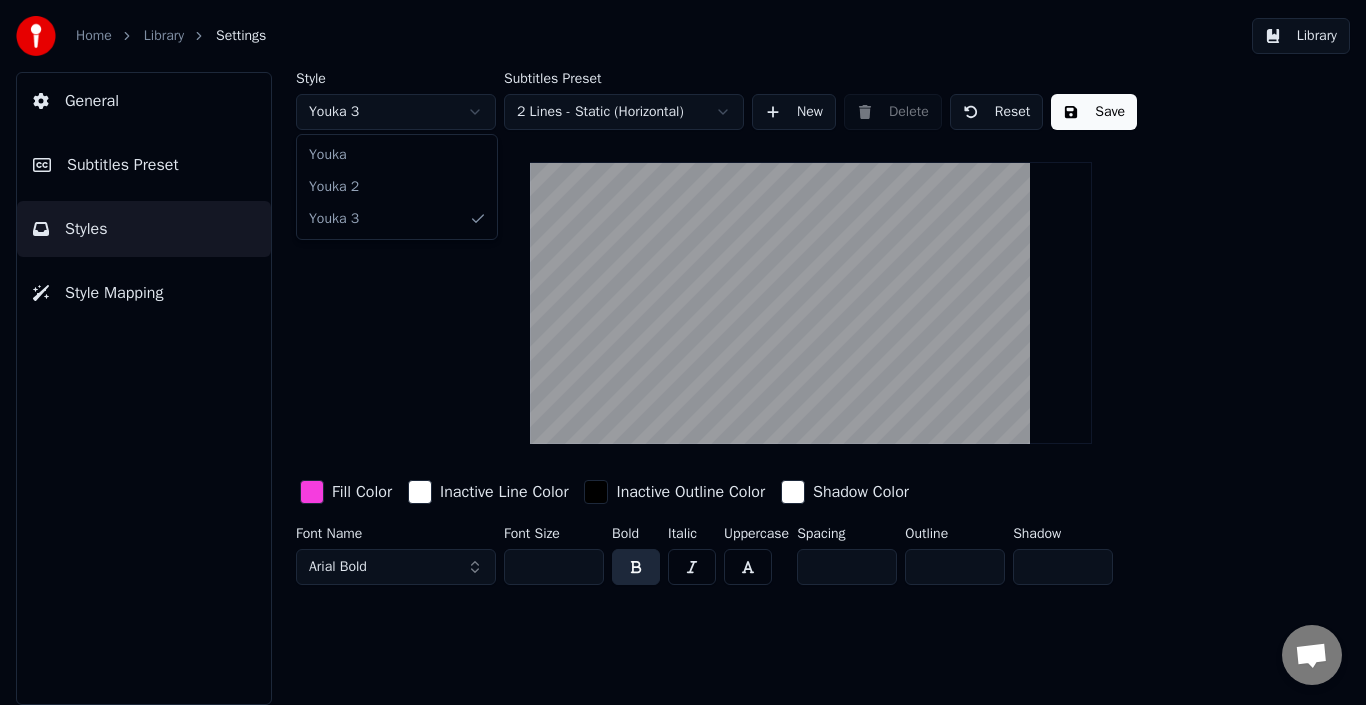 click on "Home Library Settings Library General Subtitles Preset Styles Style Mapping Style Youka 3 Subtitles Preset 2 Lines - Static (Horizontal) New Delete Reset Save Fill Color Inactive Line Color Inactive Outline Color Shadow Color Font Name Arial Bold Font Size ** Bold Italic Uppercase Spacing * Outline * Shadow * Youka Youka 2 Youka 3" at bounding box center [683, 352] 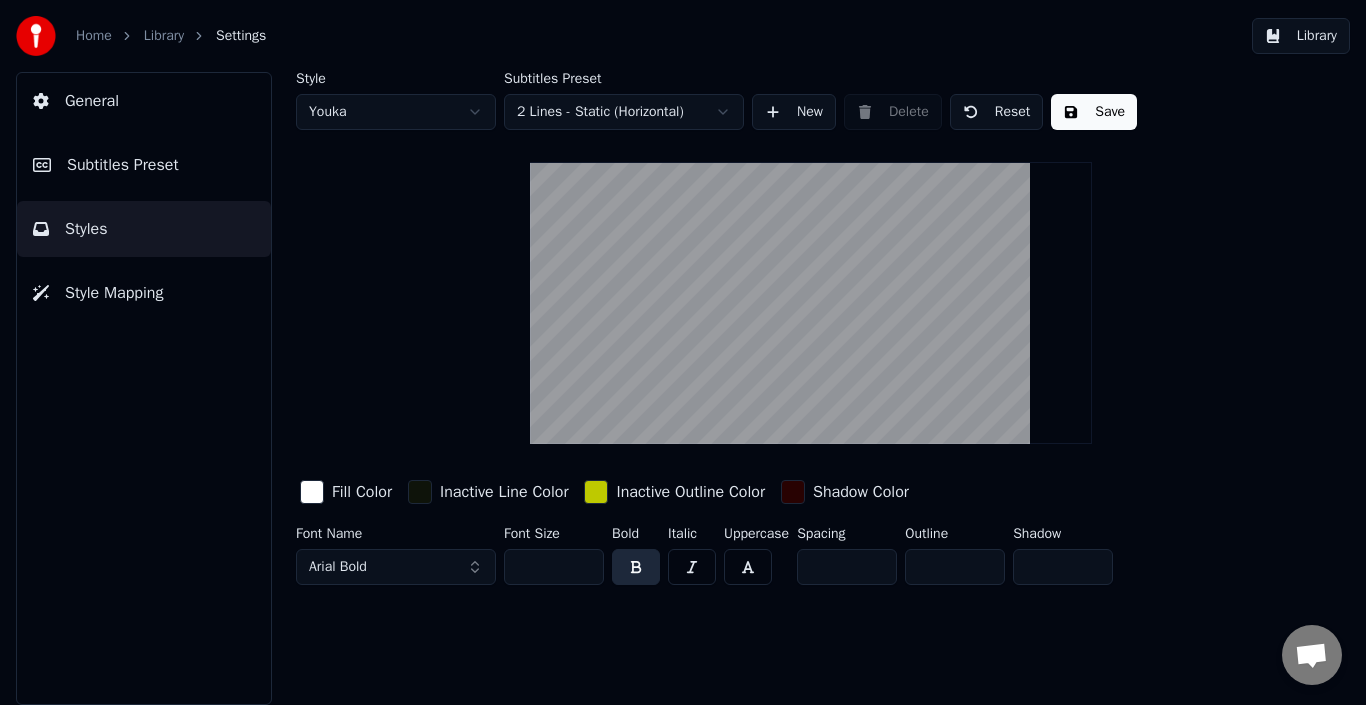 click on "Home Library Settings Library General Subtitles Preset Styles Style Mapping Style Youka Subtitles Preset 2 Lines - Static (Horizontal) New Delete Reset Save Fill Color Inactive Line Color Inactive Outline Color Shadow Color Font Name Arial Bold Font Size ** Bold Italic Uppercase Spacing * Outline * Shadow *" at bounding box center (683, 352) 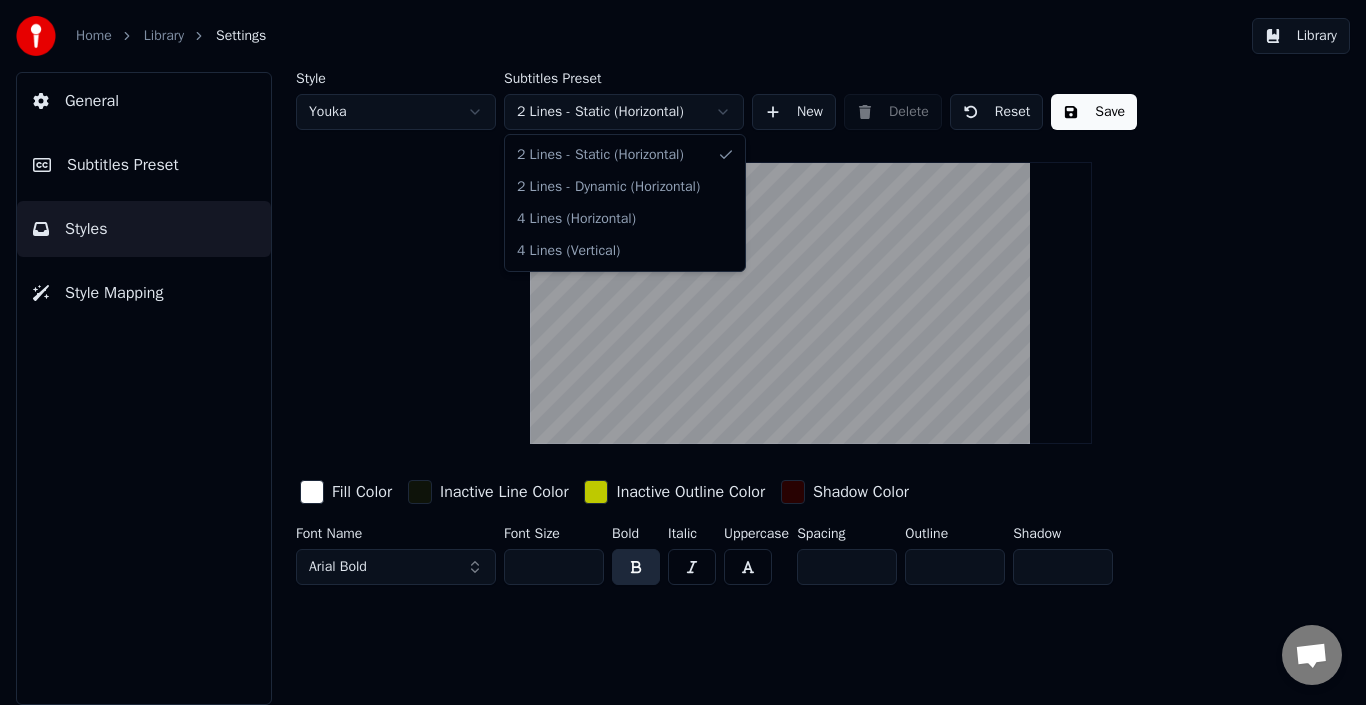 drag, startPoint x: 627, startPoint y: 191, endPoint x: 617, endPoint y: 175, distance: 18.867962 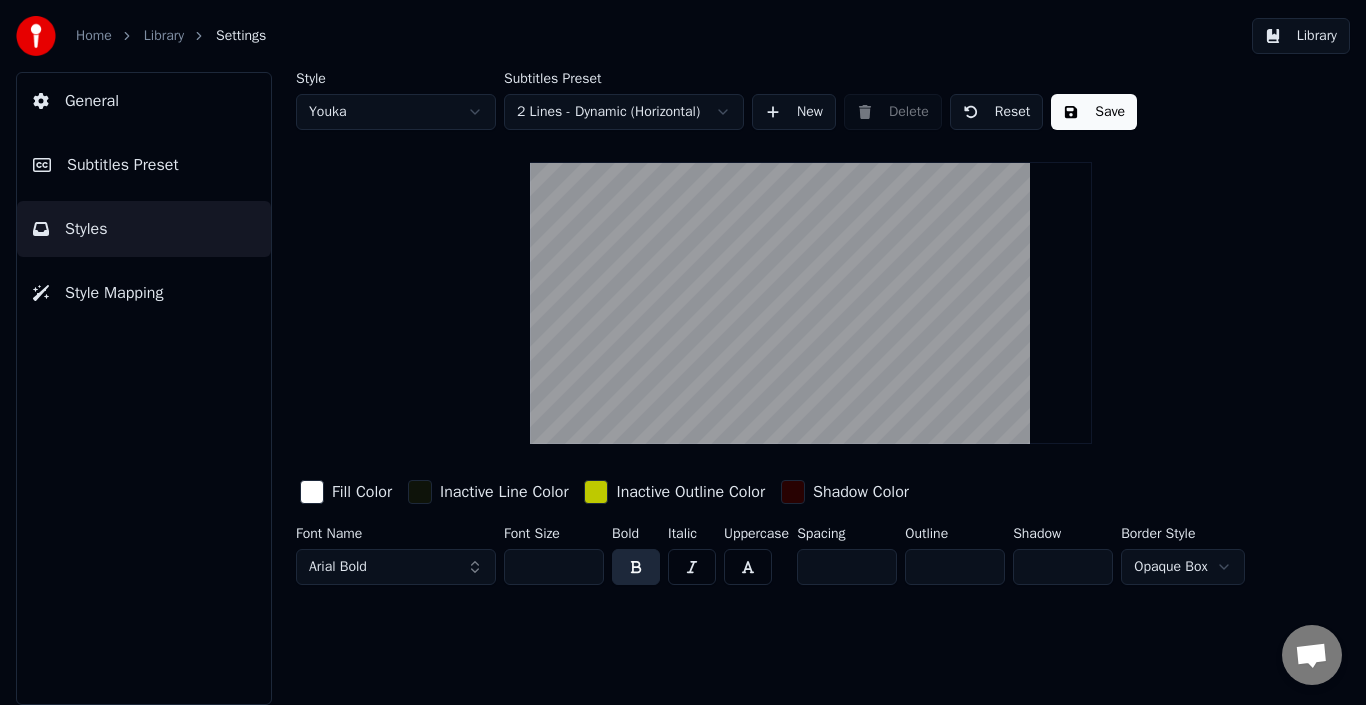 click on "Save" at bounding box center [1094, 112] 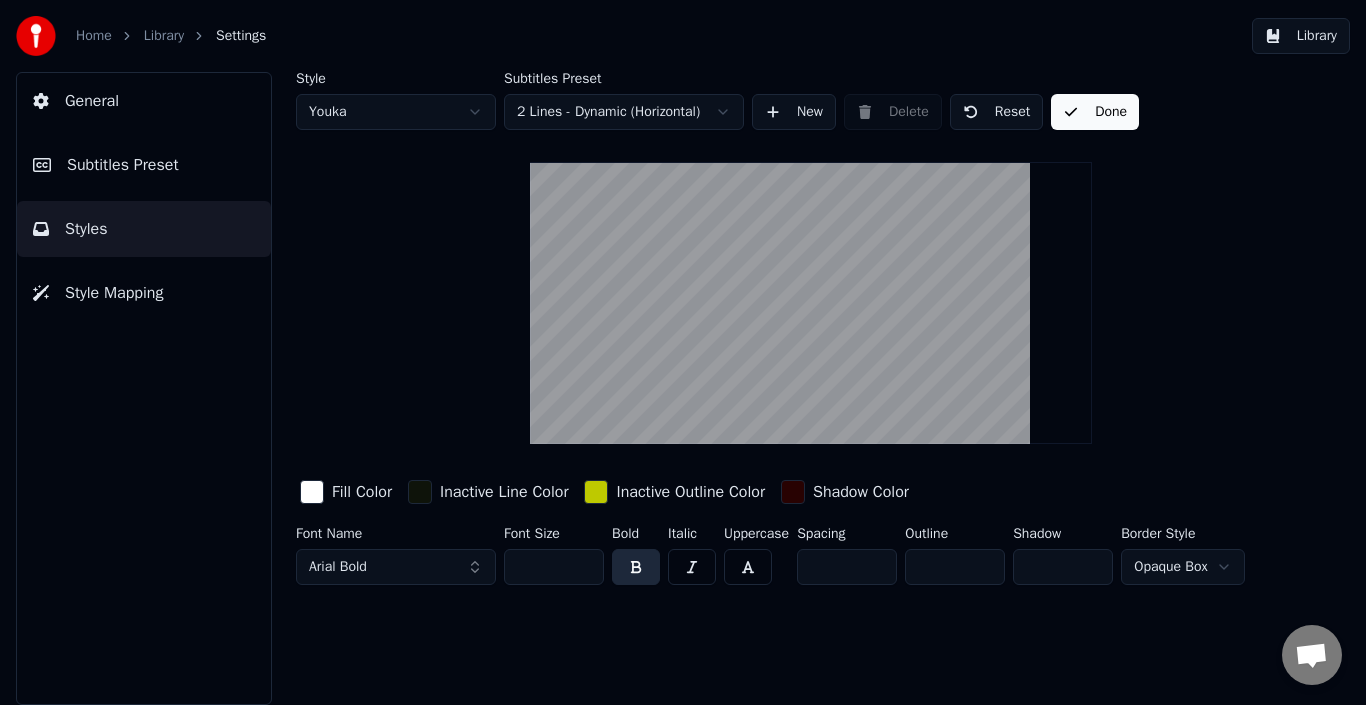 click on "Home" at bounding box center (94, 36) 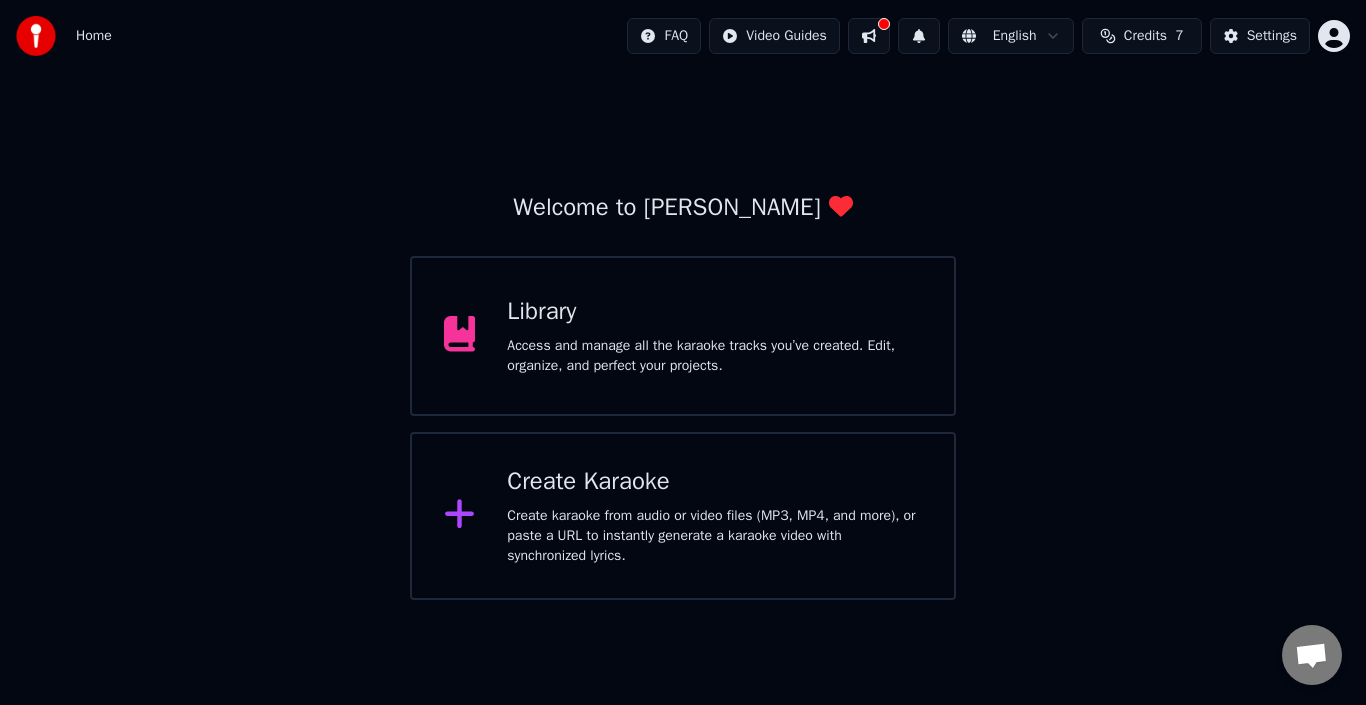 click on "Library Access and manage all the karaoke tracks you’ve created. Edit, organize, and perfect your projects." at bounding box center [683, 336] 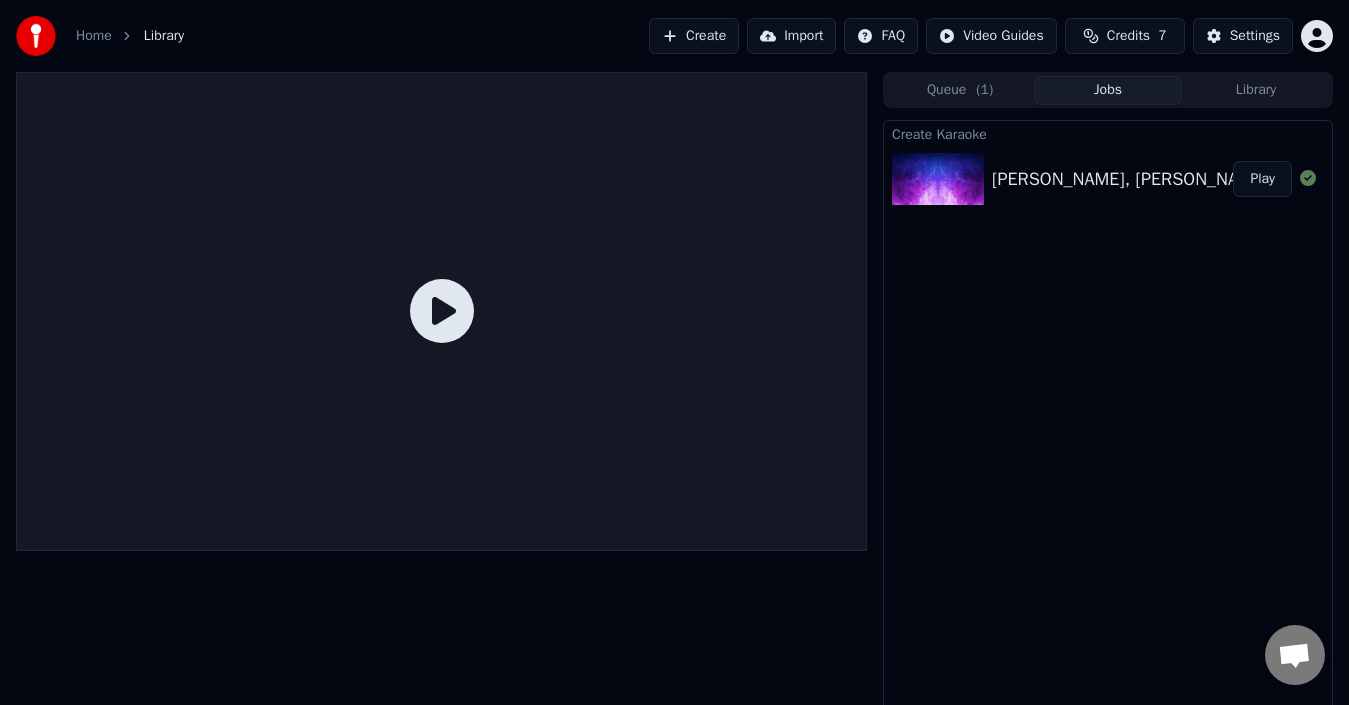 click on "Play" at bounding box center (1262, 179) 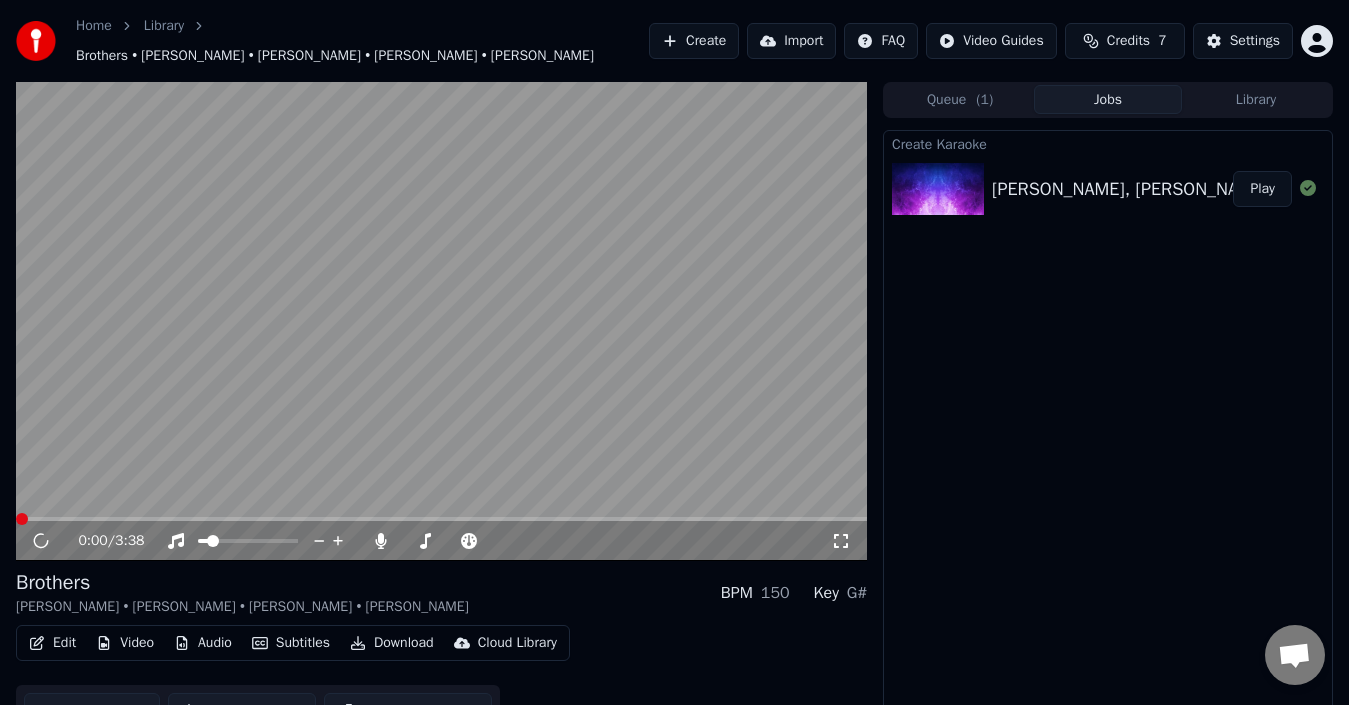 click at bounding box center (441, 321) 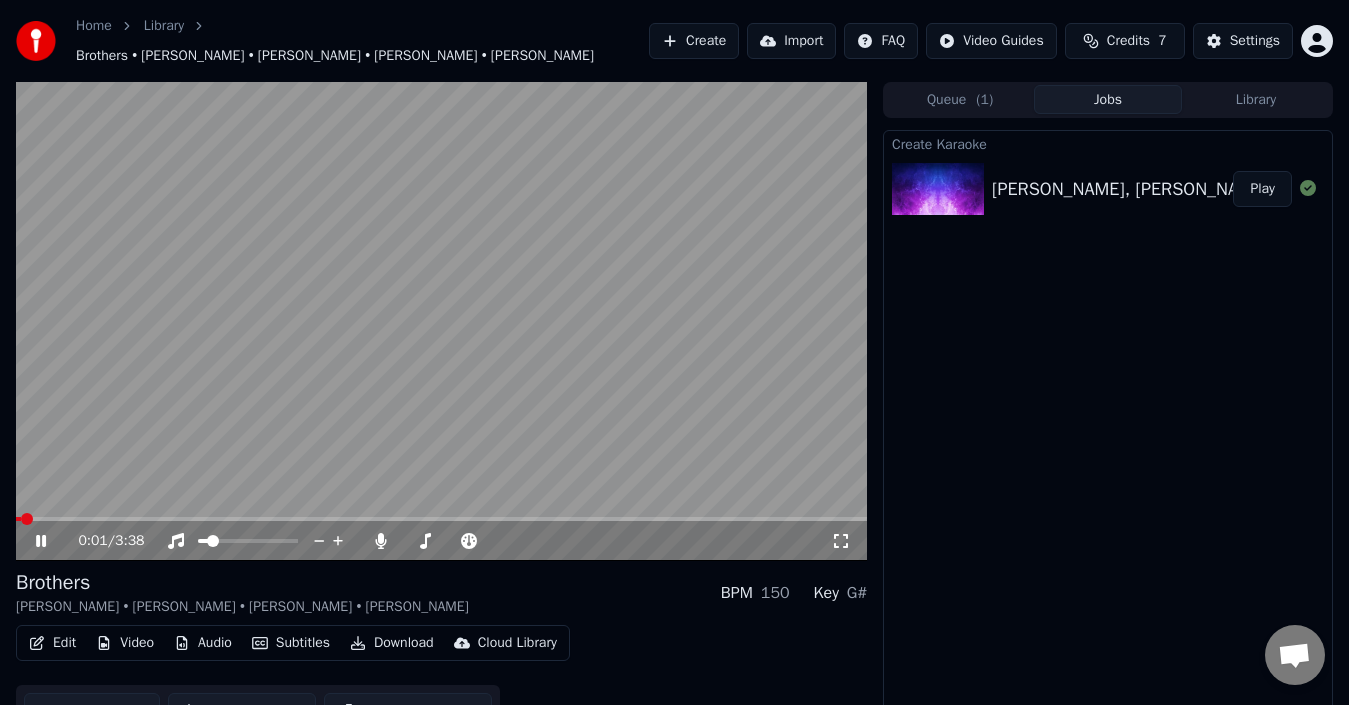 click at bounding box center [441, 321] 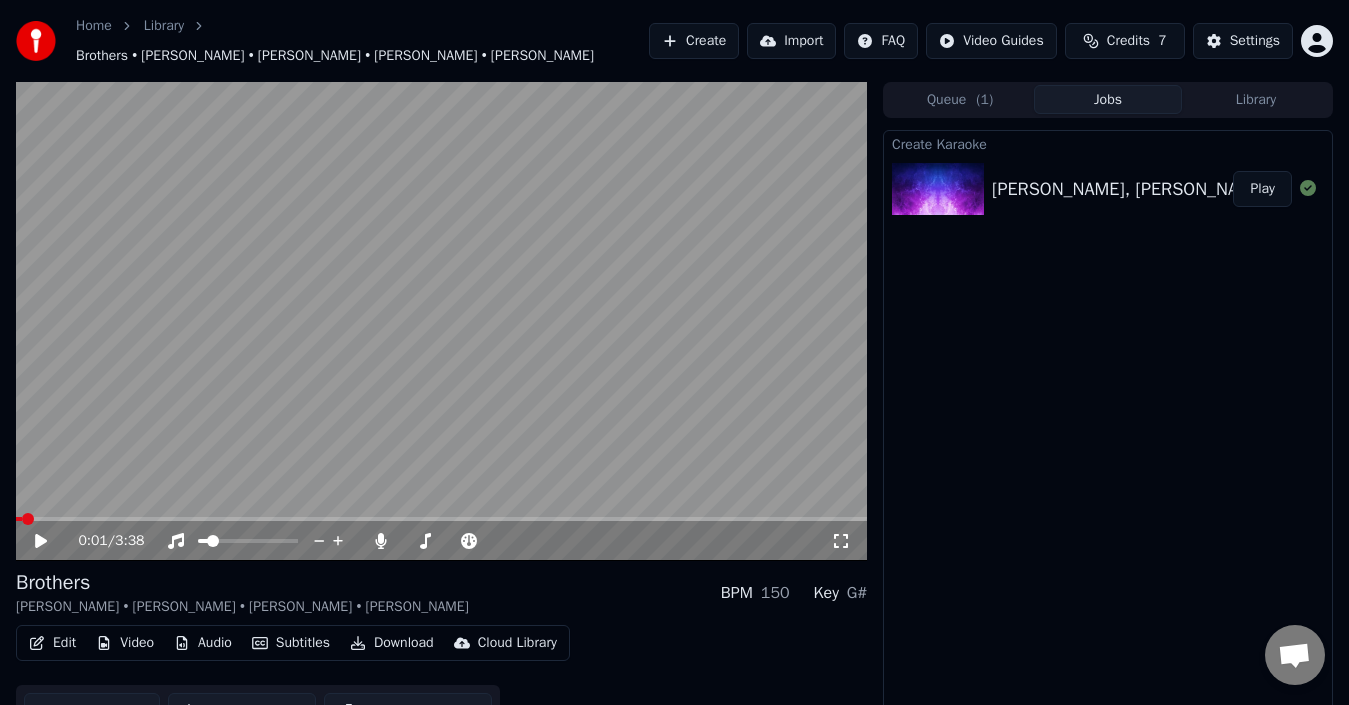 click at bounding box center (441, 321) 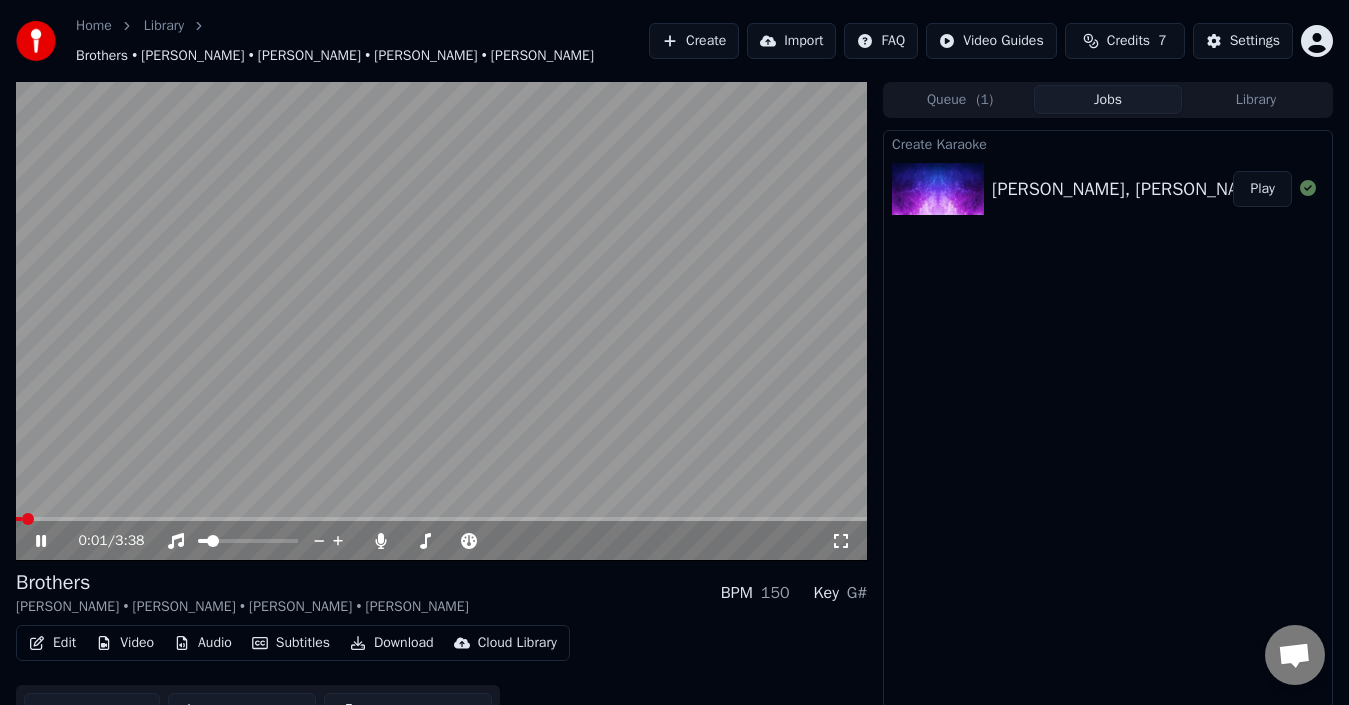 click at bounding box center (441, 321) 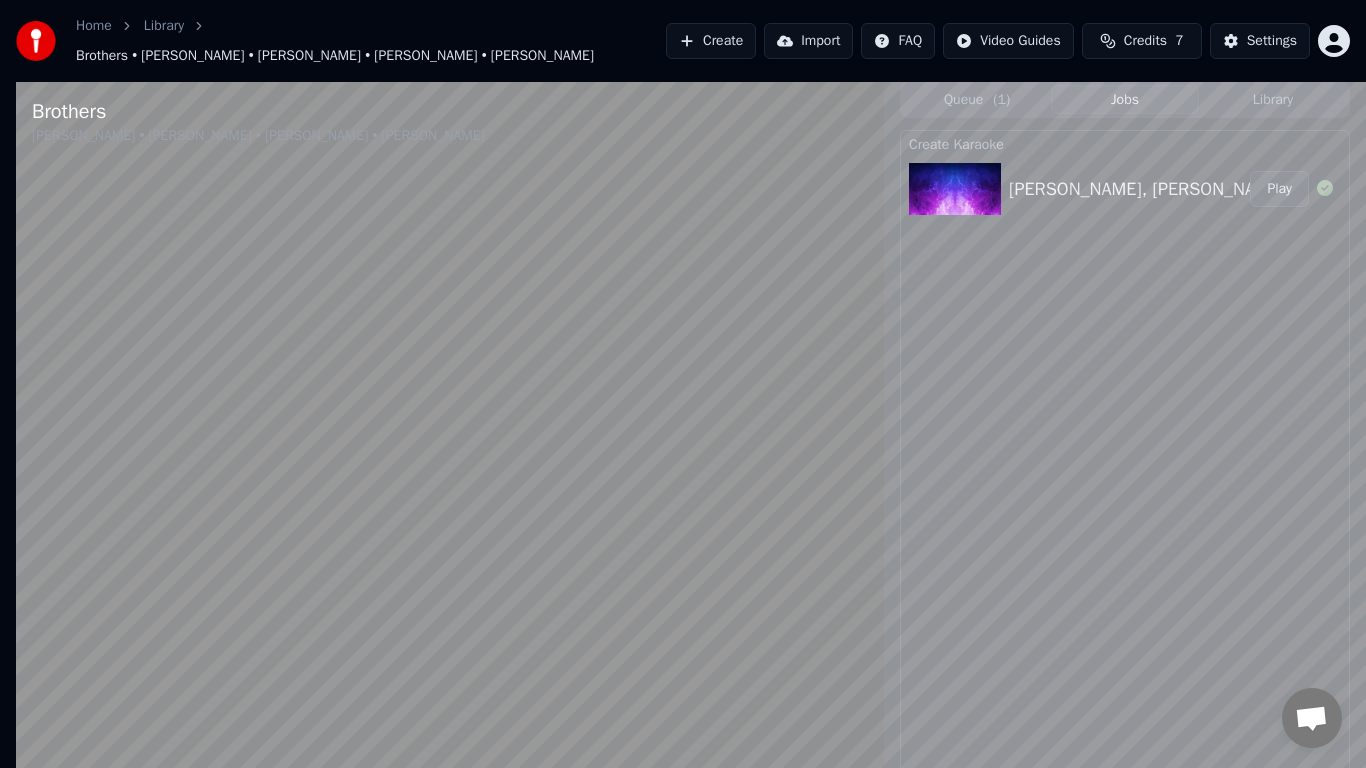 click at bounding box center (450, 466) 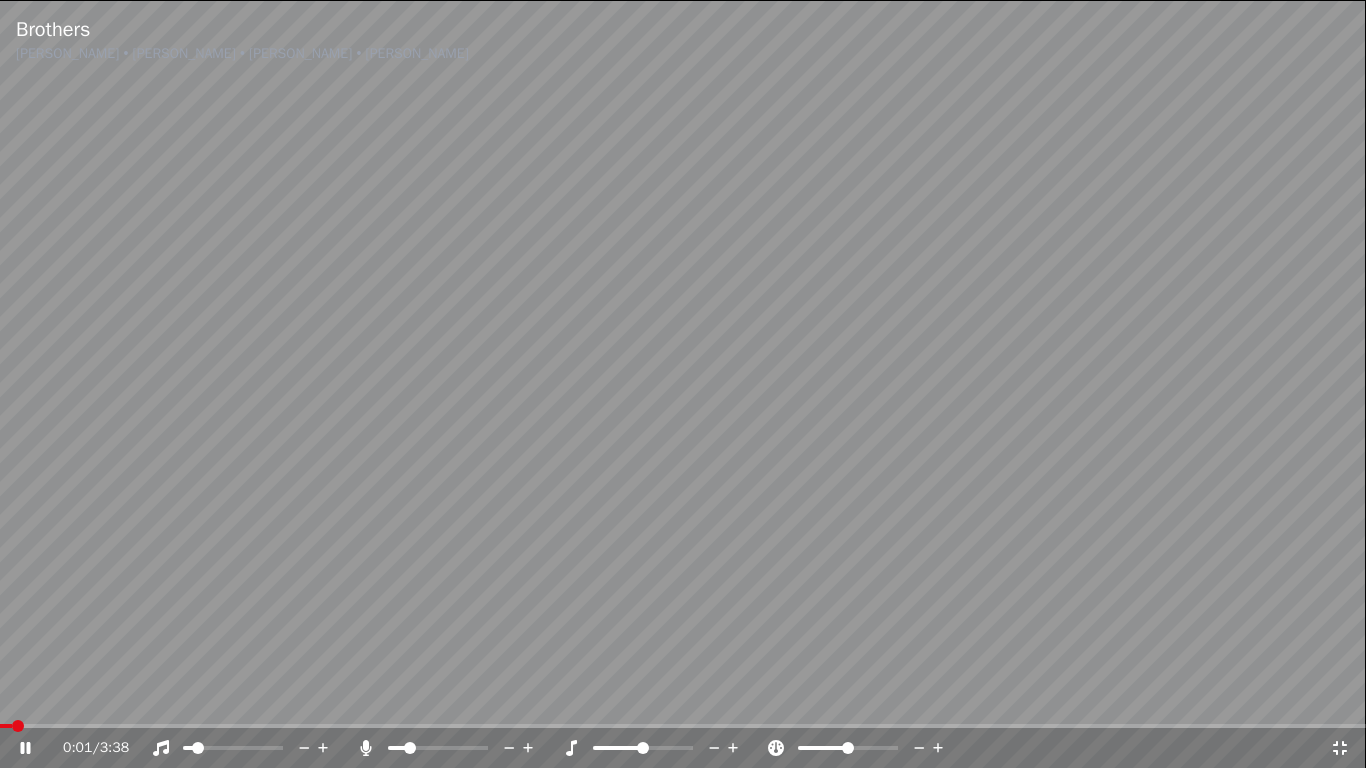 click at bounding box center (683, 384) 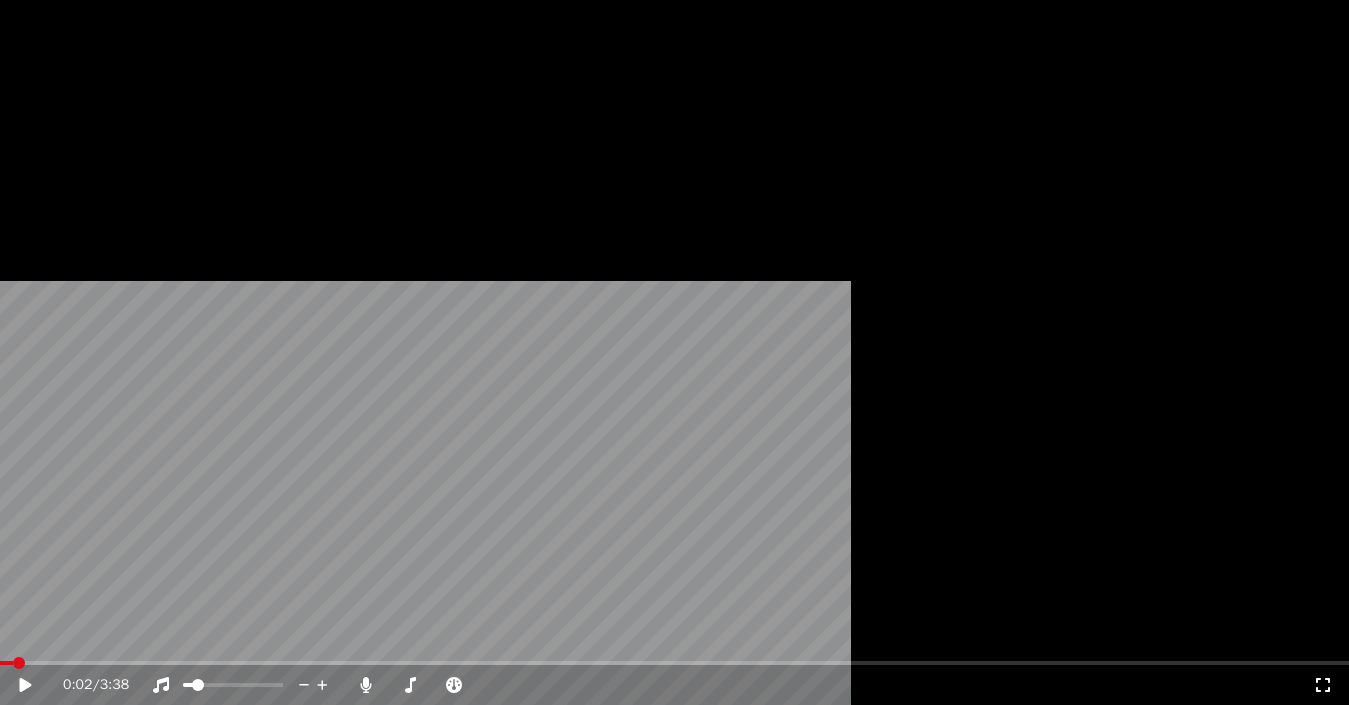 click at bounding box center [674, 379] 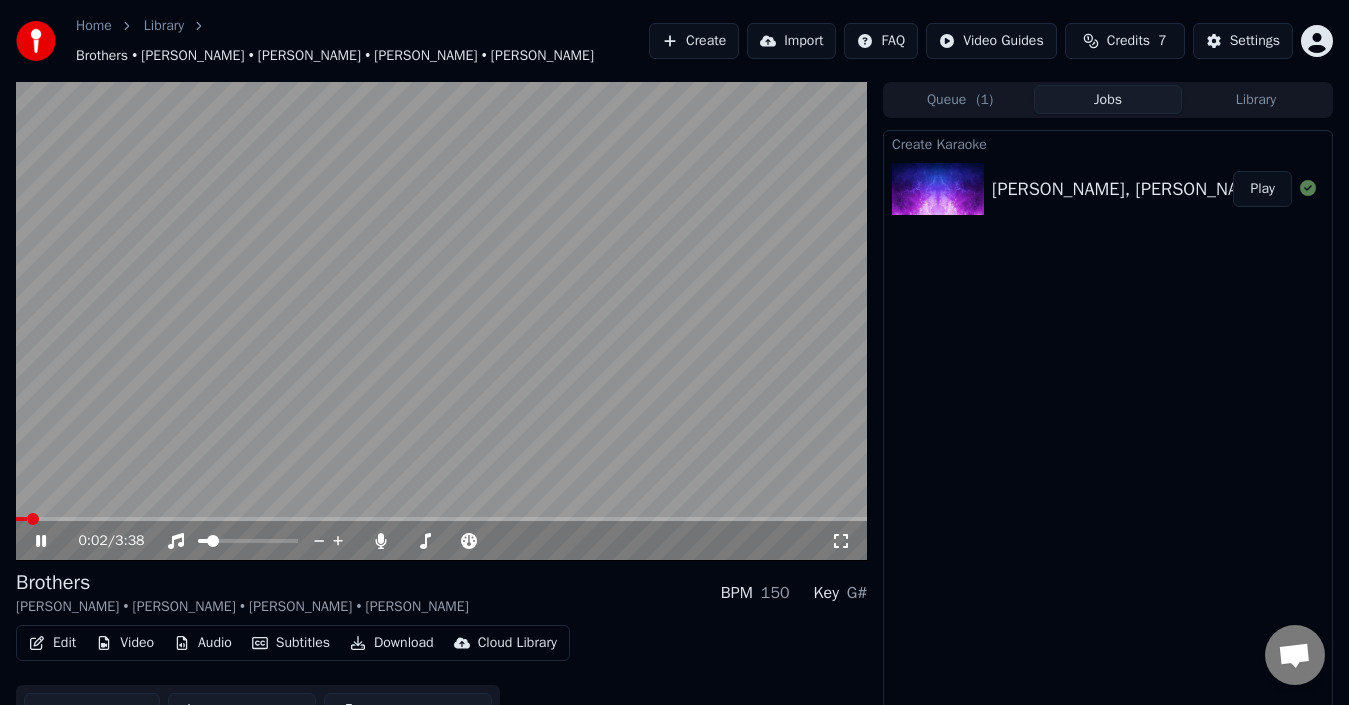 click at bounding box center (441, 321) 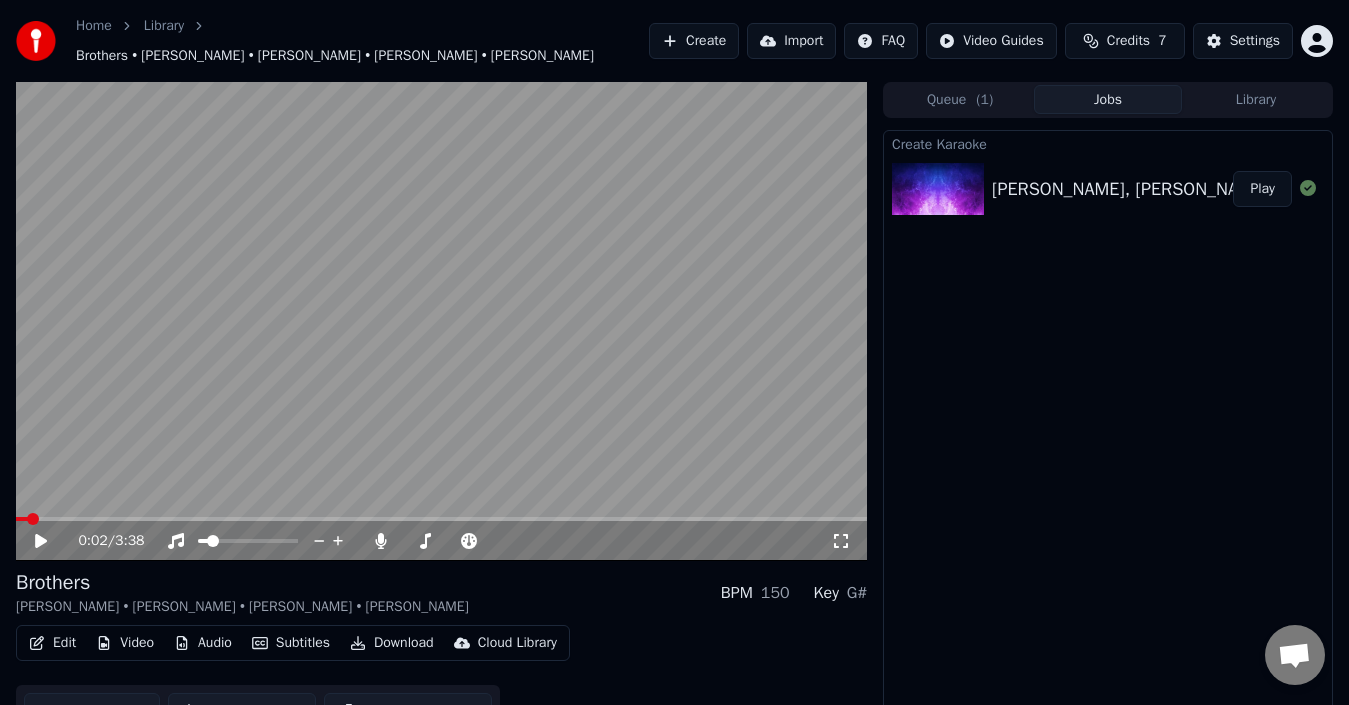 click at bounding box center (441, 321) 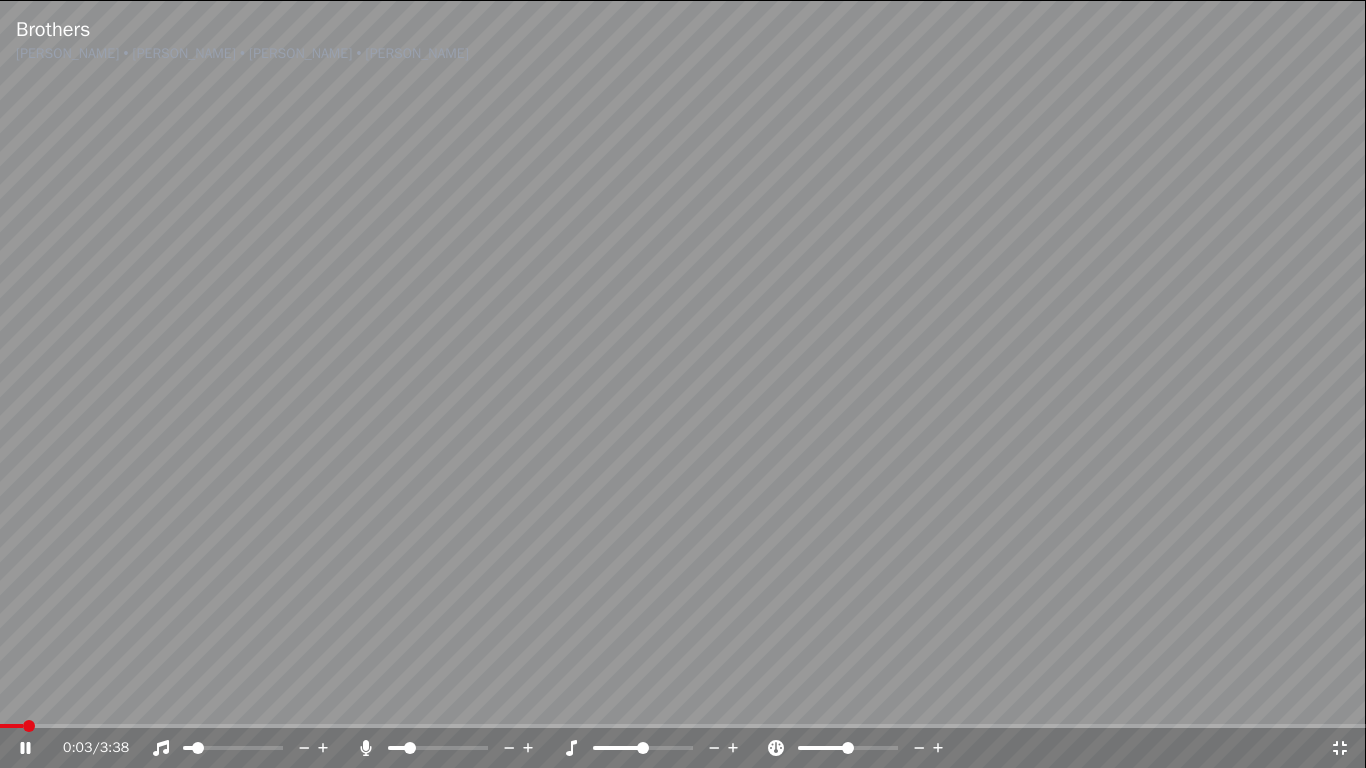 click at bounding box center (683, 384) 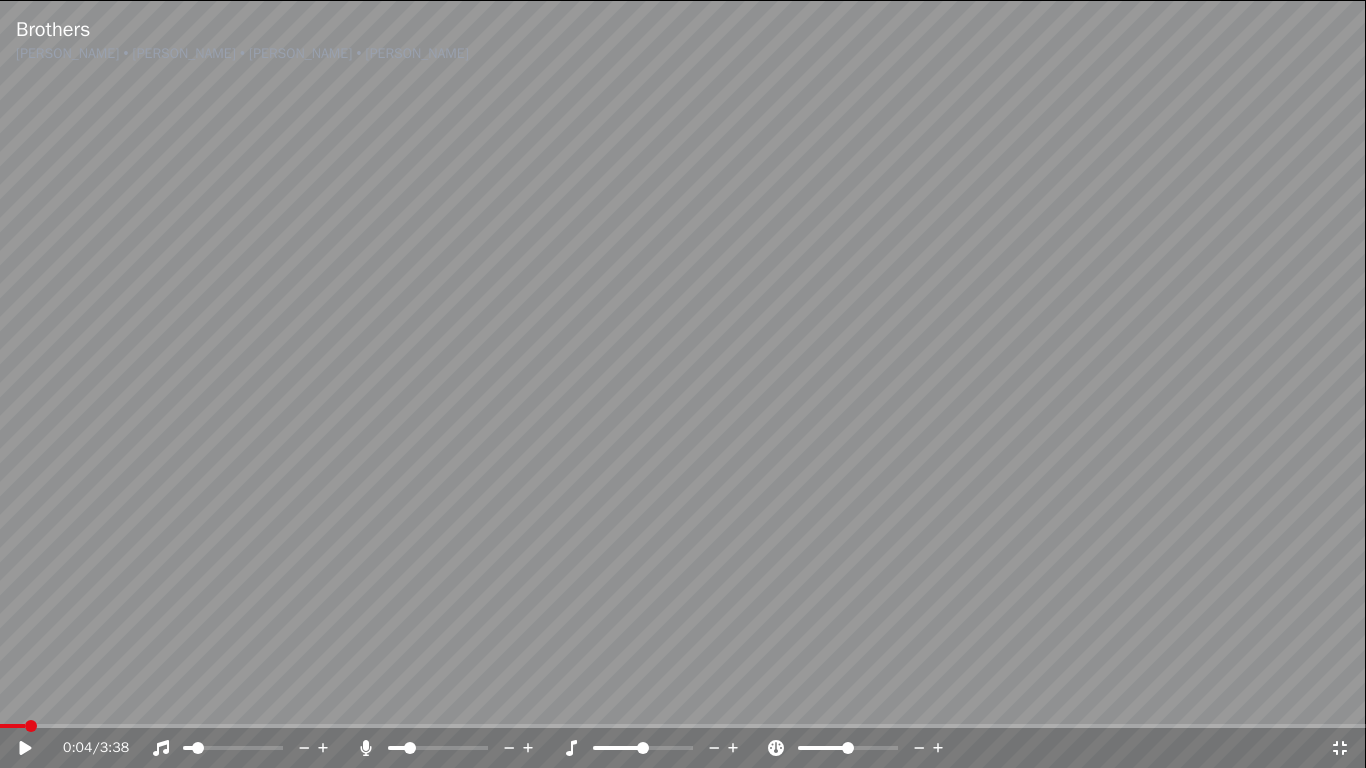 click at bounding box center (683, 384) 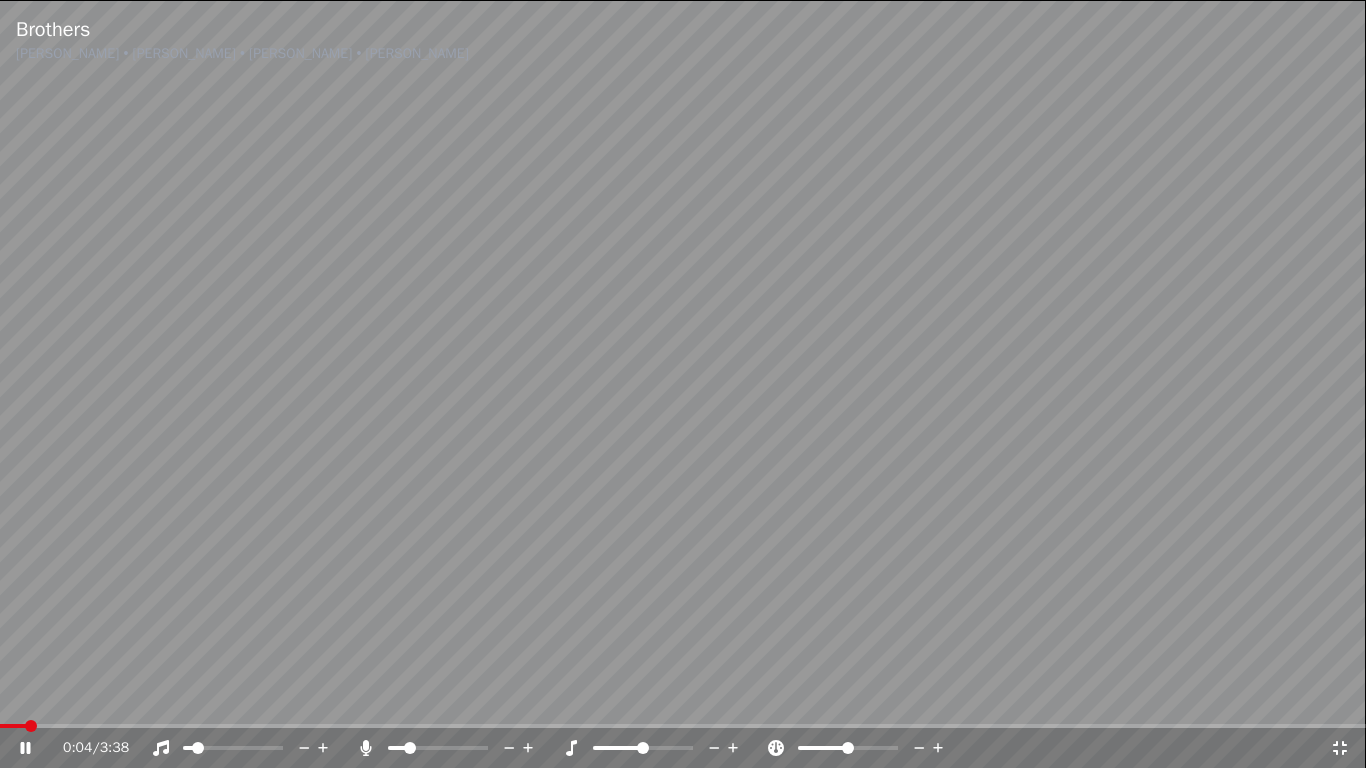 click at bounding box center [683, 384] 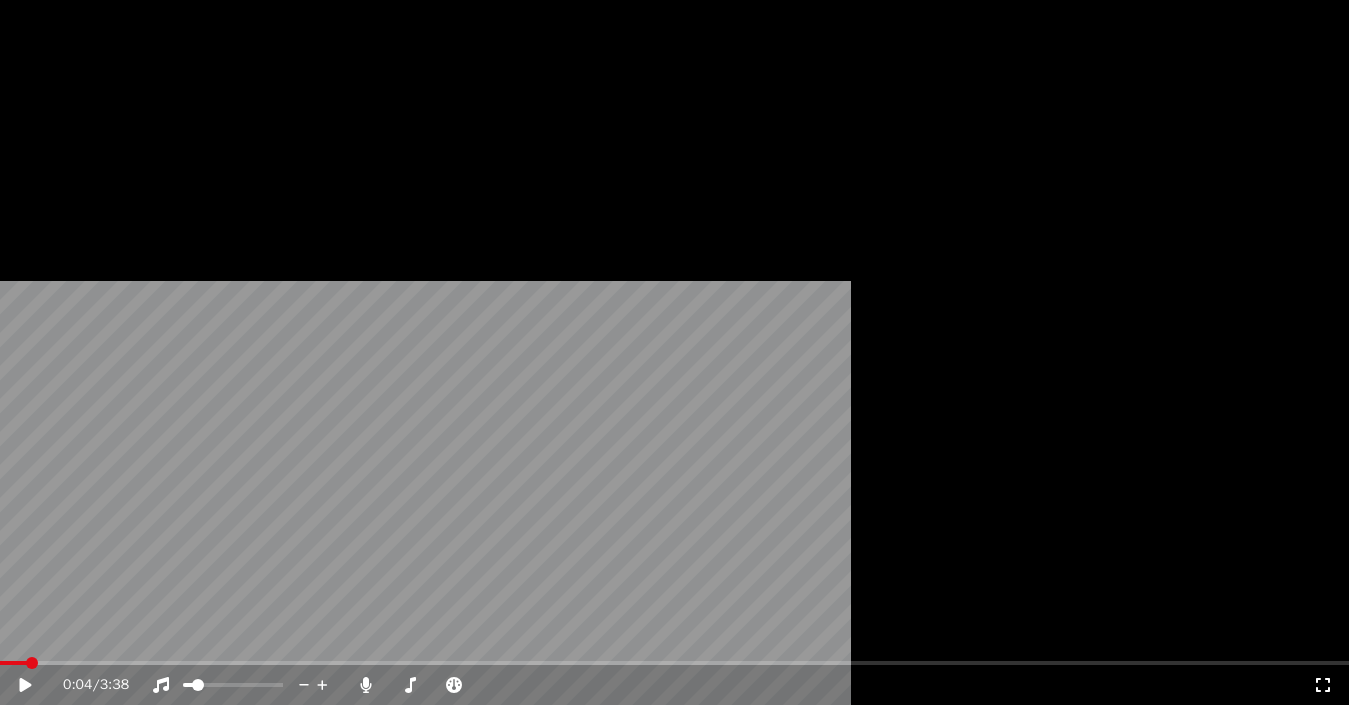 click on "Edit" at bounding box center [52, 164] 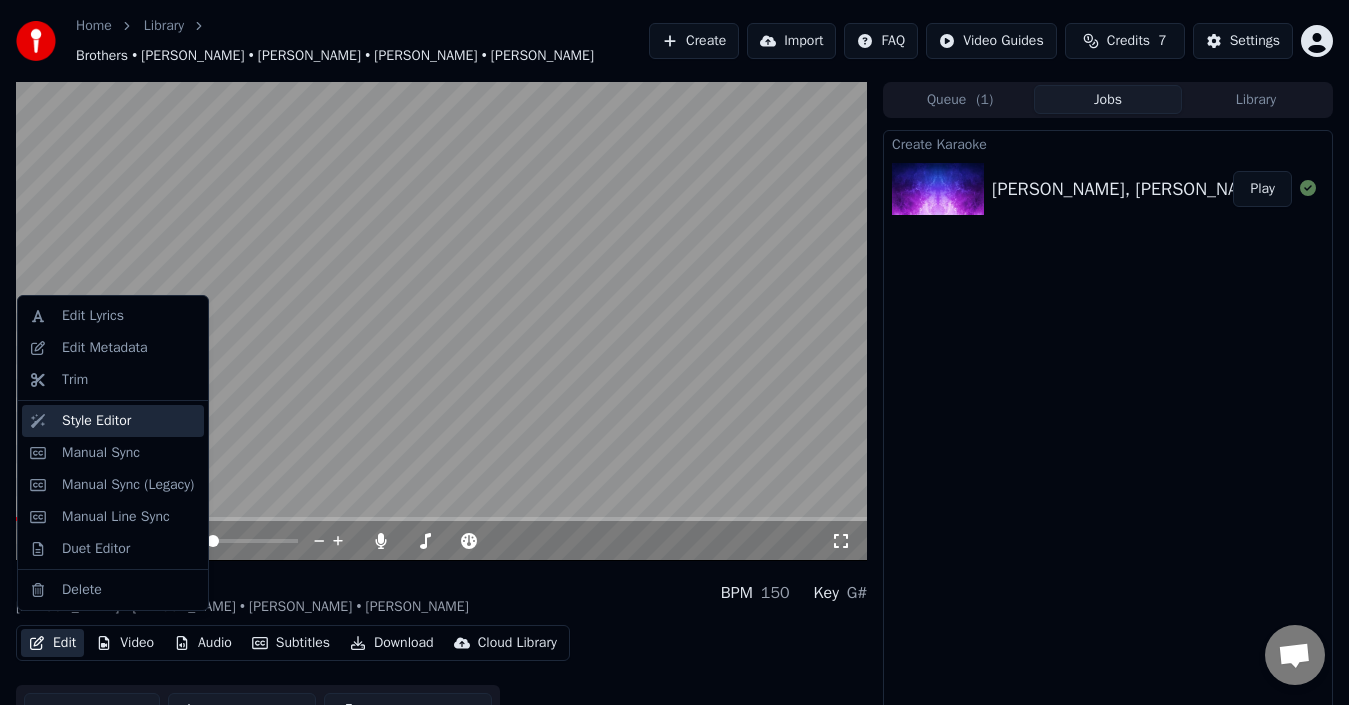 click on "Style Editor" at bounding box center (96, 421) 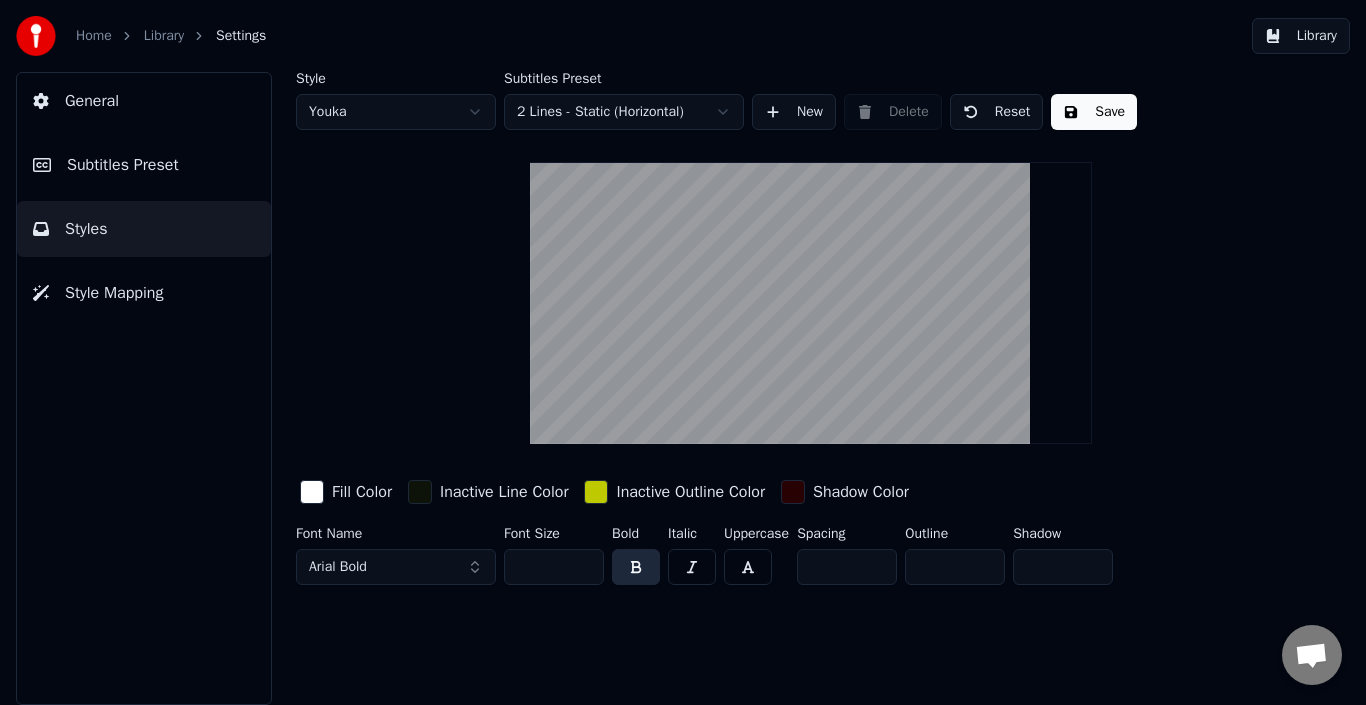 click on "Home Library Settings Library General Subtitles Preset Styles Style Mapping Style Youka Subtitles Preset 2 Lines - Static (Horizontal) New Delete Reset Save Fill Color Inactive Line Color Inactive Outline Color Shadow Color Font Name Arial Bold Font Size ** Bold Italic Uppercase Spacing * Outline * Shadow *" at bounding box center [683, 352] 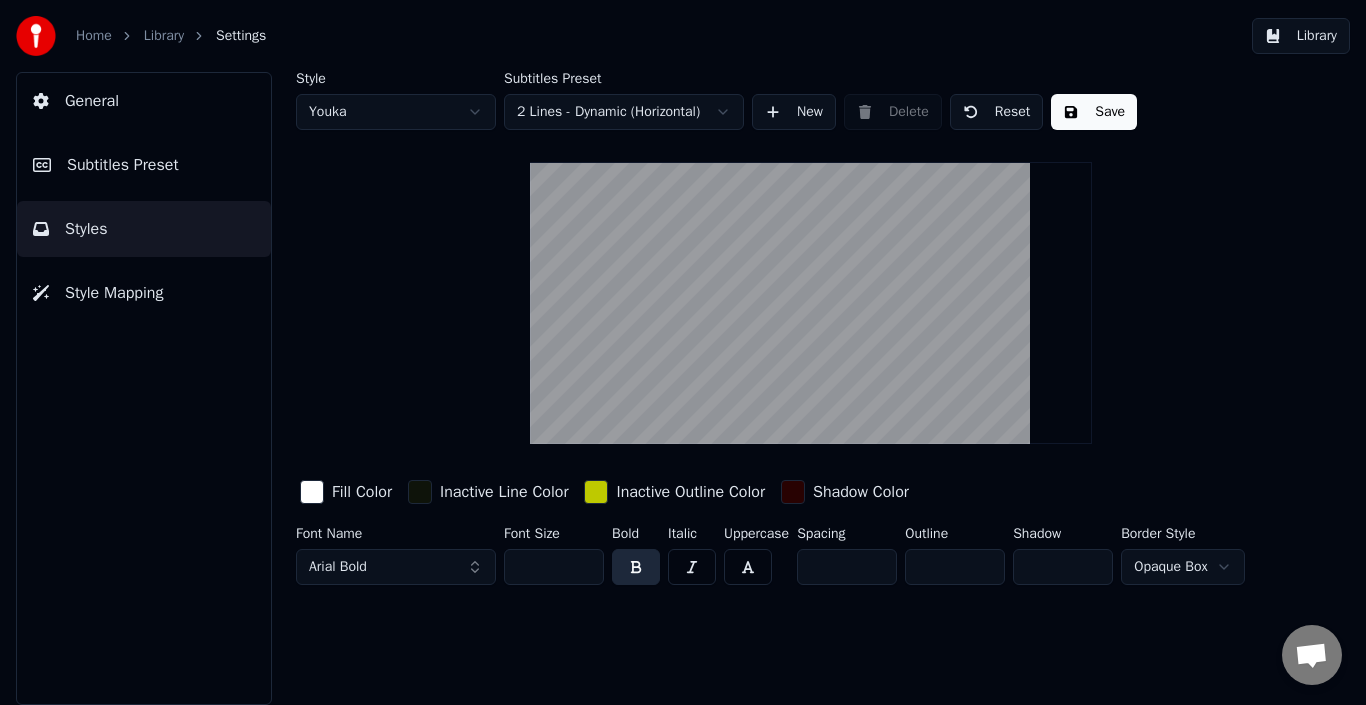click on "Save" at bounding box center (1094, 112) 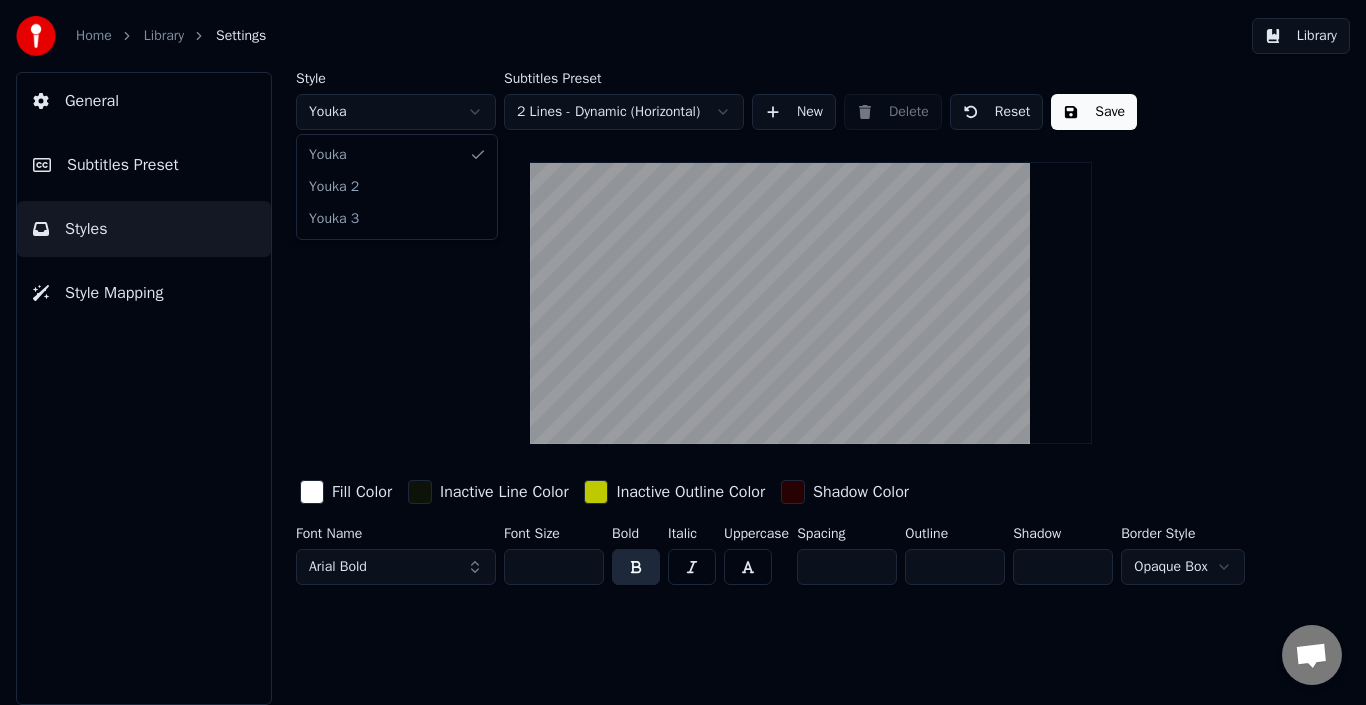 click on "Home Library Settings Library General Subtitles Preset Styles Style Mapping Style Youka Subtitles Preset 2 Lines - Dynamic (Horizontal) New Delete Reset Save Fill Color Inactive Line Color Inactive Outline Color Shadow Color Font Name Arial Bold Font Size ** Bold Italic Uppercase Spacing * Outline * Shadow * Border Style Opaque Box Youka Youka 2 Youka 3" at bounding box center [683, 352] 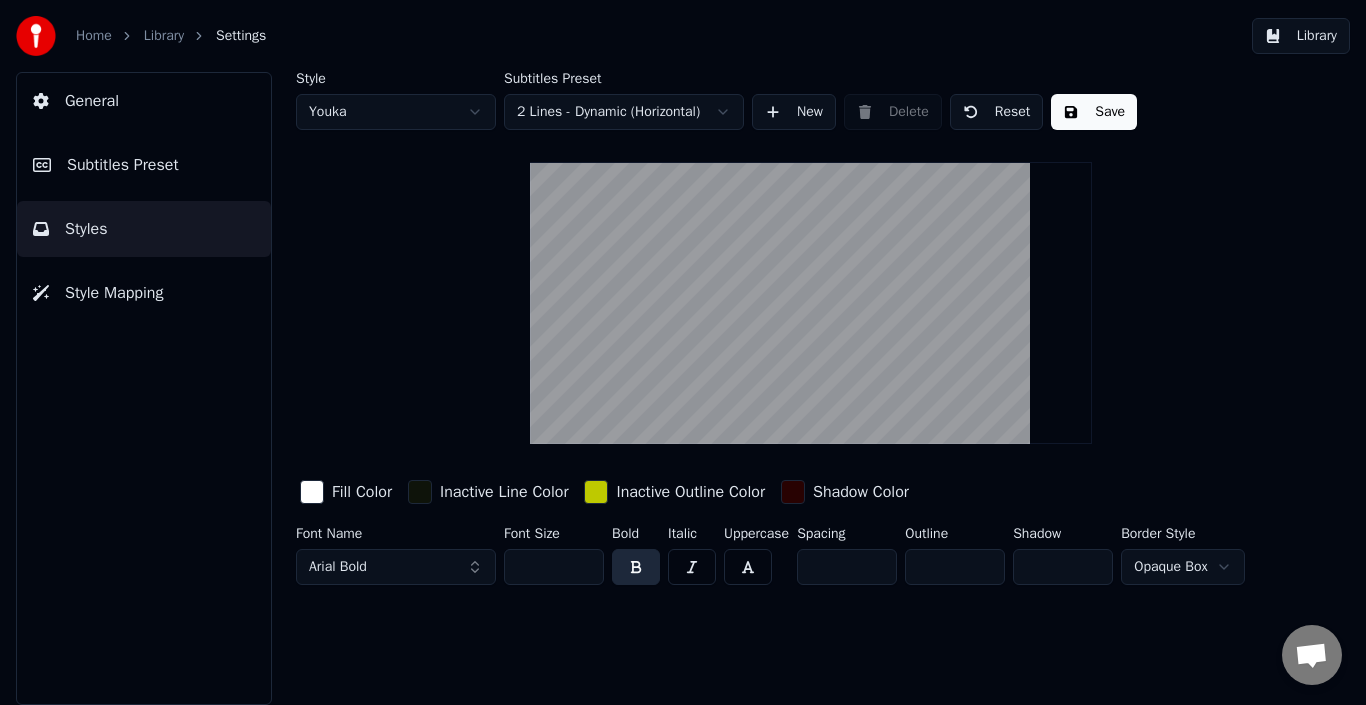 click on "Library" at bounding box center [1301, 36] 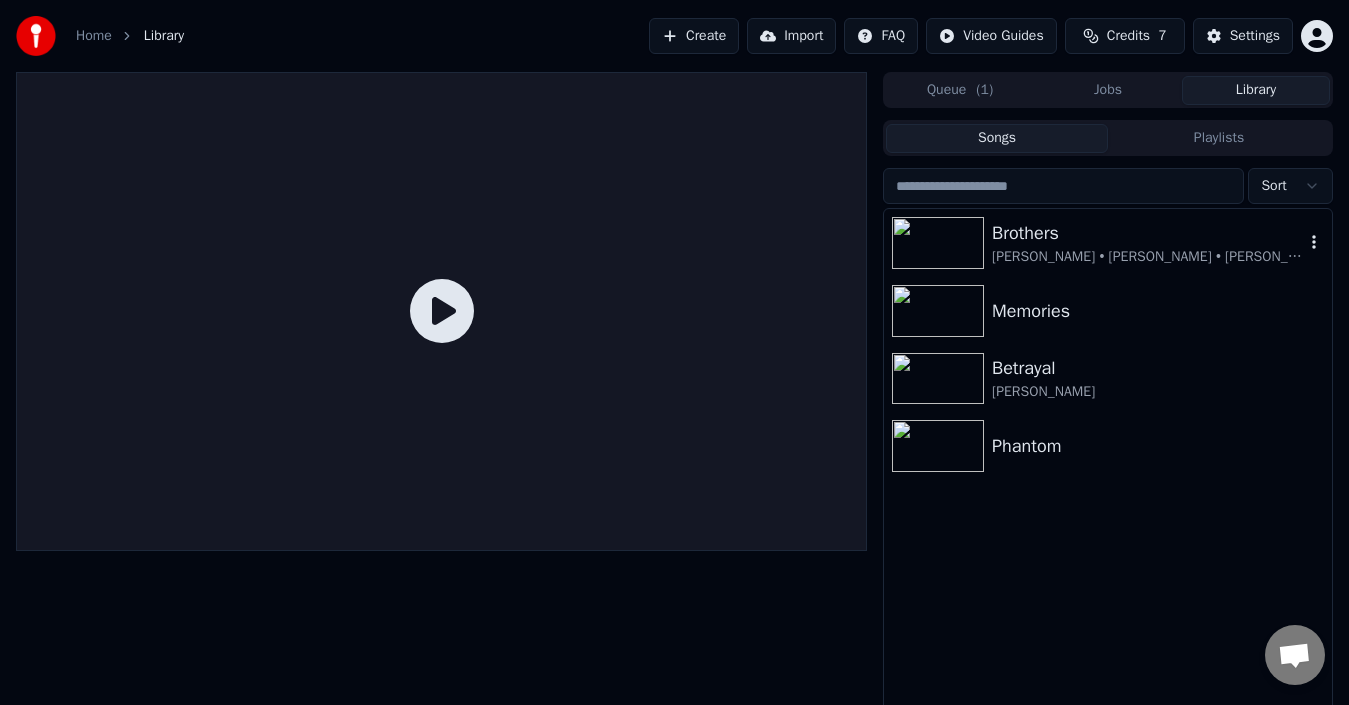 click on "Brothers" at bounding box center [1148, 233] 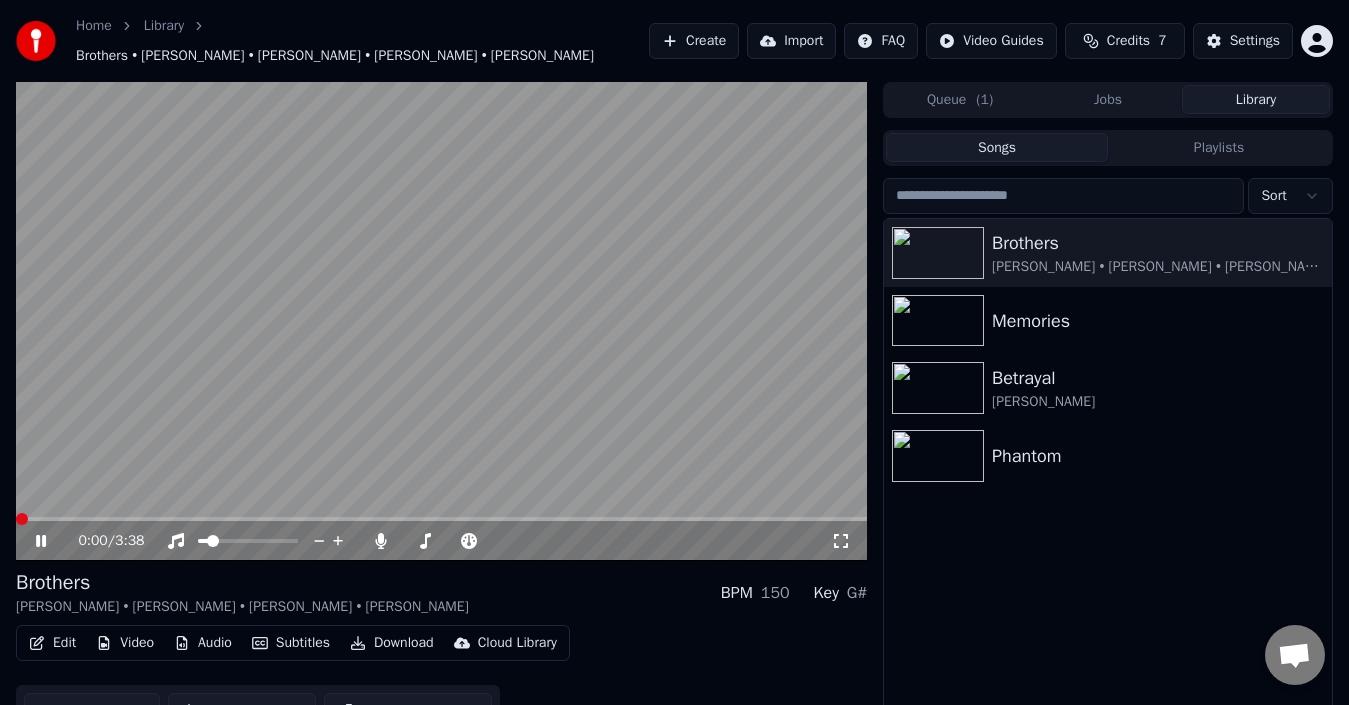 click at bounding box center (441, 321) 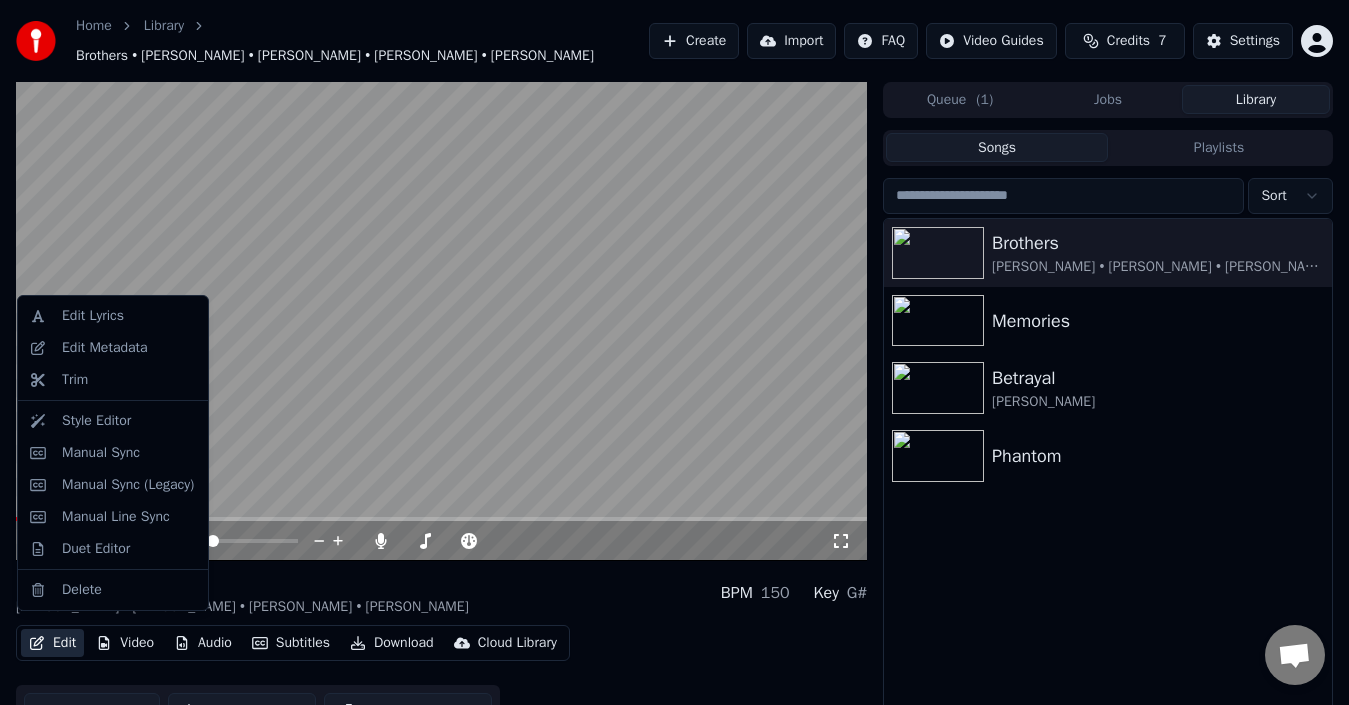 click on "Edit" at bounding box center [52, 643] 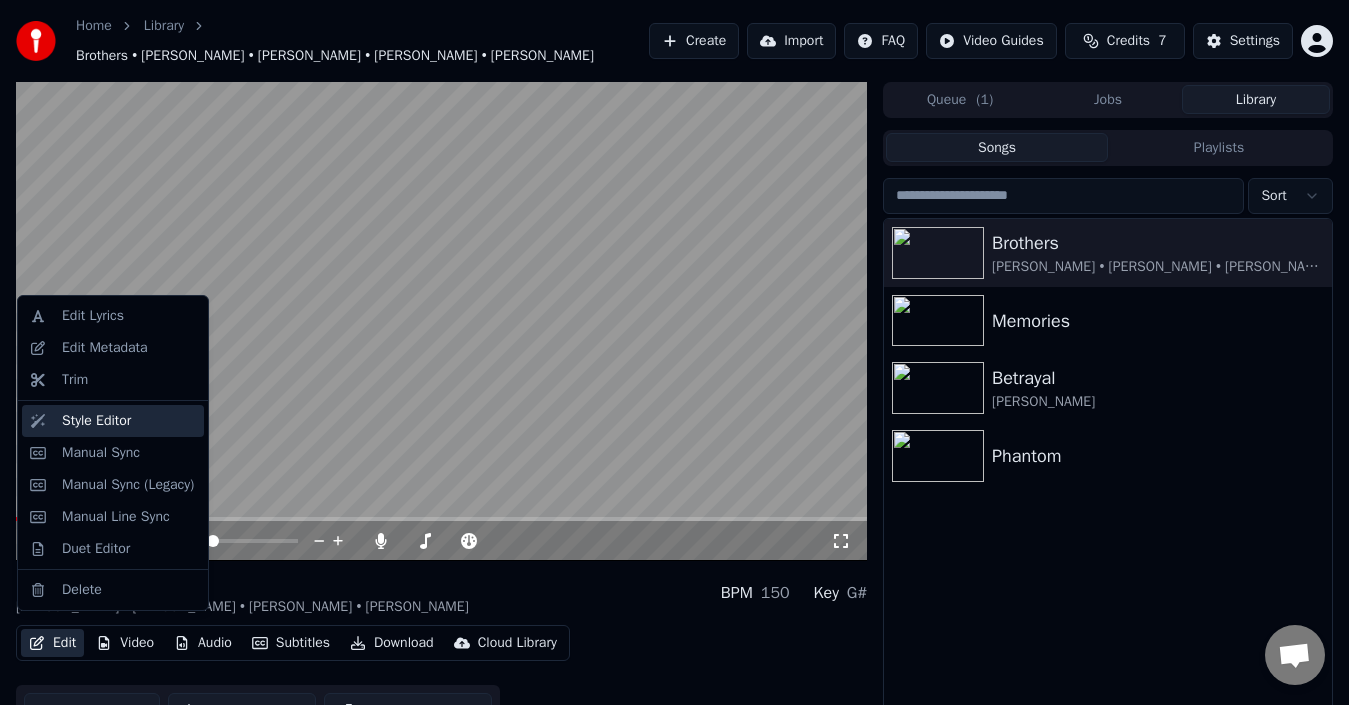 click on "Style Editor" at bounding box center [113, 421] 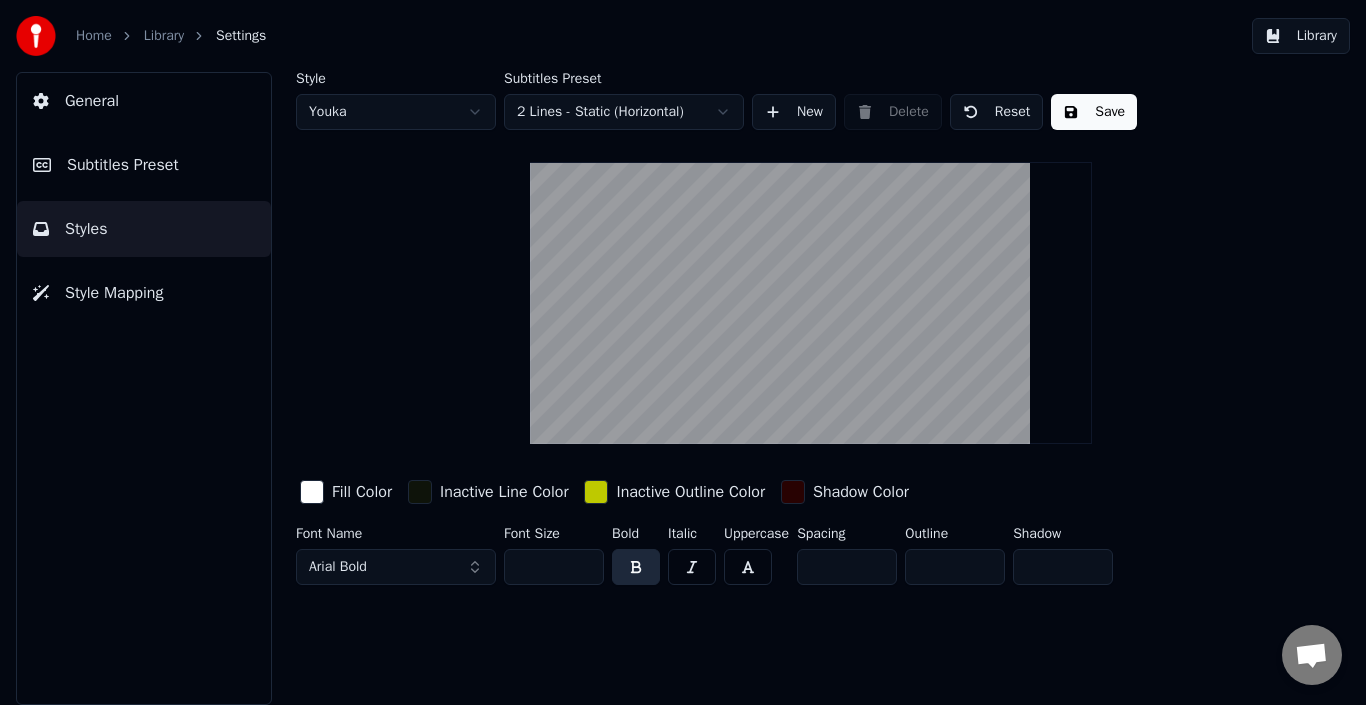 click on "New" at bounding box center (794, 112) 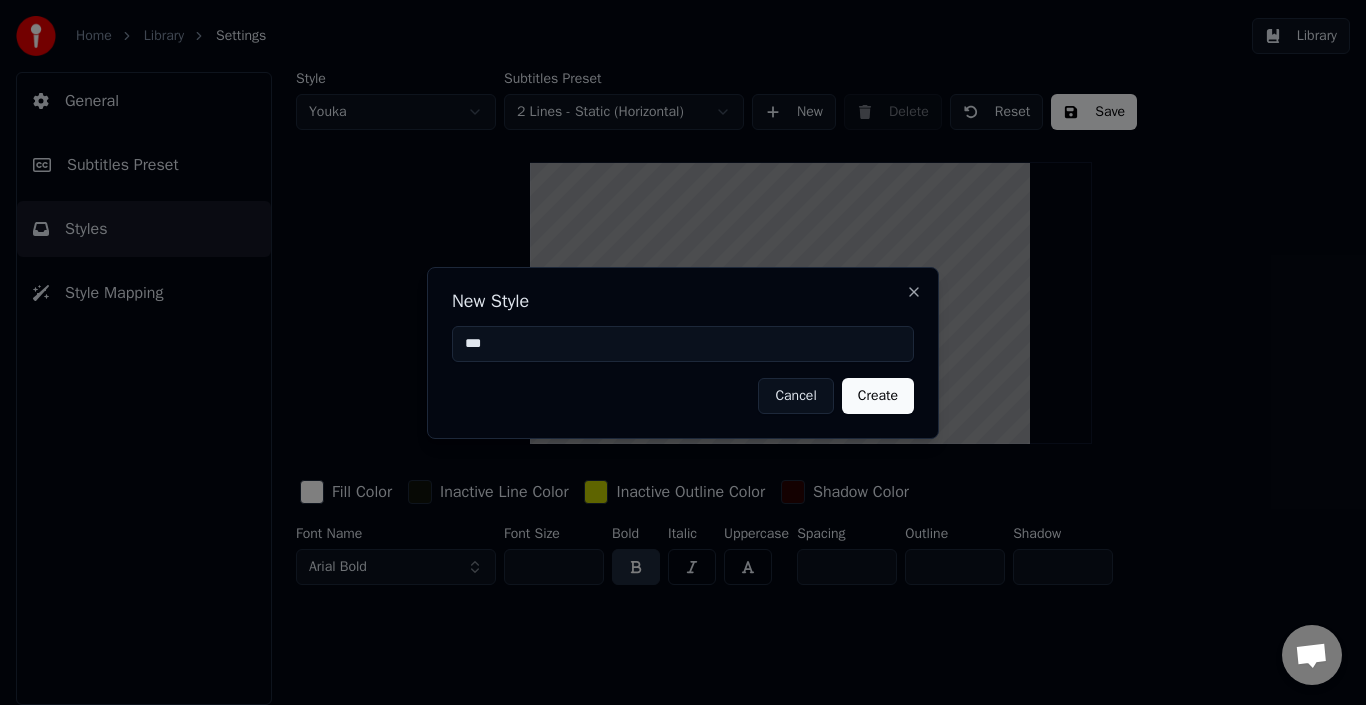 type on "***" 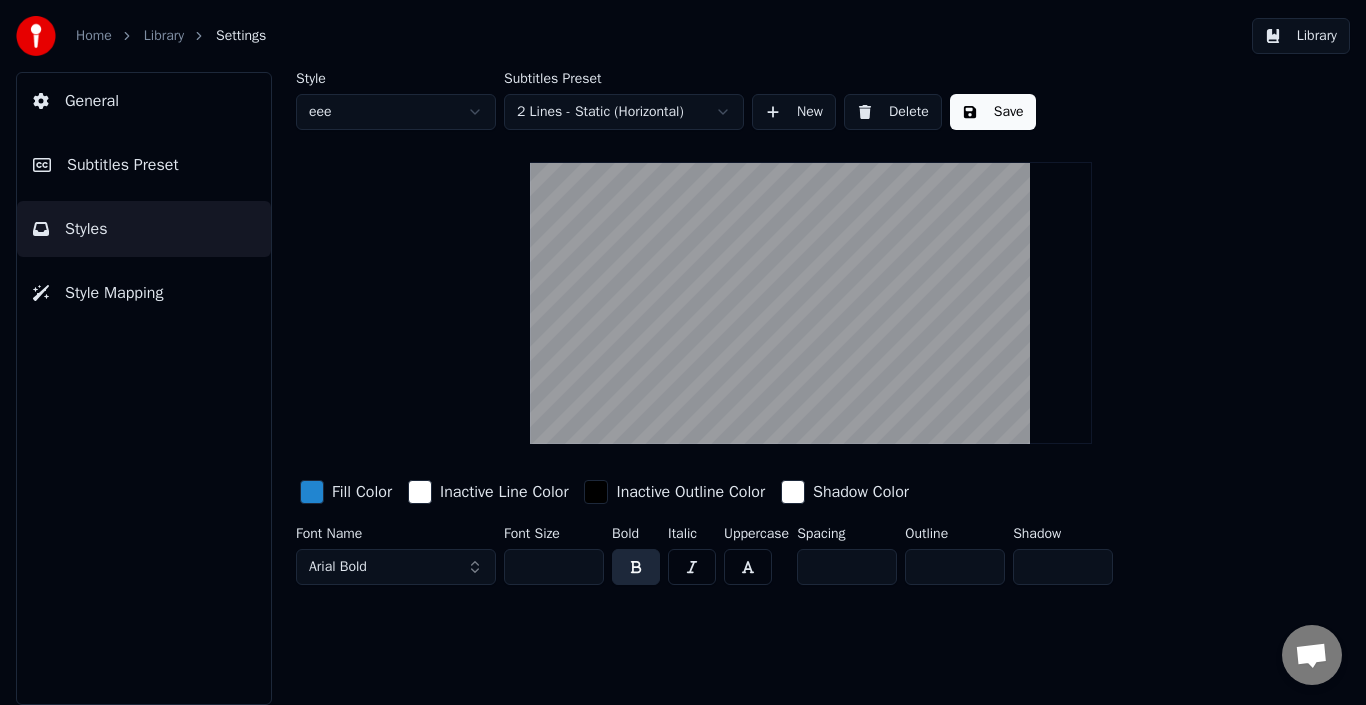 click on "Home Library Settings Library General Subtitles Preset Styles Style Mapping Style eee Subtitles Preset 2 Lines - Static (Horizontal) New Delete Save Fill Color Inactive Line Color Inactive Outline Color Shadow Color Font Name Arial Bold Font Size ** Bold Italic Uppercase Spacing * Outline * Shadow *" at bounding box center (683, 352) 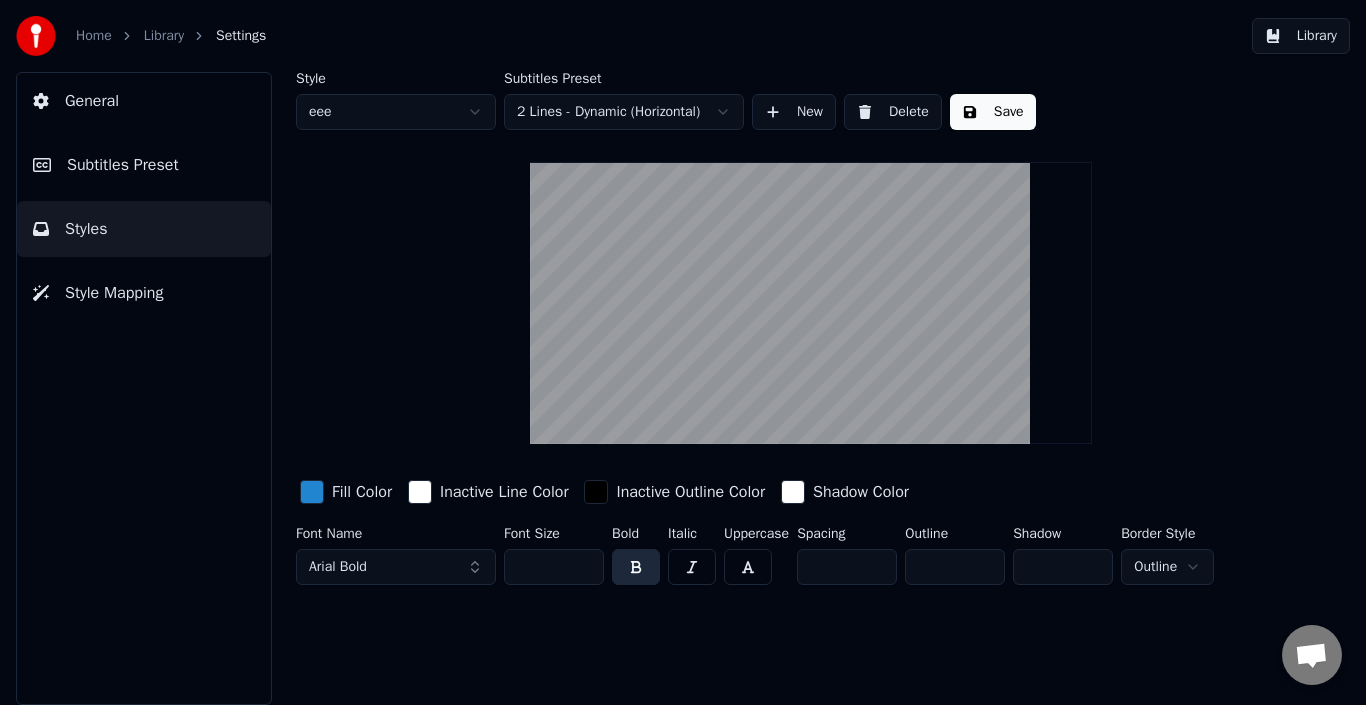 click on "Style eee Subtitles Preset 2 Lines - Dynamic (Horizontal) New Delete Save Fill Color Inactive Line Color Inactive Outline Color Shadow Color Font Name Arial Bold Font Size ** Bold Italic Uppercase Spacing * Outline * Shadow * Border Style Outline" at bounding box center [811, 332] 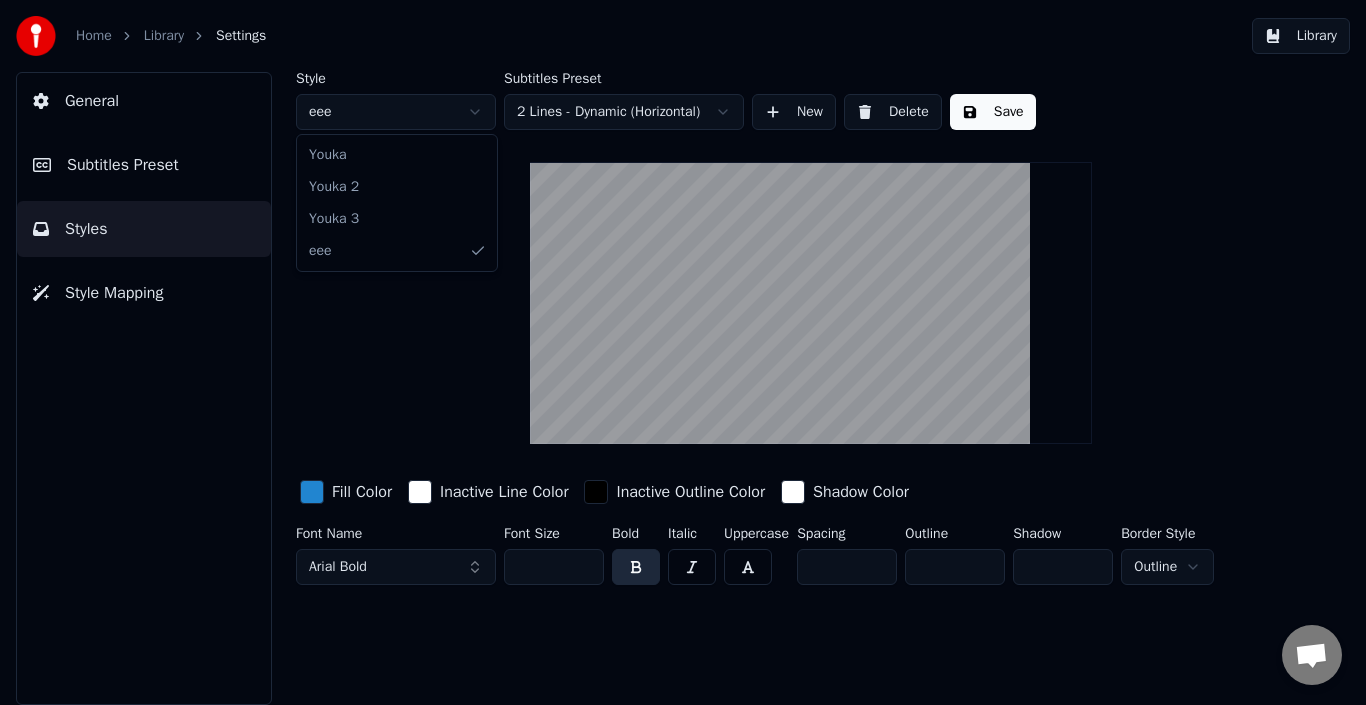 click on "Home Library Settings Library General Subtitles Preset Styles Style Mapping Style eee Subtitles Preset 2 Lines - Dynamic (Horizontal) New Delete Save Fill Color Inactive Line Color Inactive Outline Color Shadow Color Font Name Arial Bold Font Size ** Bold Italic Uppercase Spacing * Outline * Shadow * Border Style Outline Youka Youka 2 Youka 3 eee" at bounding box center (683, 352) 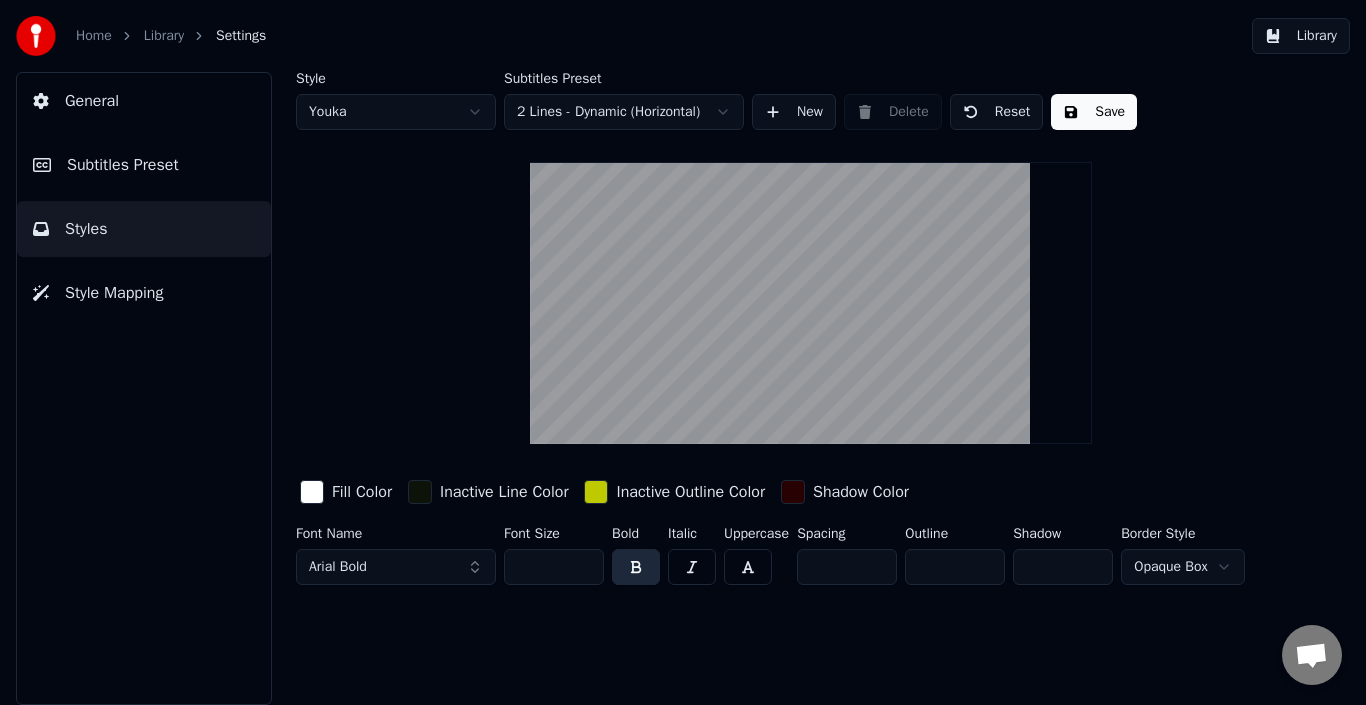 click on "Save" at bounding box center (1094, 112) 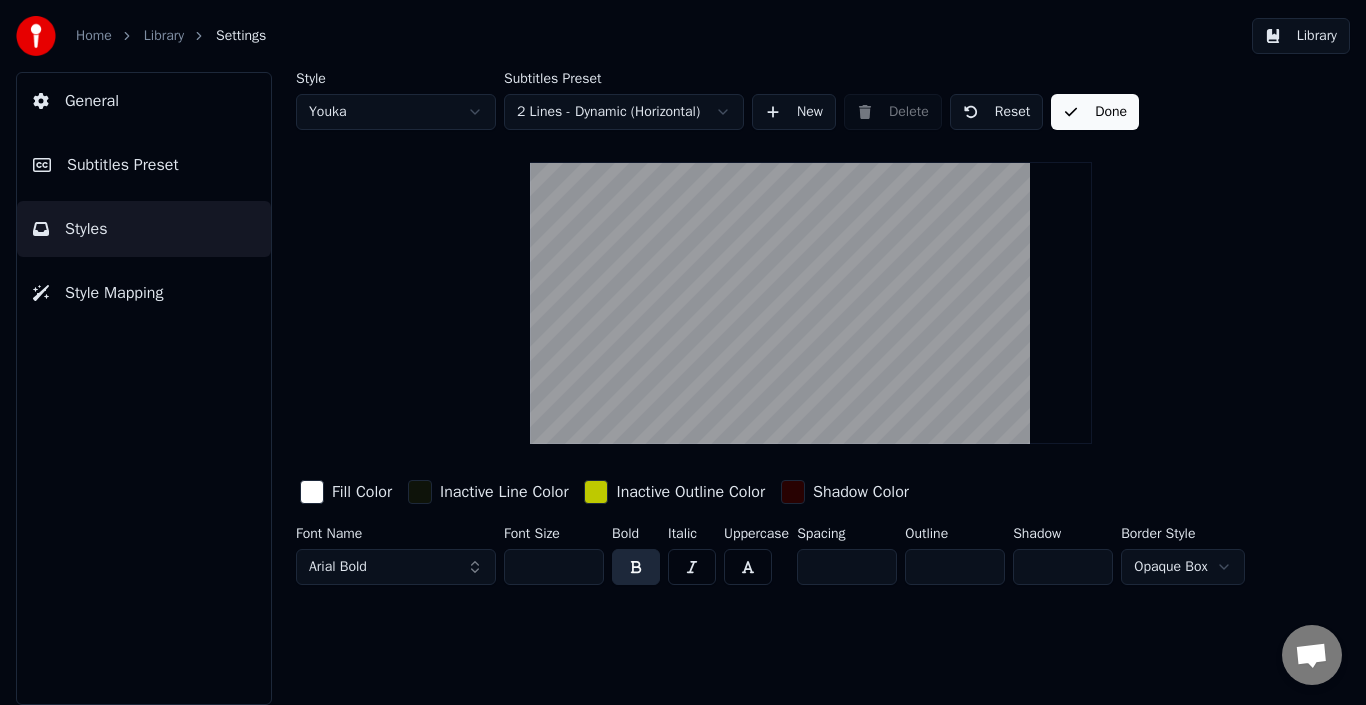click on "Library" at bounding box center (1301, 36) 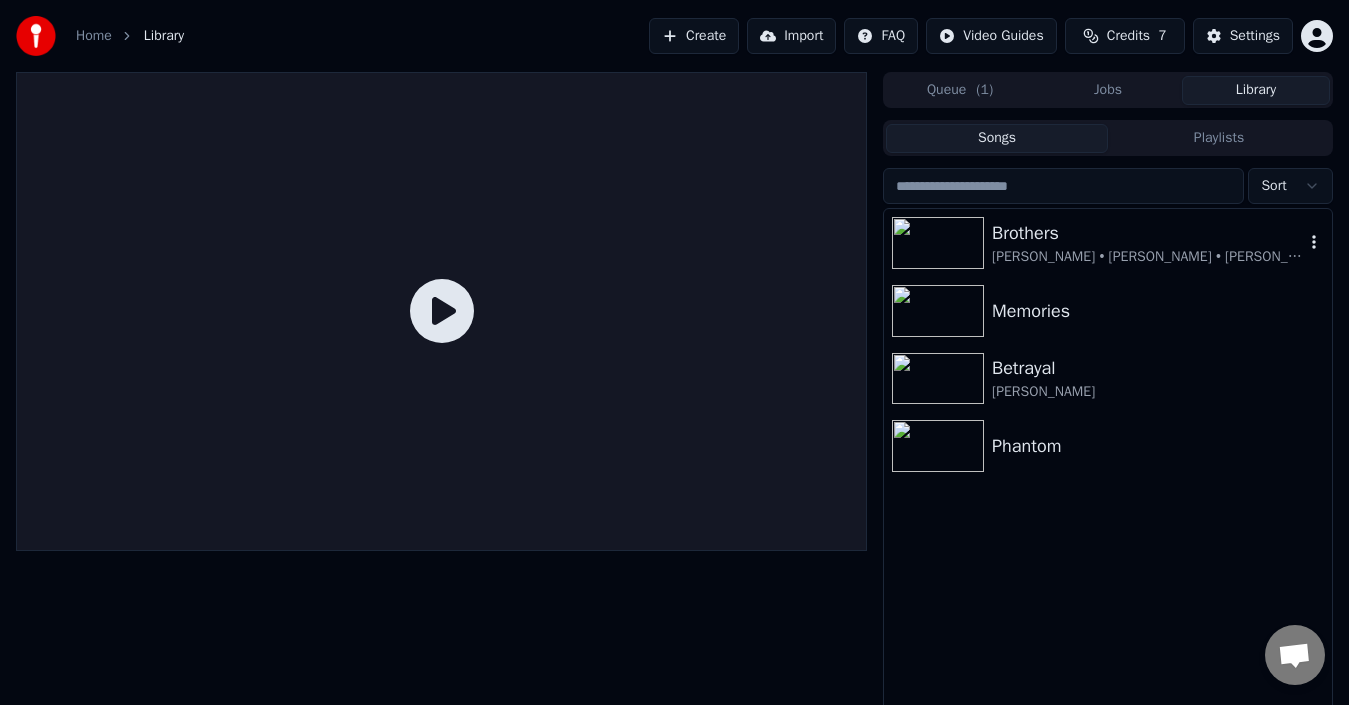 click on "Brothers" at bounding box center (1148, 233) 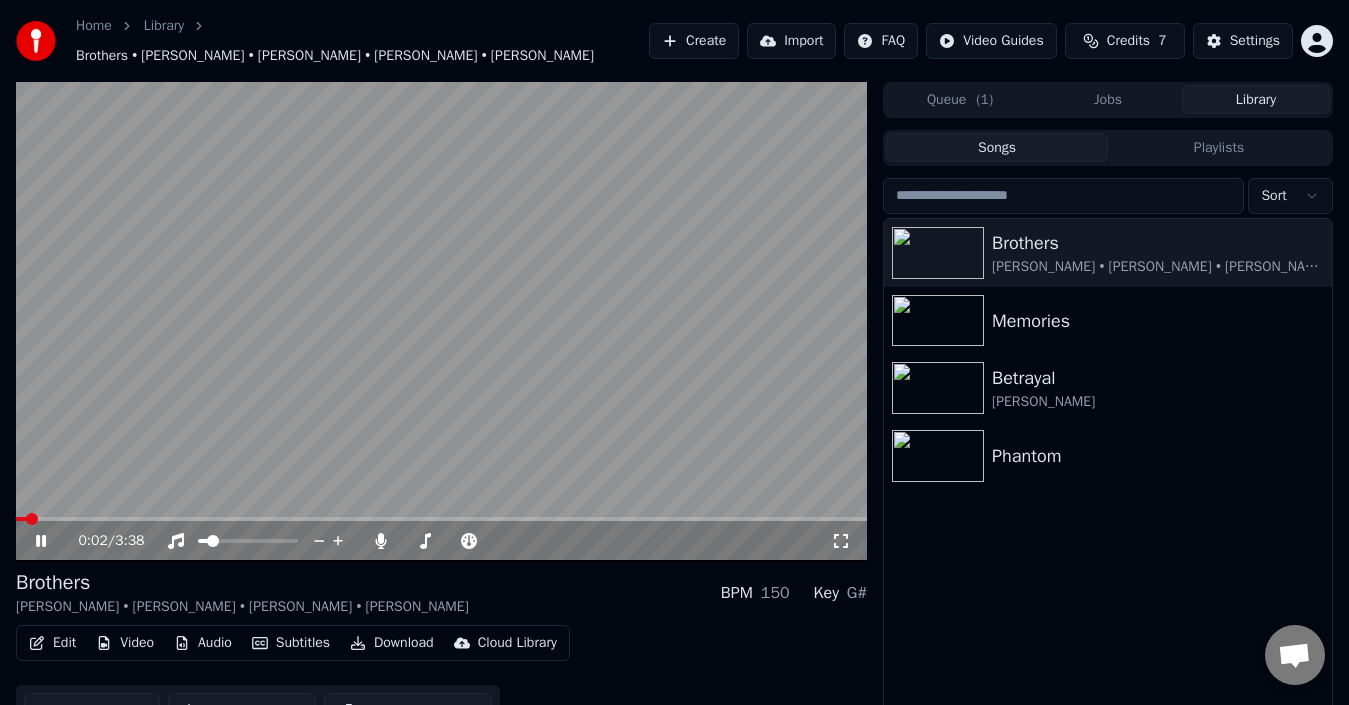 click 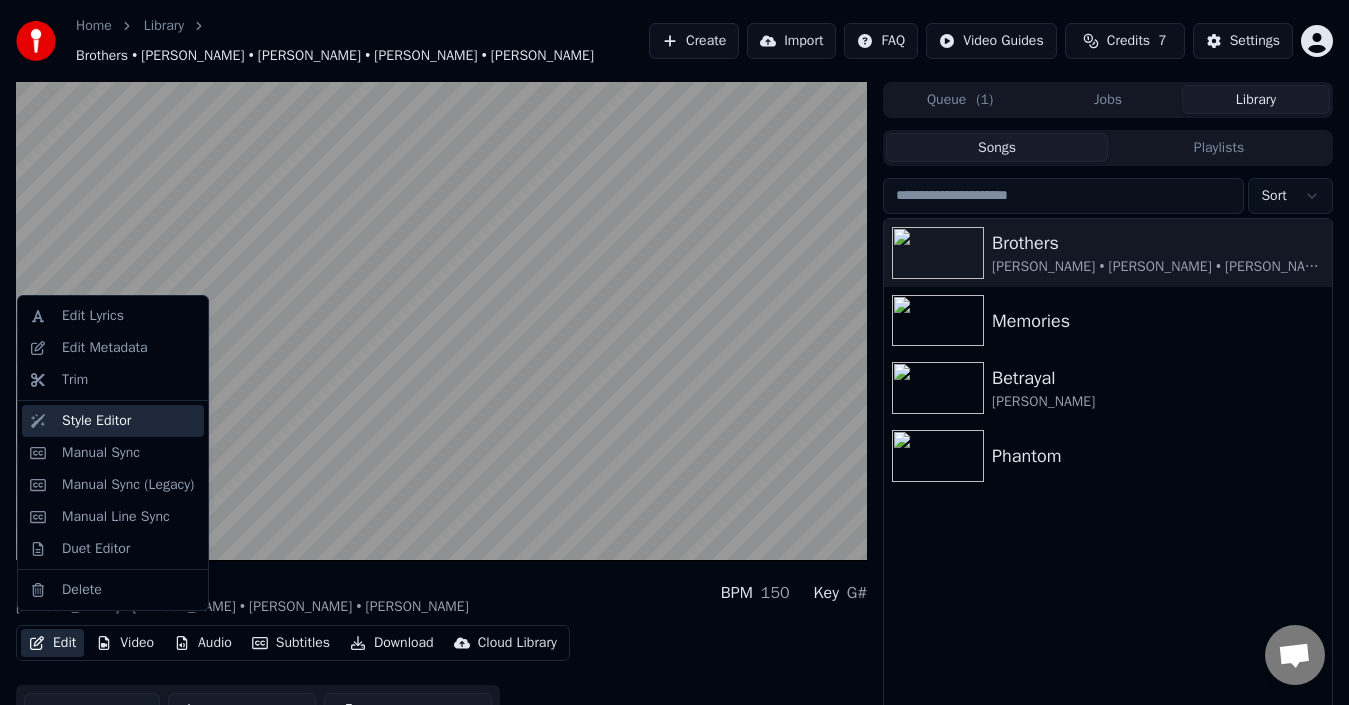 click on "Style Editor" at bounding box center (113, 421) 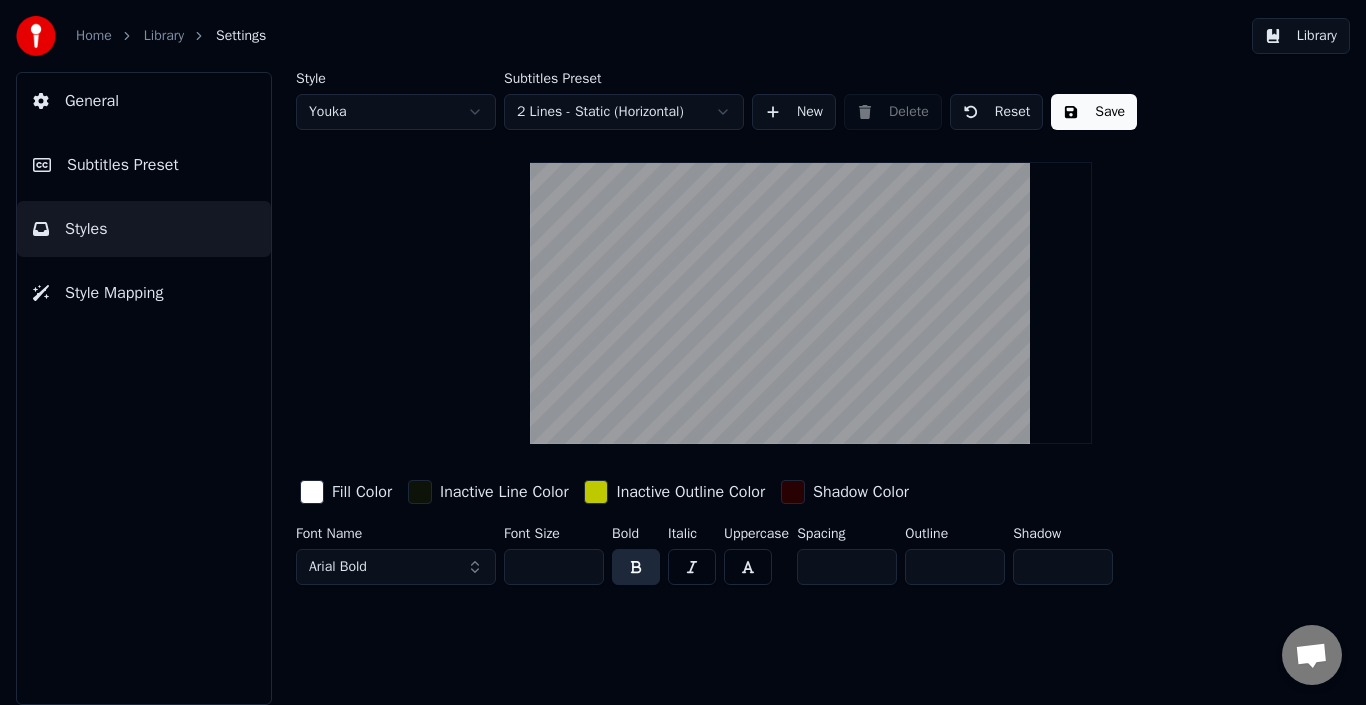 click on "Subtitles Preset" at bounding box center (123, 165) 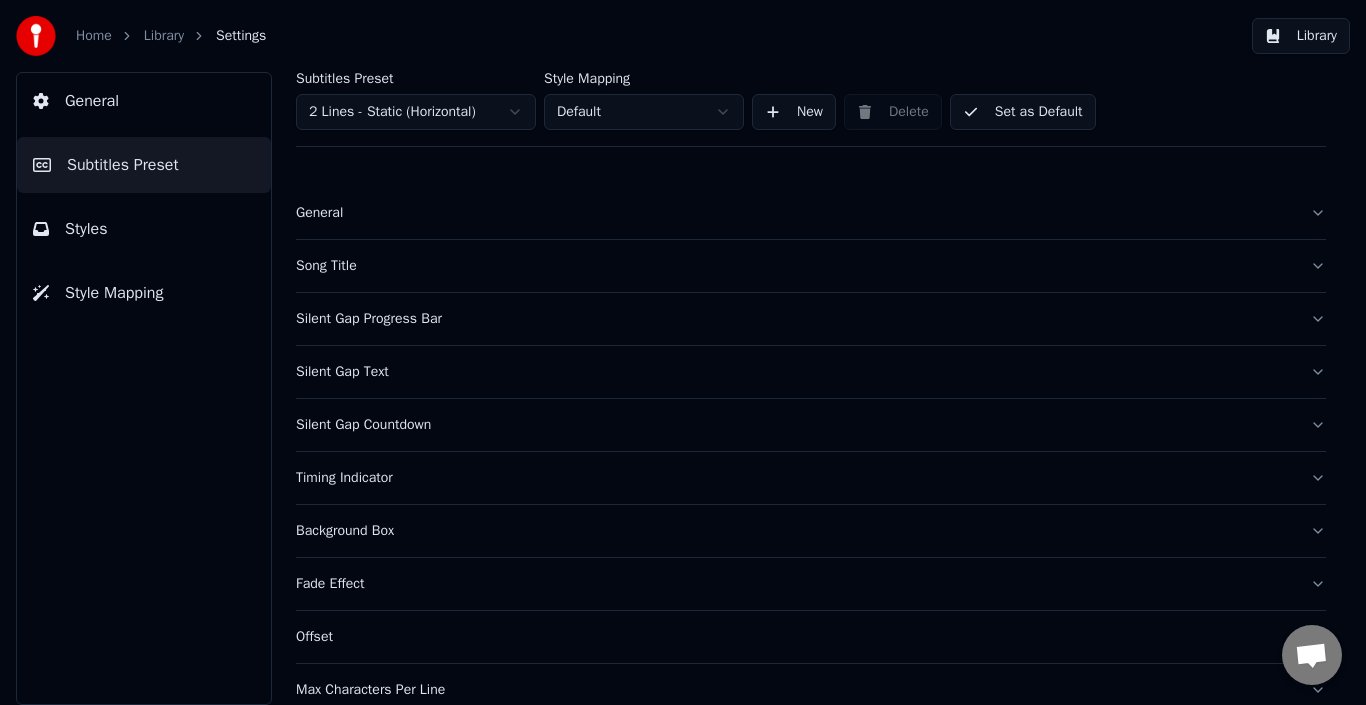 drag, startPoint x: 464, startPoint y: 245, endPoint x: 464, endPoint y: 259, distance: 14 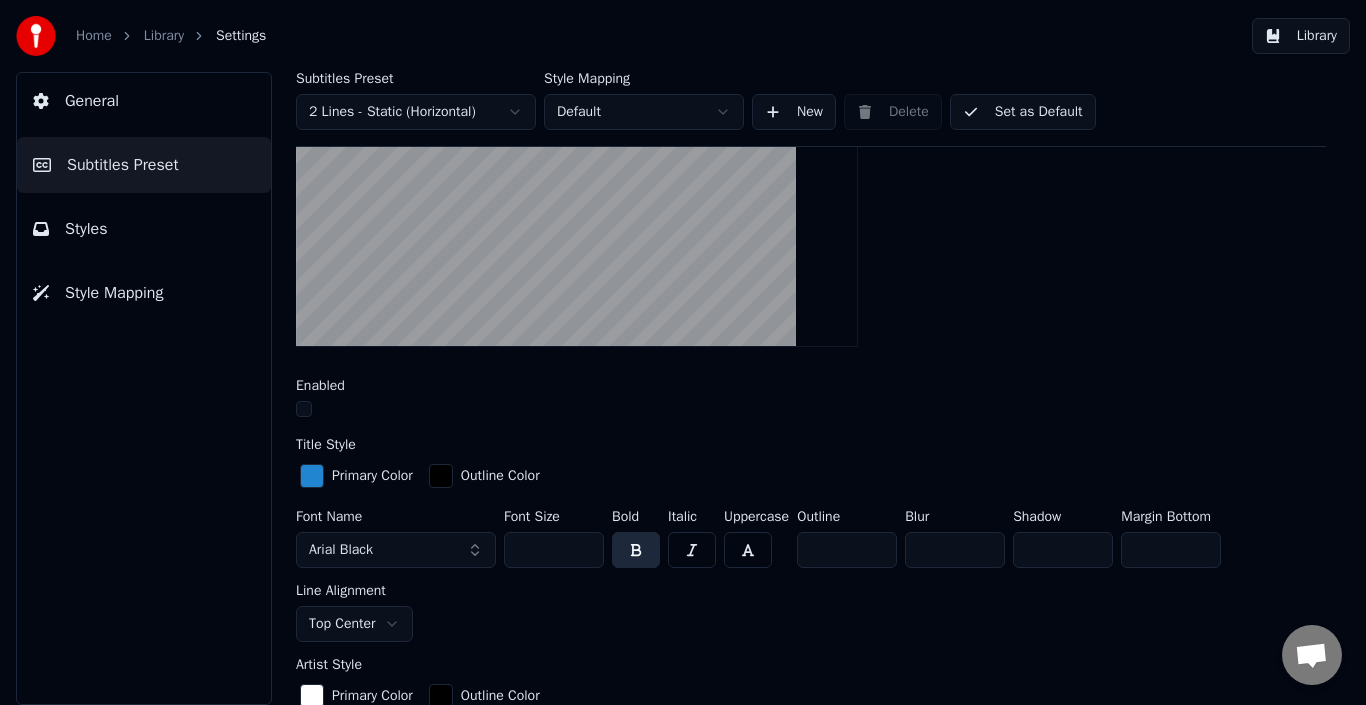 scroll, scrollTop: 270, scrollLeft: 0, axis: vertical 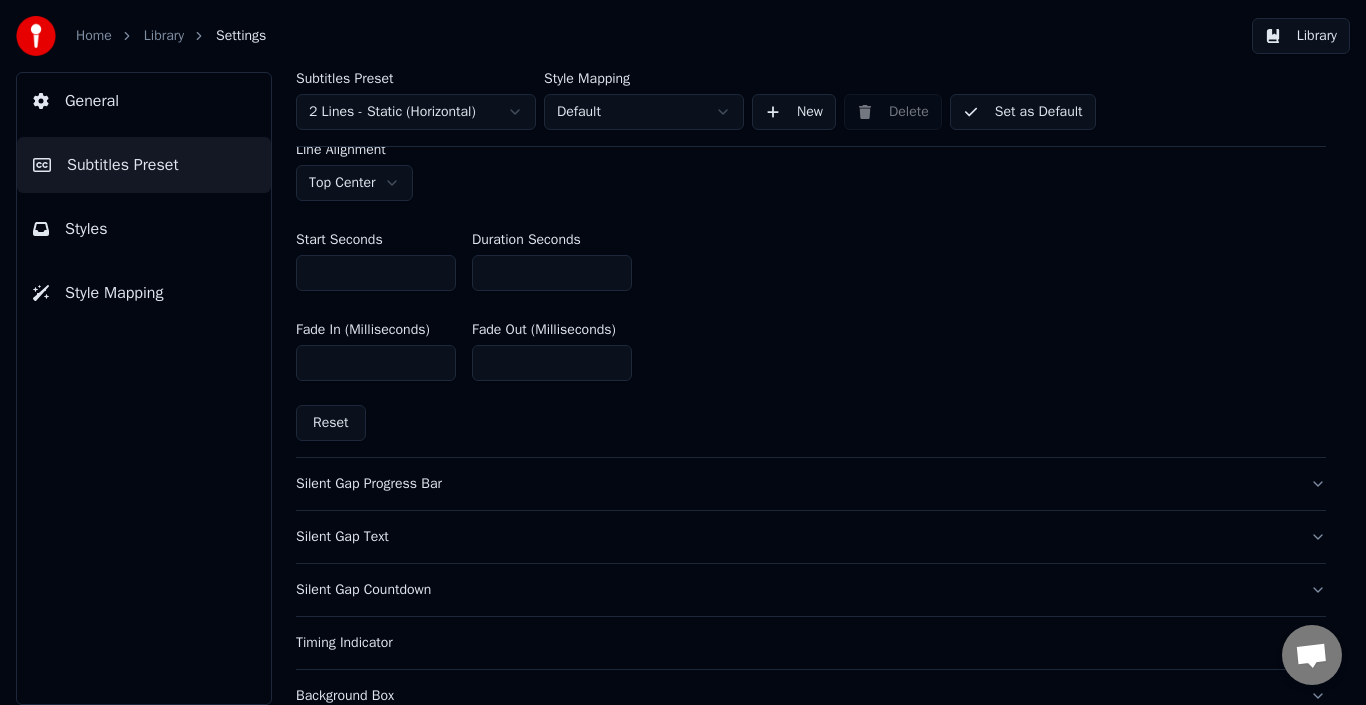 click on "Silent Gap Progress Bar" at bounding box center (795, 484) 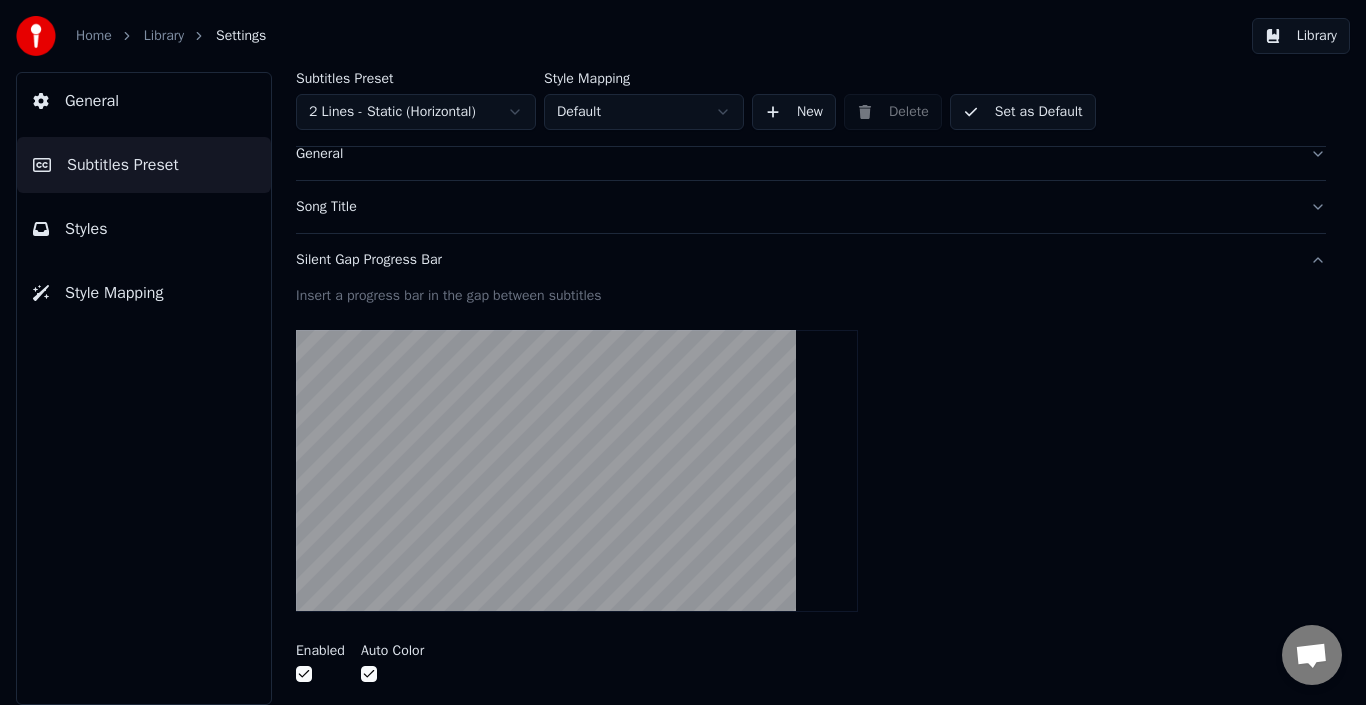 click at bounding box center [577, 471] 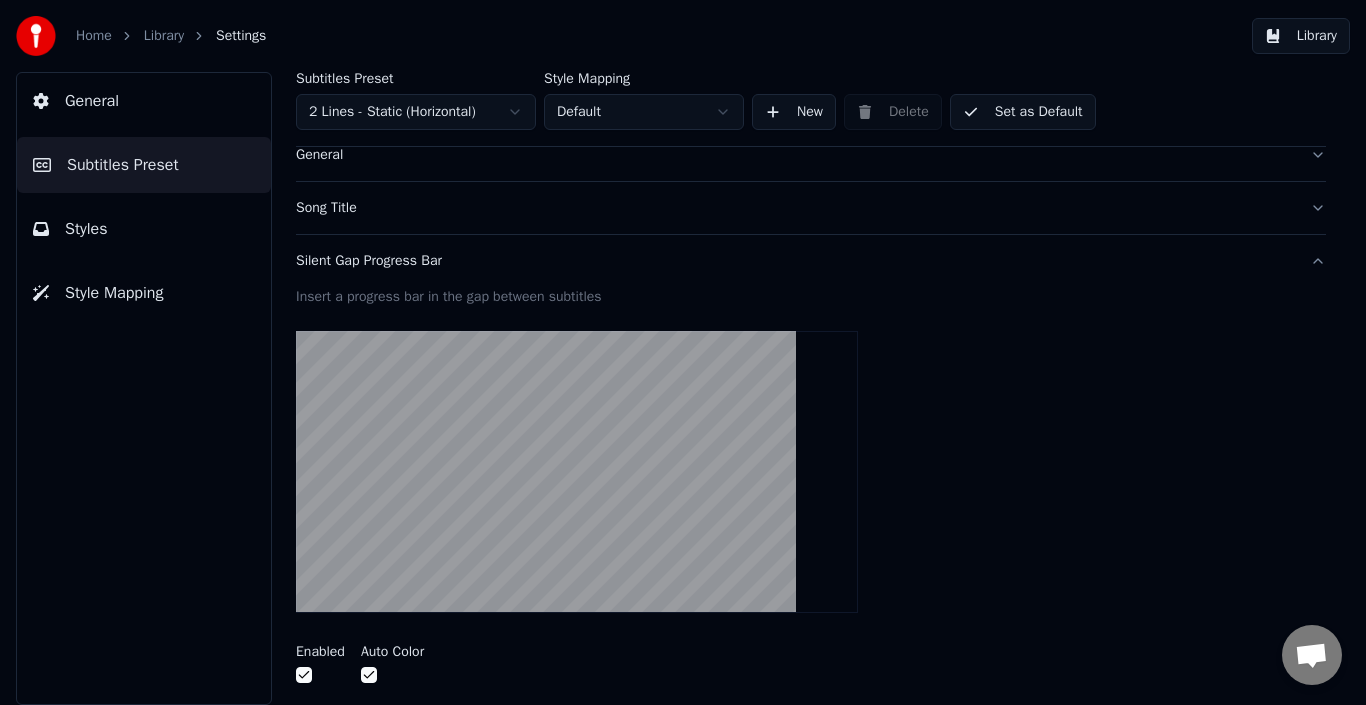 click at bounding box center (304, 675) 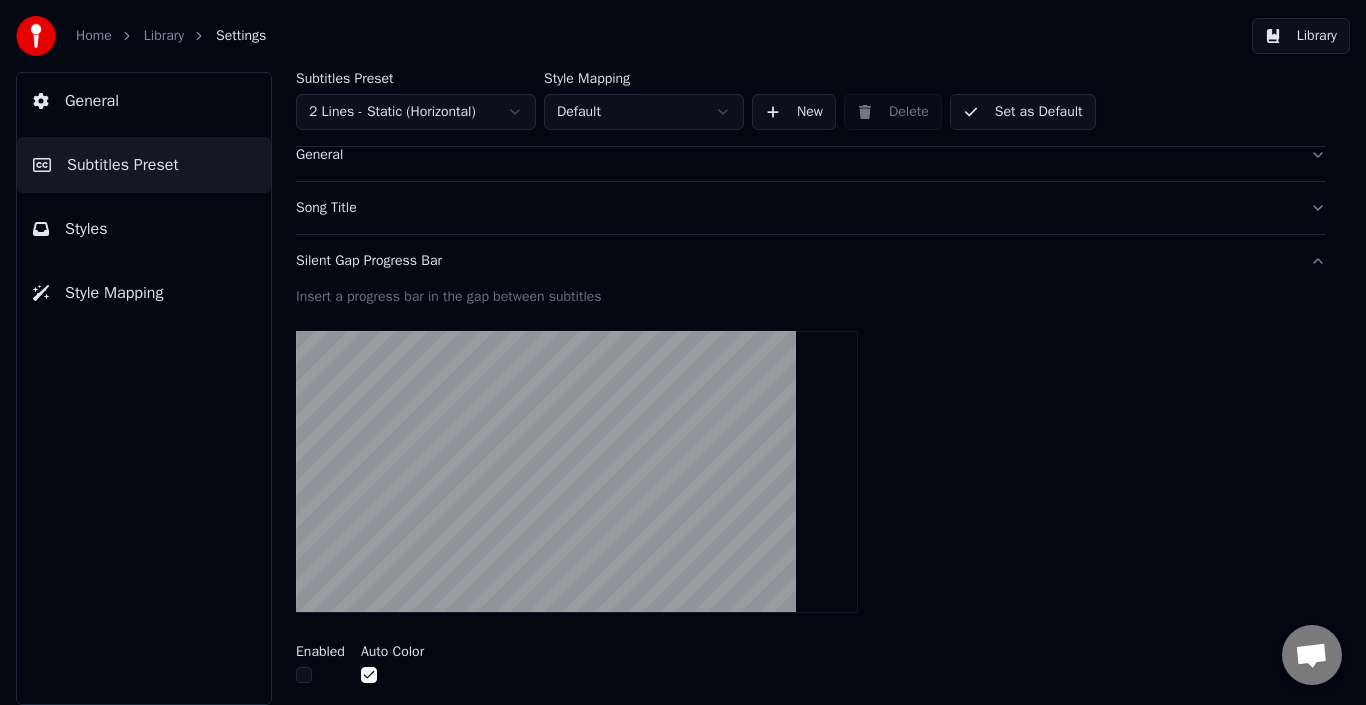 click at bounding box center (304, 675) 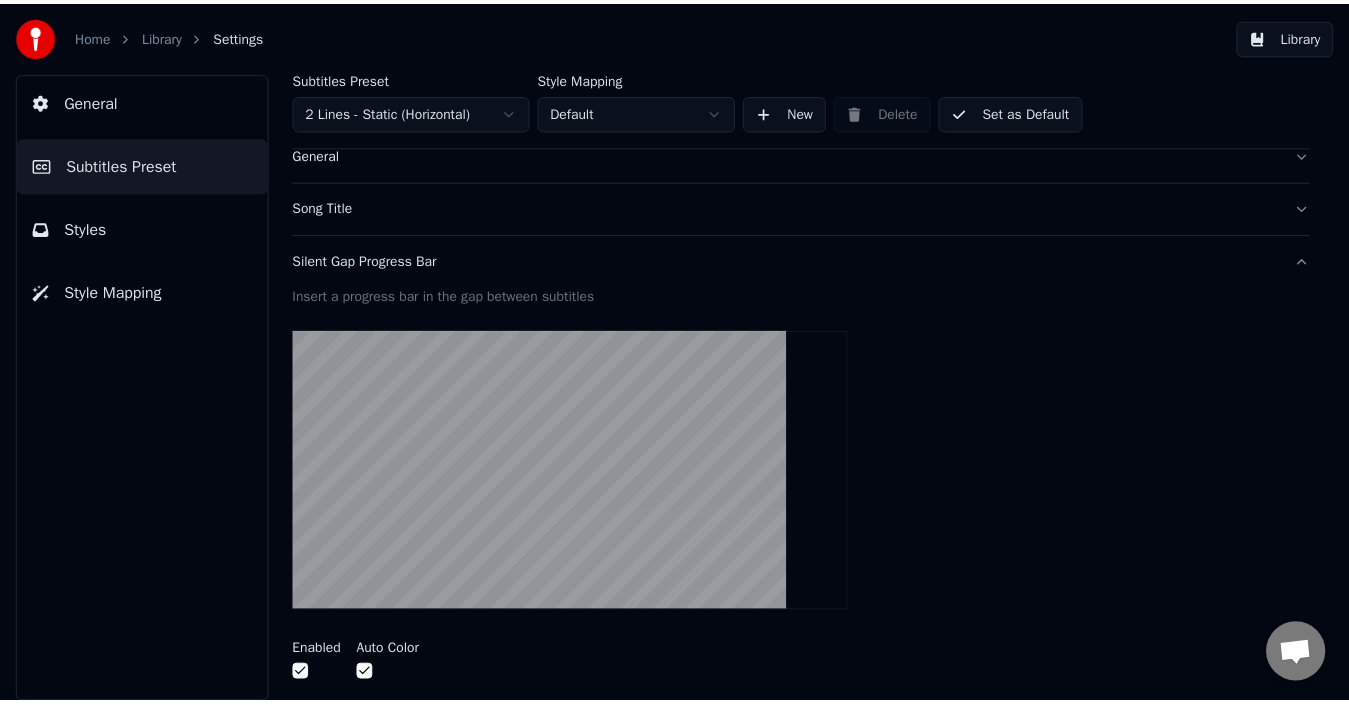 scroll, scrollTop: 0, scrollLeft: 0, axis: both 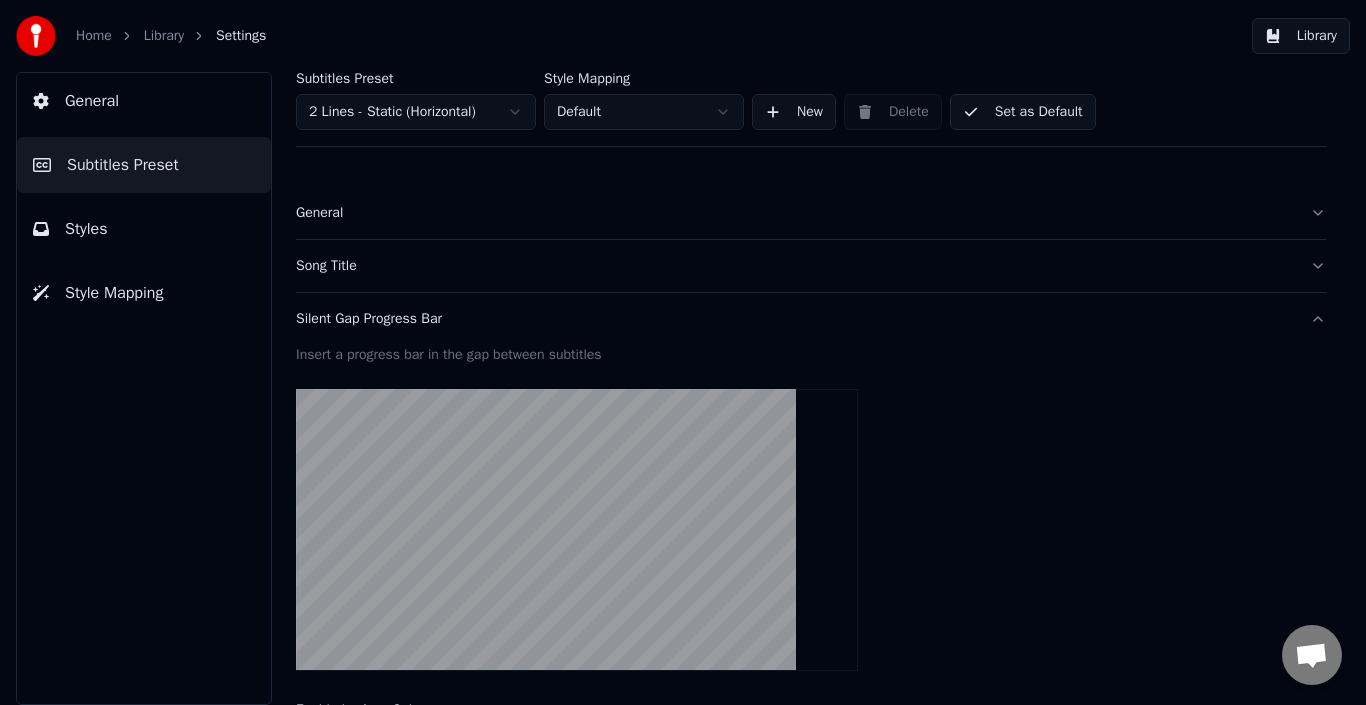 click on "General" at bounding box center [811, 213] 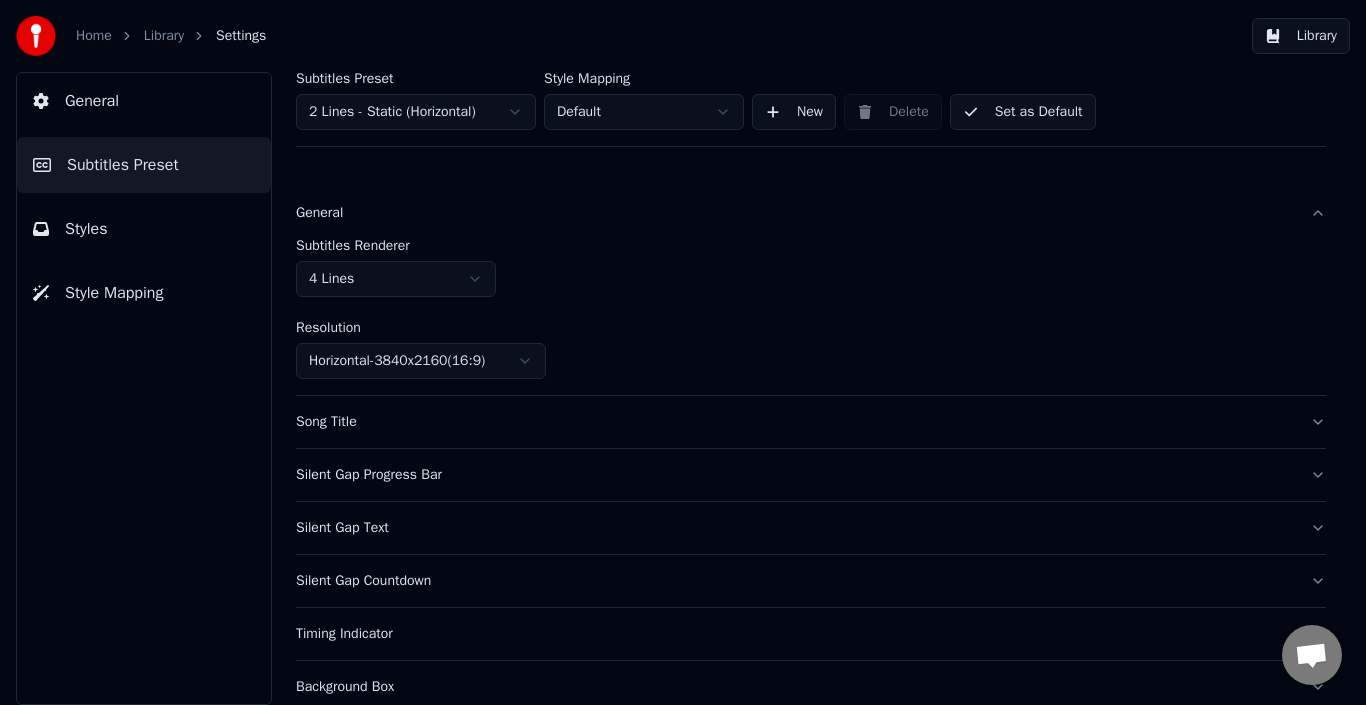click on "Home Library Settings Library General Subtitles Preset Styles Style Mapping Subtitles Preset 2 Lines - Static (Horizontal) Style Mapping Default New Delete Set as Default General Subtitles Renderer 4 Lines Resolution Horizontal  -  3840 x 2160  ( 16 : 9 ) Song Title Silent Gap Progress Bar Silent Gap Text Silent Gap Countdown Timing Indicator Background Box Fade Effect Offset Max Characters Per Line Auto Line Break Advanced Settings" at bounding box center (683, 352) 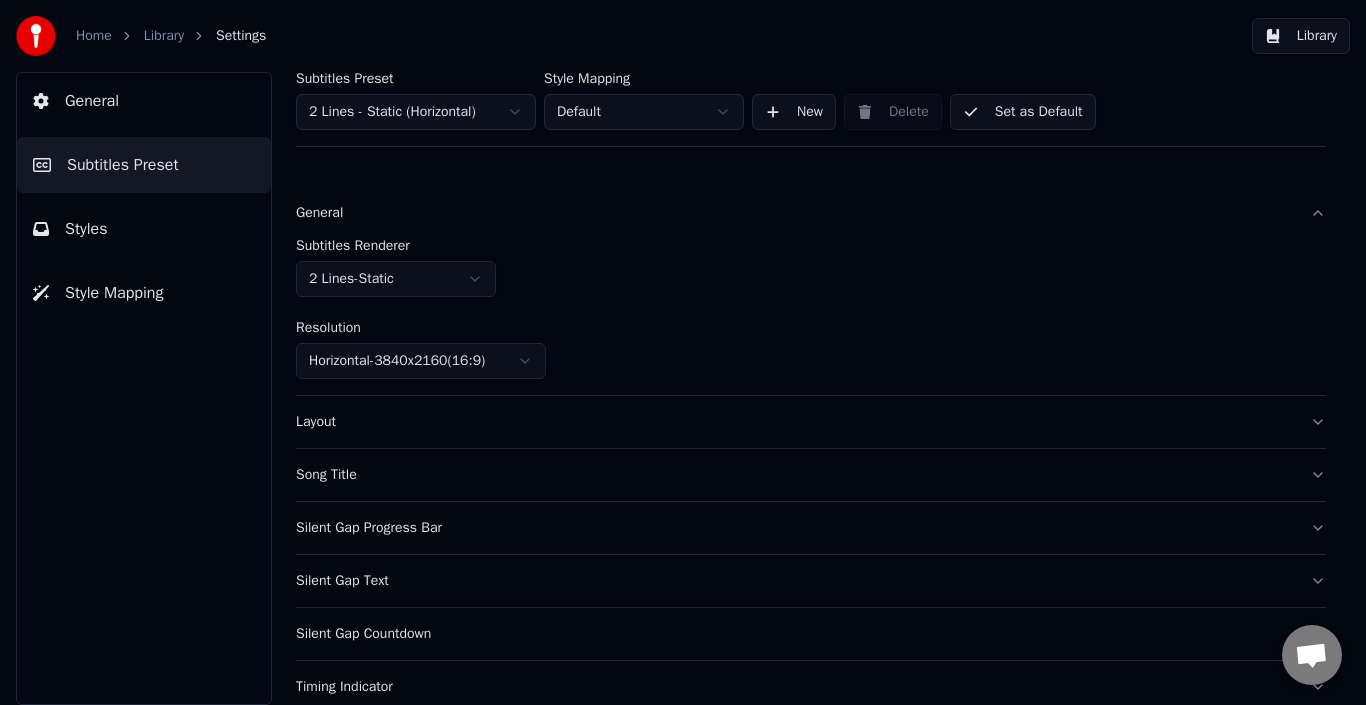 click on "Set as Default" at bounding box center (1023, 112) 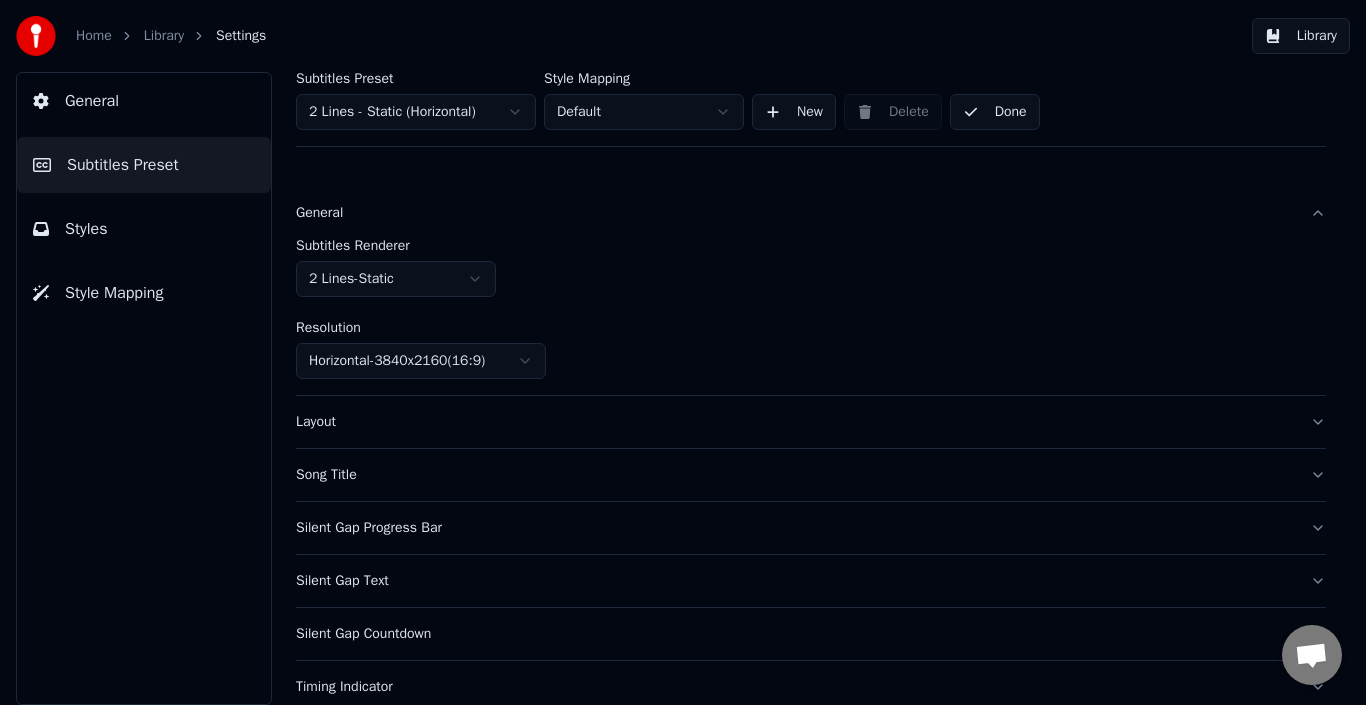 click on "Library" at bounding box center (1301, 36) 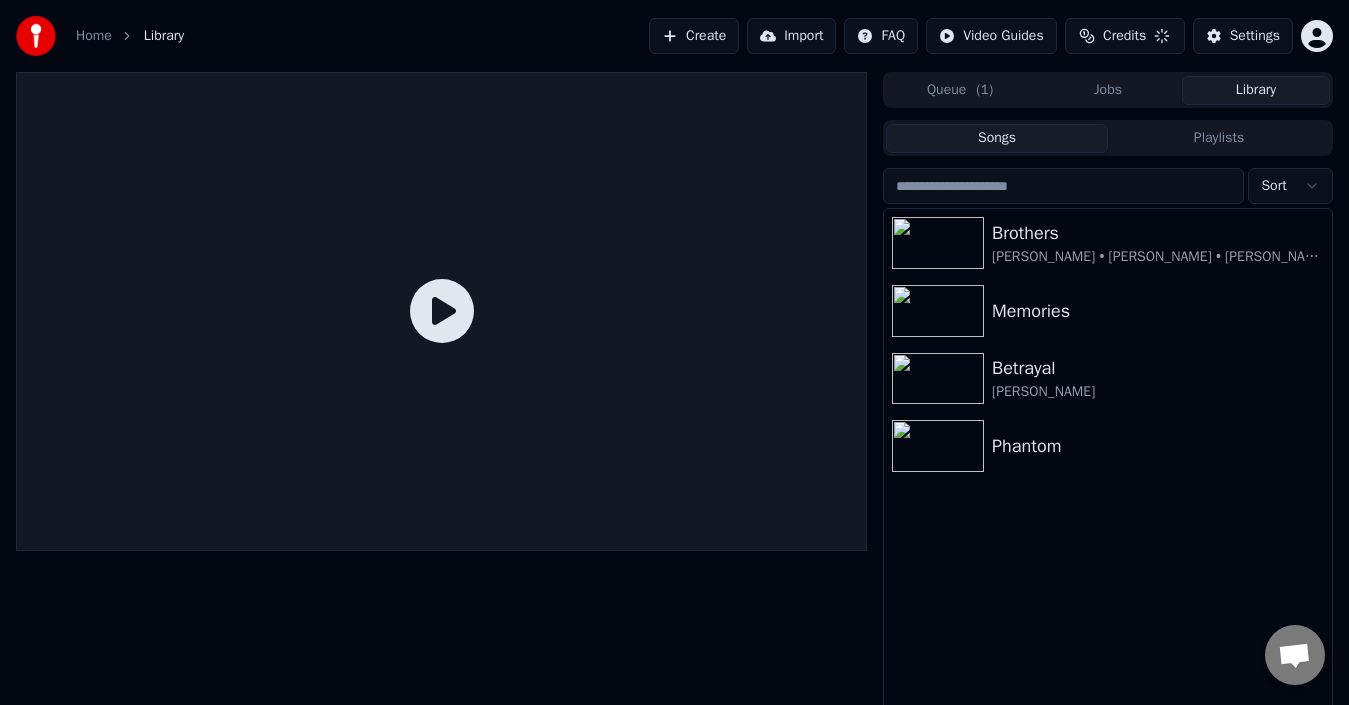 drag, startPoint x: 446, startPoint y: 306, endPoint x: 497, endPoint y: 294, distance: 52.392746 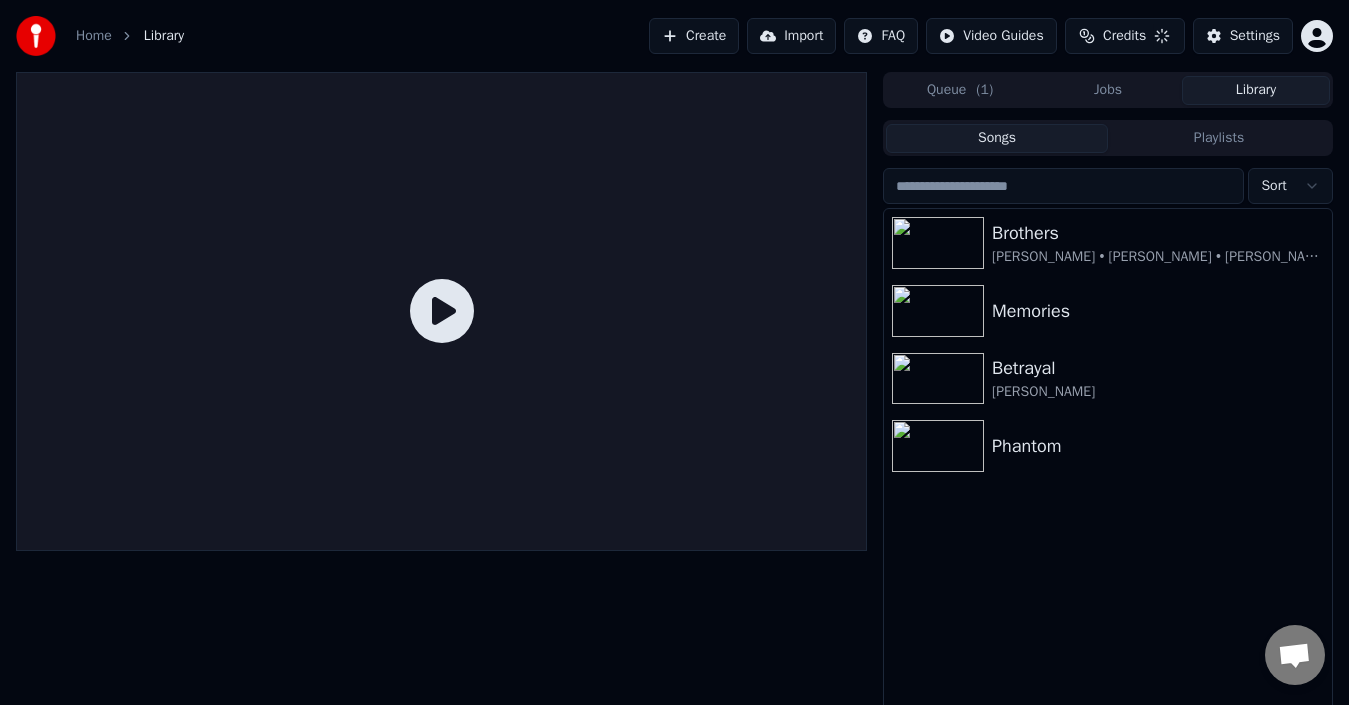 click 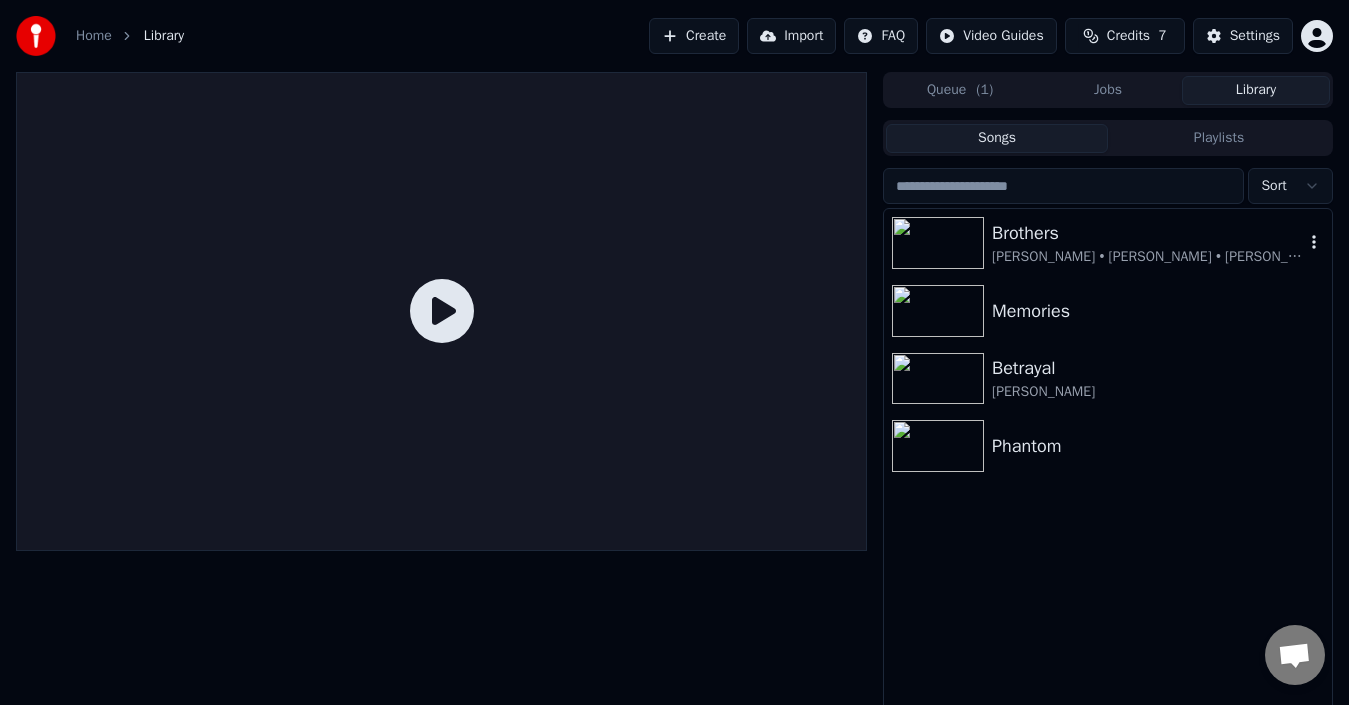 click at bounding box center [942, 243] 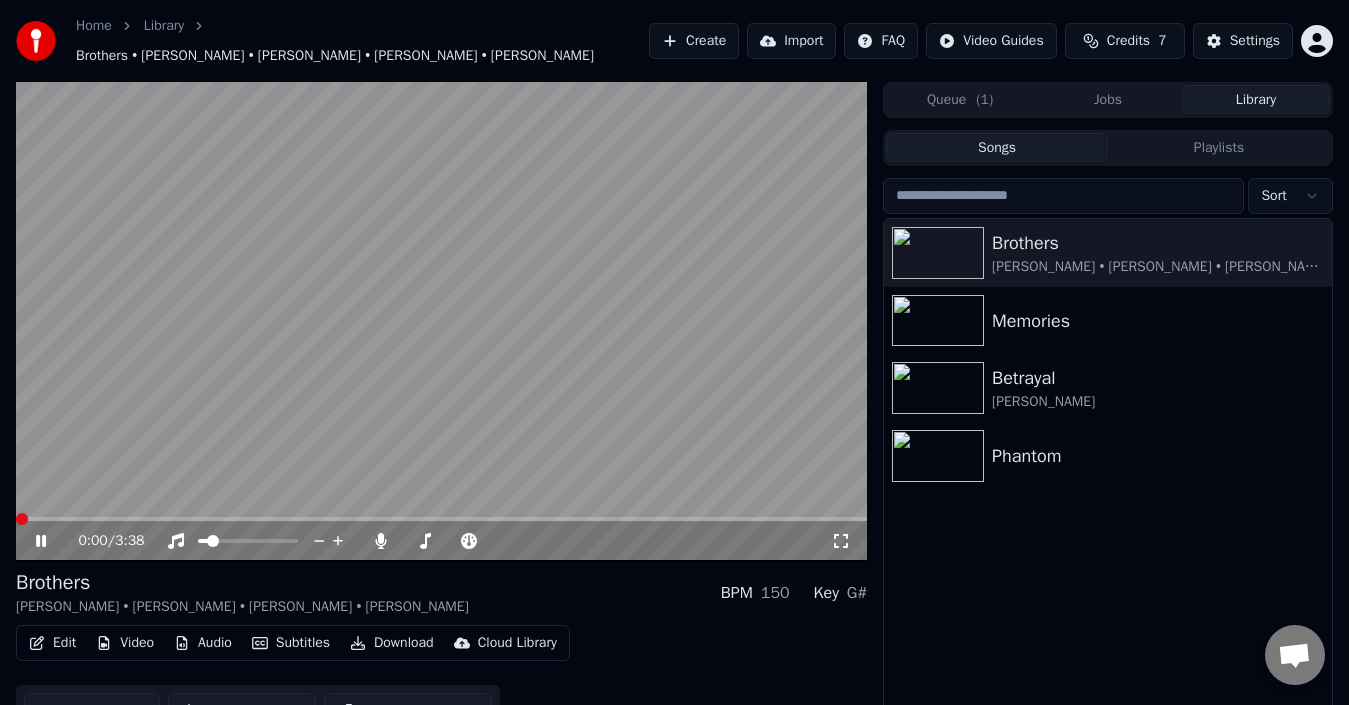 click at bounding box center (441, 321) 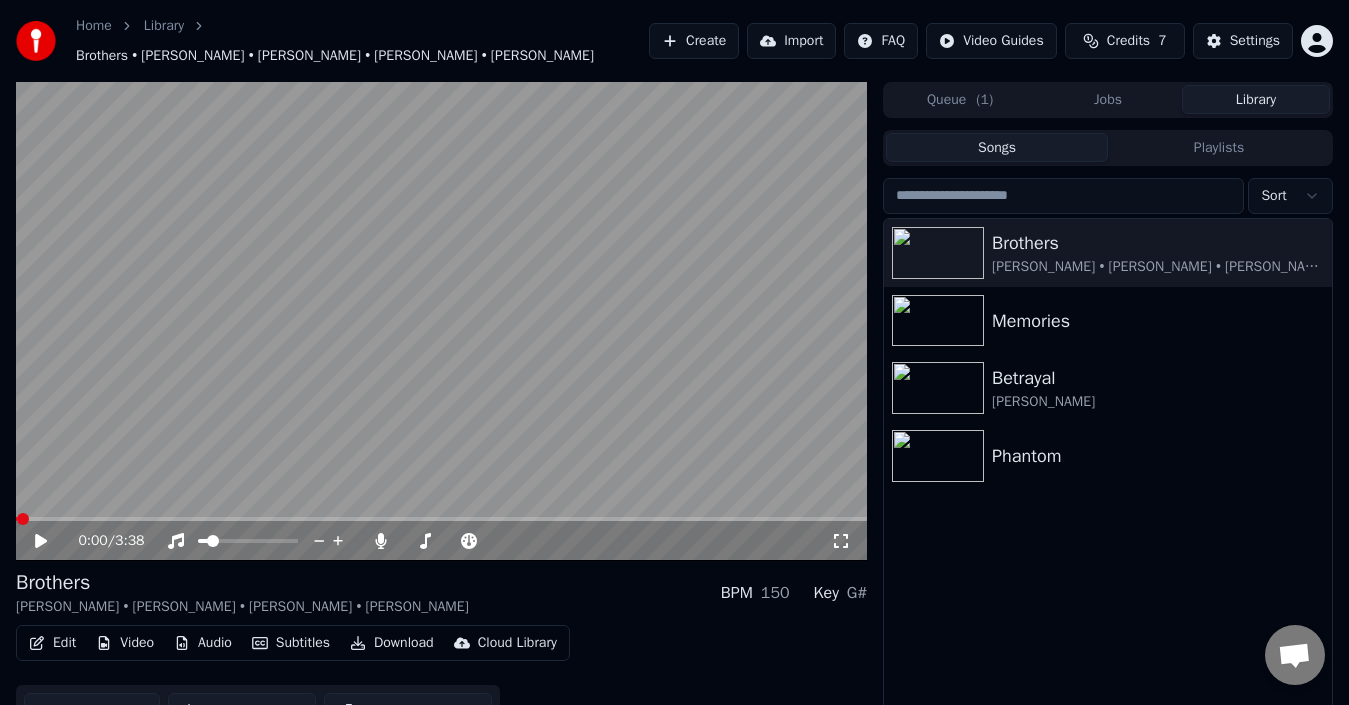 drag, startPoint x: 572, startPoint y: 319, endPoint x: 237, endPoint y: 293, distance: 336.00745 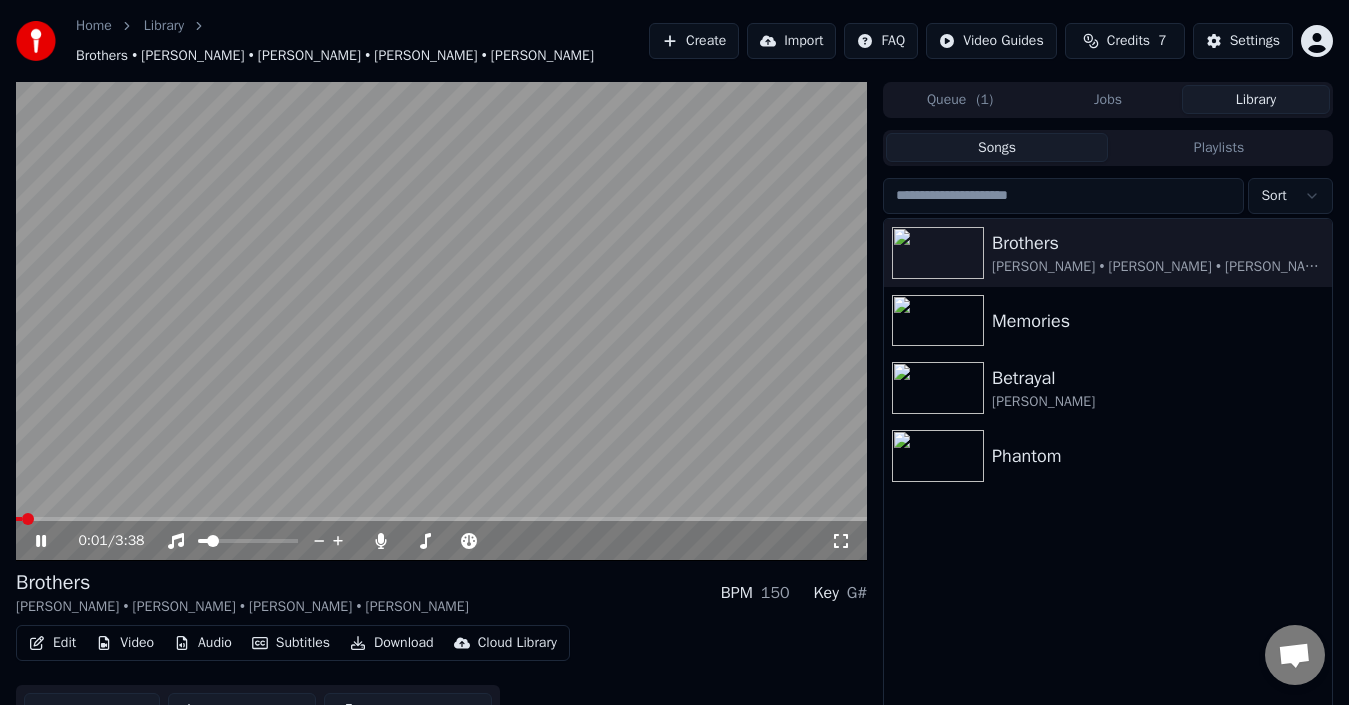 click at bounding box center (441, 321) 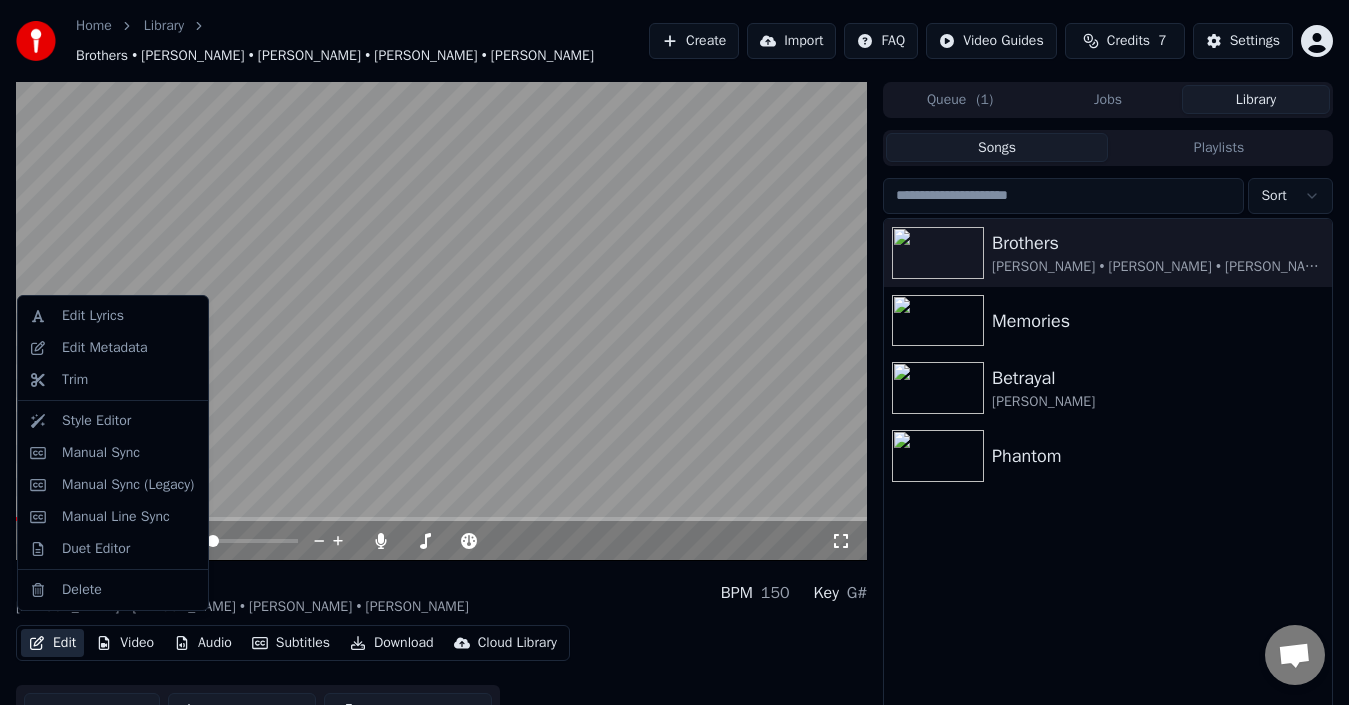 click on "Edit" at bounding box center (52, 643) 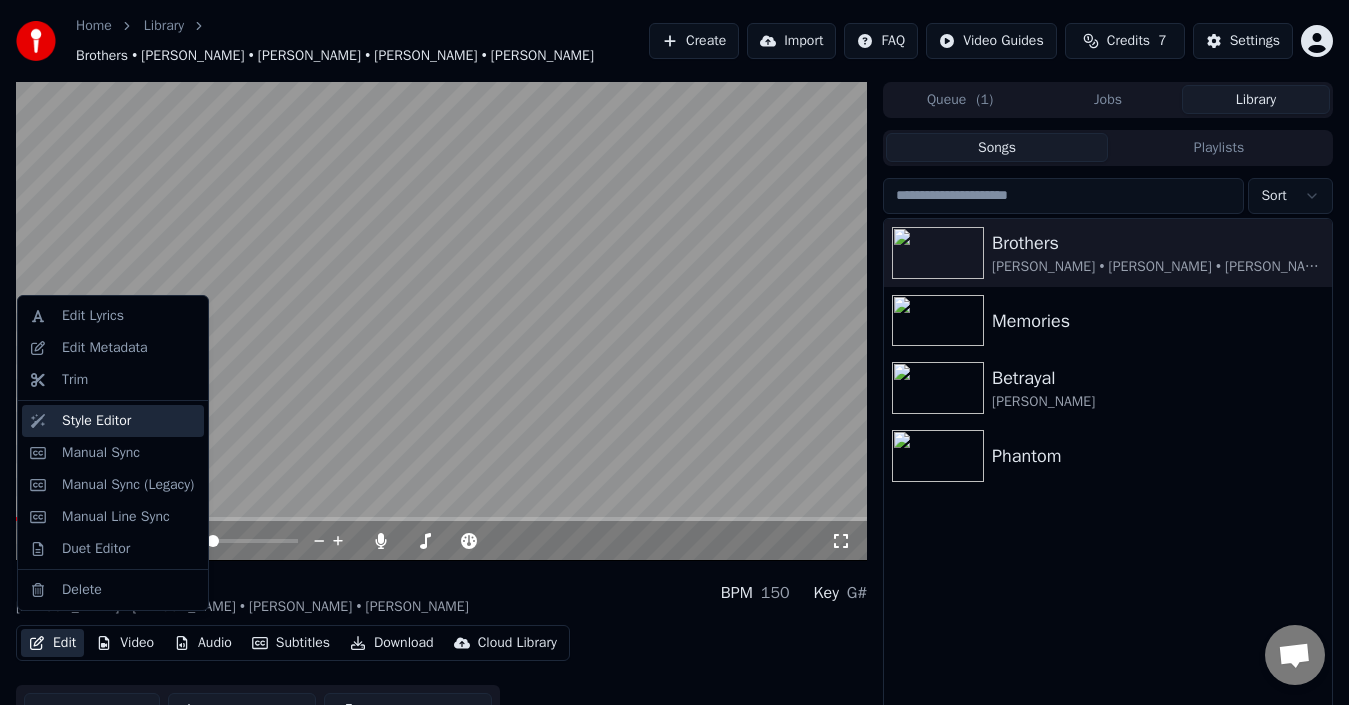 click on "Style Editor" at bounding box center [96, 421] 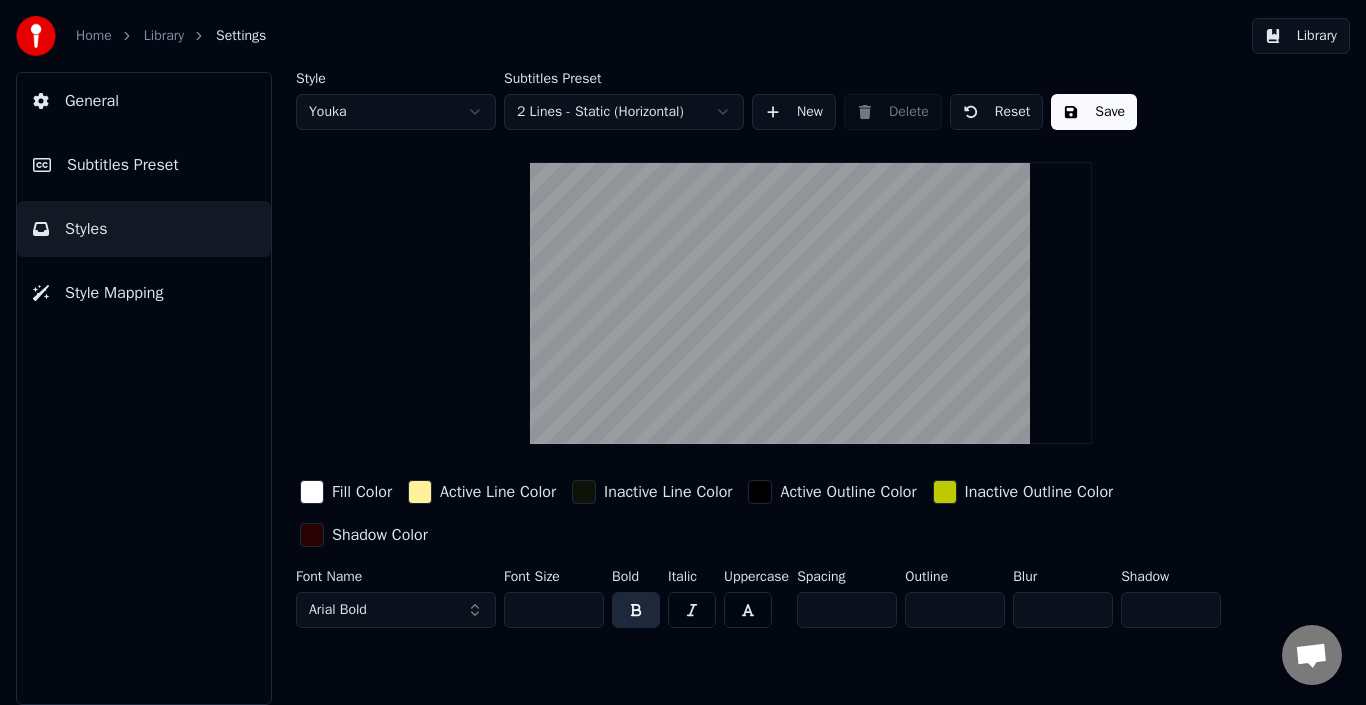 click on "Home Library Settings Library General Subtitles Preset Styles Style Mapping Style Youka Subtitles Preset 2 Lines - Static (Horizontal) New Delete Reset Save Fill Color Active Line Color Inactive Line Color Active Outline Color Inactive Outline Color Shadow Color Font Name Arial Bold Font Size ** Bold Italic Uppercase Spacing * Outline * Blur * Shadow *" at bounding box center [683, 352] 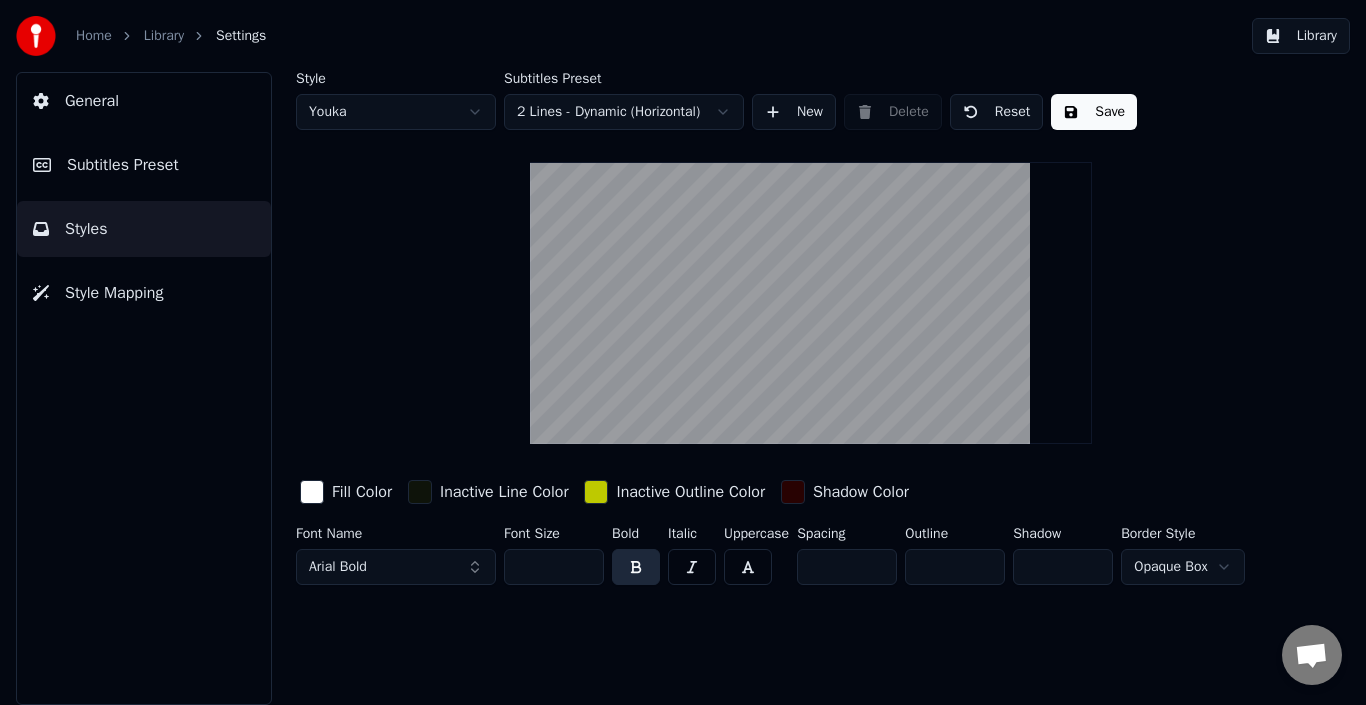click on "Save" at bounding box center [1094, 112] 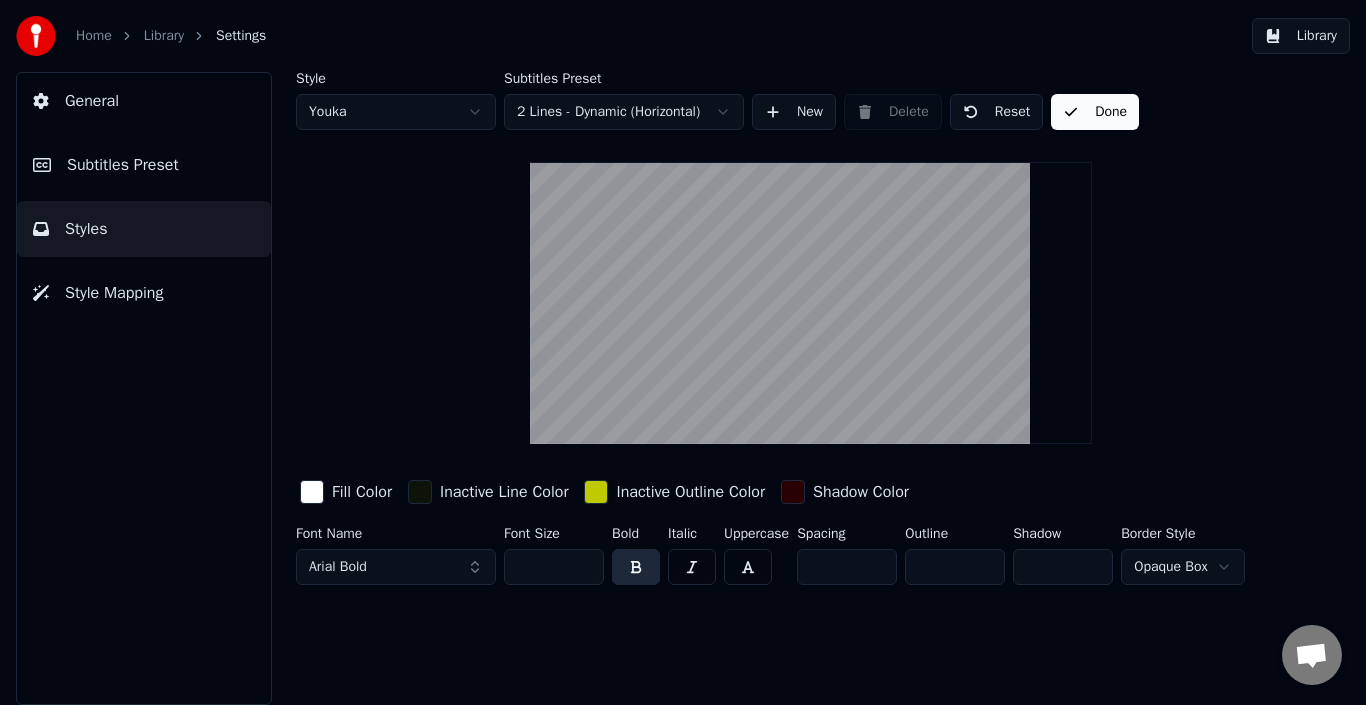 click on "Done" at bounding box center [1095, 112] 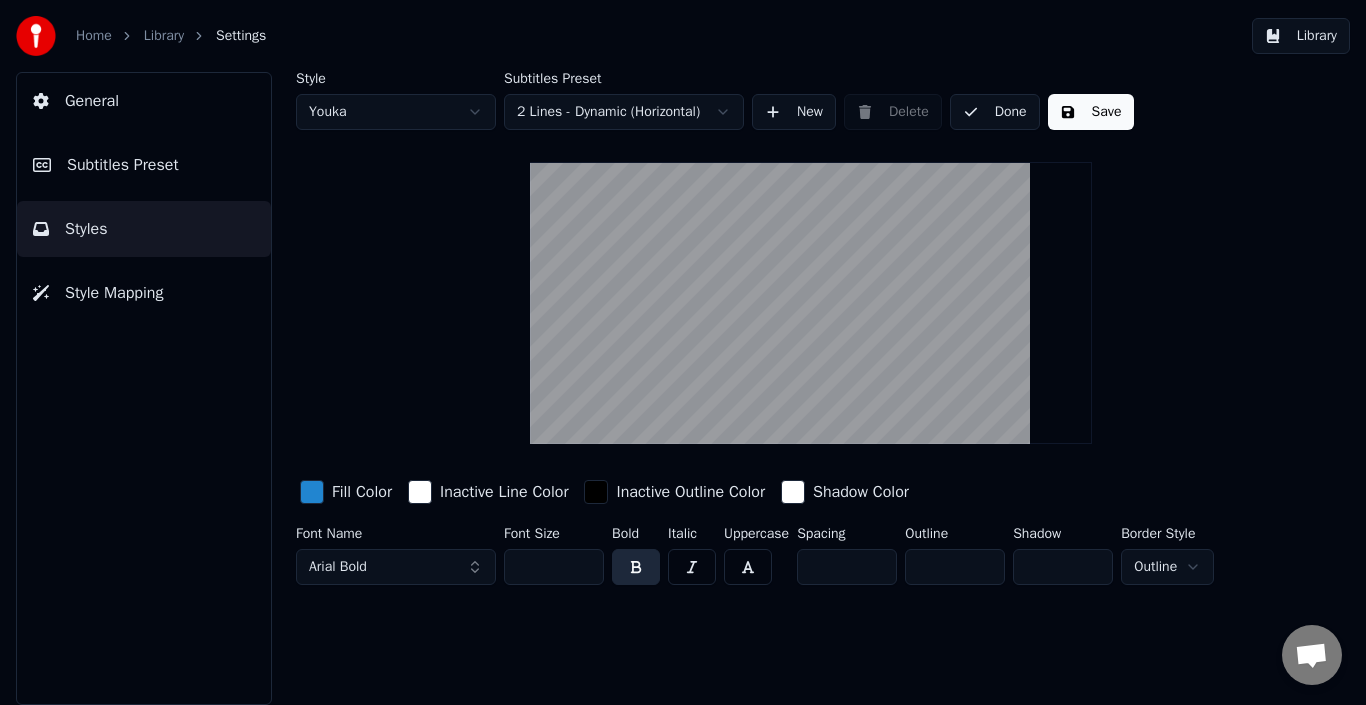 click on "Done" at bounding box center (995, 112) 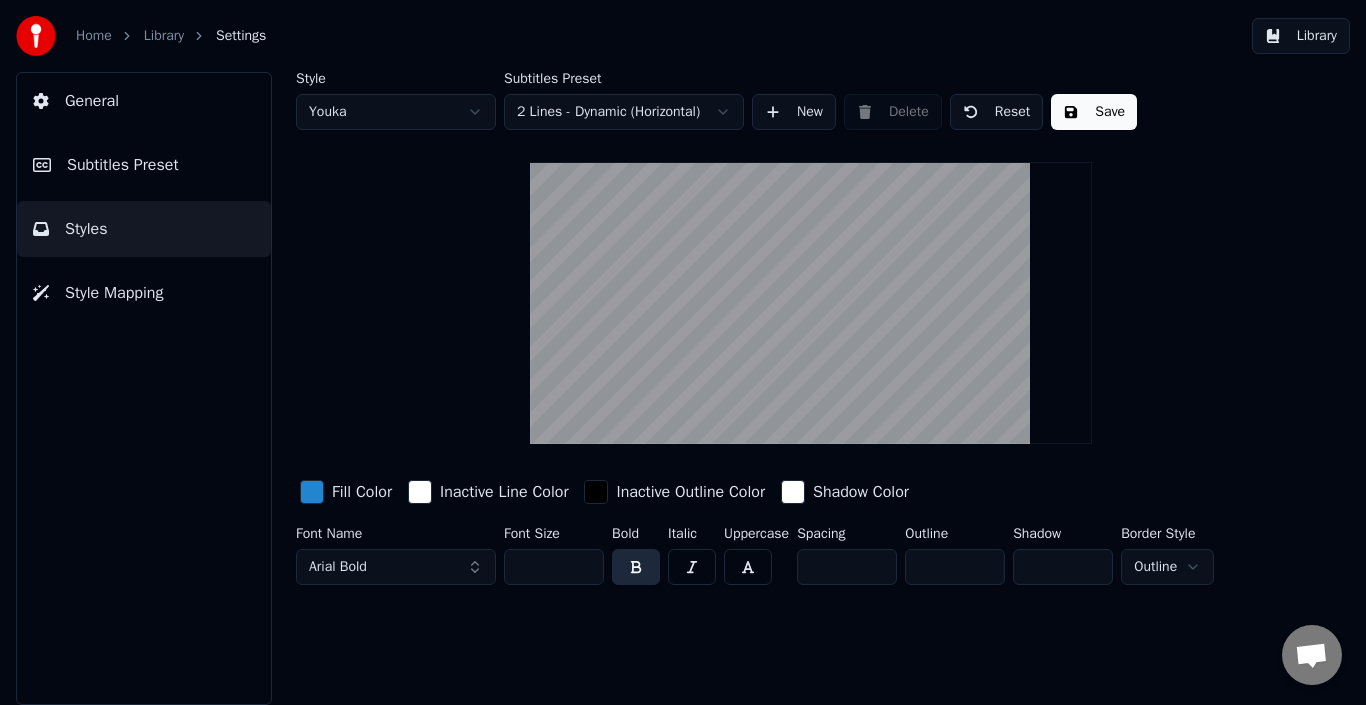 click on "Library" at bounding box center [1301, 36] 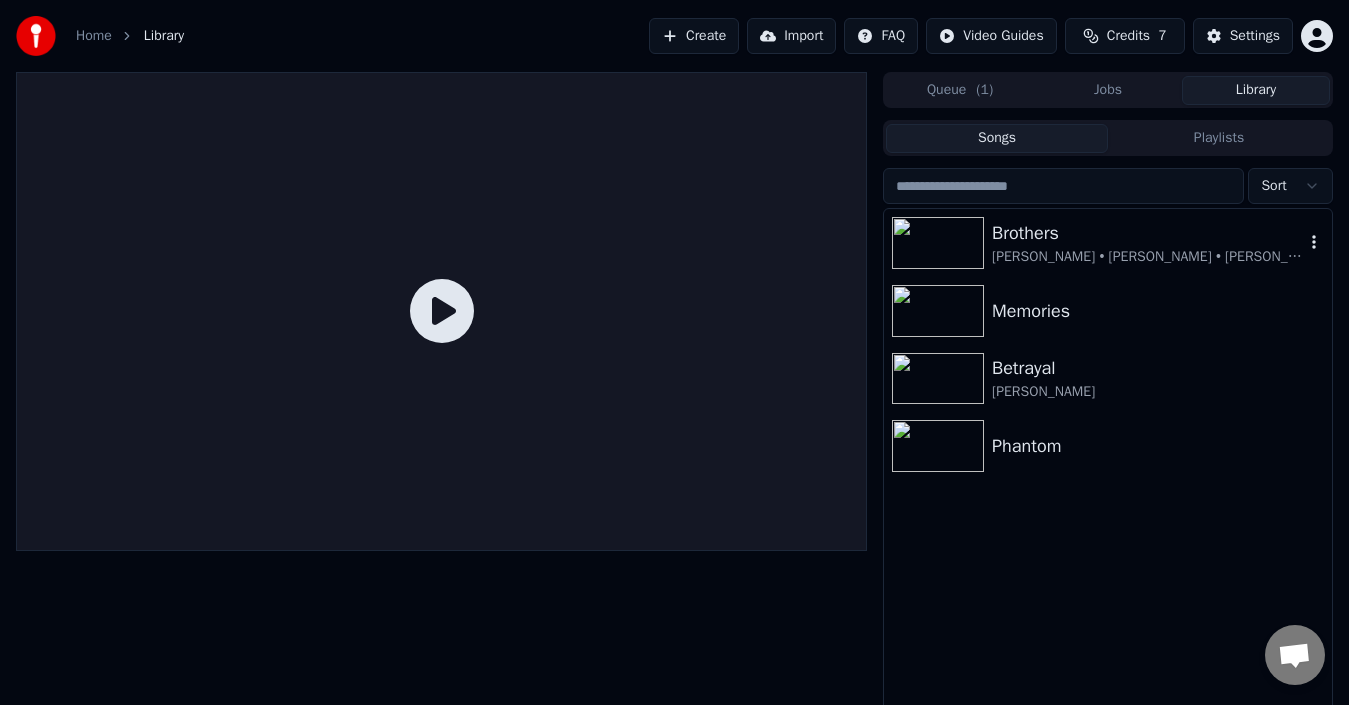 click at bounding box center [938, 243] 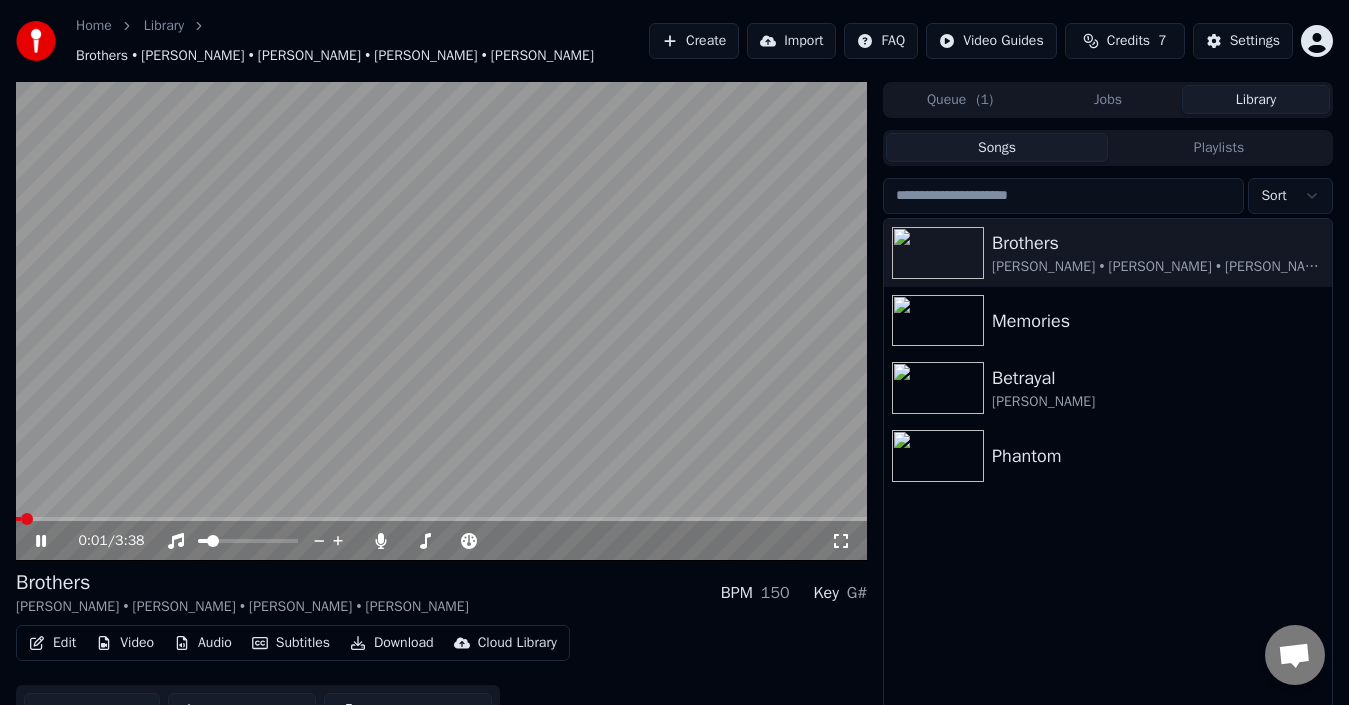 click at bounding box center (441, 321) 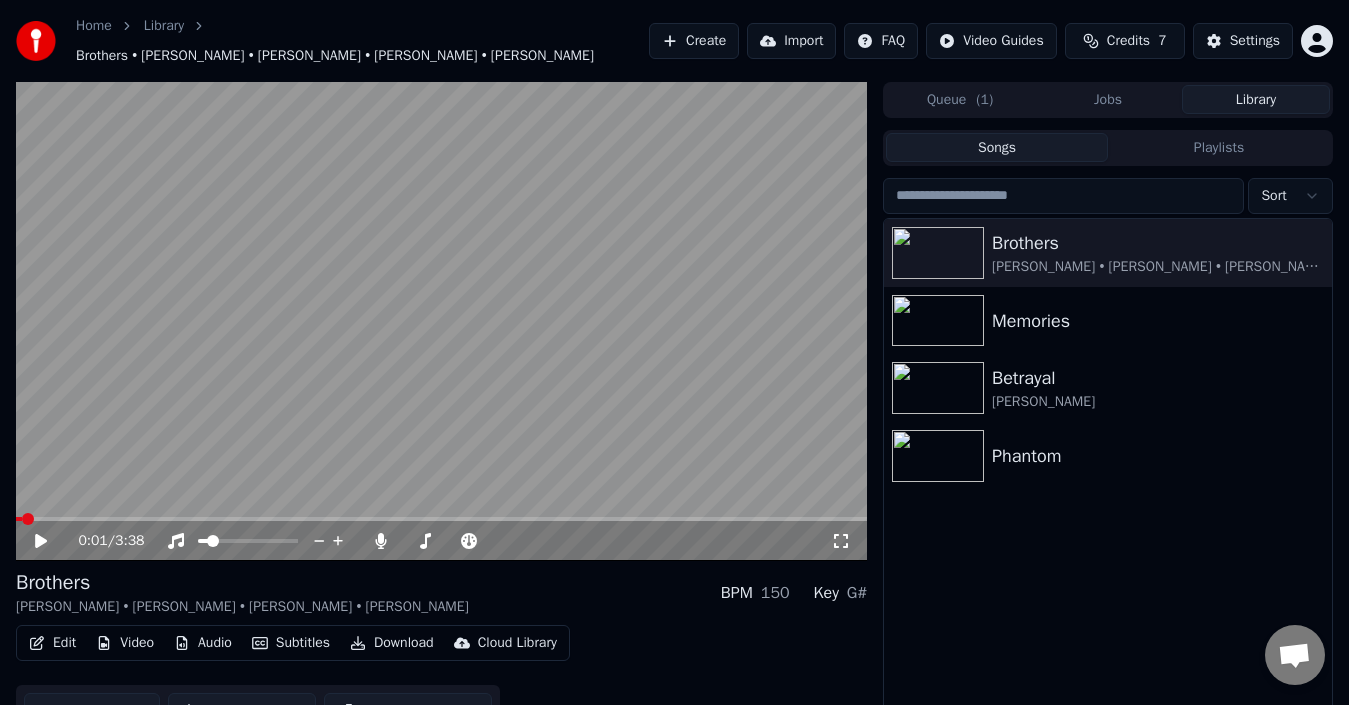 scroll, scrollTop: 32, scrollLeft: 0, axis: vertical 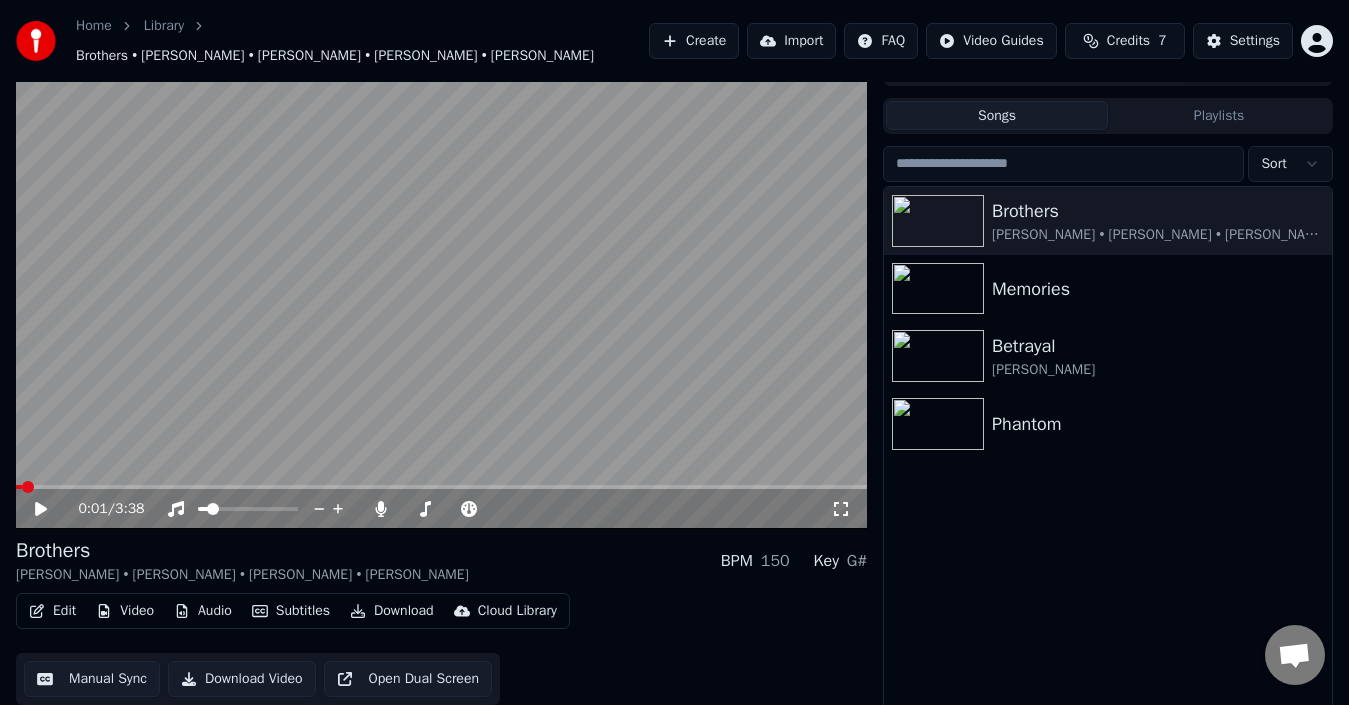 click on "Edit" at bounding box center (52, 611) 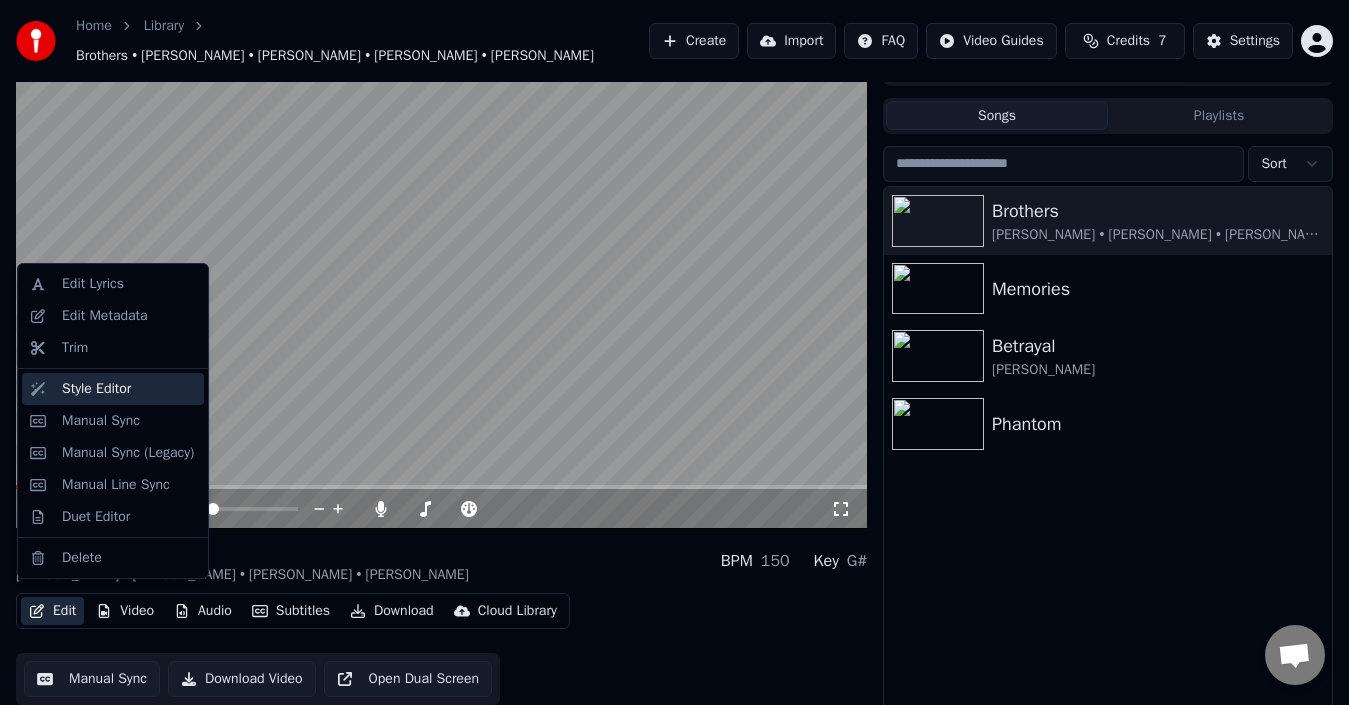 click on "Style Editor" at bounding box center (129, 389) 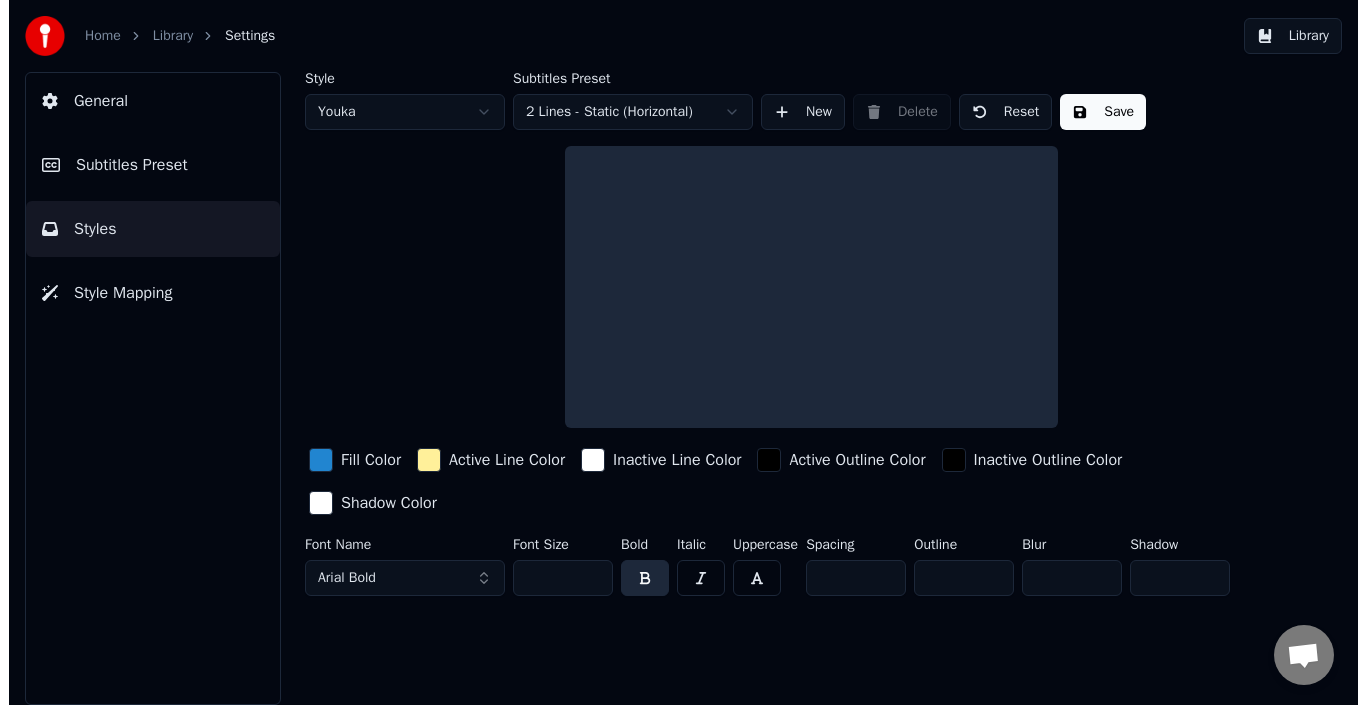 scroll, scrollTop: 0, scrollLeft: 0, axis: both 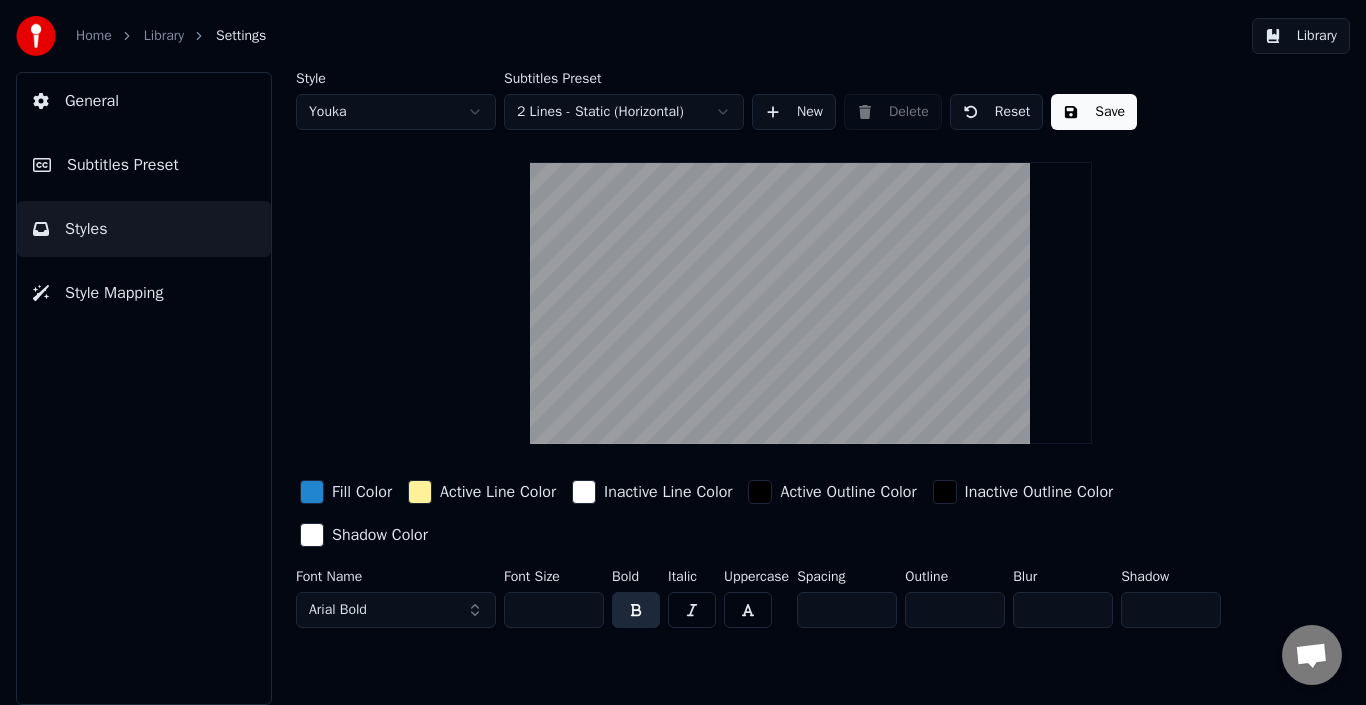 click on "Home Library Settings Library General Subtitles Preset Styles Style Mapping Style Youka Subtitles Preset 2 Lines - Static (Horizontal) New Delete Reset Save Fill Color Active Line Color Inactive Line Color Active Outline Color Inactive Outline Color Shadow Color Font Name Arial Bold Font Size ** Bold Italic Uppercase Spacing * Outline * Blur * Shadow *" at bounding box center [683, 352] 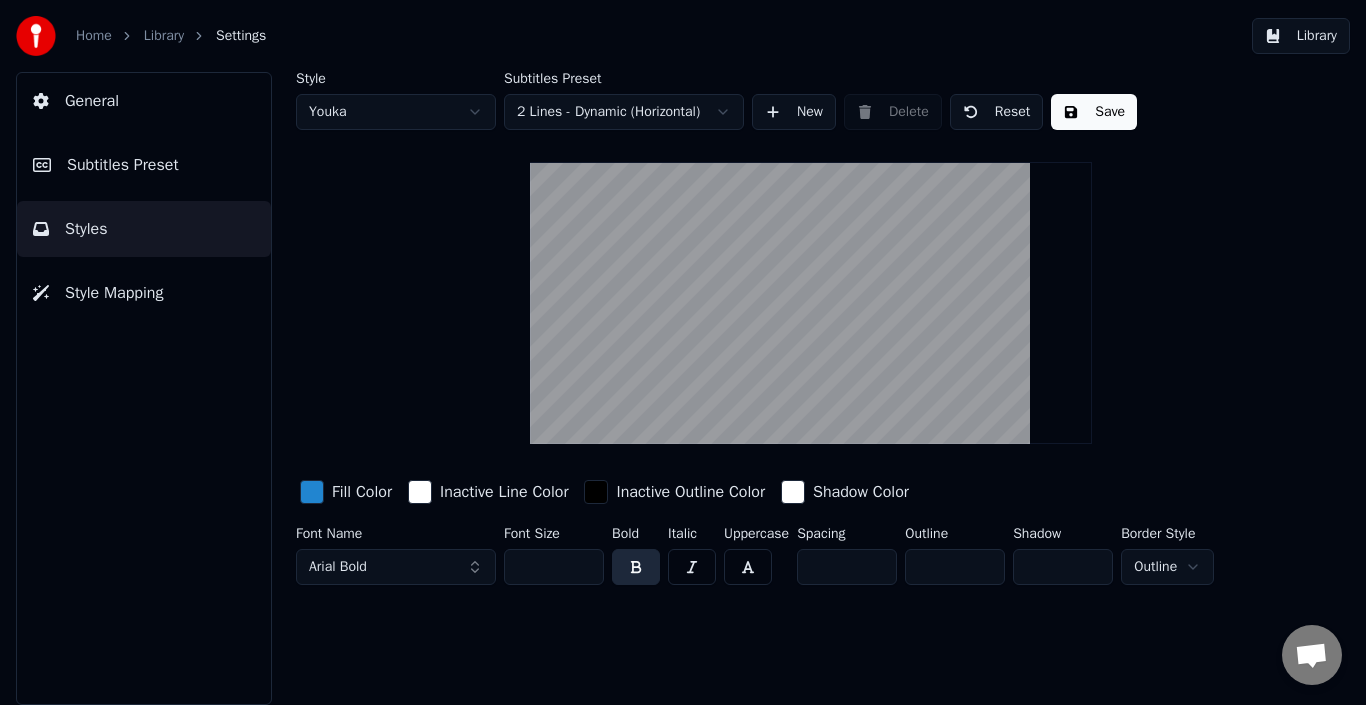 click on "Home Library Settings Library General Subtitles Preset Styles Style Mapping Style Youka Subtitles Preset 2 Lines - Dynamic (Horizontal) New Delete Reset Save Fill Color Inactive Line Color Inactive Outline Color Shadow Color Font Name Arial Bold Font Size ** Bold Italic Uppercase Spacing * Outline * Shadow * Border Style Outline" at bounding box center (683, 352) 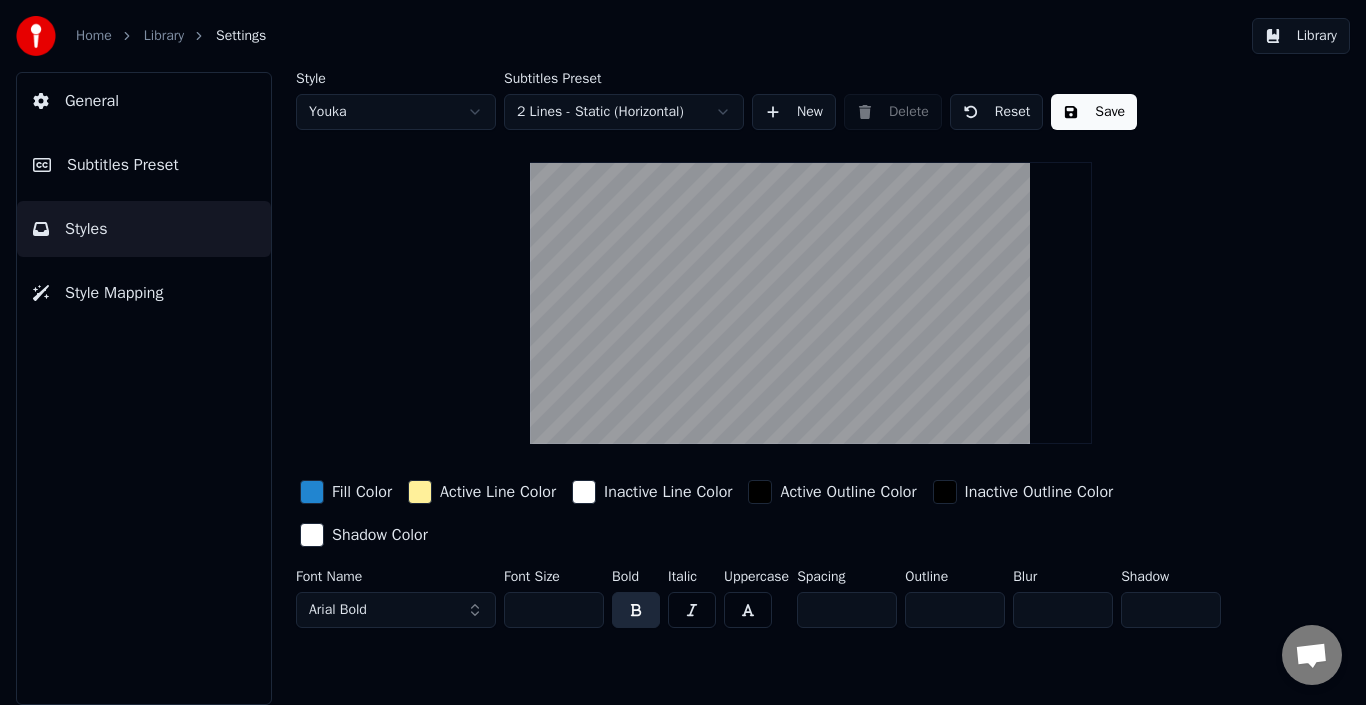 click on "Home Library Settings Library General Subtitles Preset Styles Style Mapping Style Youka Subtitles Preset 2 Lines - Static (Horizontal) New Delete Reset Save Fill Color Active Line Color Inactive Line Color Active Outline Color Inactive Outline Color Shadow Color Font Name Arial Bold Font Size ** Bold Italic Uppercase Spacing * Outline * Blur * Shadow *" at bounding box center [683, 352] 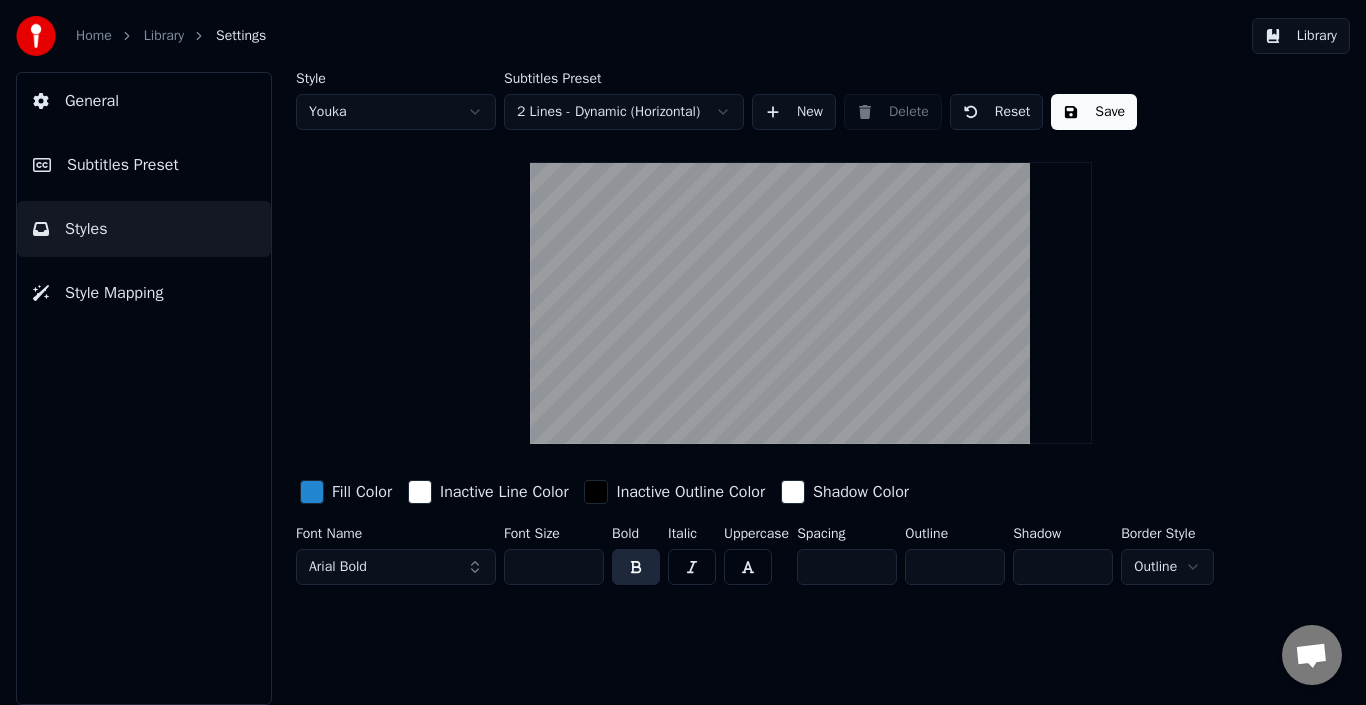 click on "Fill Color" at bounding box center (362, 492) 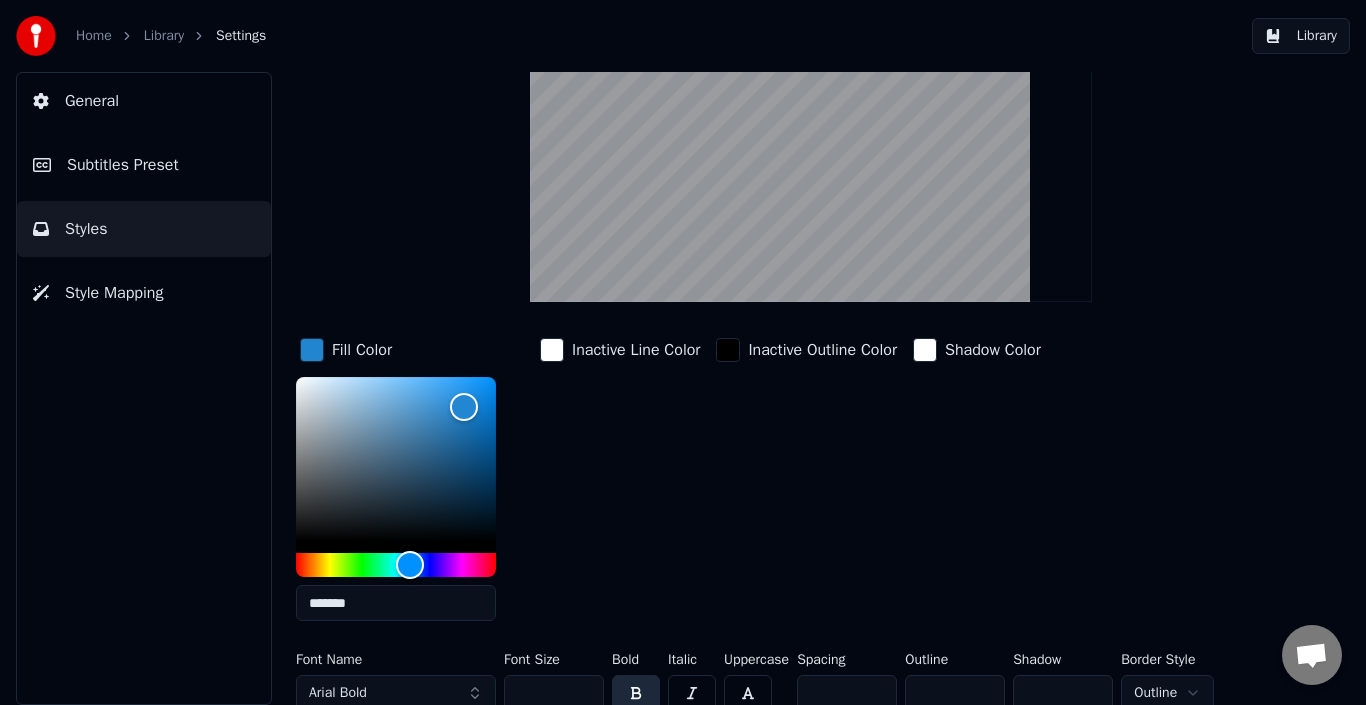 scroll, scrollTop: 155, scrollLeft: 0, axis: vertical 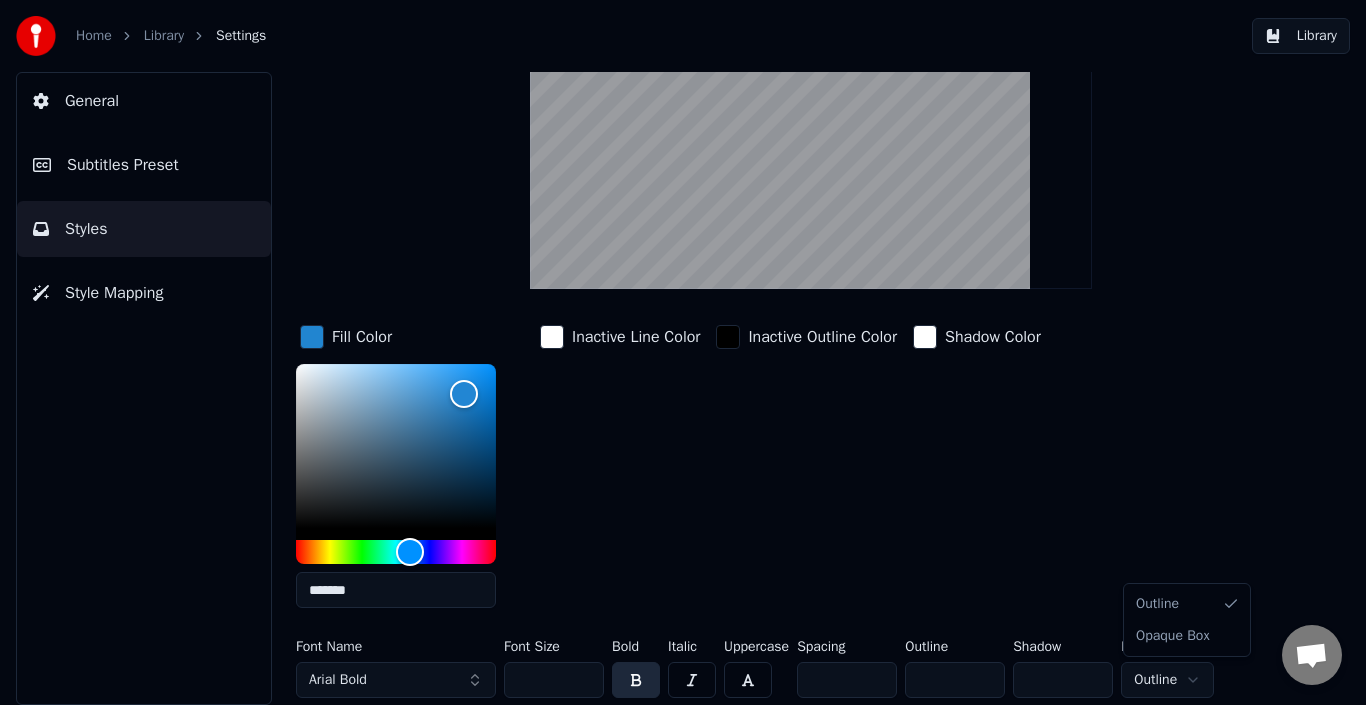 click on "Home Library Settings Library General Subtitles Preset Styles Style Mapping Style Youka Subtitles Preset 2 Lines - Dynamic (Horizontal) New Delete Reset Save Fill Color ******* Inactive Line Color Inactive Outline Color Shadow Color Font Name Arial Bold Font Size ** Bold Italic Uppercase Spacing * Outline * Shadow * Border Style Outline Outline Opaque Box" at bounding box center (683, 352) 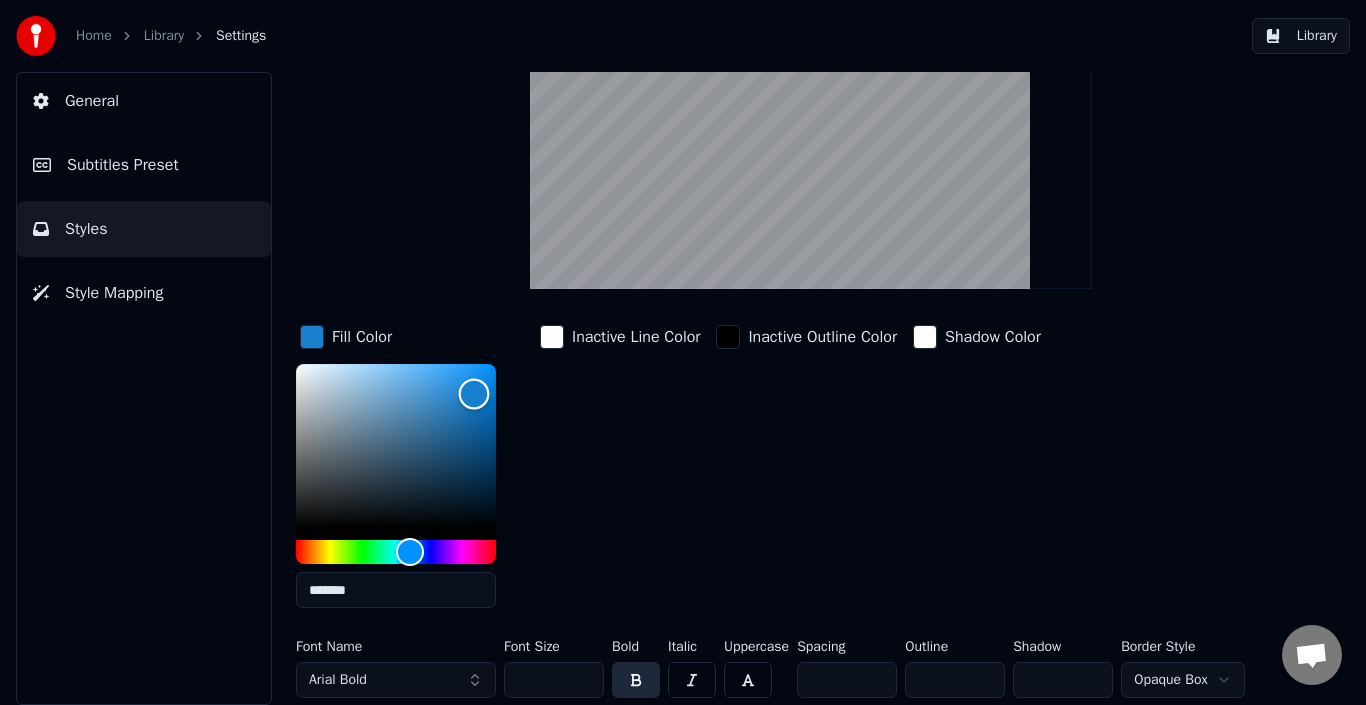 type on "*******" 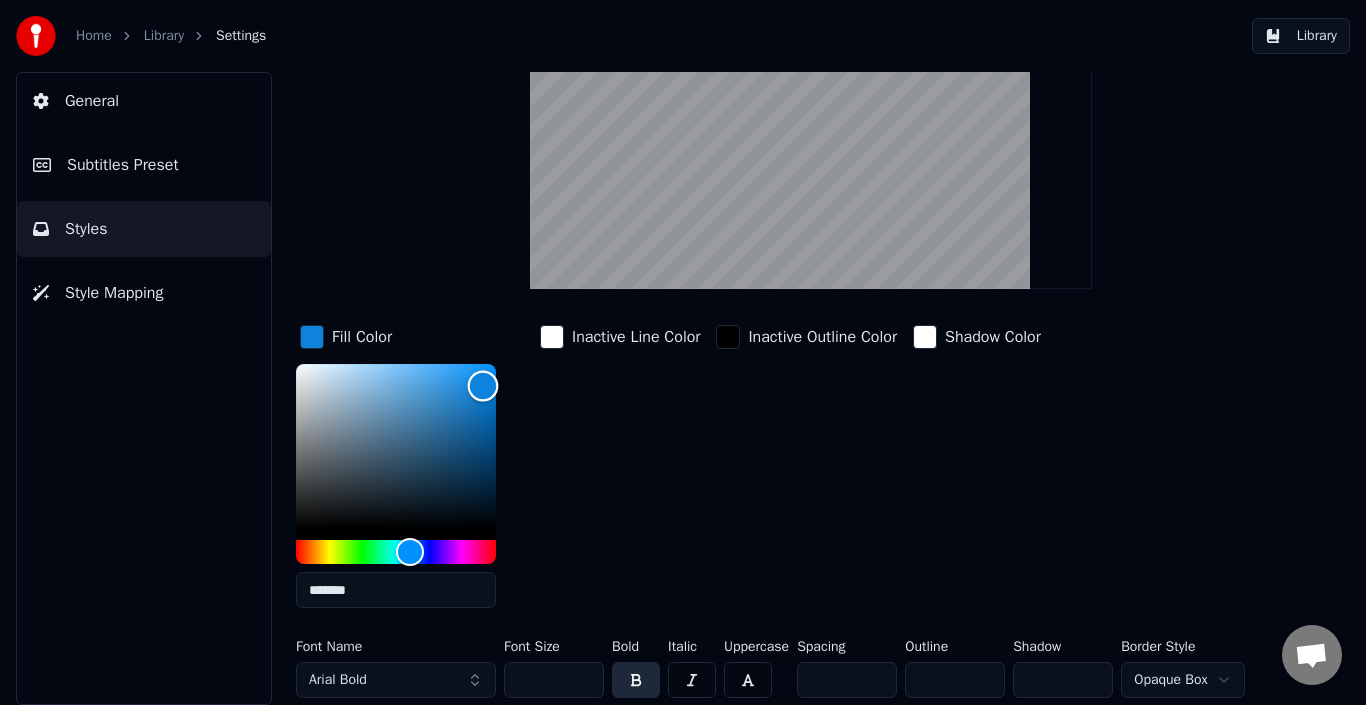 drag, startPoint x: 444, startPoint y: 473, endPoint x: 483, endPoint y: 385, distance: 96.25487 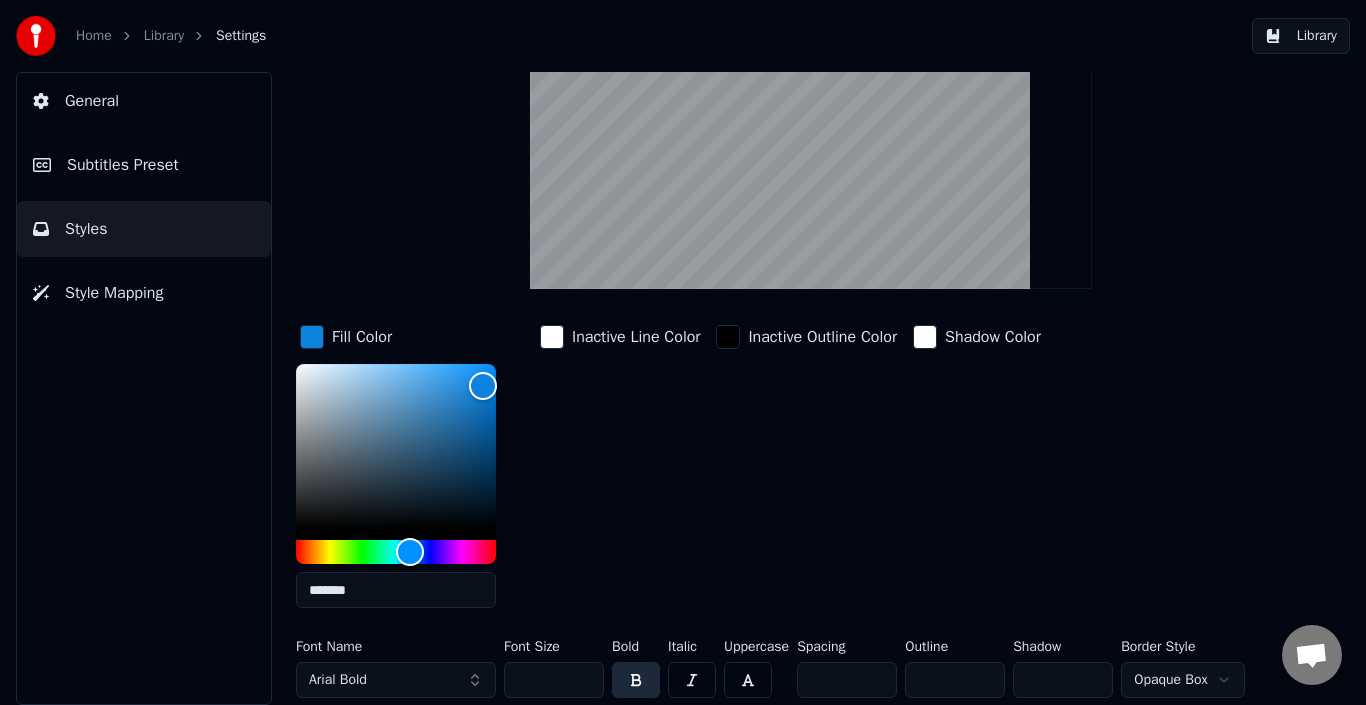 click on "Inactive Line Color" at bounding box center (636, 337) 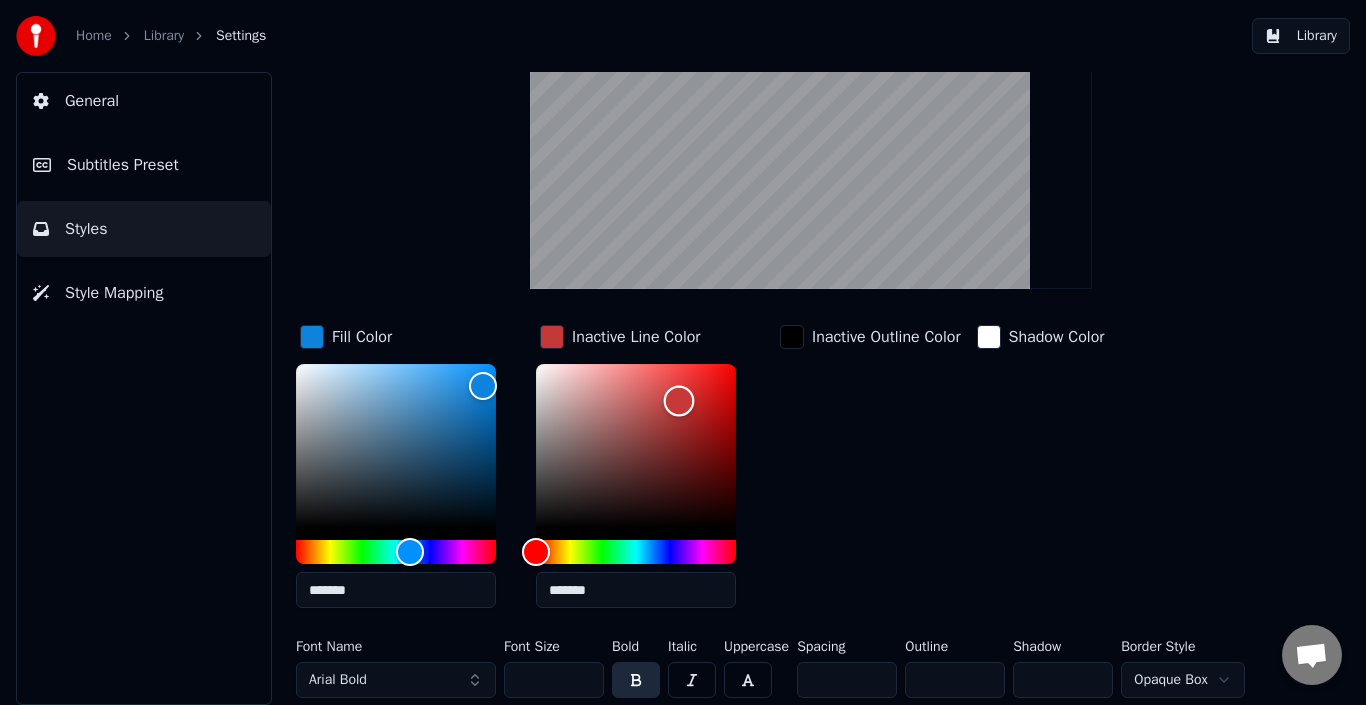 drag, startPoint x: 679, startPoint y: 400, endPoint x: 745, endPoint y: 391, distance: 66.61081 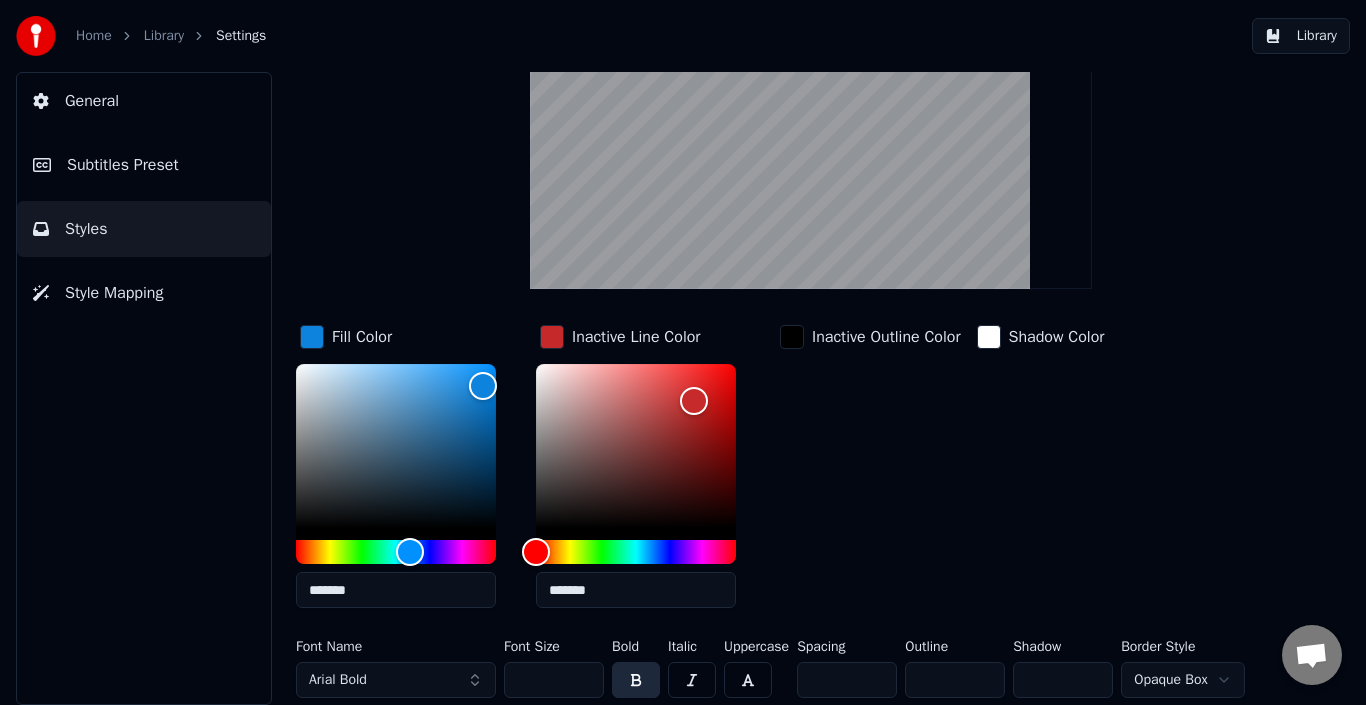 click on "Inactive Outline Color" at bounding box center (870, 337) 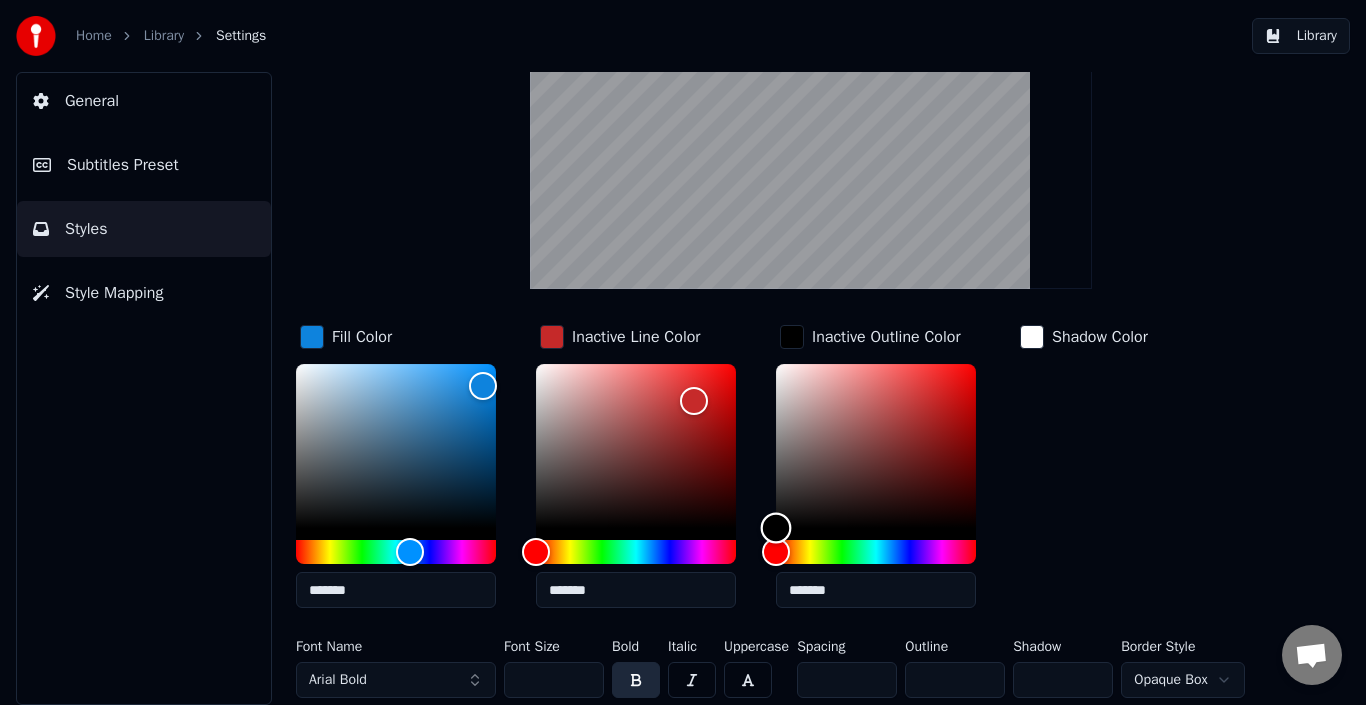 drag, startPoint x: 821, startPoint y: 367, endPoint x: 825, endPoint y: 377, distance: 10.770329 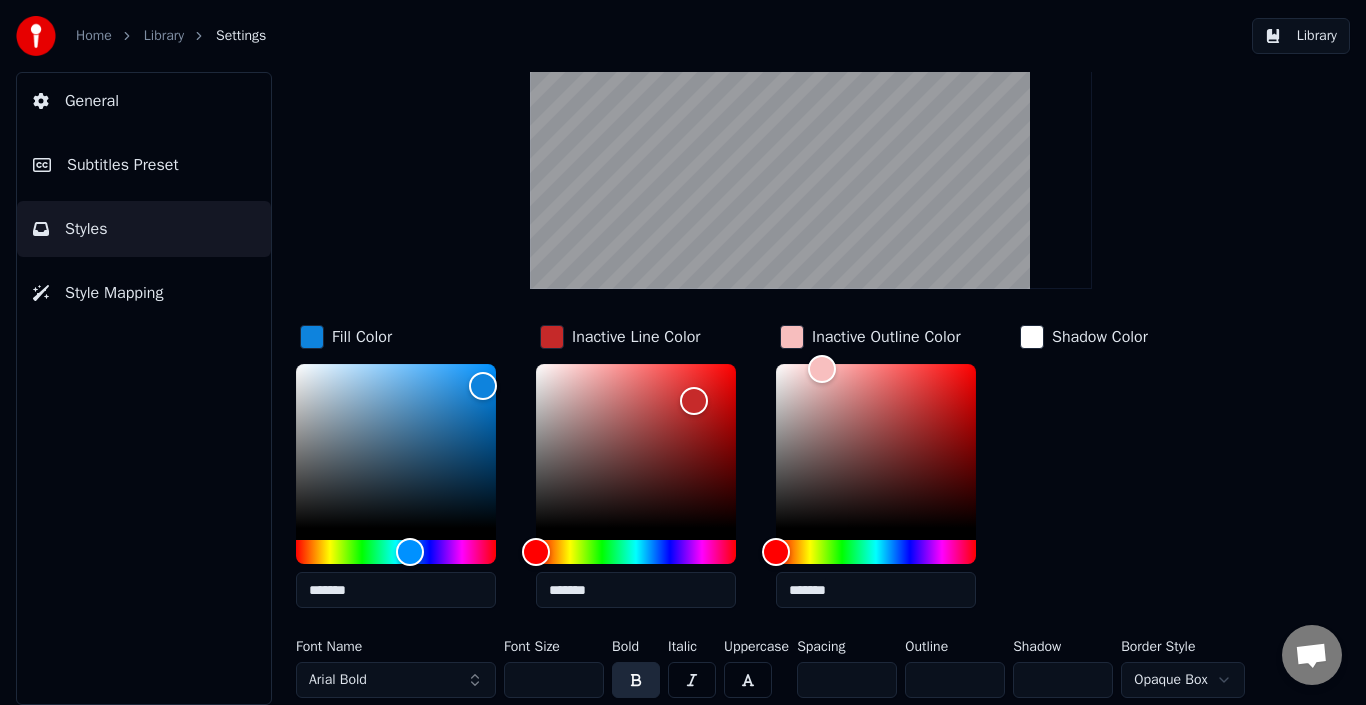 click on "Shadow Color" at bounding box center (1100, 337) 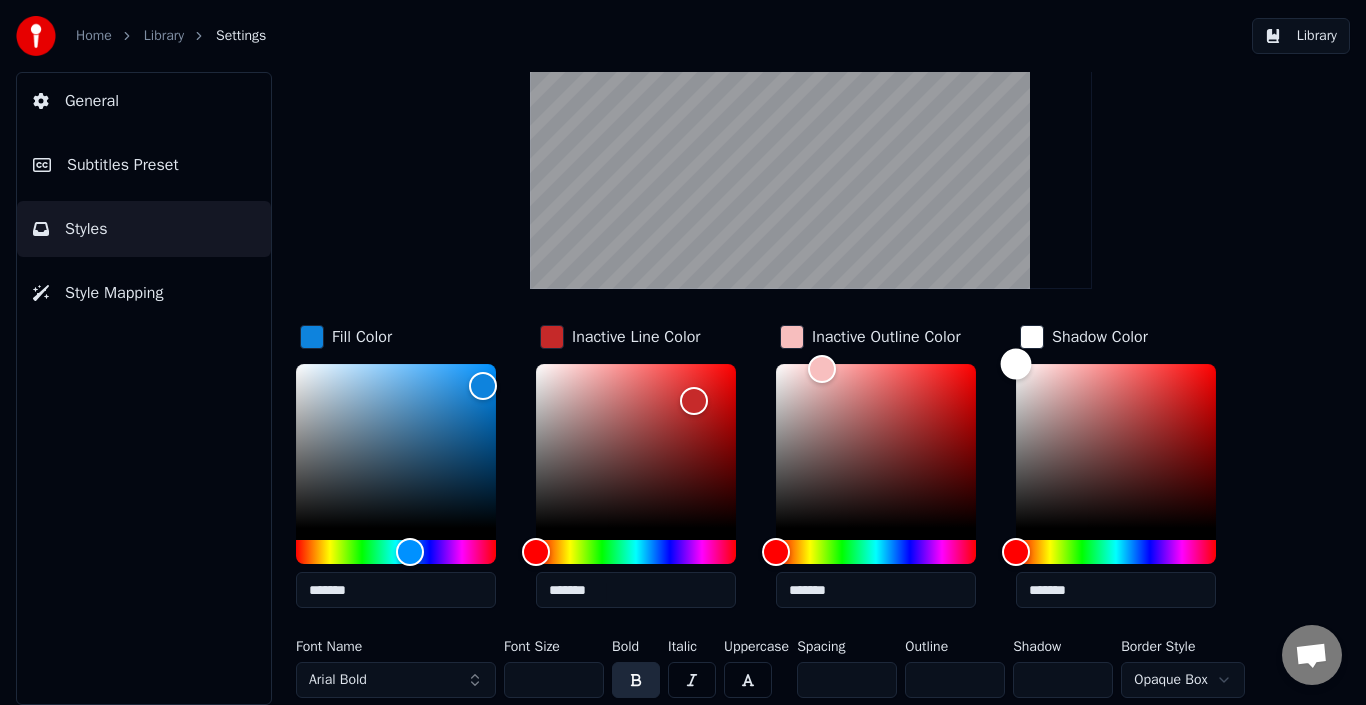 drag, startPoint x: 1098, startPoint y: 383, endPoint x: 1099, endPoint y: 395, distance: 12.0415945 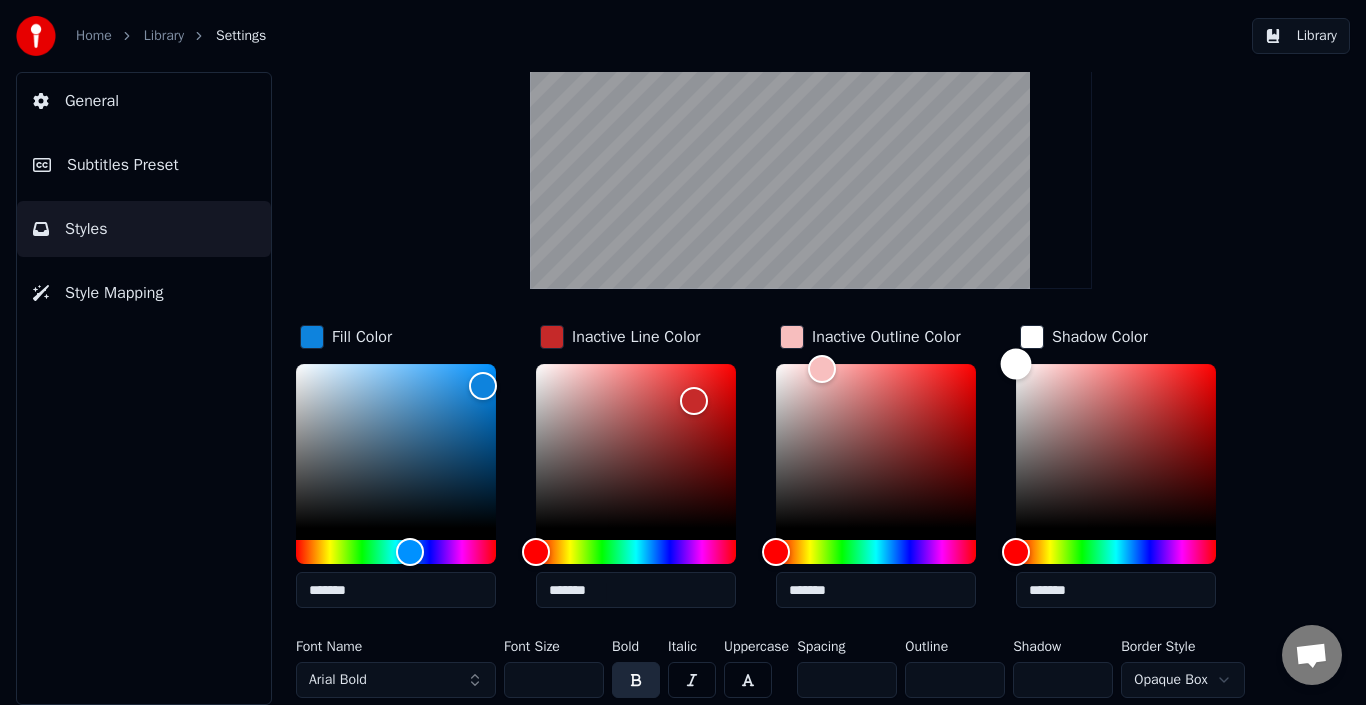 click at bounding box center (1116, 446) 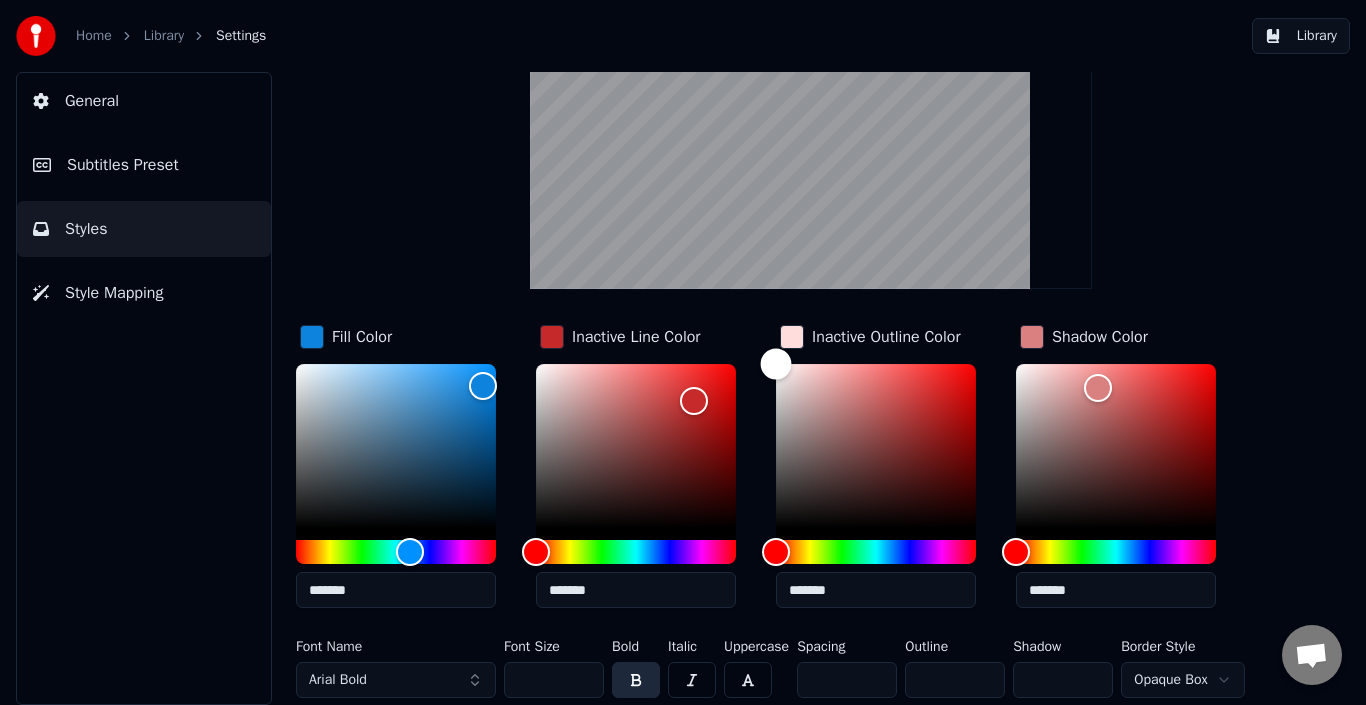 drag, startPoint x: 824, startPoint y: 372, endPoint x: 770, endPoint y: 333, distance: 66.61081 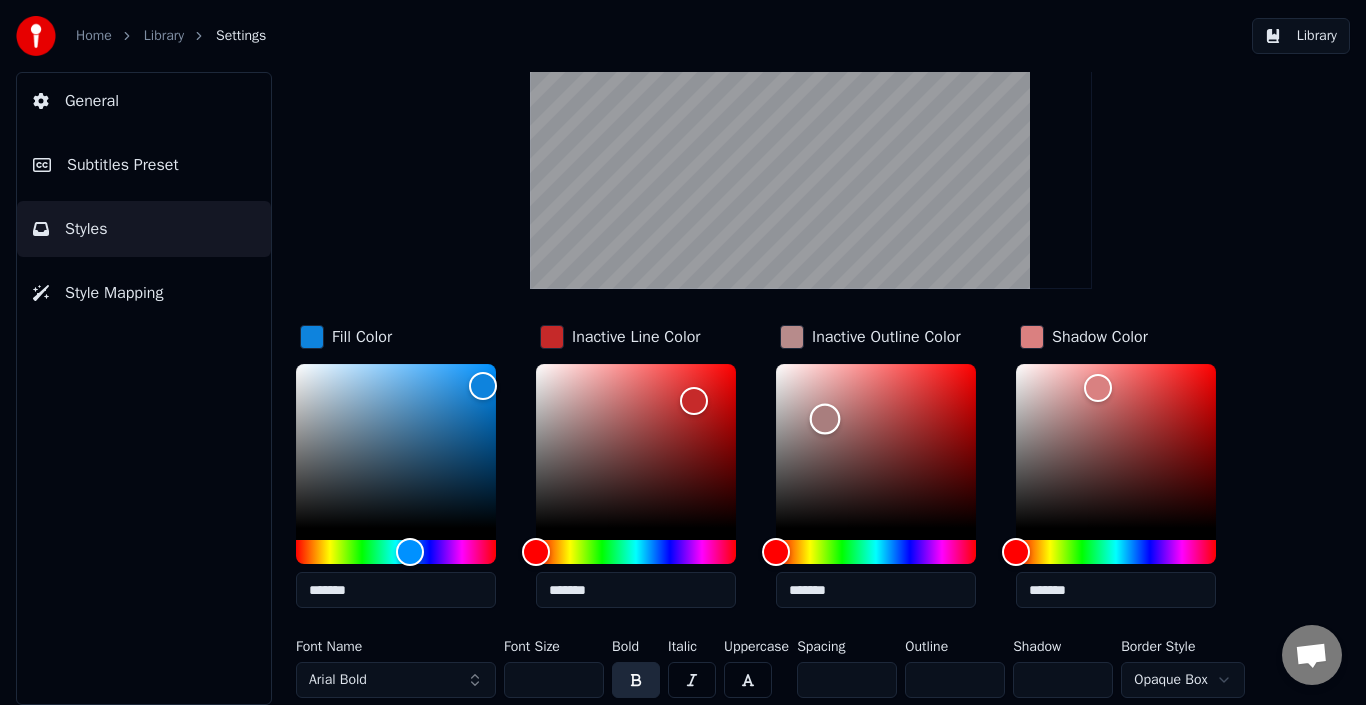 drag, startPoint x: 825, startPoint y: 418, endPoint x: 863, endPoint y: 494, distance: 84.97058 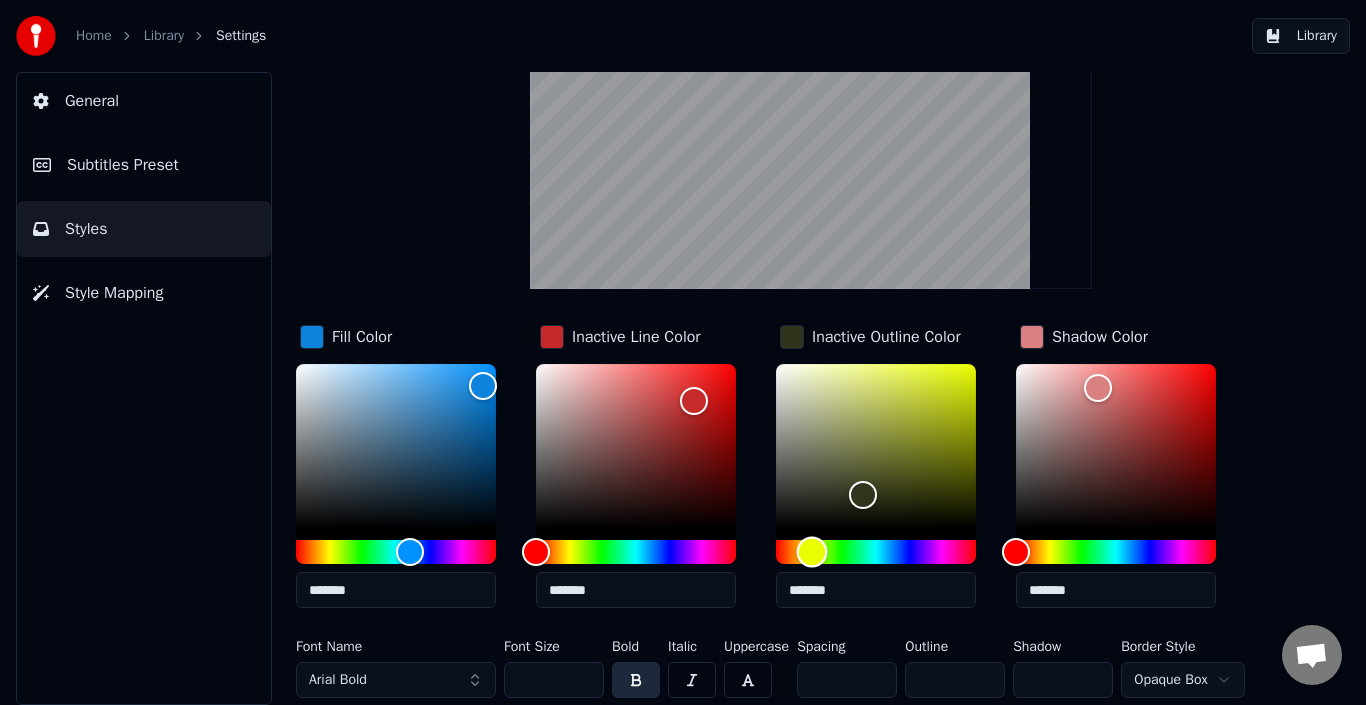 click at bounding box center [876, 552] 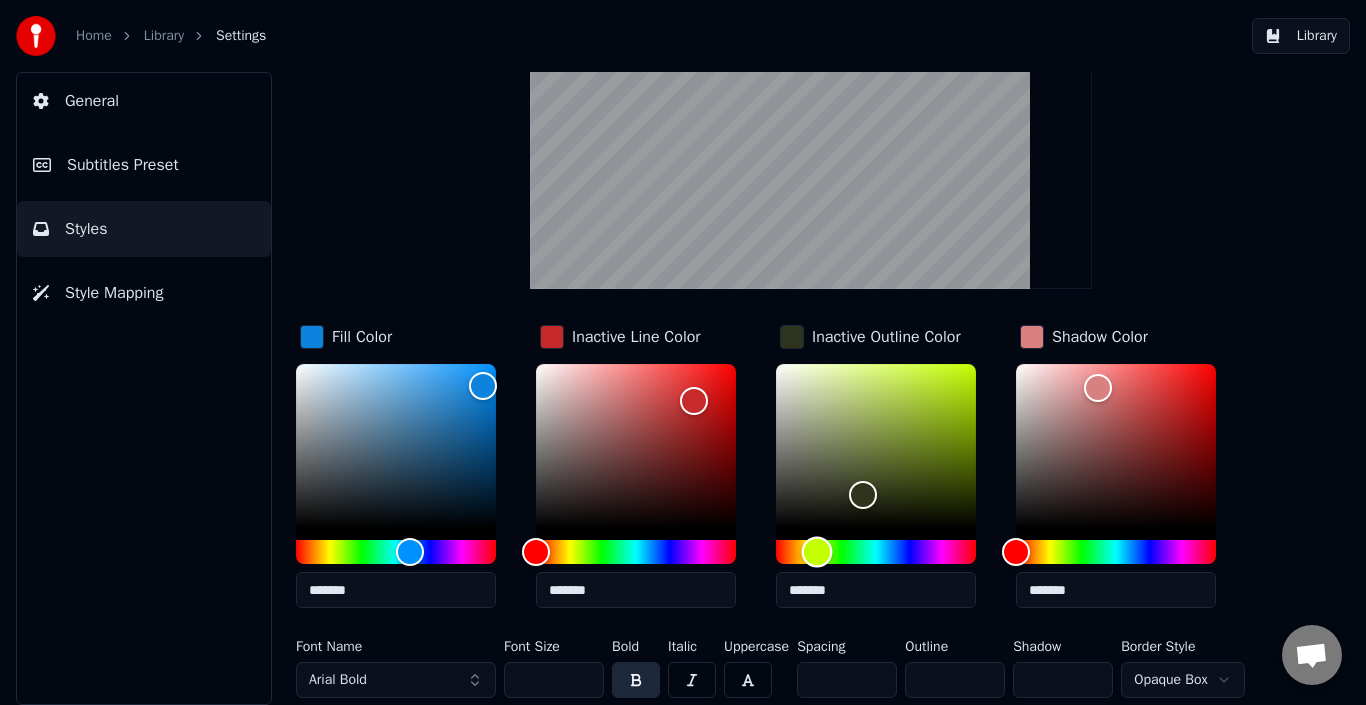 click at bounding box center (817, 552) 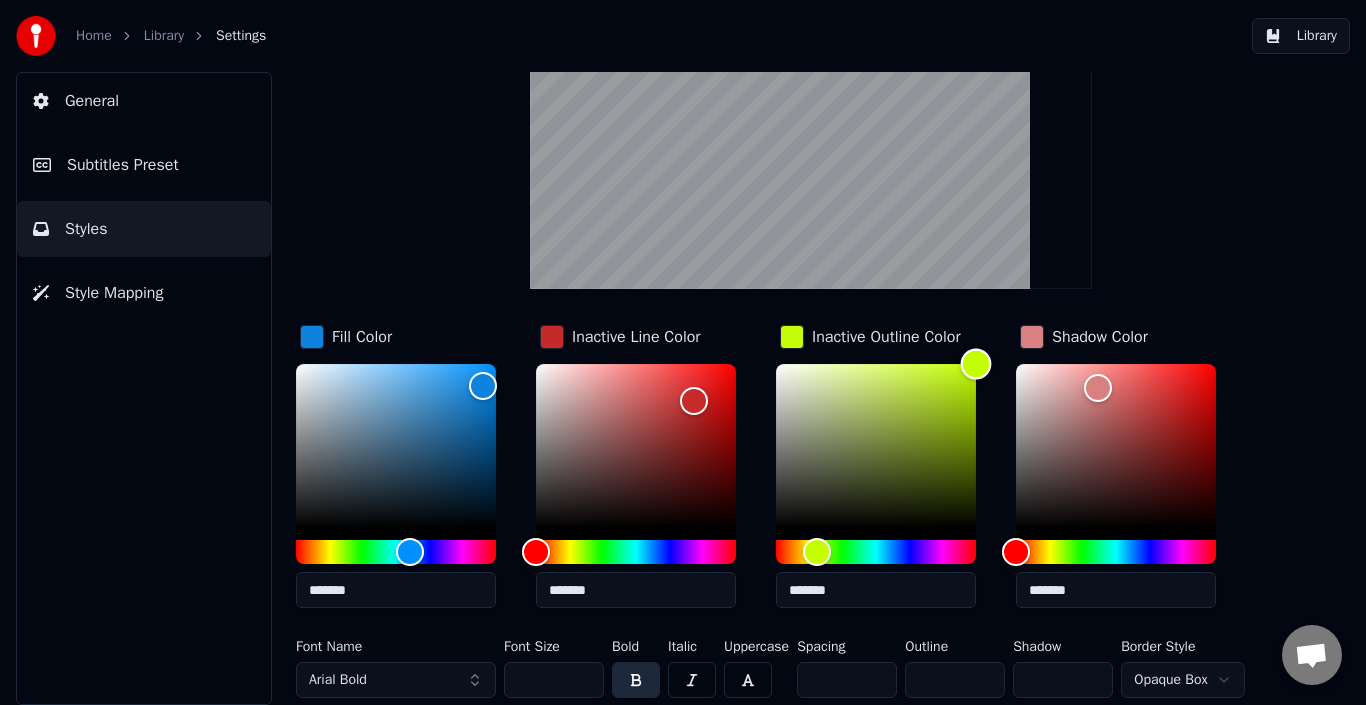 drag, startPoint x: 909, startPoint y: 471, endPoint x: 989, endPoint y: 282, distance: 205.23401 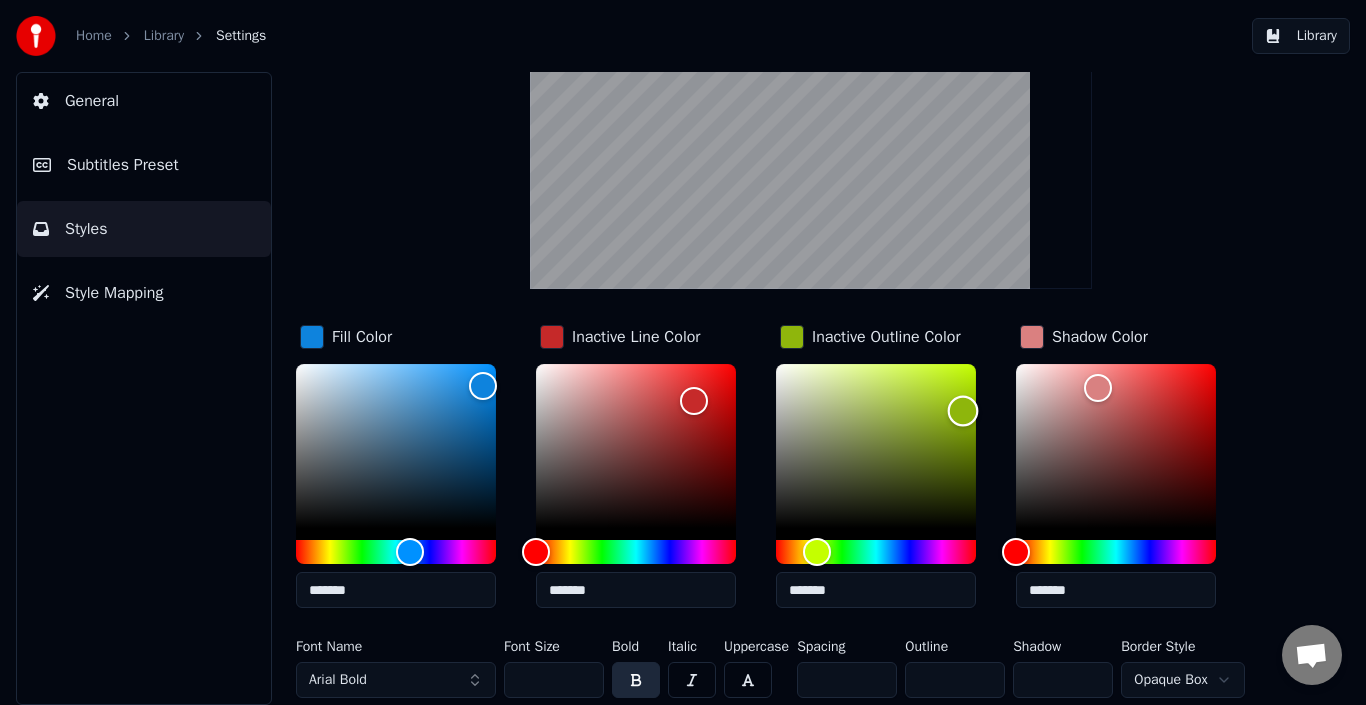 drag, startPoint x: 969, startPoint y: 379, endPoint x: 963, endPoint y: 410, distance: 31.575306 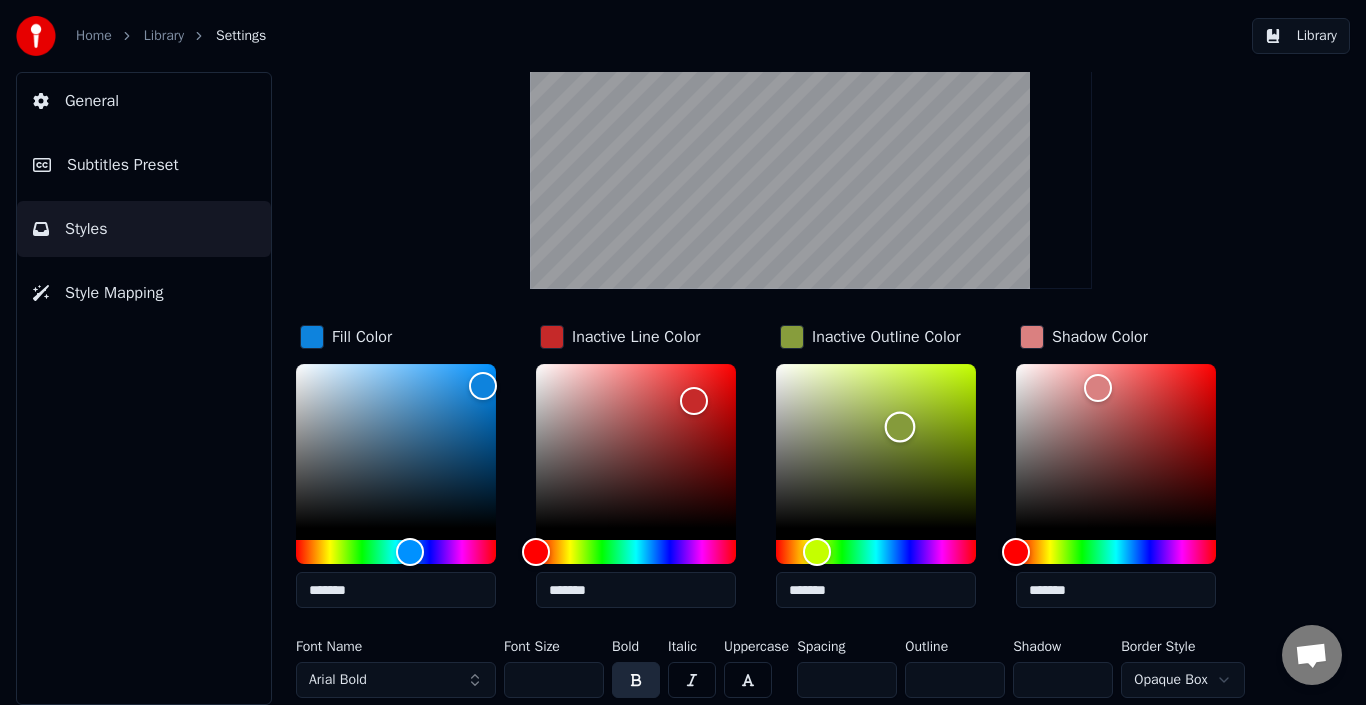 drag, startPoint x: 963, startPoint y: 410, endPoint x: 900, endPoint y: 426, distance: 65 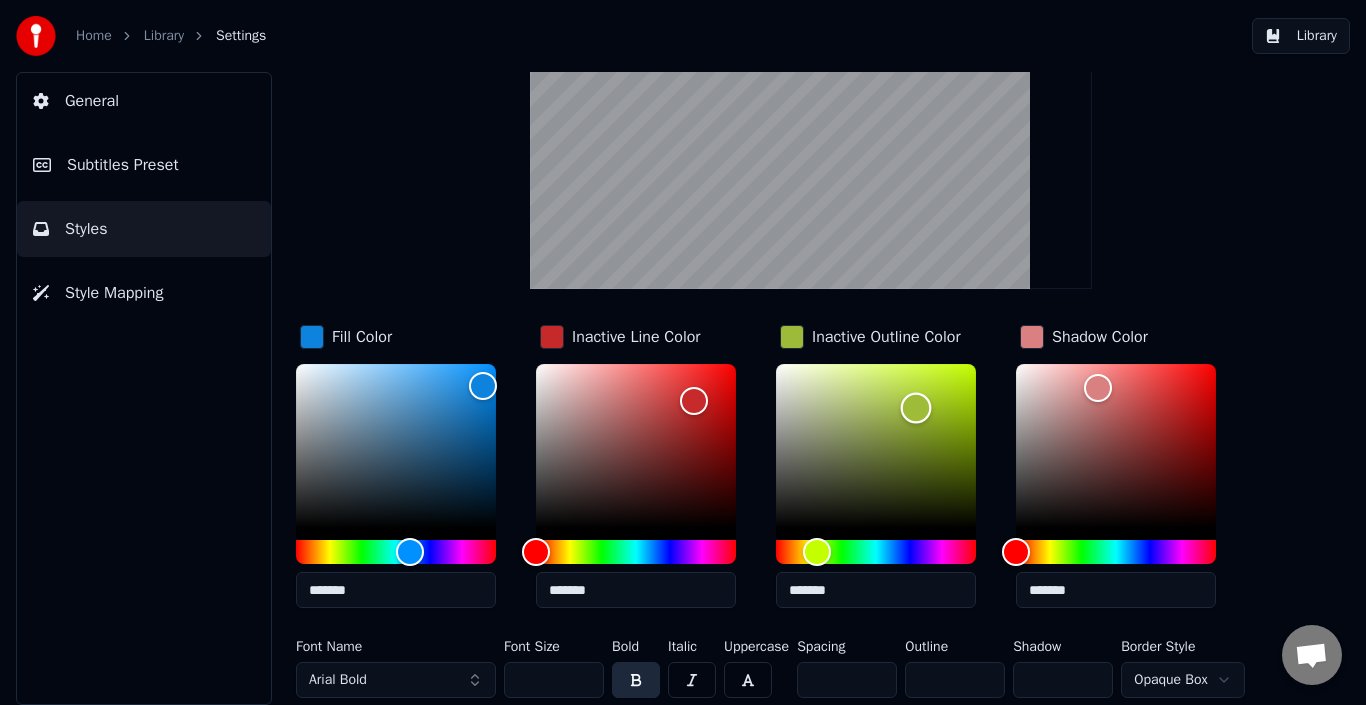 click at bounding box center (916, 408) 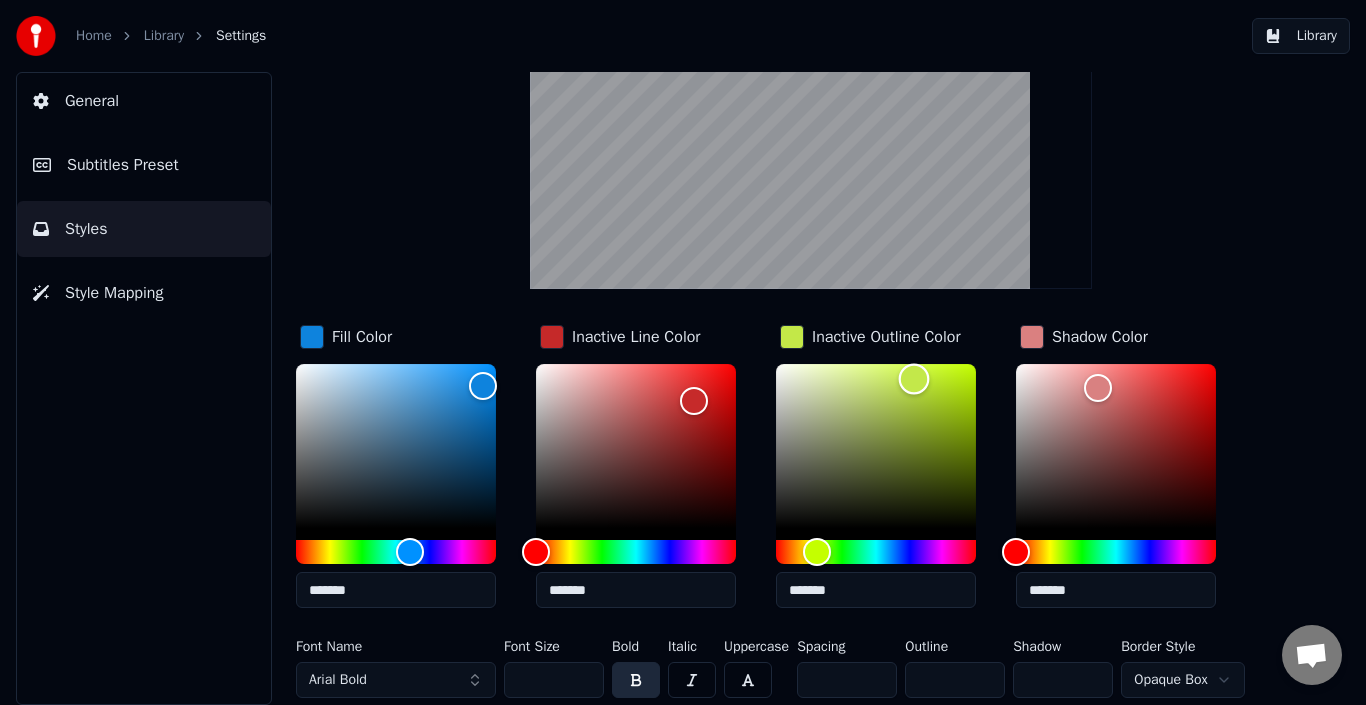 drag, startPoint x: 917, startPoint y: 406, endPoint x: 914, endPoint y: 378, distance: 28.160255 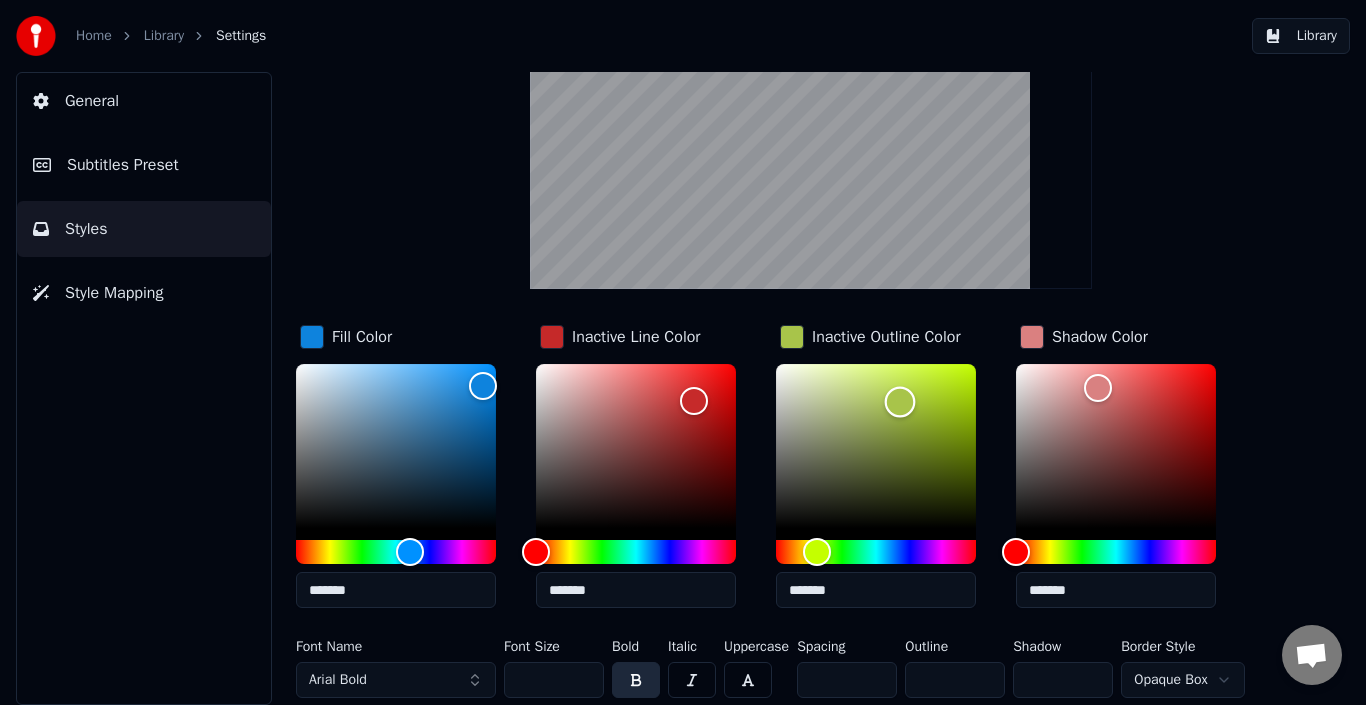 drag, startPoint x: 914, startPoint y: 378, endPoint x: 900, endPoint y: 401, distance: 26.925823 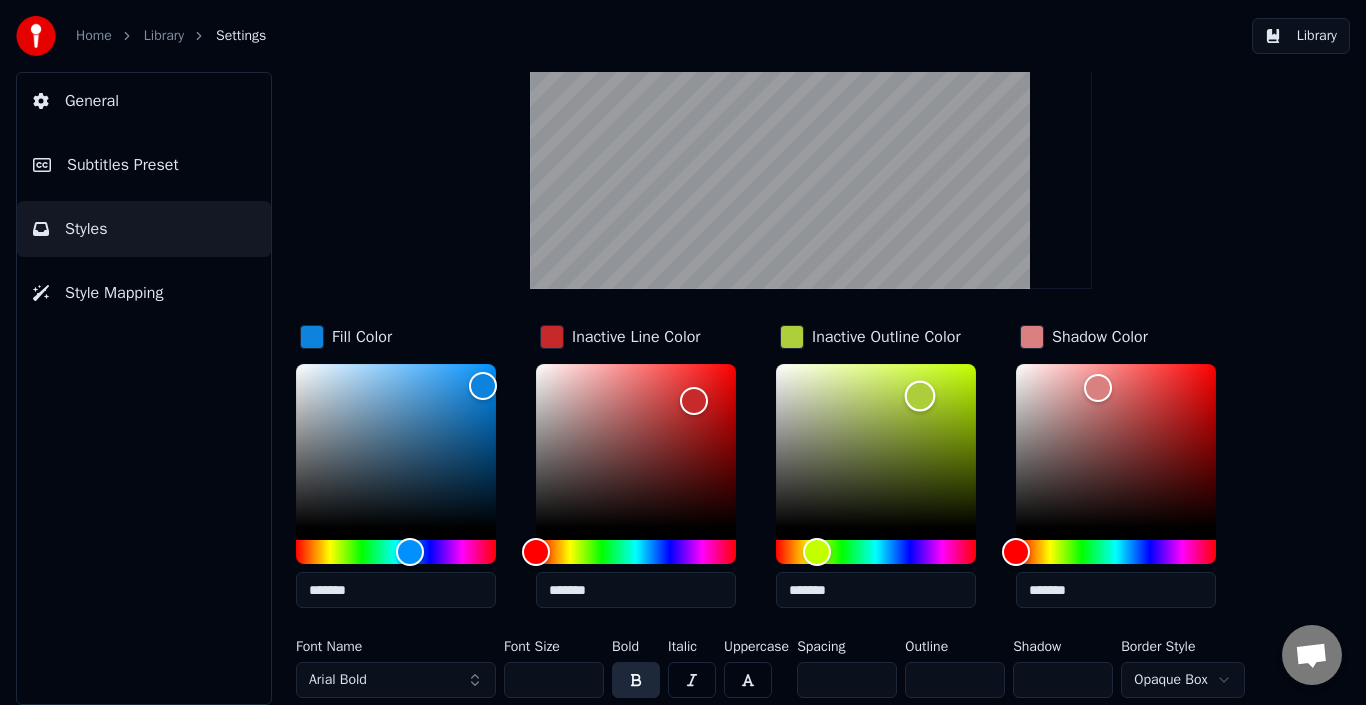 drag, startPoint x: 906, startPoint y: 395, endPoint x: 922, endPoint y: 396, distance: 16.03122 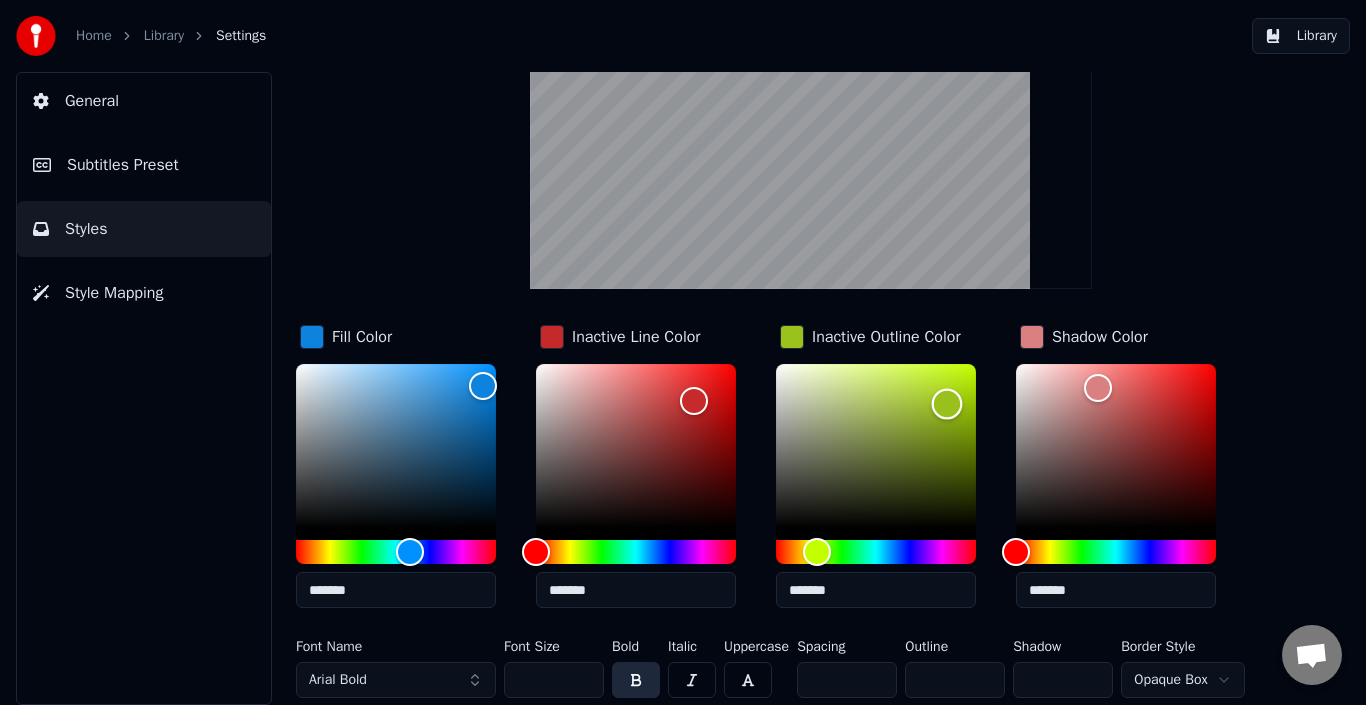 drag, startPoint x: 922, startPoint y: 396, endPoint x: 948, endPoint y: 404, distance: 27.202942 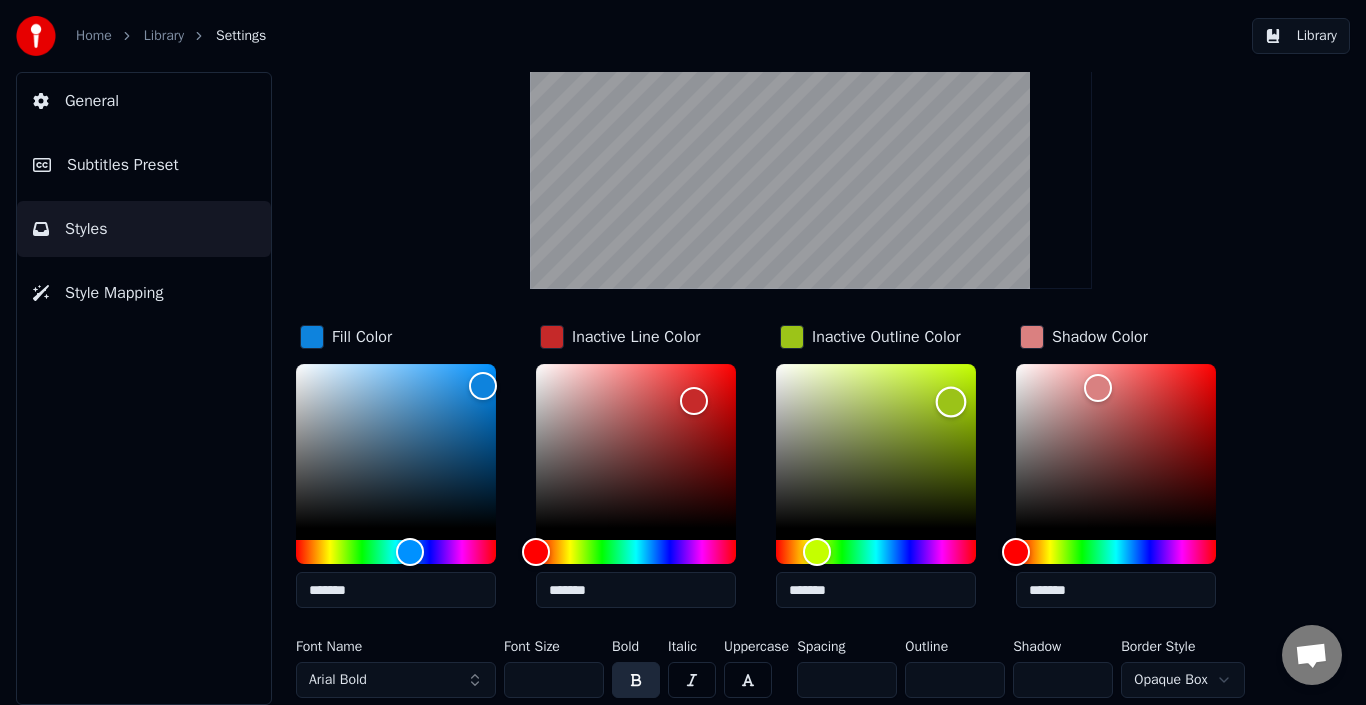 click at bounding box center (951, 402) 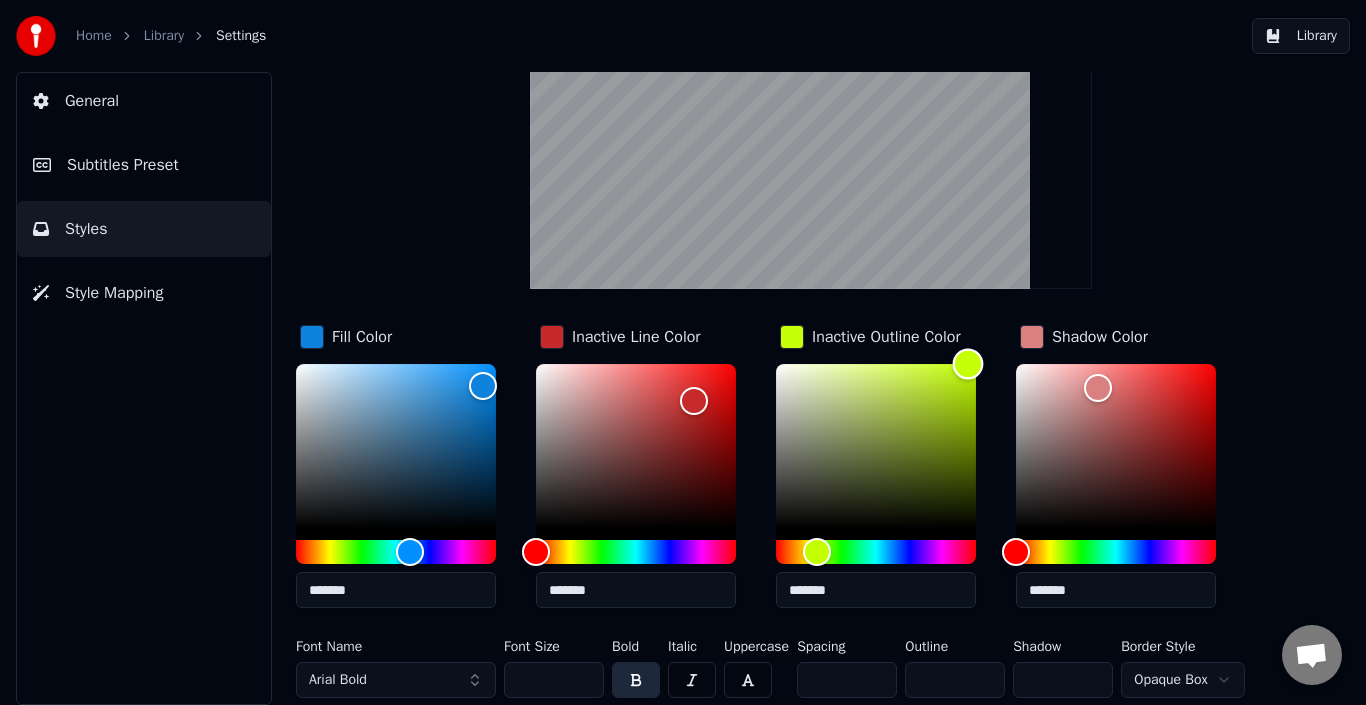drag, startPoint x: 944, startPoint y: 395, endPoint x: 968, endPoint y: 360, distance: 42.43819 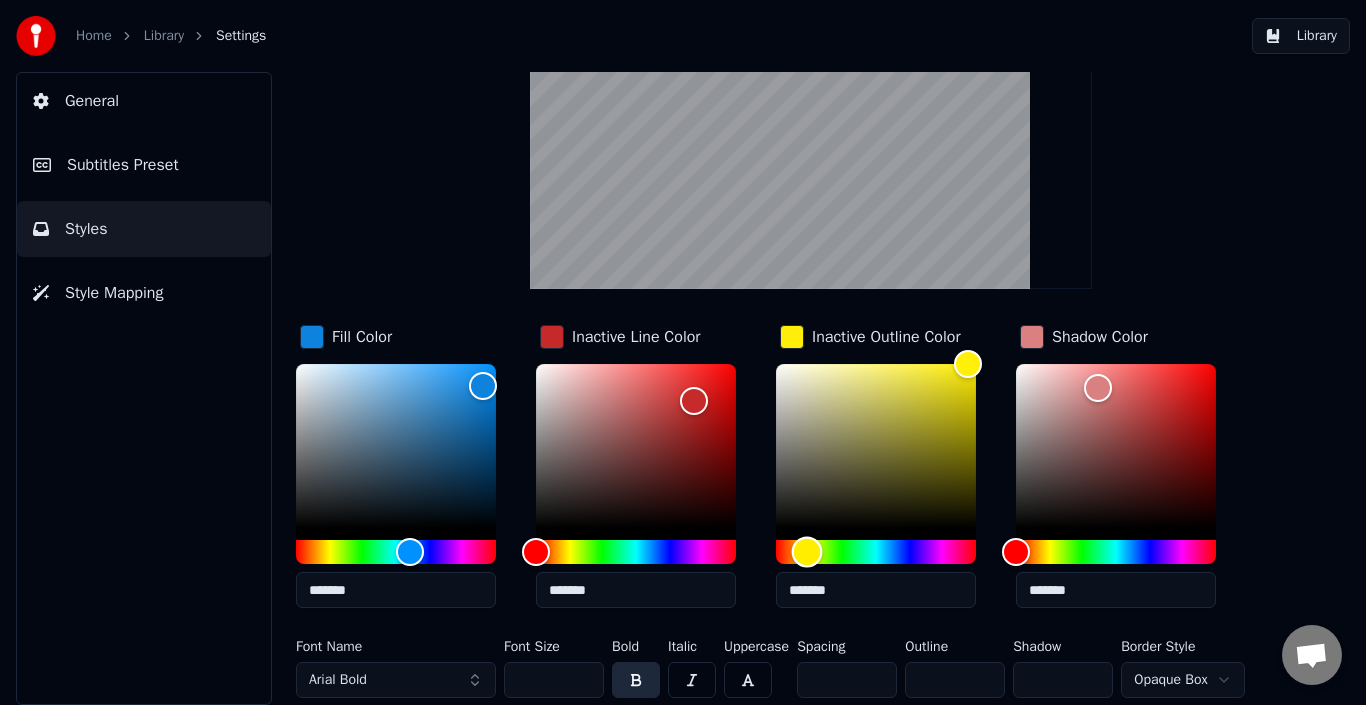 drag, startPoint x: 827, startPoint y: 548, endPoint x: 807, endPoint y: 551, distance: 20.22375 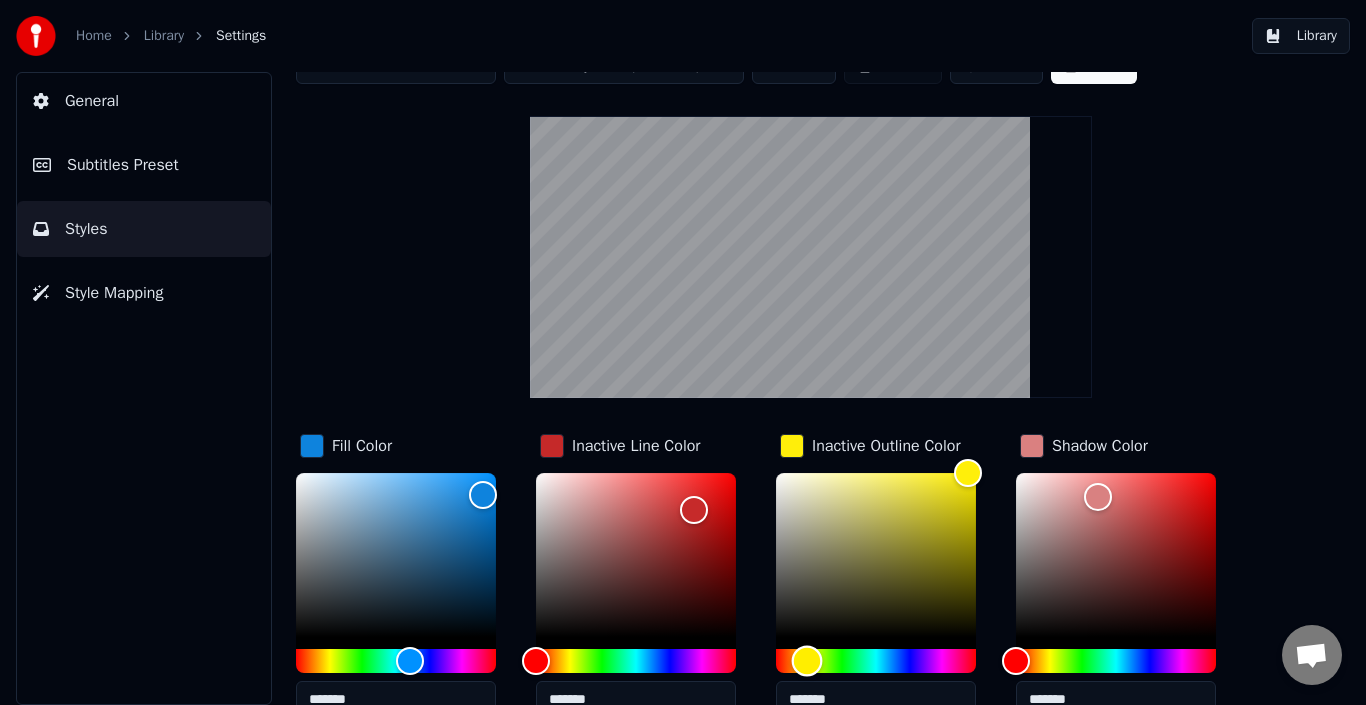 scroll, scrollTop: 41, scrollLeft: 0, axis: vertical 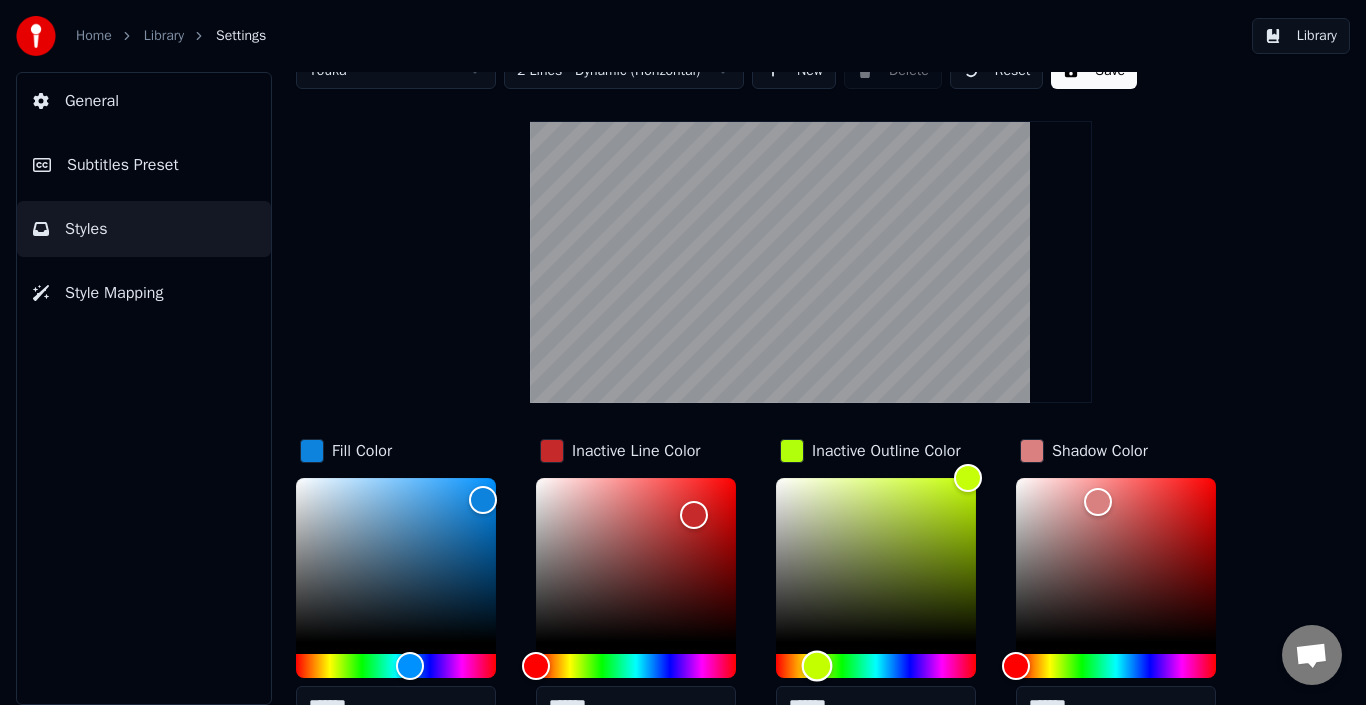 type on "*******" 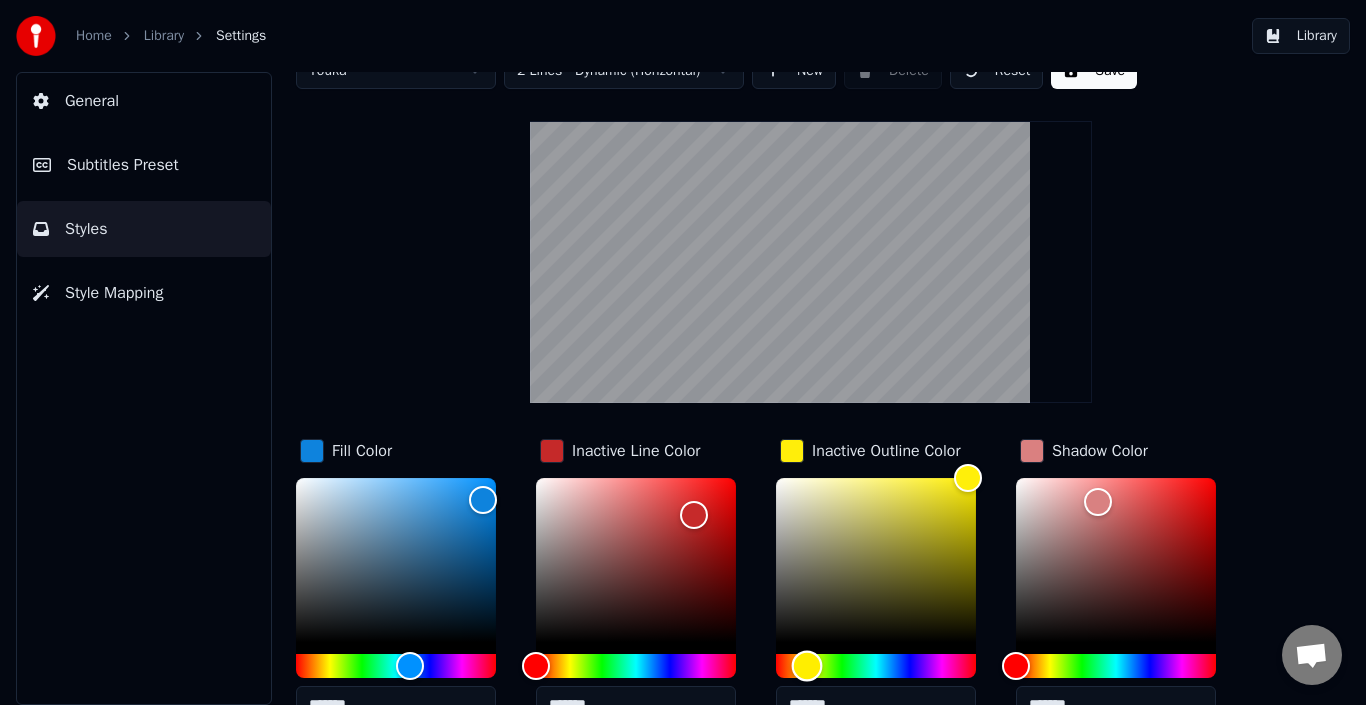drag, startPoint x: 808, startPoint y: 666, endPoint x: 807, endPoint y: 677, distance: 11.045361 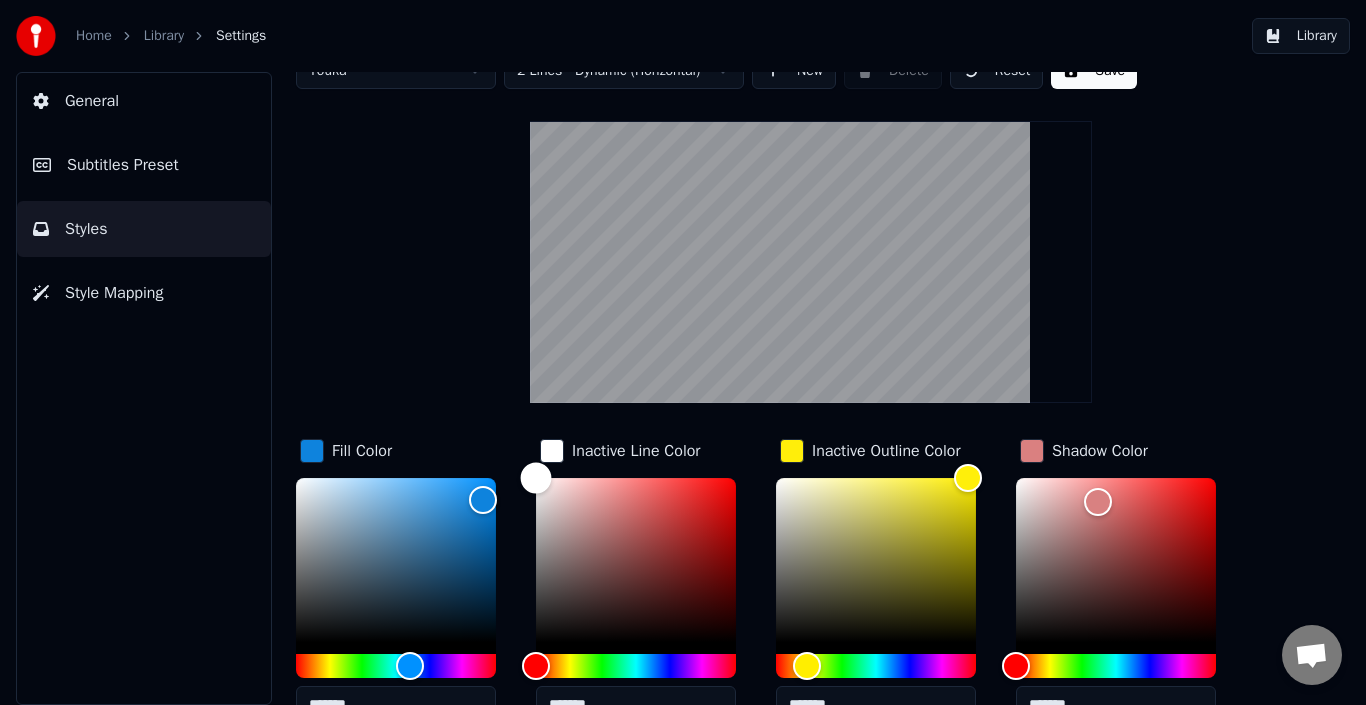 drag, startPoint x: 700, startPoint y: 518, endPoint x: 525, endPoint y: 477, distance: 179.7387 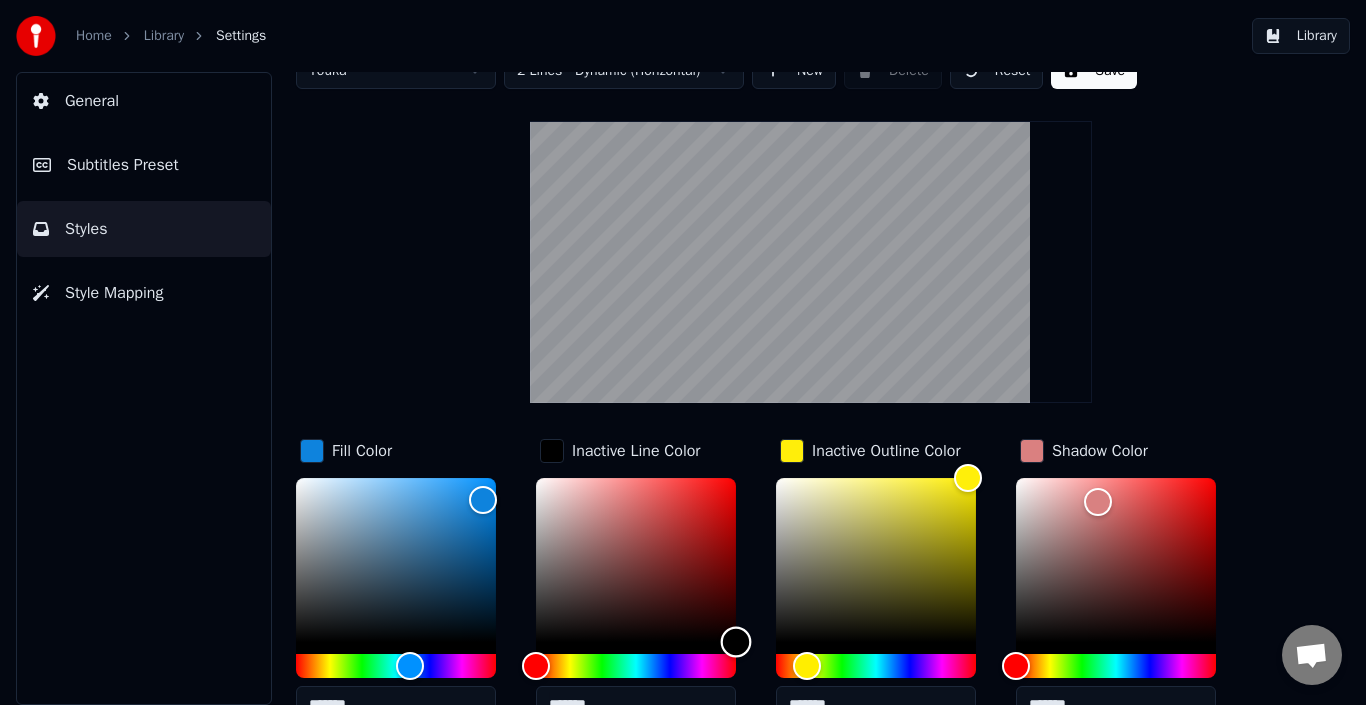 type on "*******" 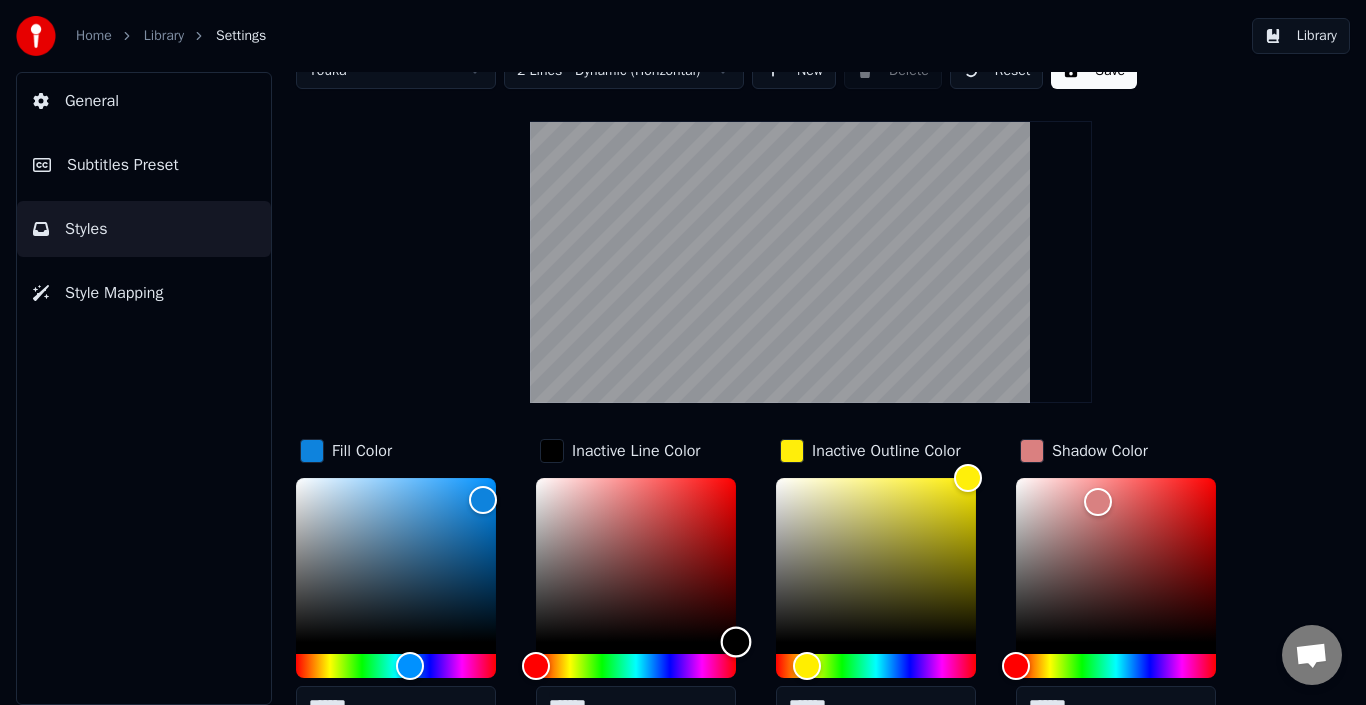 drag, startPoint x: 525, startPoint y: 477, endPoint x: 745, endPoint y: 731, distance: 336.02975 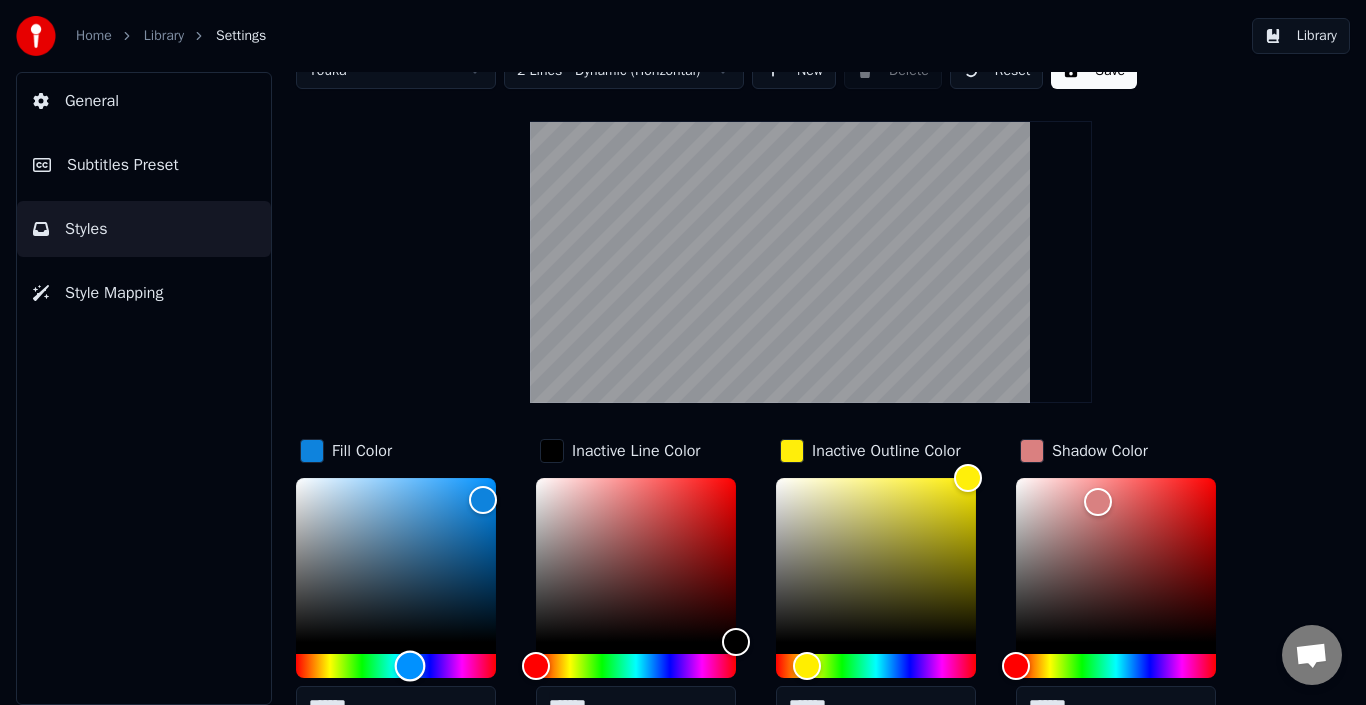 click at bounding box center [396, 666] 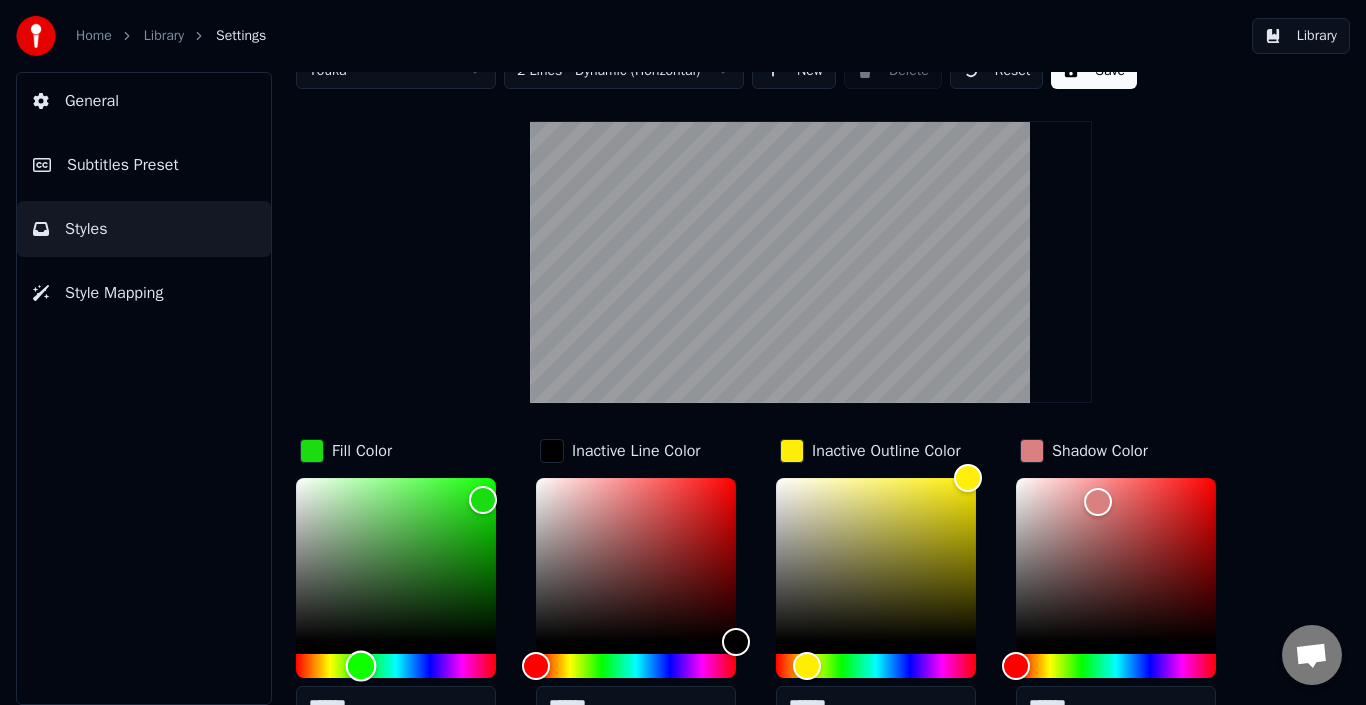 click at bounding box center [396, 666] 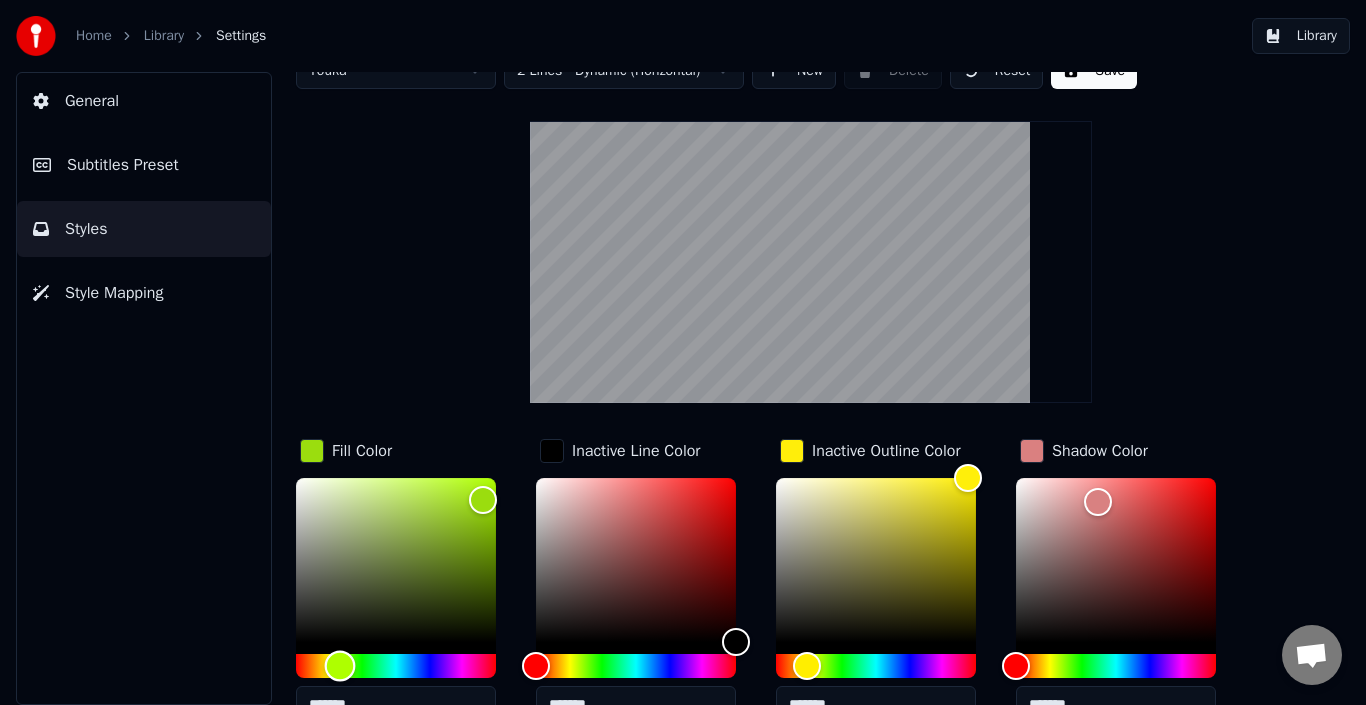 click at bounding box center [396, 666] 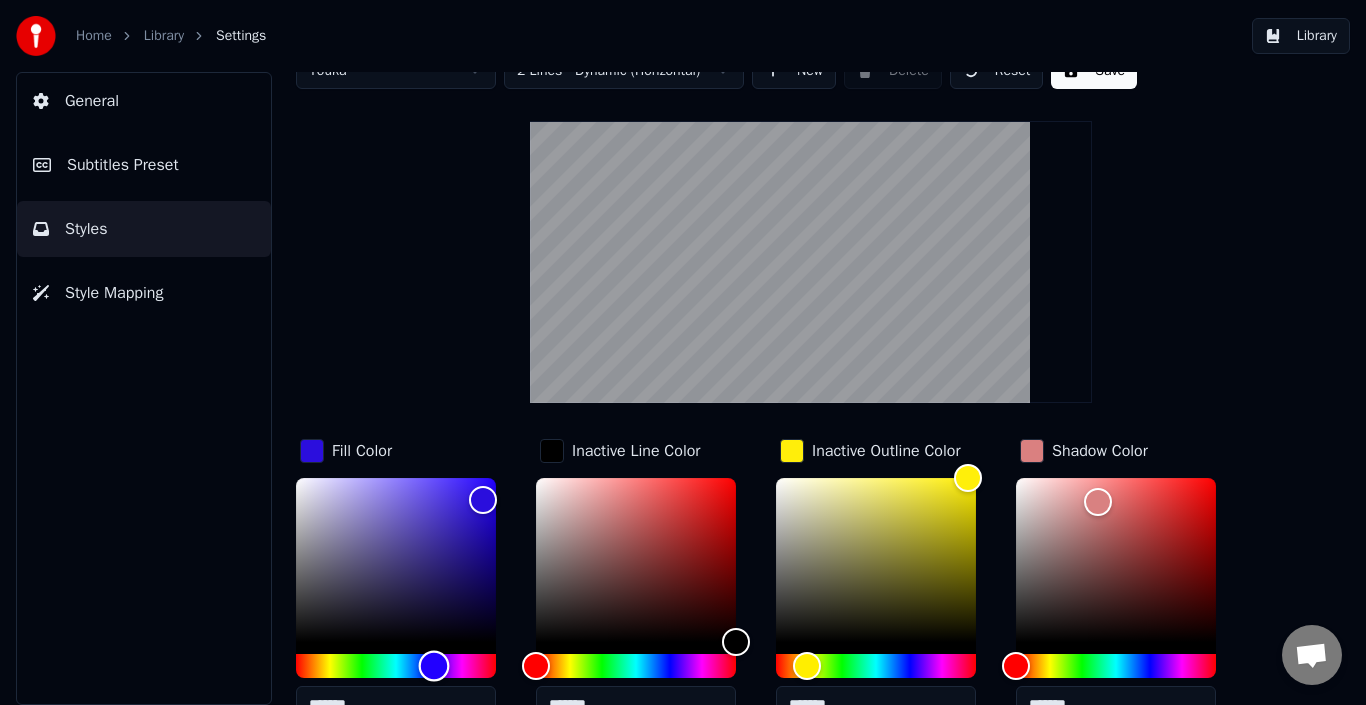 click at bounding box center [396, 666] 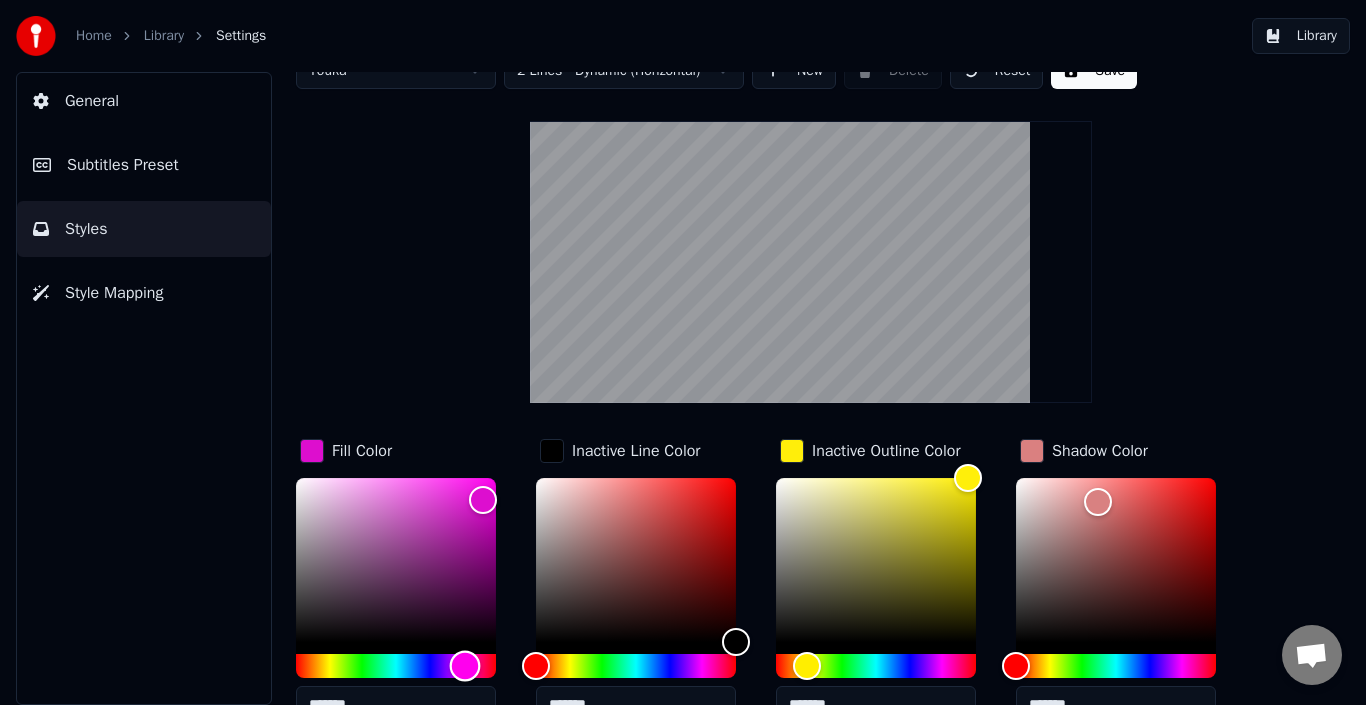 click at bounding box center [396, 666] 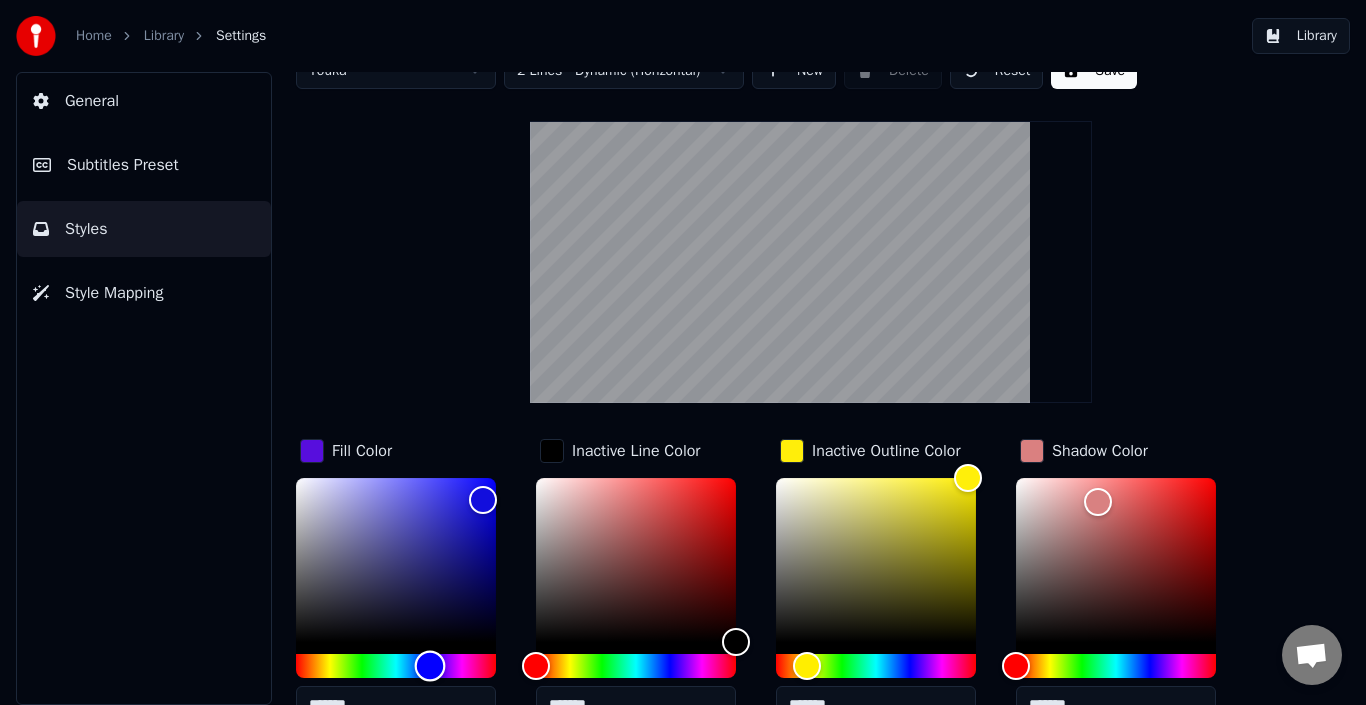 click at bounding box center (430, 666) 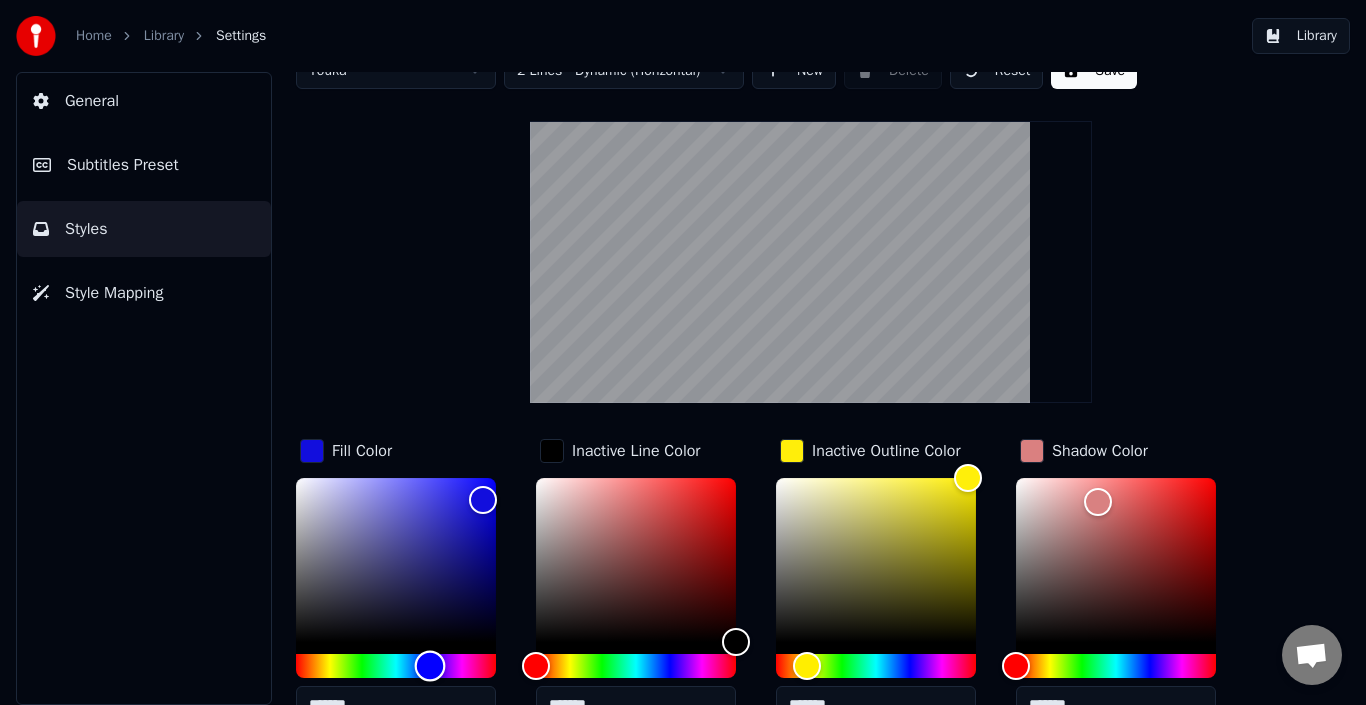 click at bounding box center [430, 666] 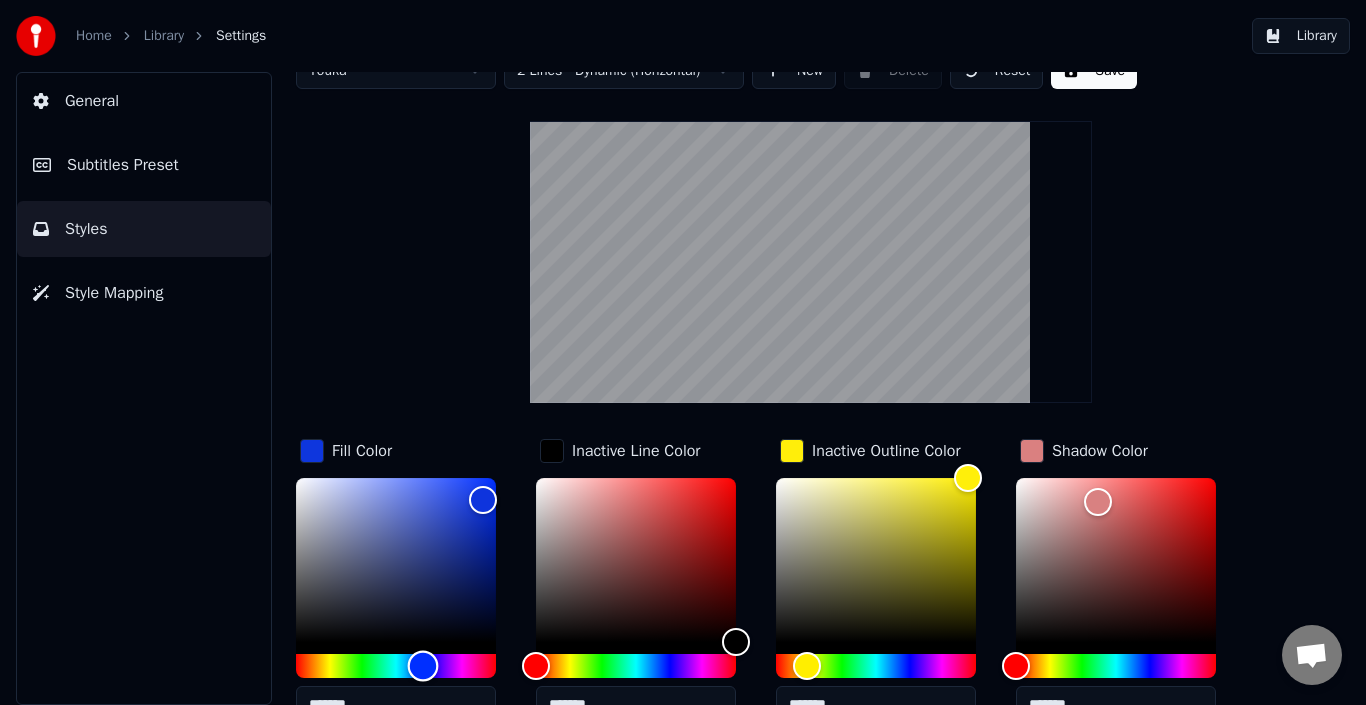 drag, startPoint x: 410, startPoint y: 662, endPoint x: 395, endPoint y: 664, distance: 15.132746 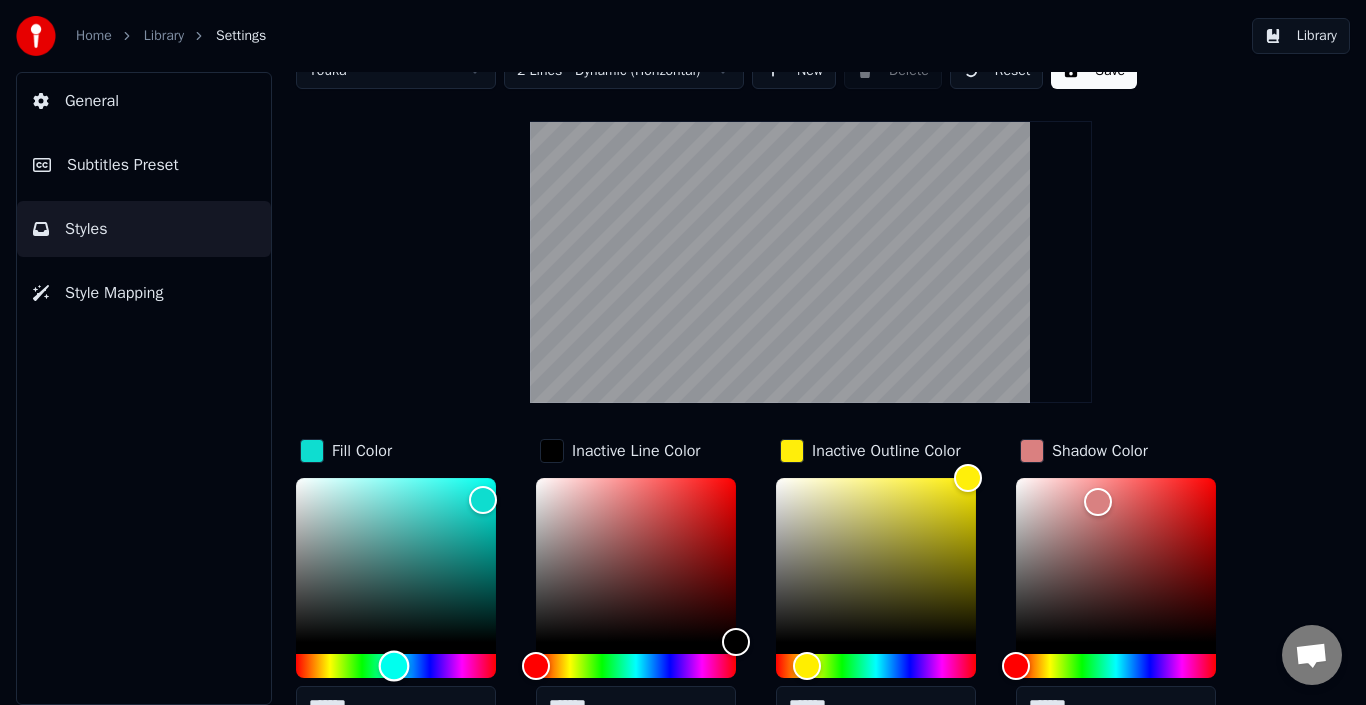 click at bounding box center (394, 666) 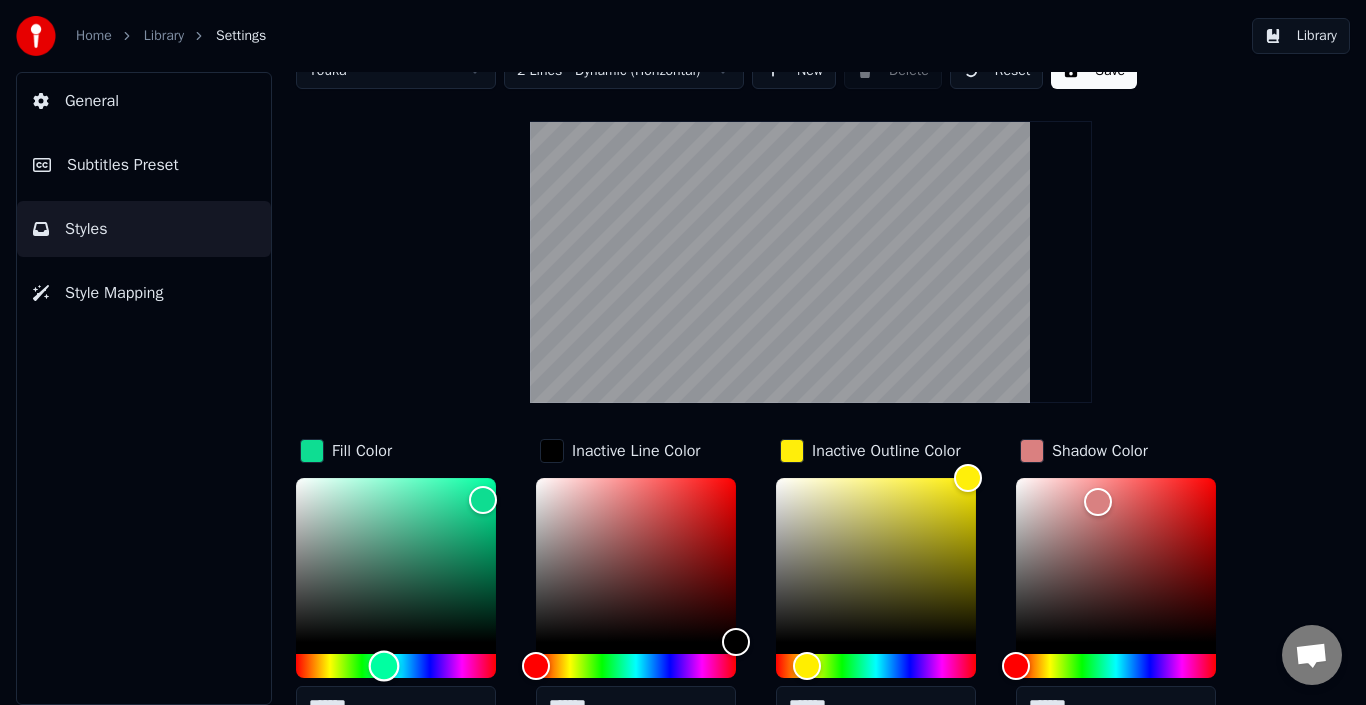 click at bounding box center [384, 666] 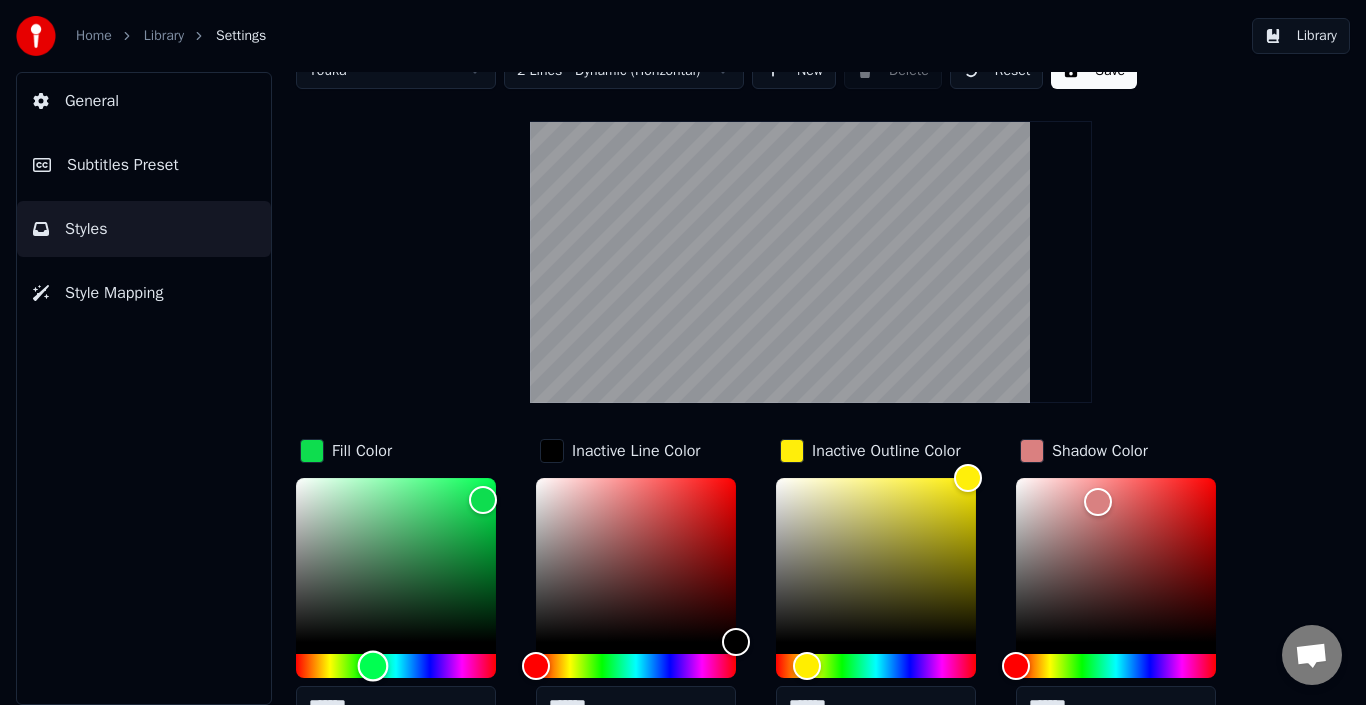 click at bounding box center [373, 666] 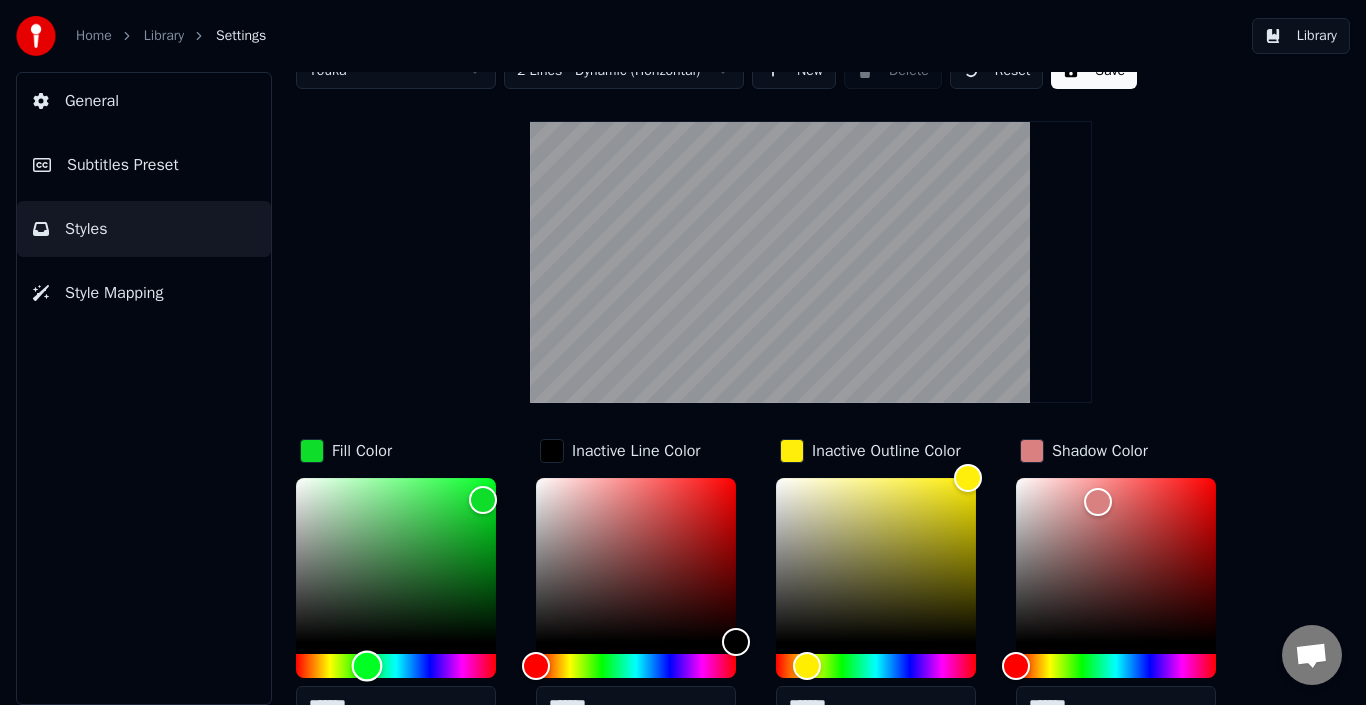 click at bounding box center [396, 666] 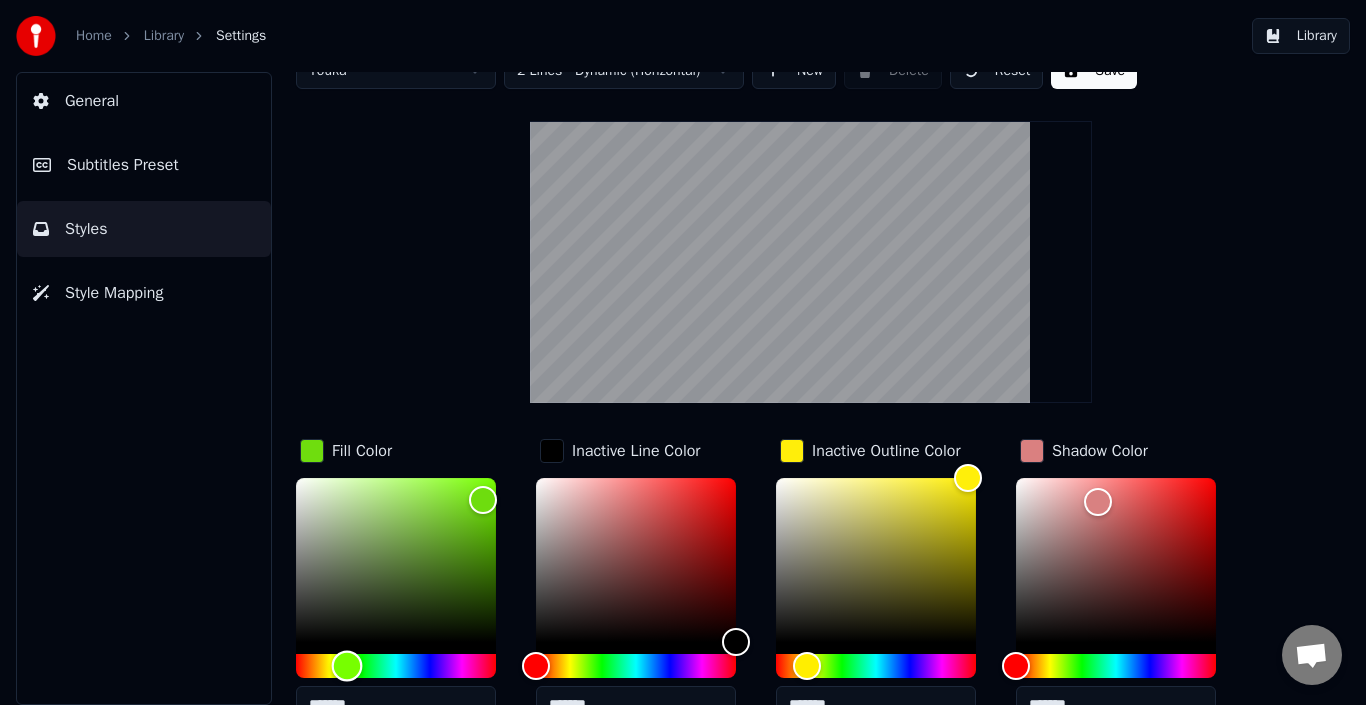 click at bounding box center [396, 666] 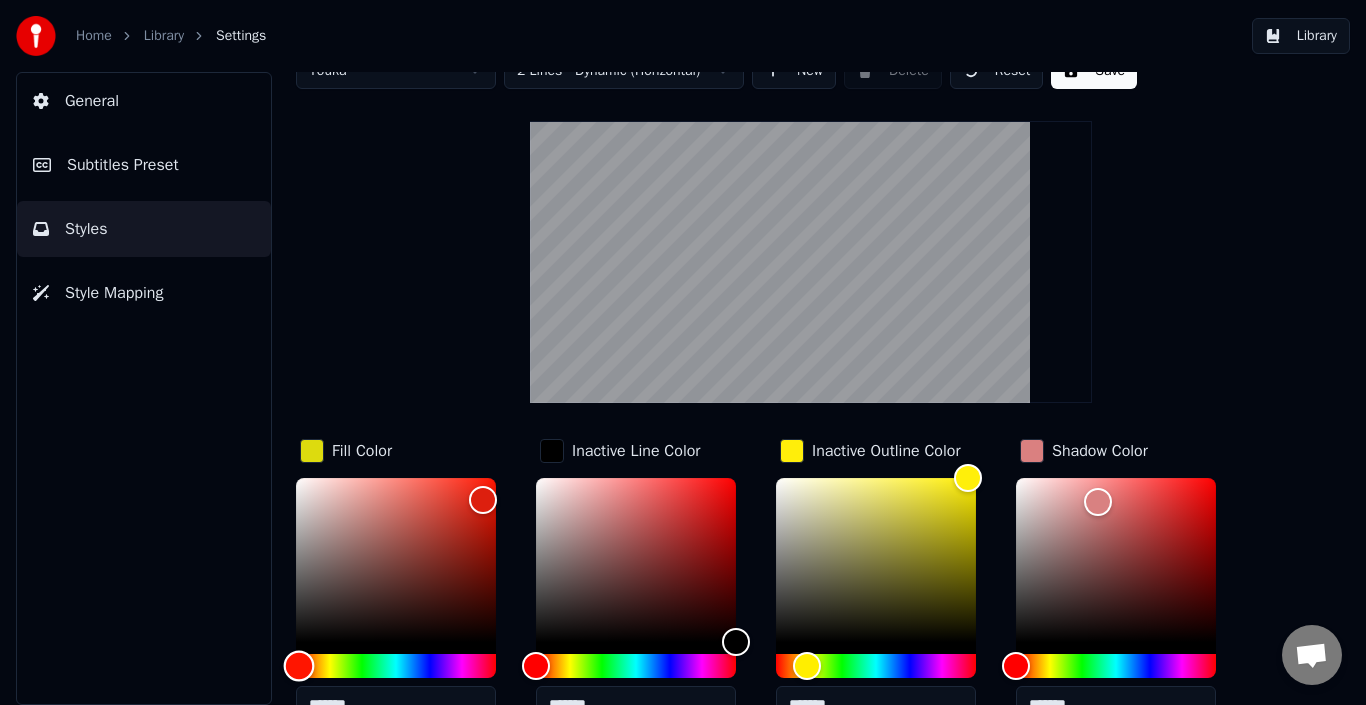 click at bounding box center (396, 666) 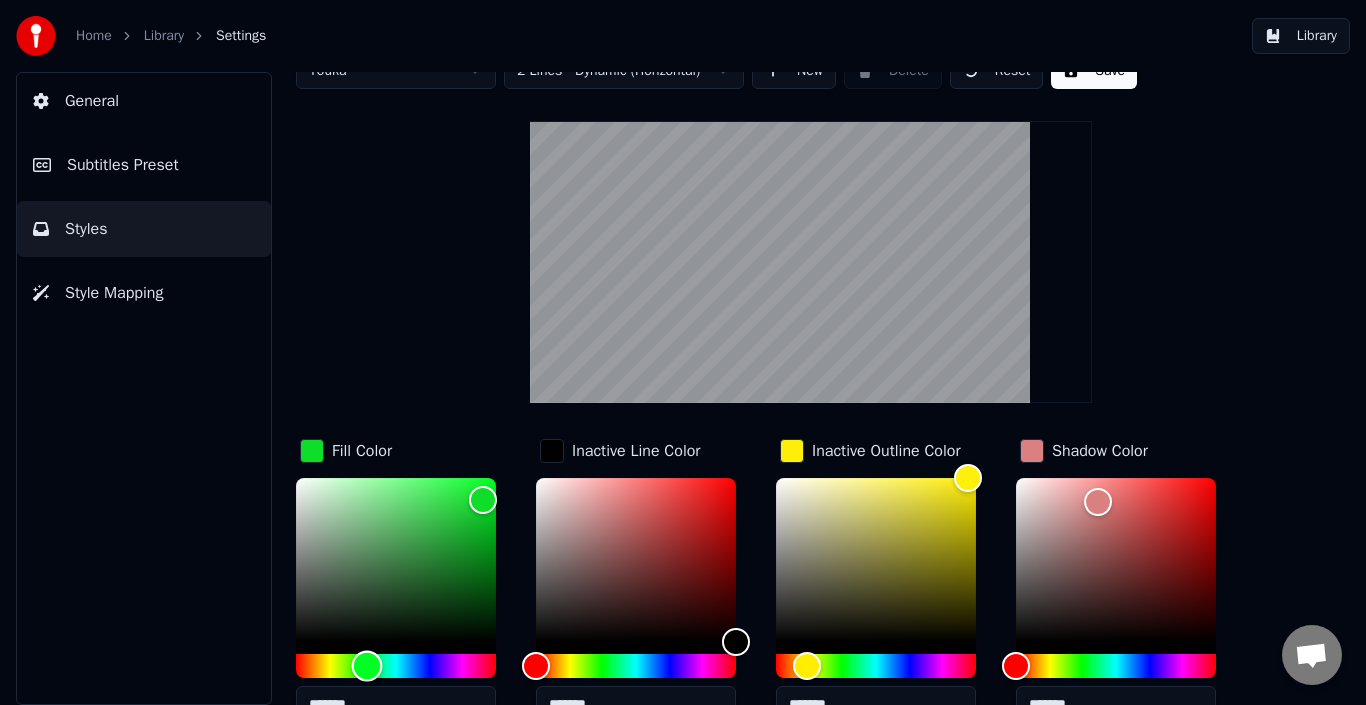 drag, startPoint x: 285, startPoint y: 665, endPoint x: 367, endPoint y: 631, distance: 88.76936 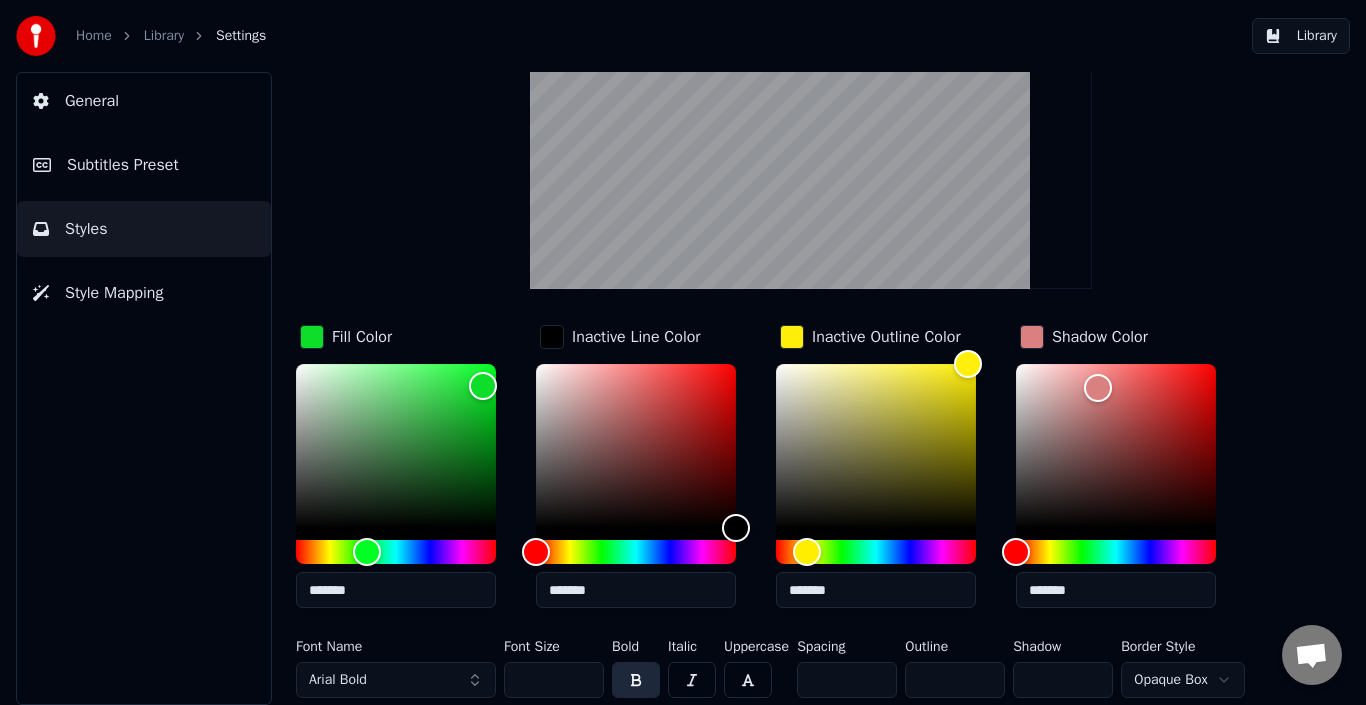 click on "Arial Bold" at bounding box center (396, 680) 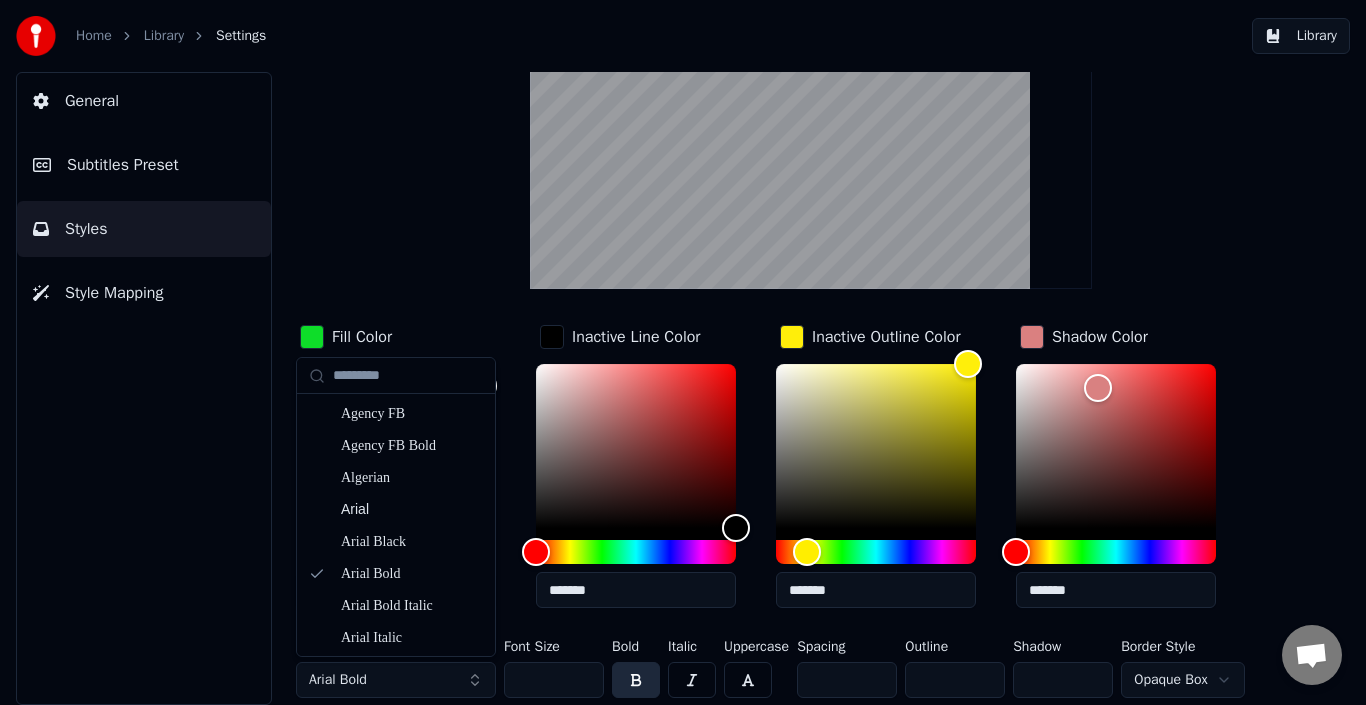 click at bounding box center (692, 680) 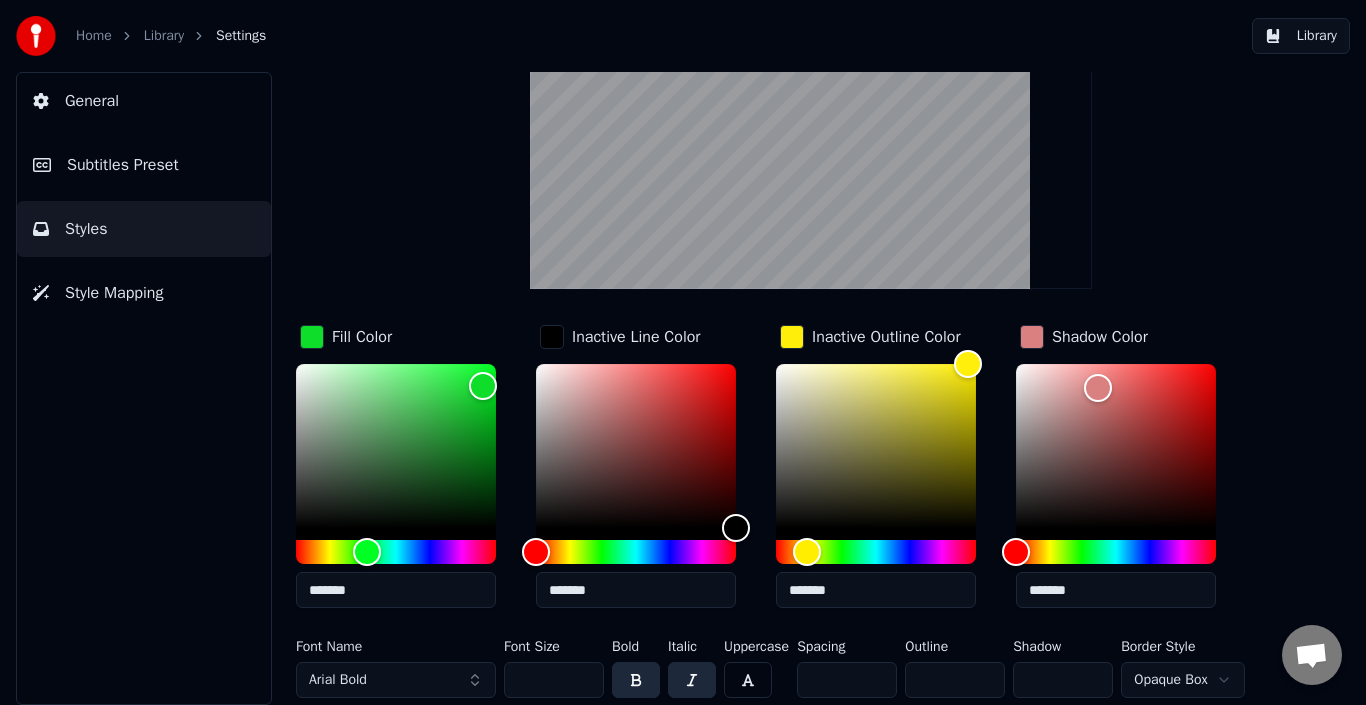 click at bounding box center (692, 680) 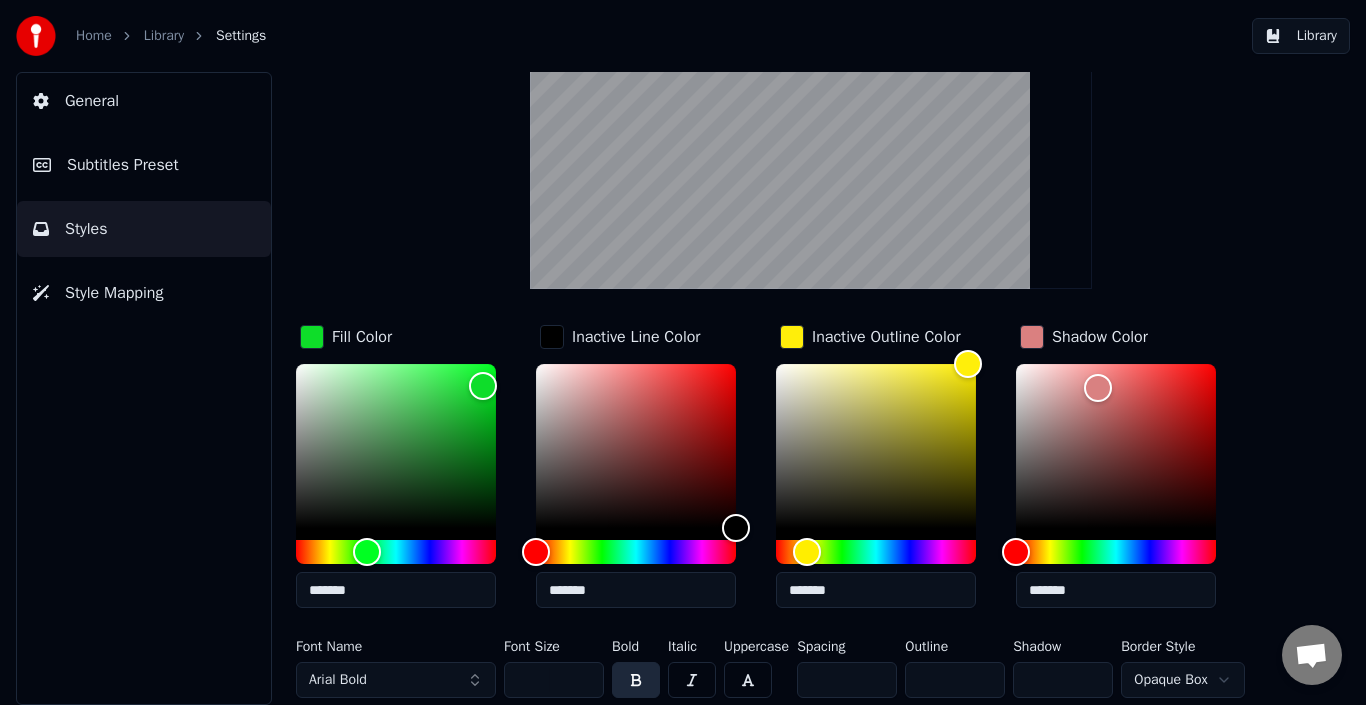 click at bounding box center [692, 680] 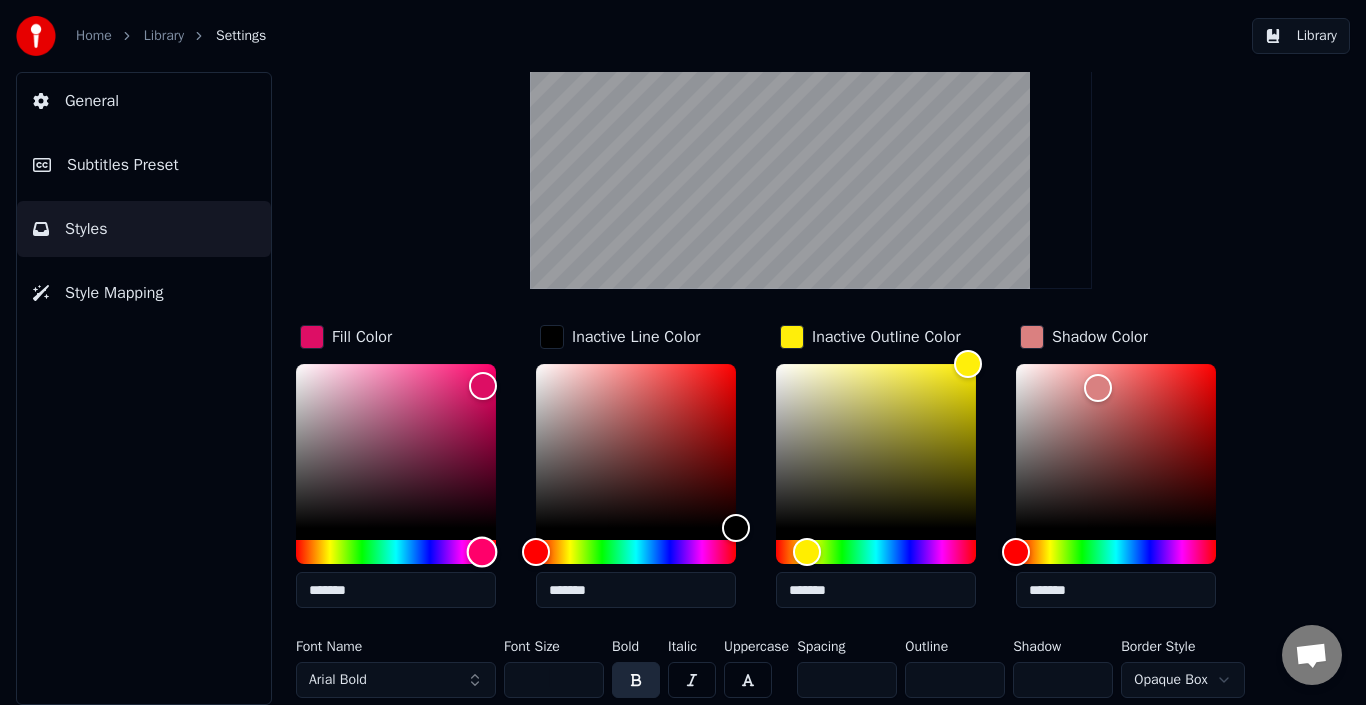 type on "*******" 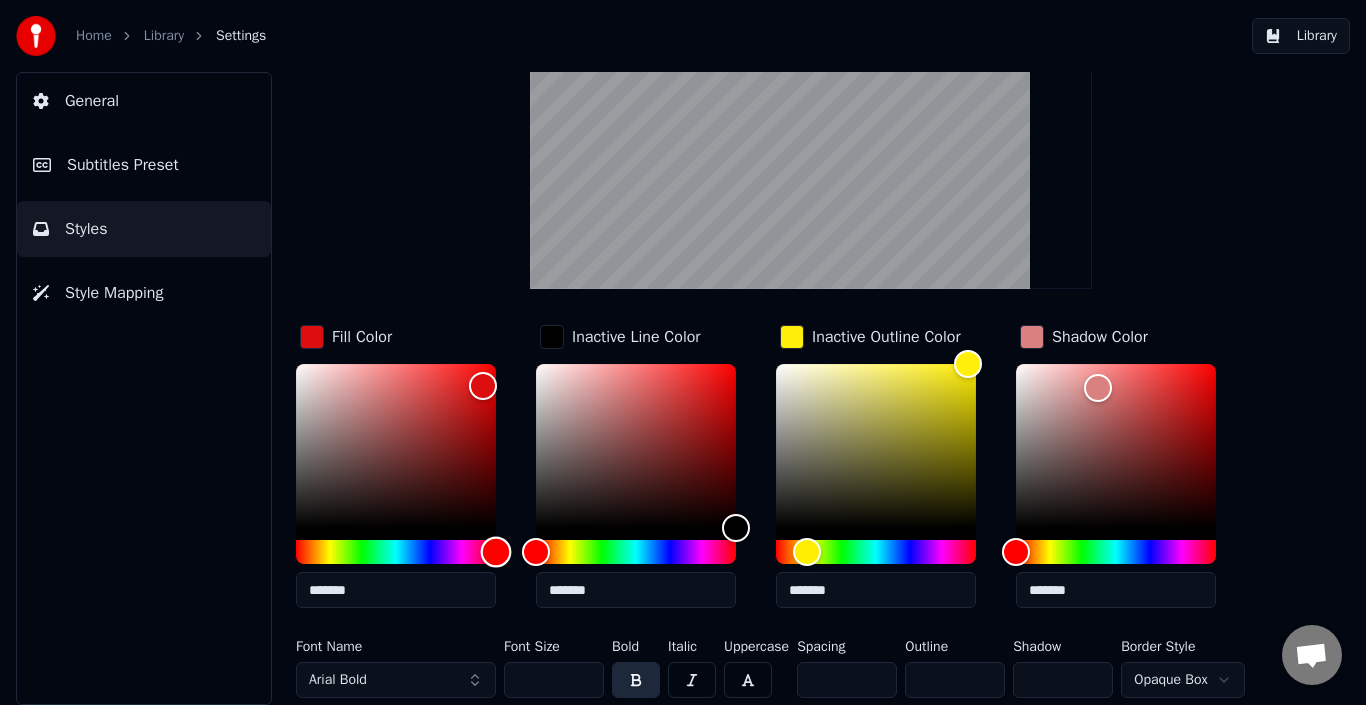 drag, startPoint x: 469, startPoint y: 547, endPoint x: 501, endPoint y: 547, distance: 32 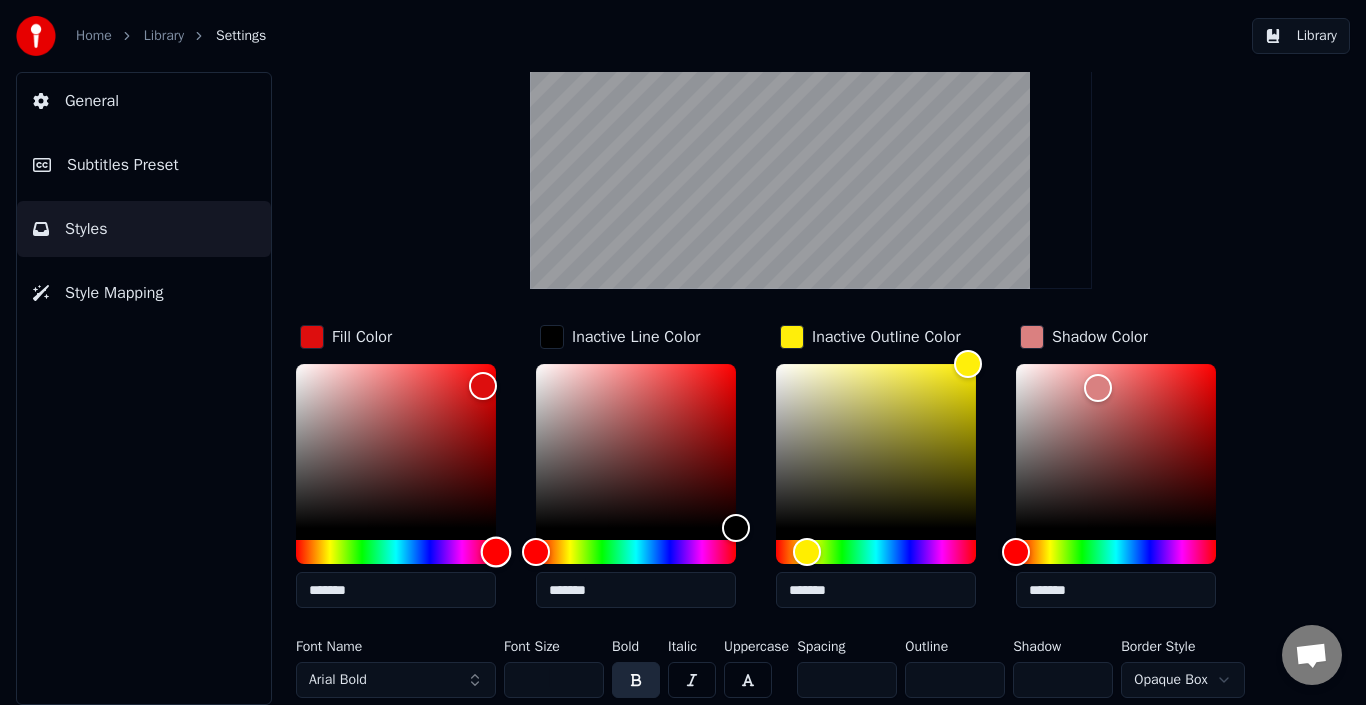click at bounding box center [396, 552] 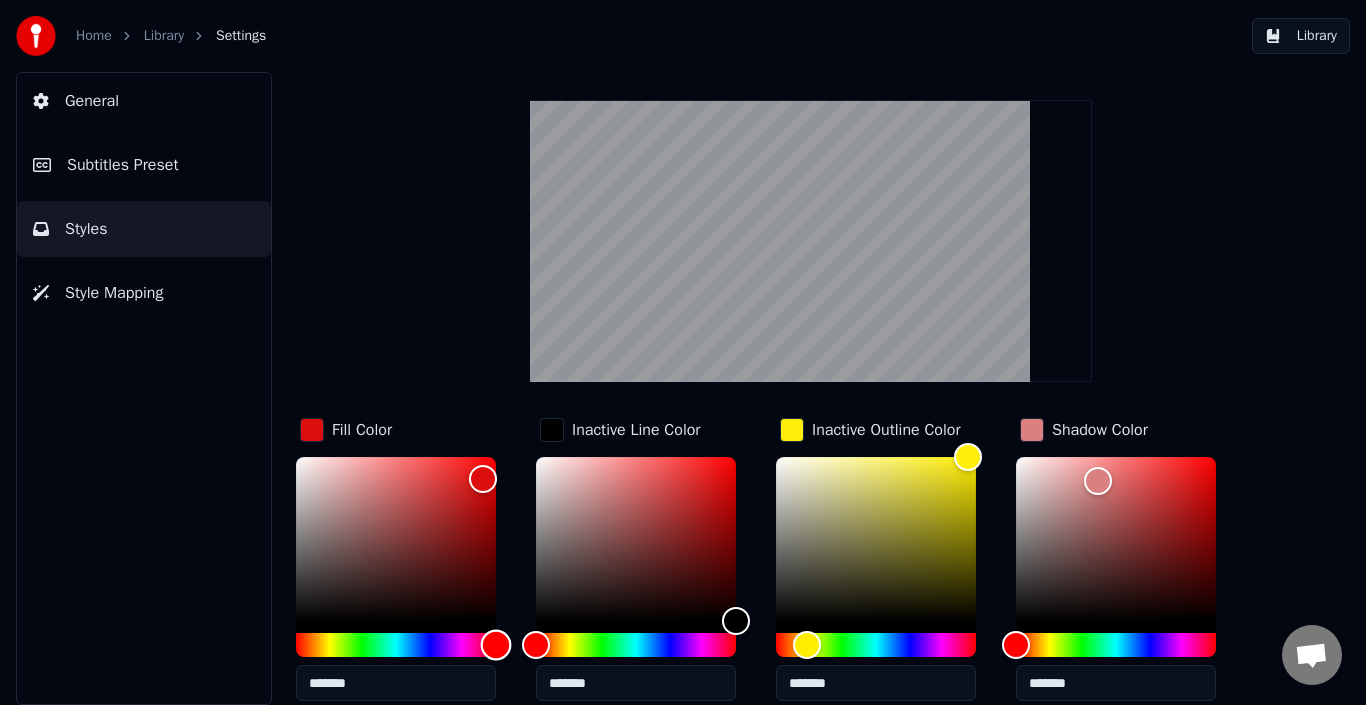 scroll, scrollTop: 50, scrollLeft: 0, axis: vertical 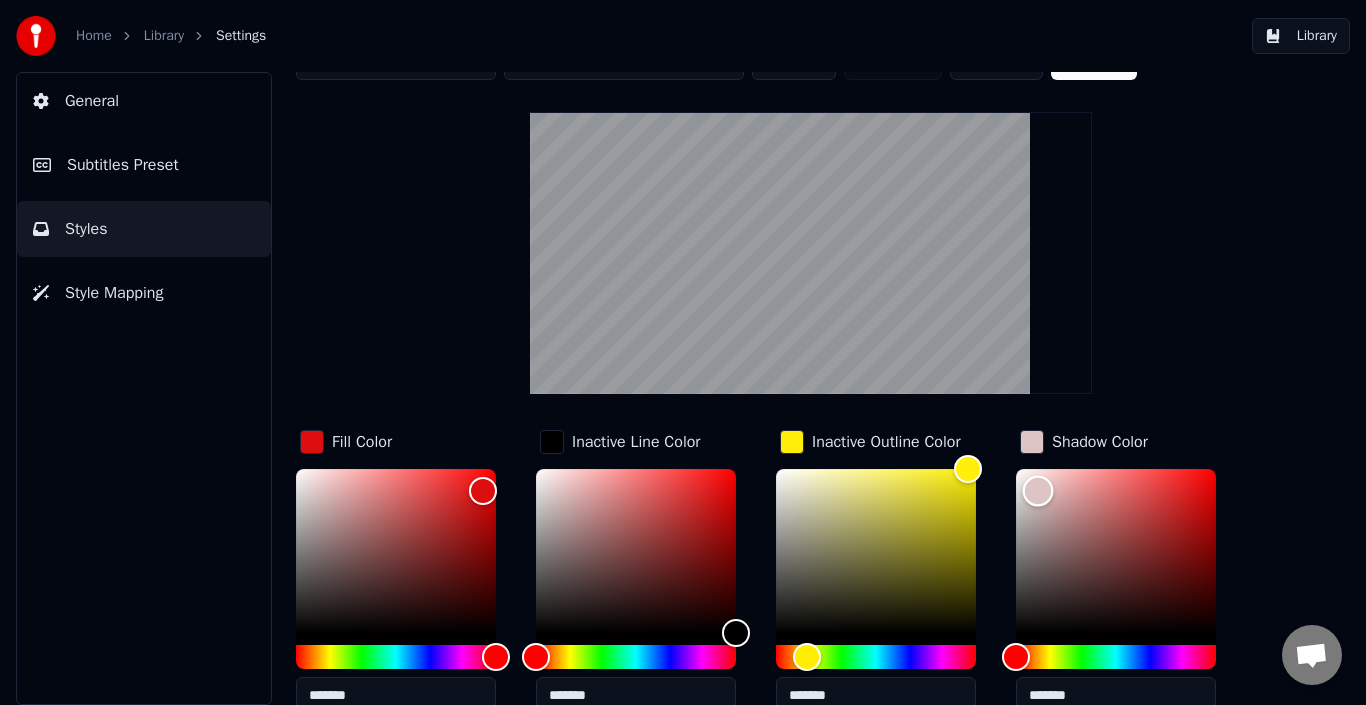 drag, startPoint x: 1102, startPoint y: 501, endPoint x: 1038, endPoint y: 490, distance: 64.93843 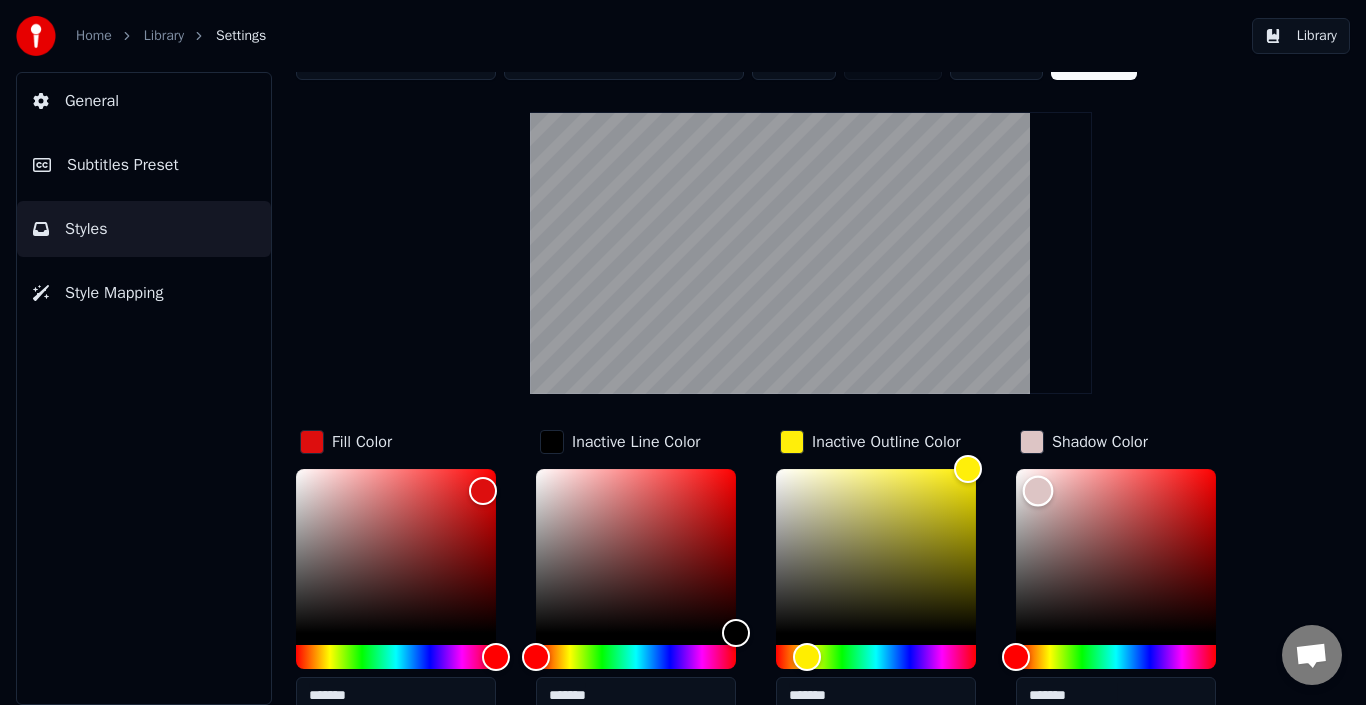click at bounding box center [1038, 491] 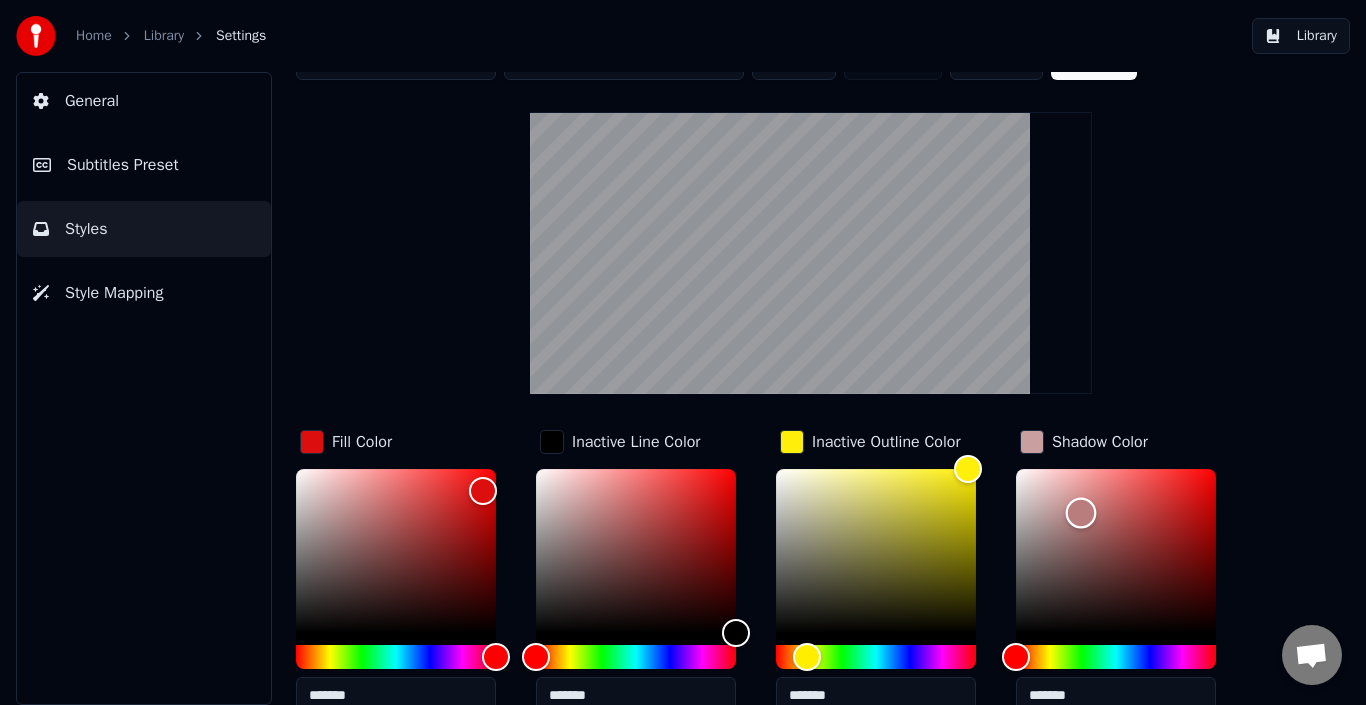 drag, startPoint x: 1086, startPoint y: 515, endPoint x: 1173, endPoint y: 564, distance: 99.849884 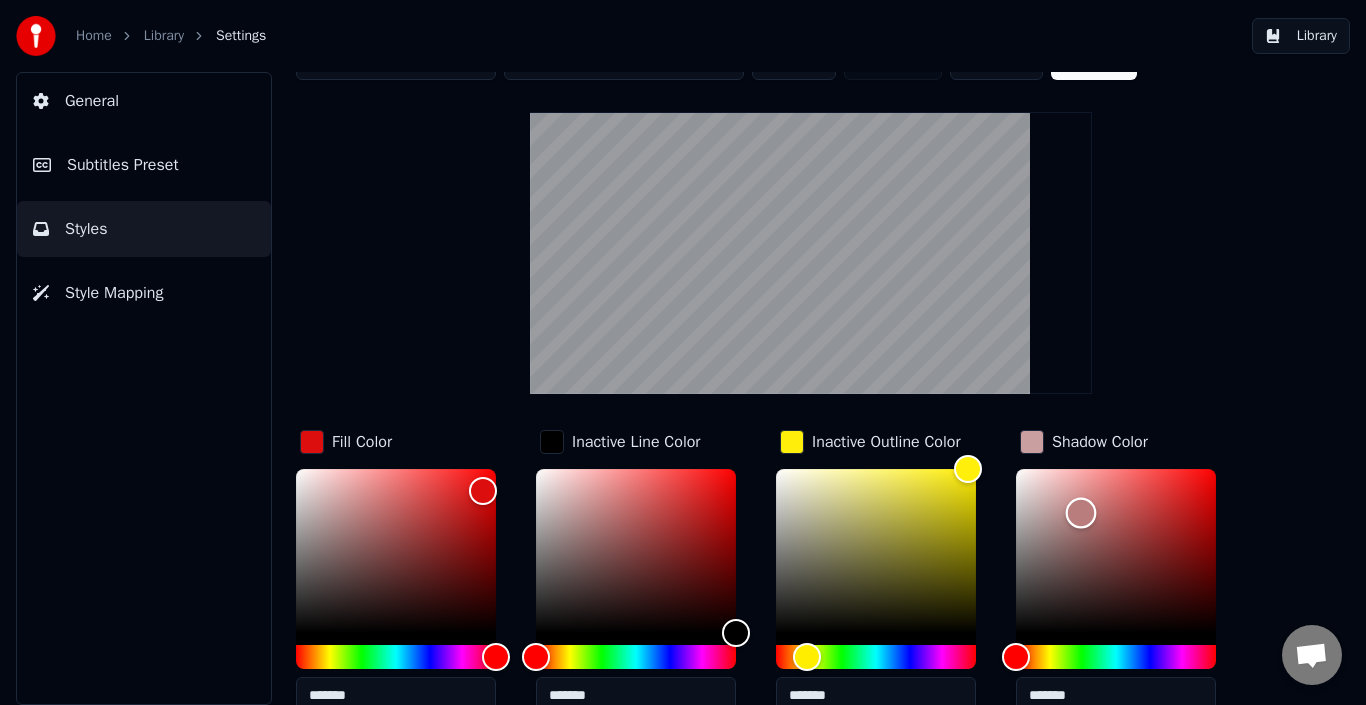 click at bounding box center (1081, 513) 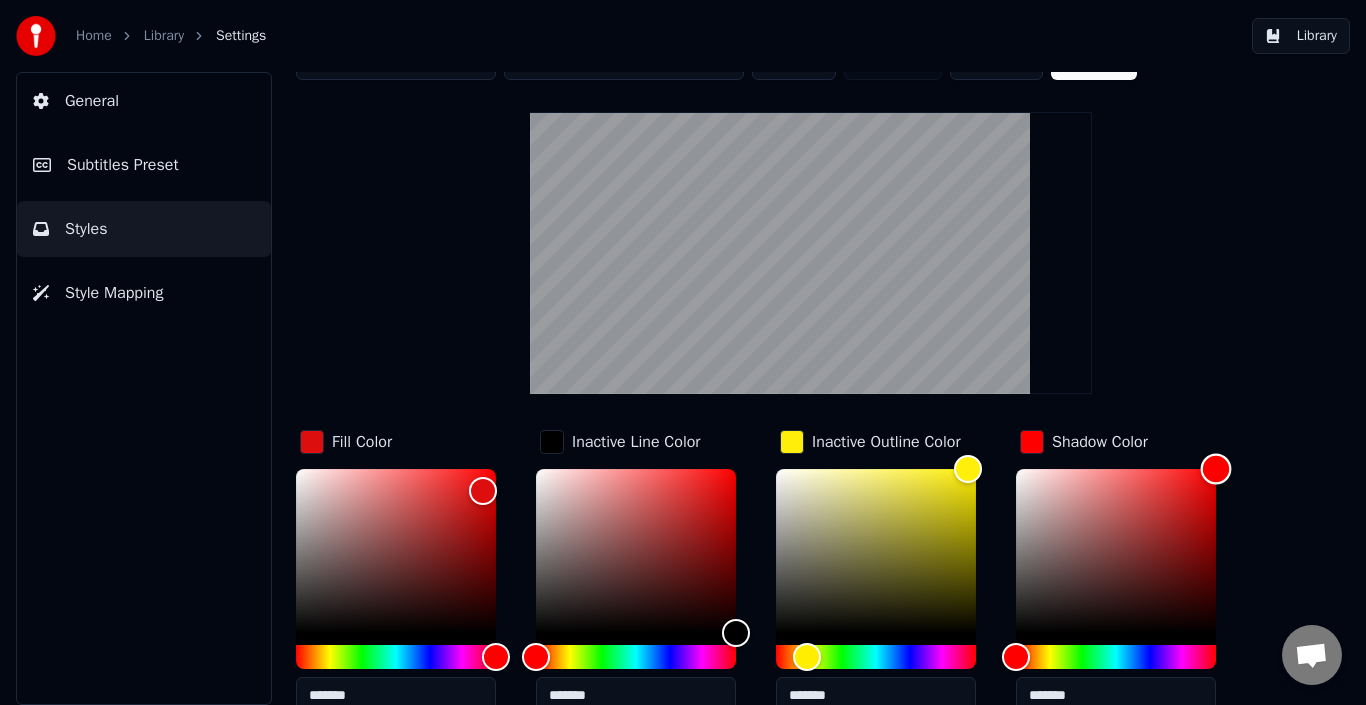 drag, startPoint x: 1169, startPoint y: 564, endPoint x: 1220, endPoint y: 433, distance: 140.57738 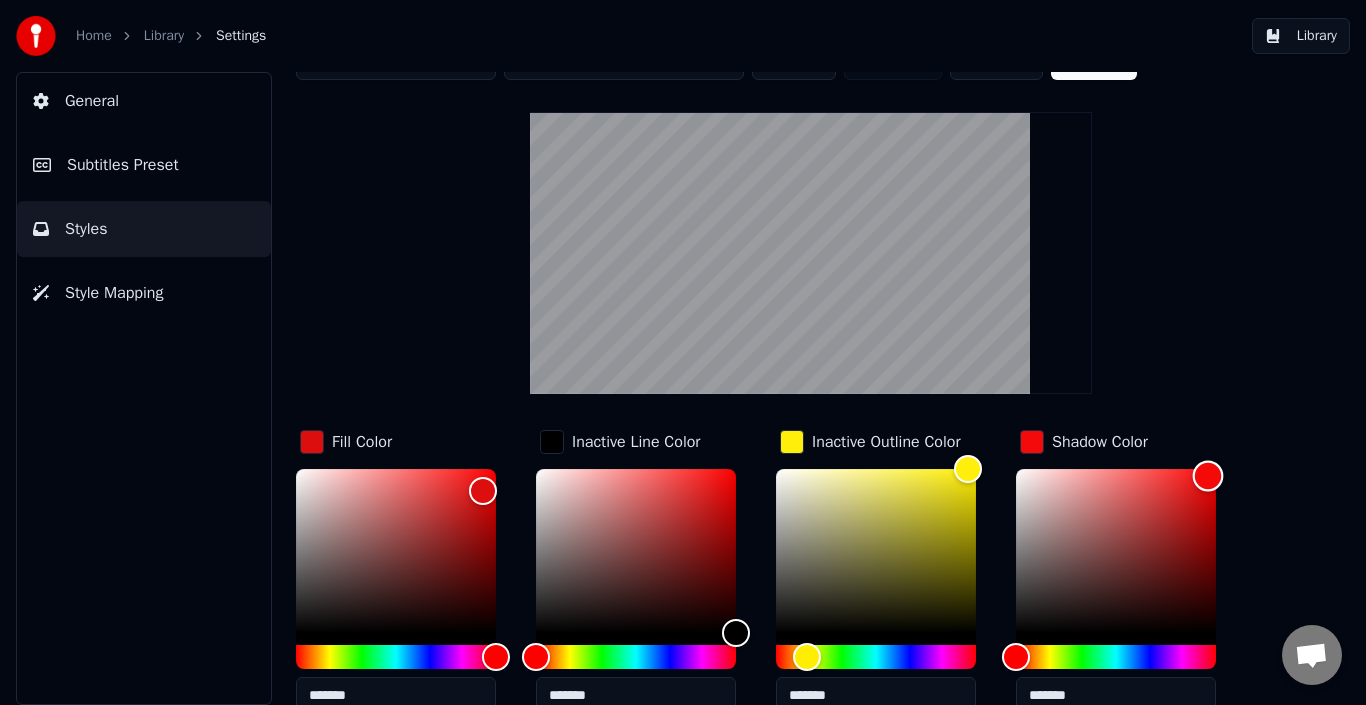 type on "*******" 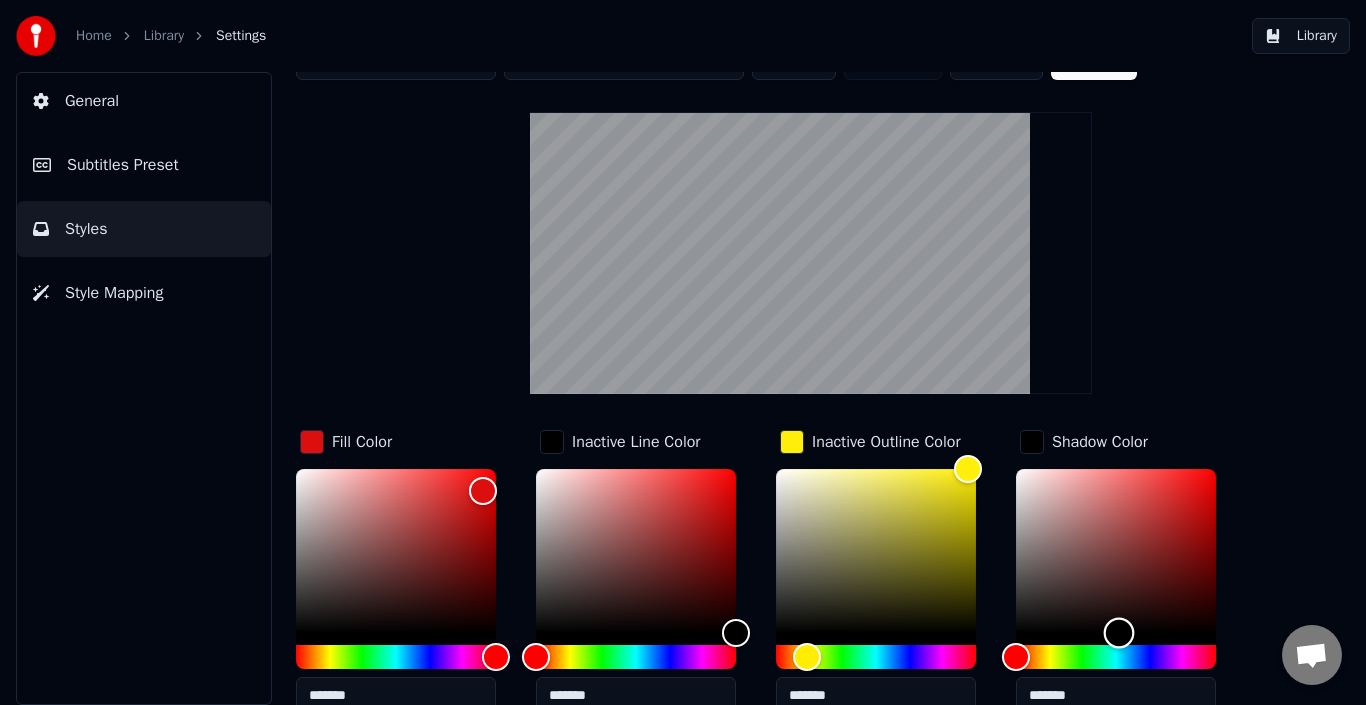 drag, startPoint x: 1208, startPoint y: 467, endPoint x: 1118, endPoint y: 708, distance: 257.25668 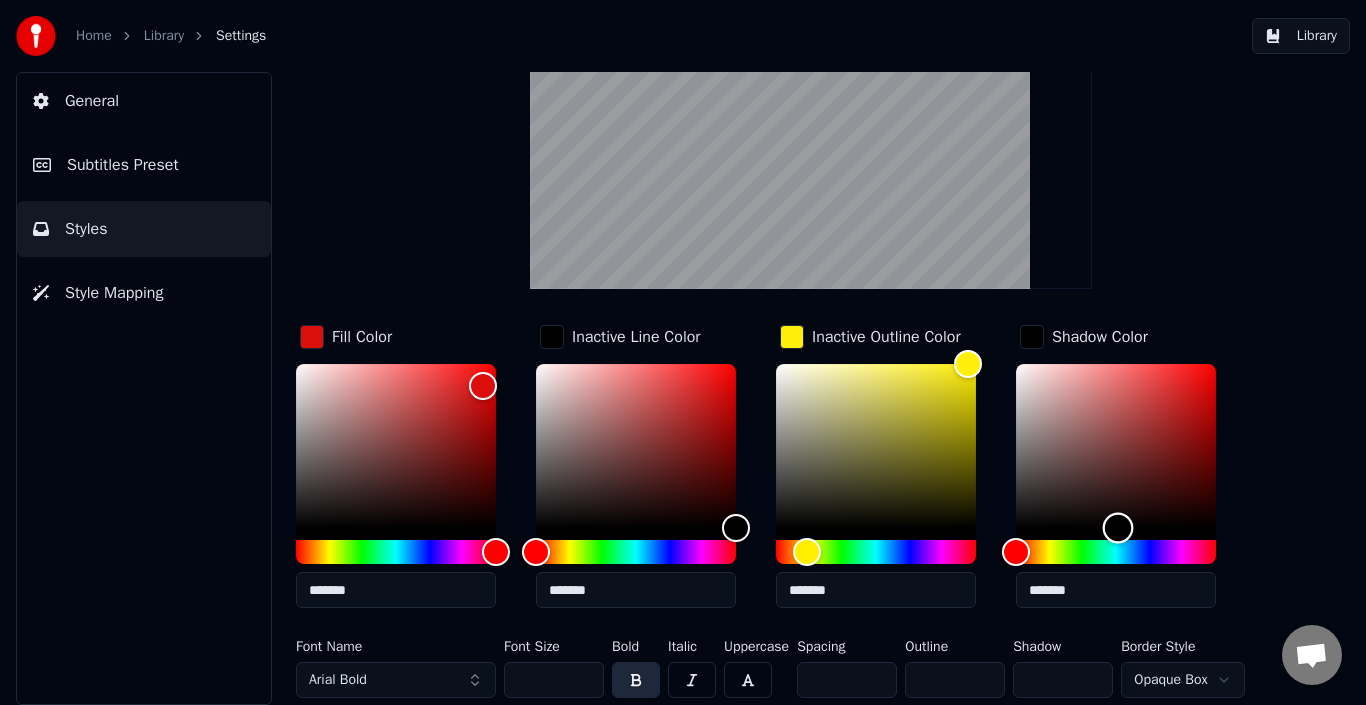 scroll, scrollTop: 0, scrollLeft: 0, axis: both 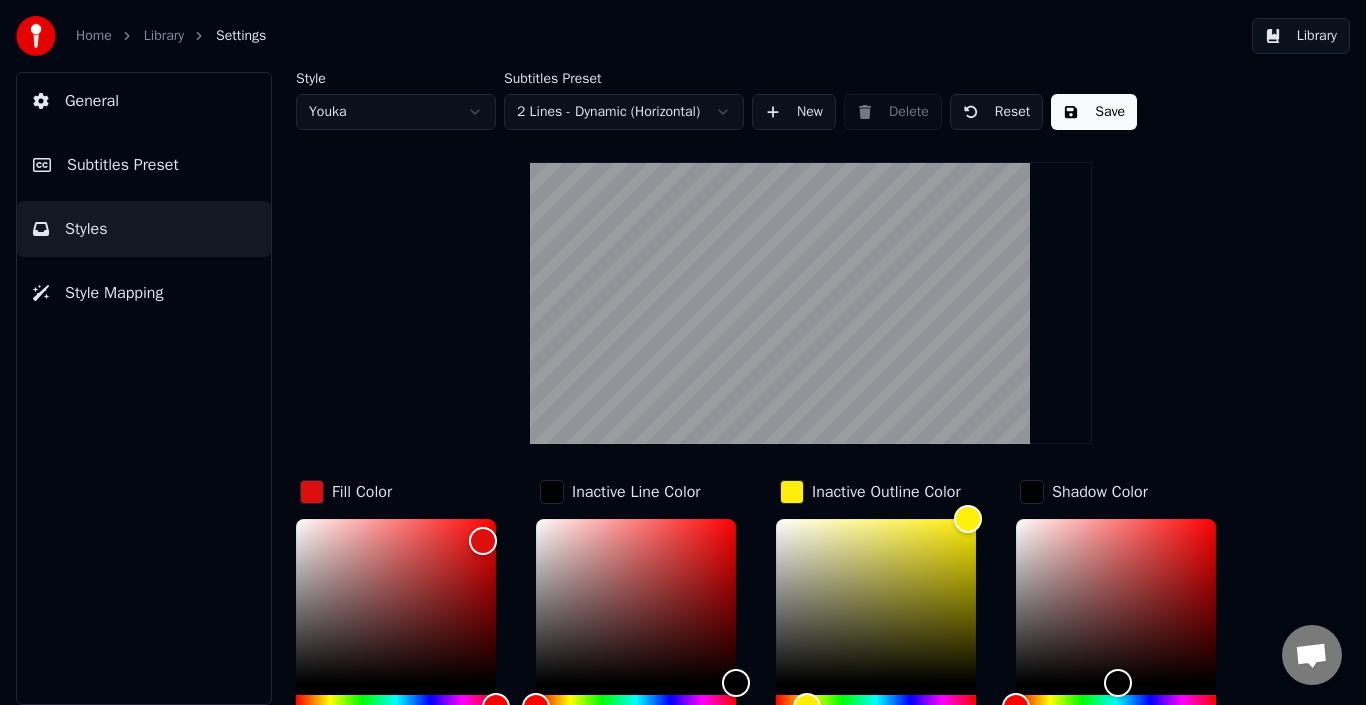 click on "Save" at bounding box center (1094, 112) 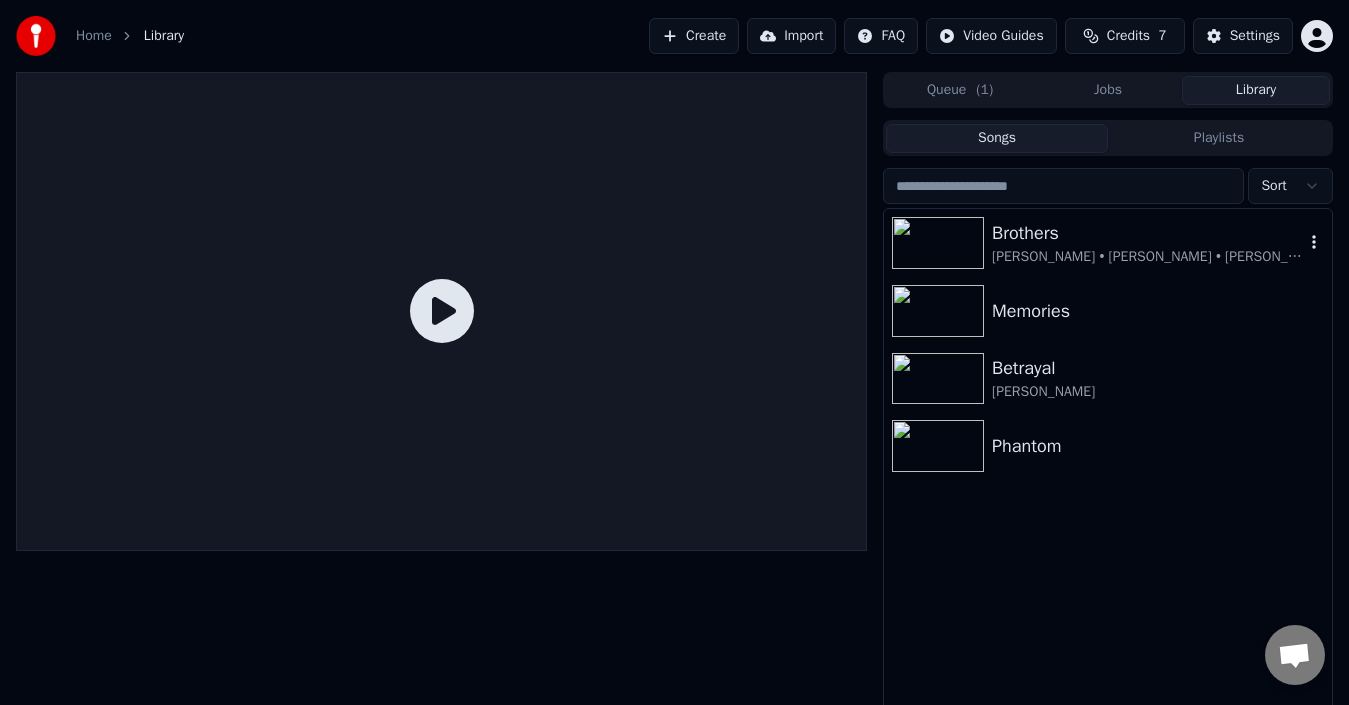 click on "Brothers" at bounding box center [1148, 233] 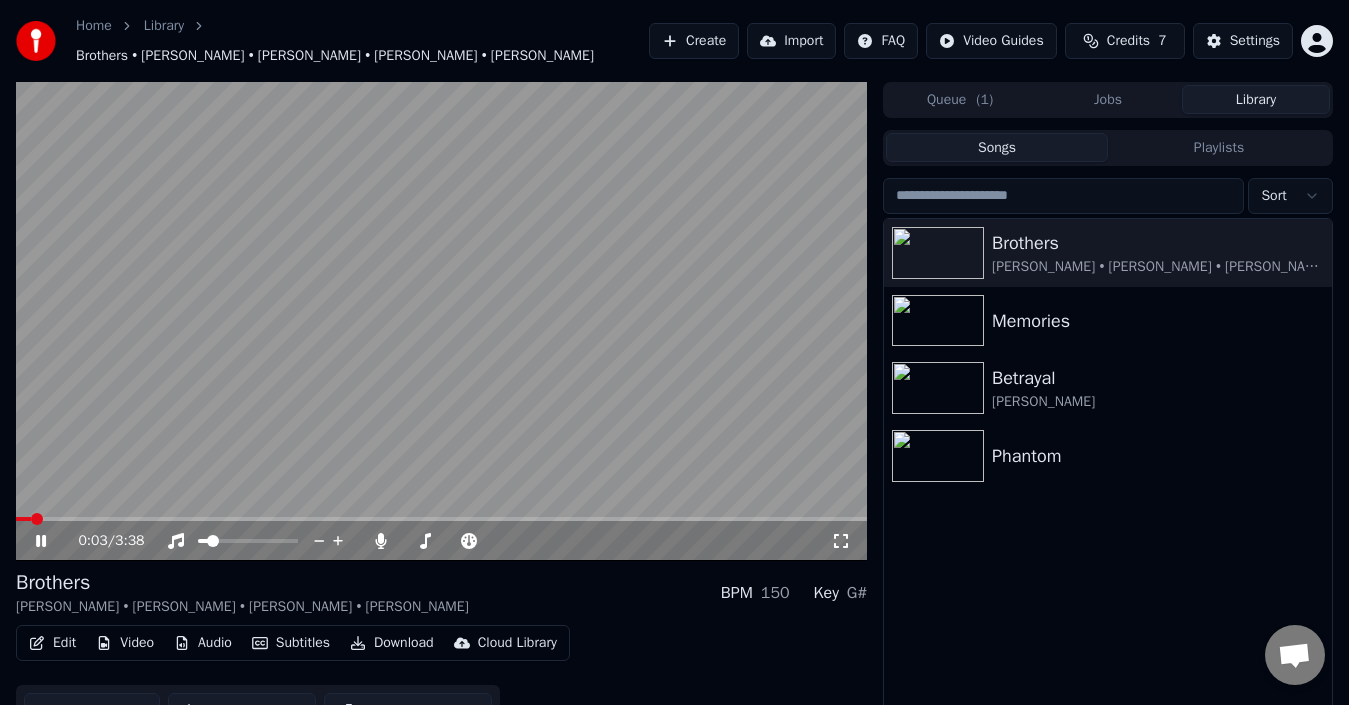 click at bounding box center (441, 321) 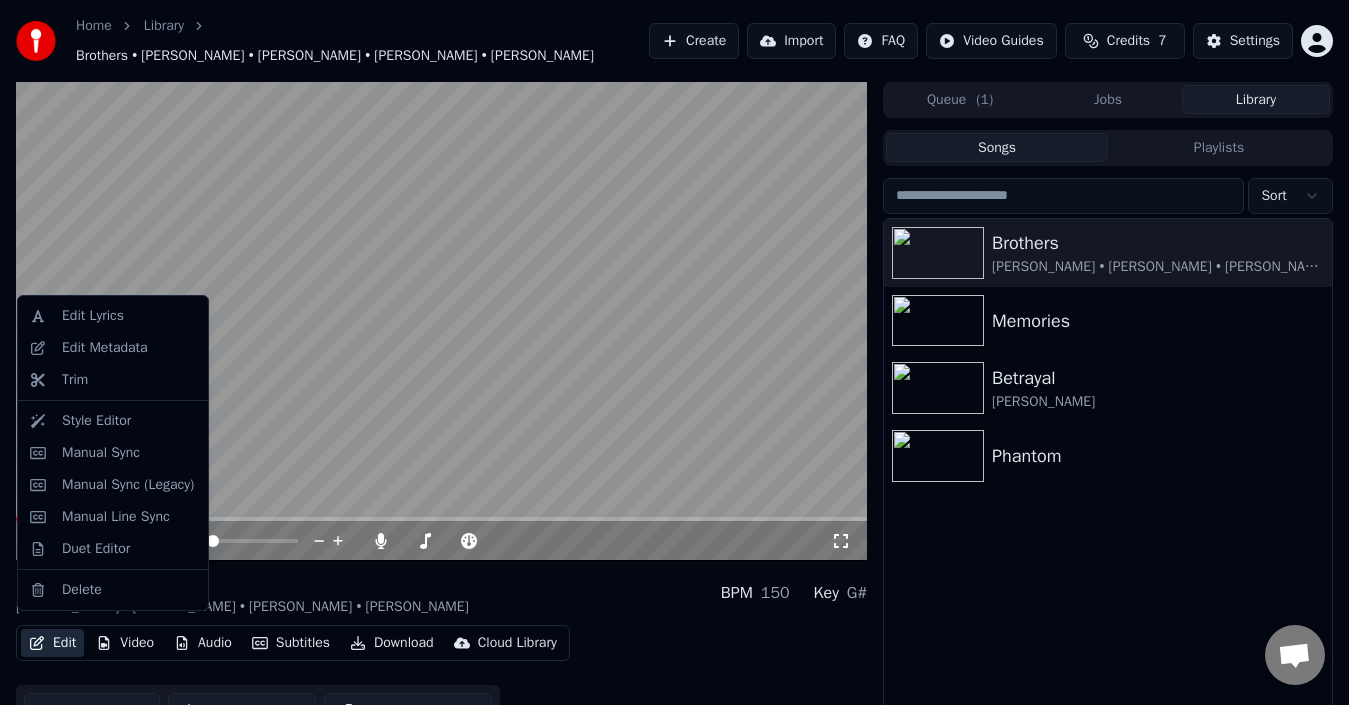 click on "Edit" at bounding box center (52, 643) 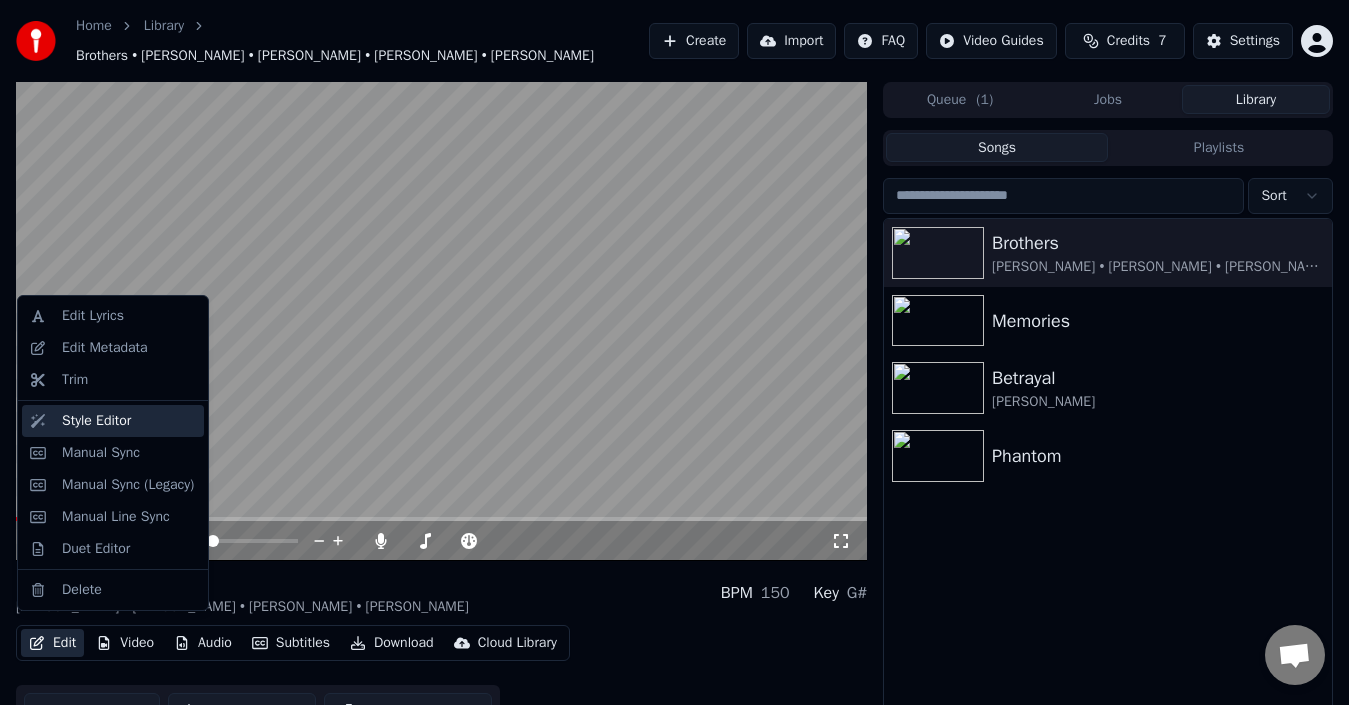 click on "Style Editor" at bounding box center [113, 421] 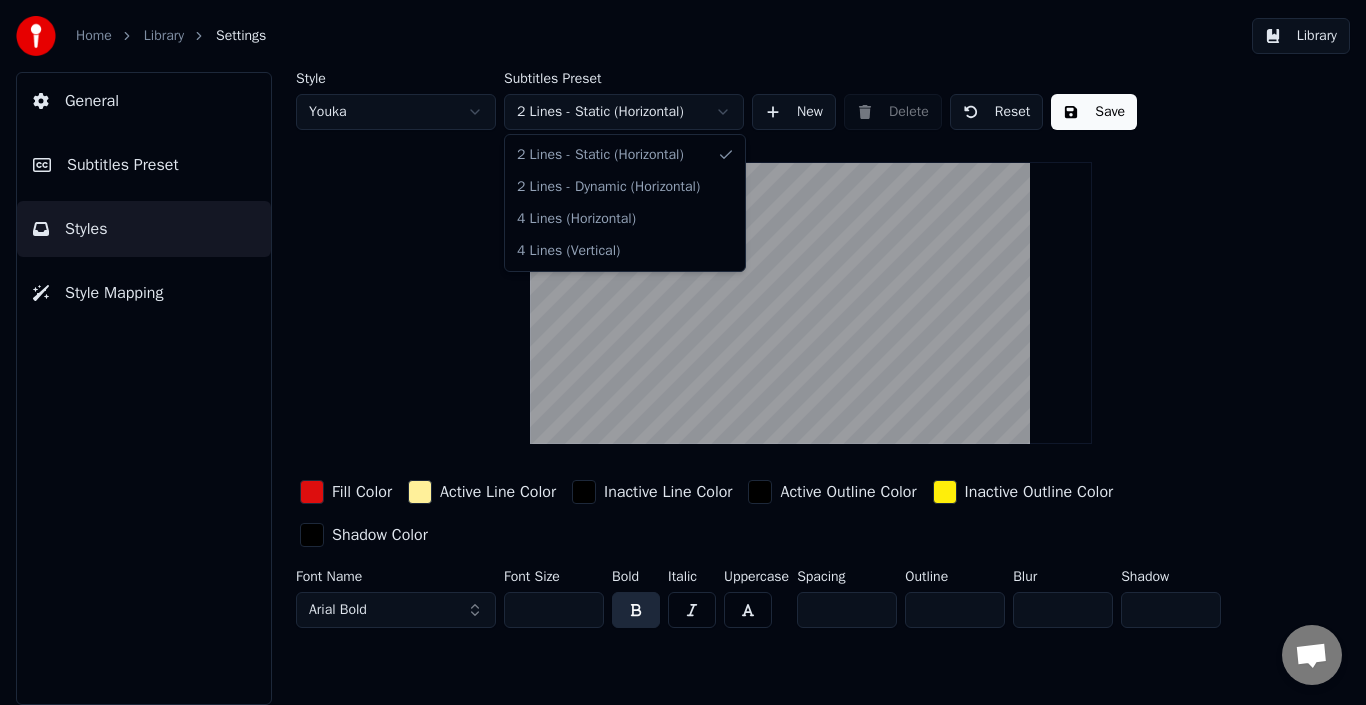 click on "Home Library Settings Library General Subtitles Preset Styles Style Mapping Style Youka Subtitles Preset 2 Lines - Static (Horizontal) New Delete Reset Save Fill Color Active Line Color Inactive Line Color Active Outline Color Inactive Outline Color Shadow Color Font Name Arial Bold Font Size ** Bold Italic Uppercase Spacing * Outline * Blur * Shadow * 2 Lines - Static (Horizontal) 2 Lines - Dynamic (Horizontal) 4 Lines (Horizontal) 4 Lines (Vertical)" at bounding box center (683, 352) 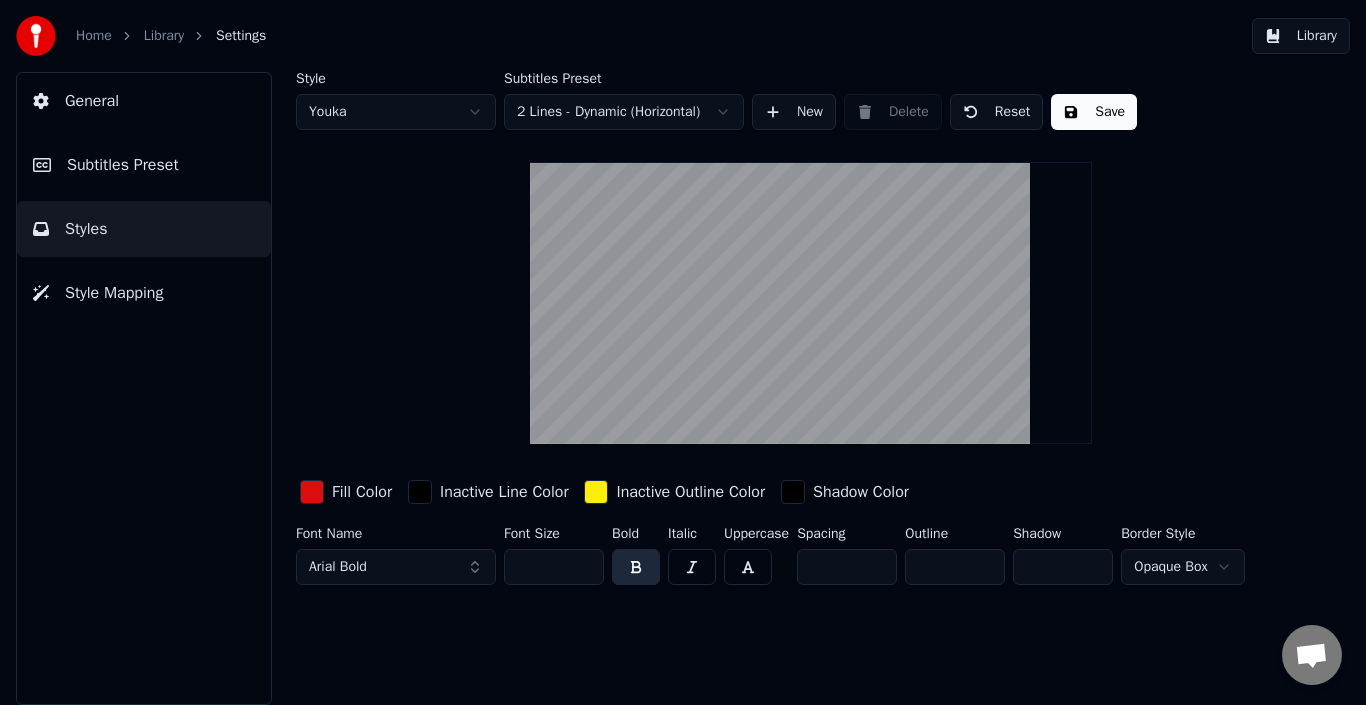 click on "Inactive Line Color" at bounding box center [504, 492] 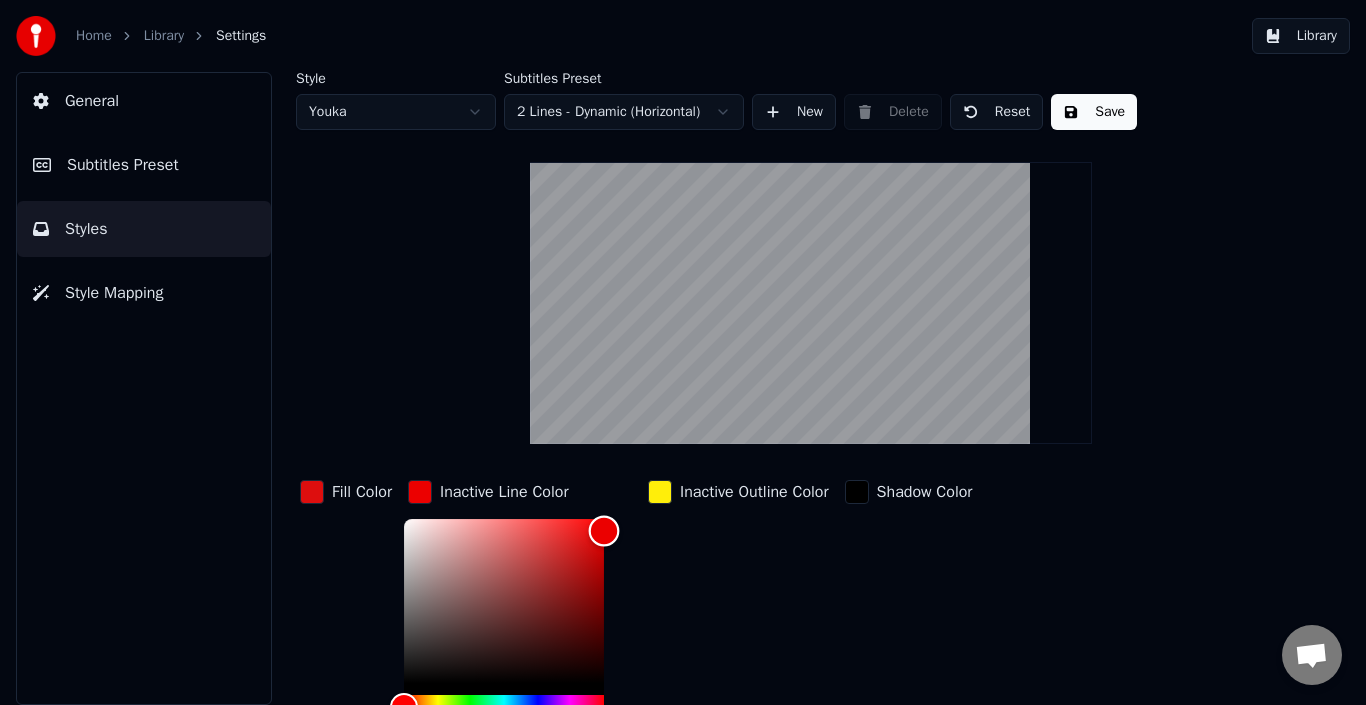 drag, startPoint x: 543, startPoint y: 593, endPoint x: 628, endPoint y: 530, distance: 105.801704 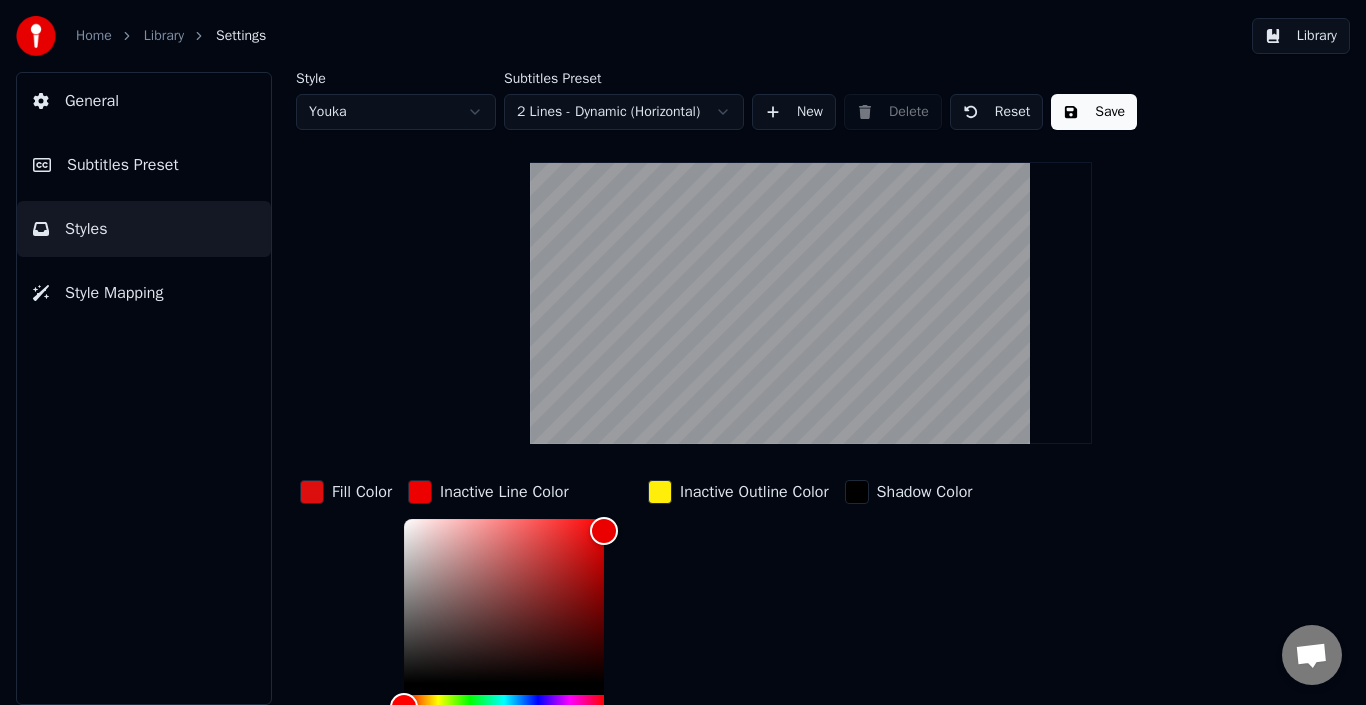 click on "Inactive Outline Color" at bounding box center (738, 627) 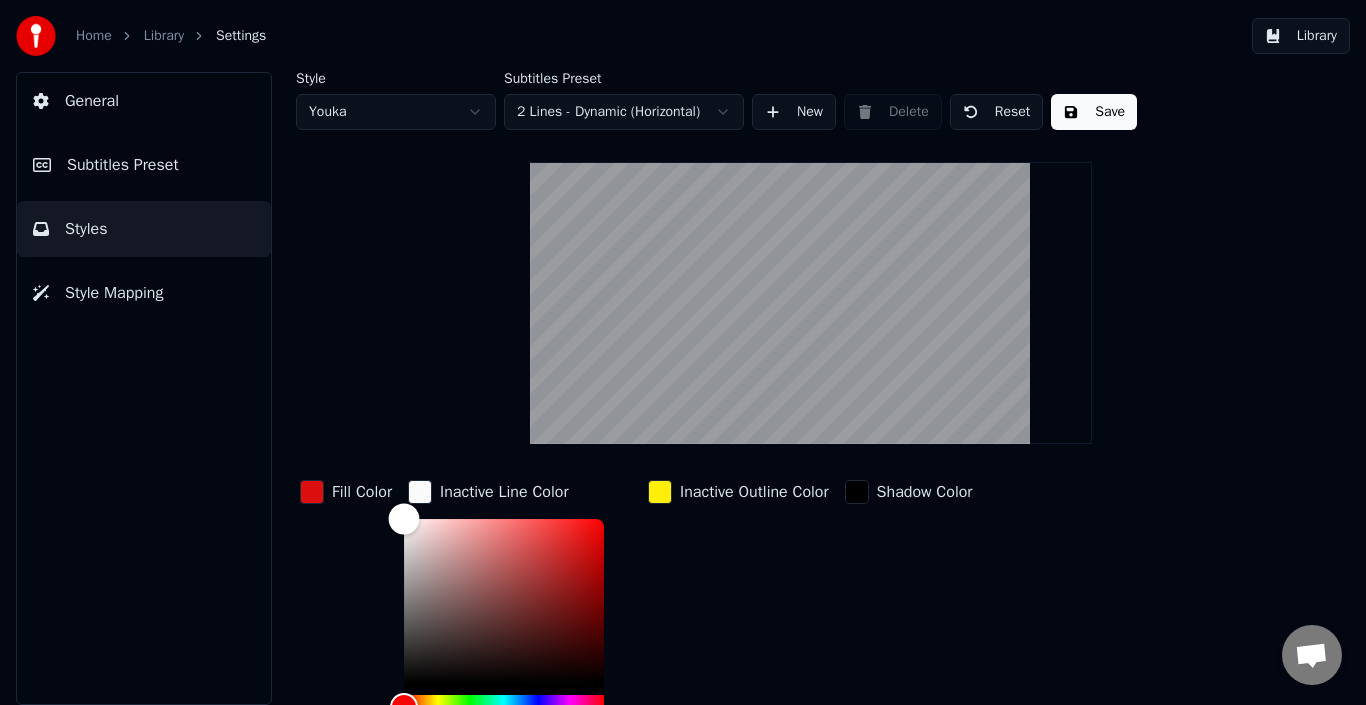 type on "*******" 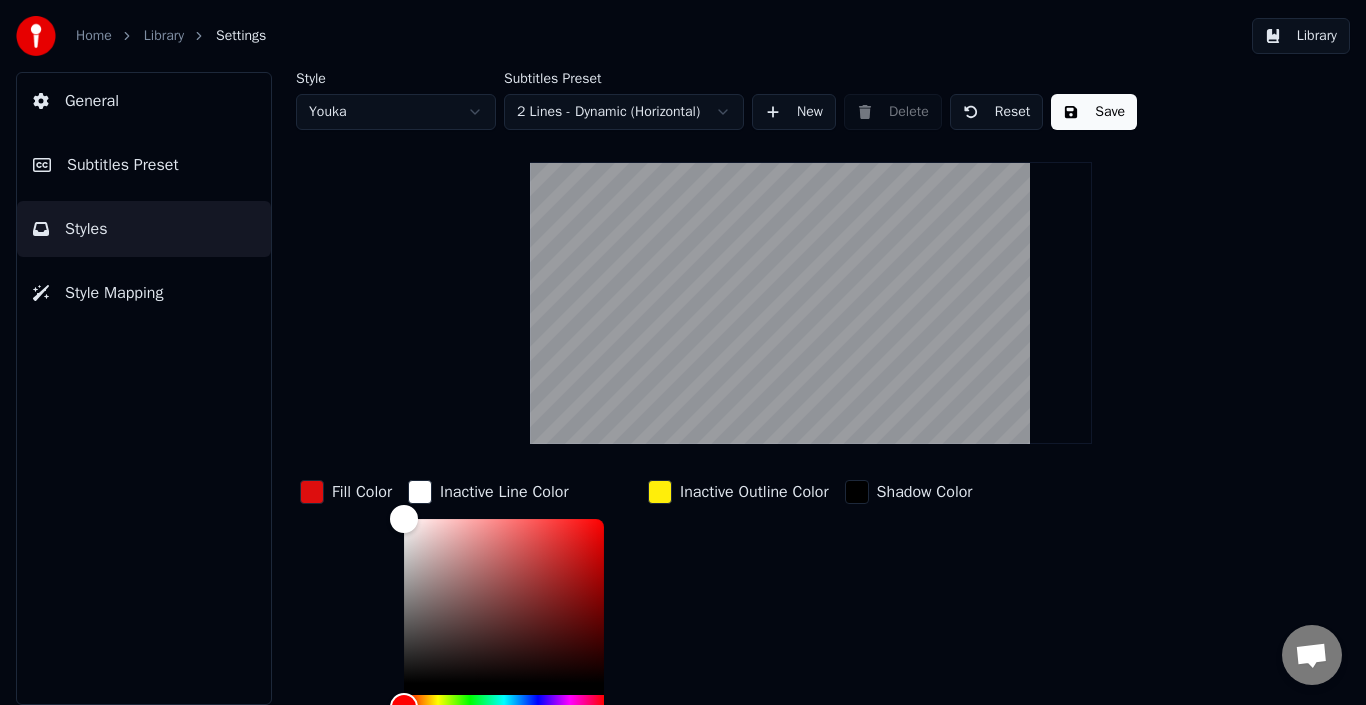 click on "Save" at bounding box center (1094, 112) 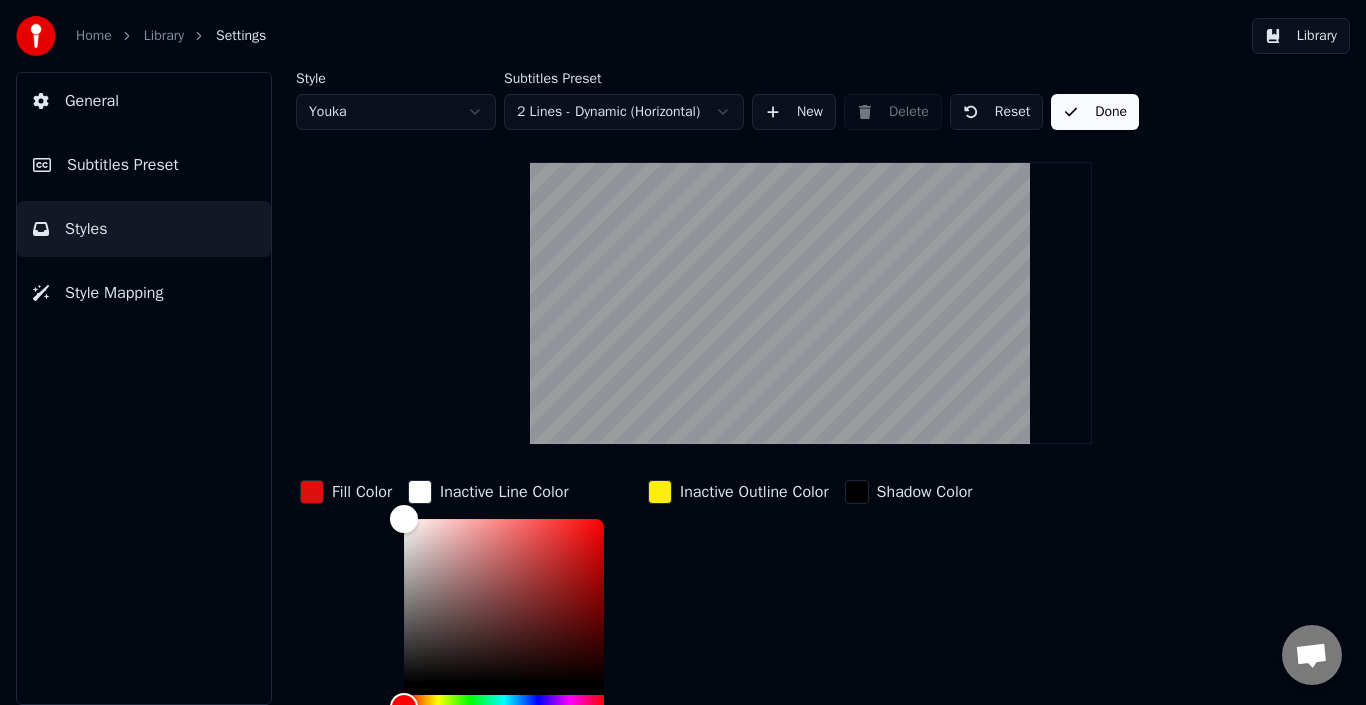 click on "Done" at bounding box center (1095, 112) 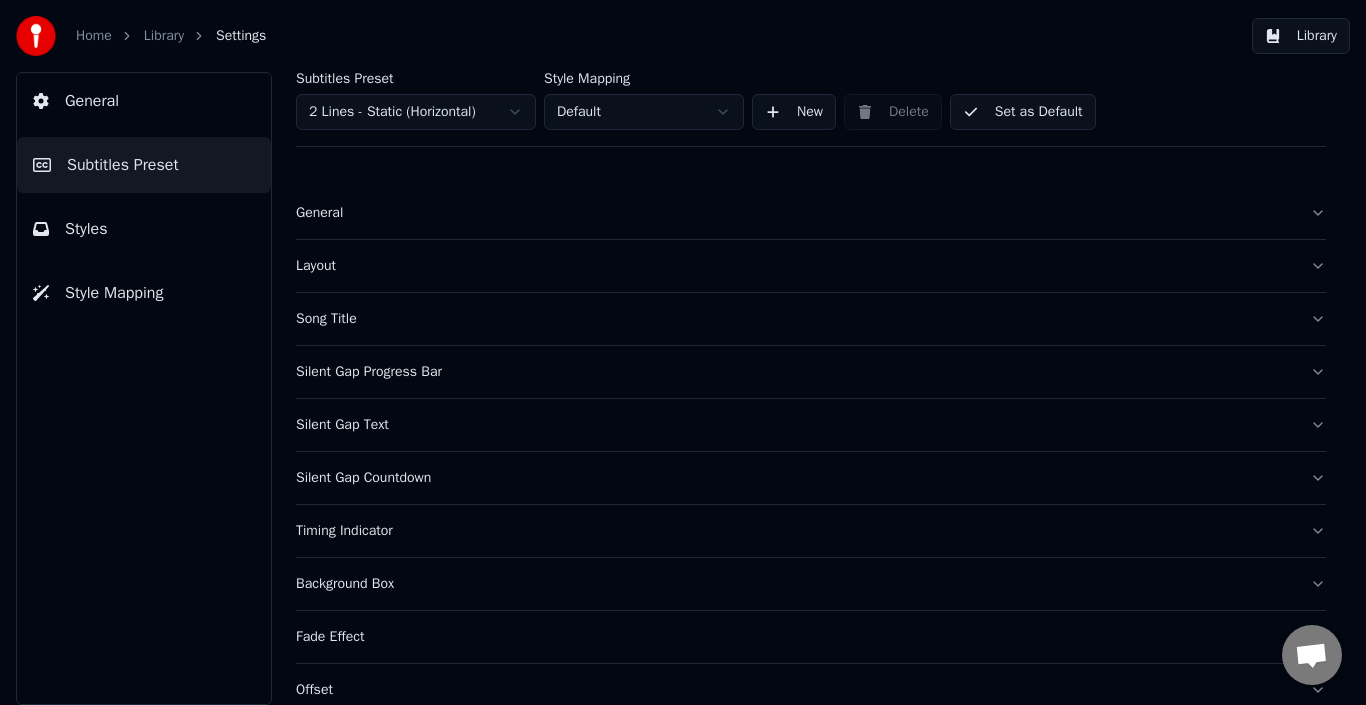 click on "Set as Default" at bounding box center (1023, 112) 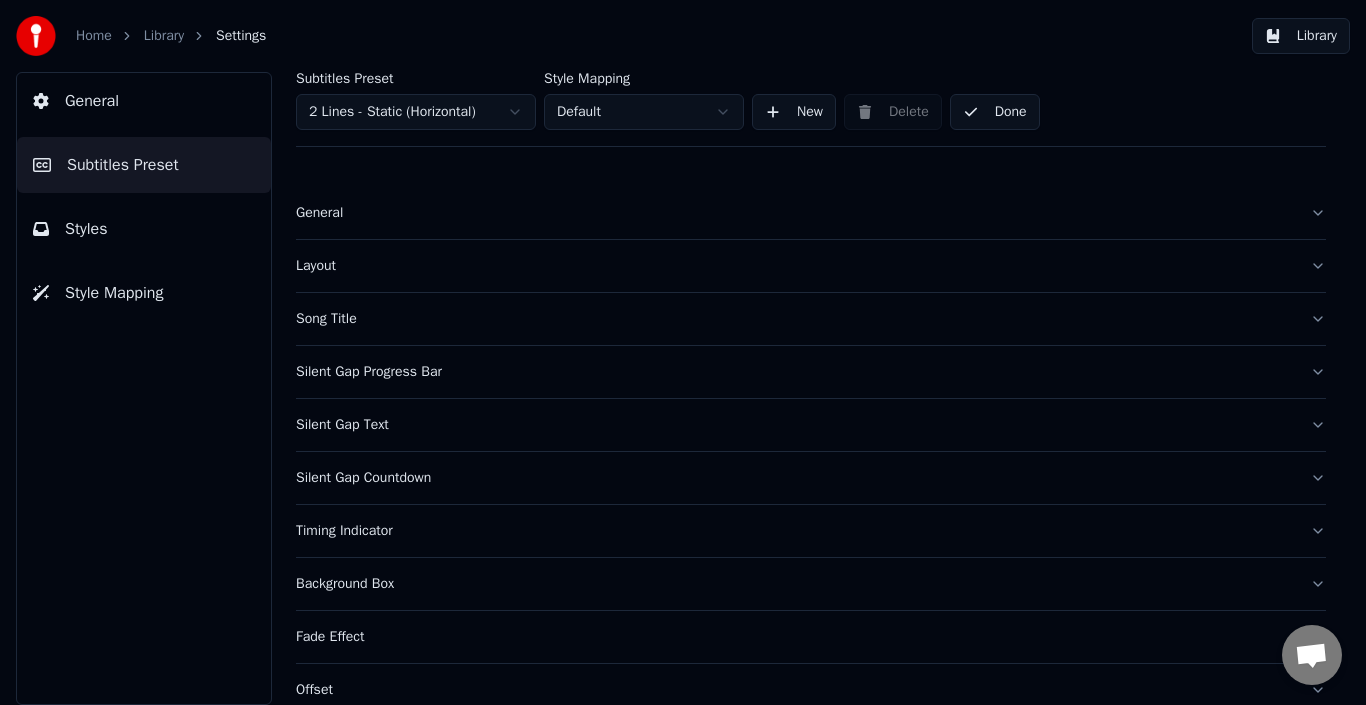 click on "Library" at bounding box center (1301, 36) 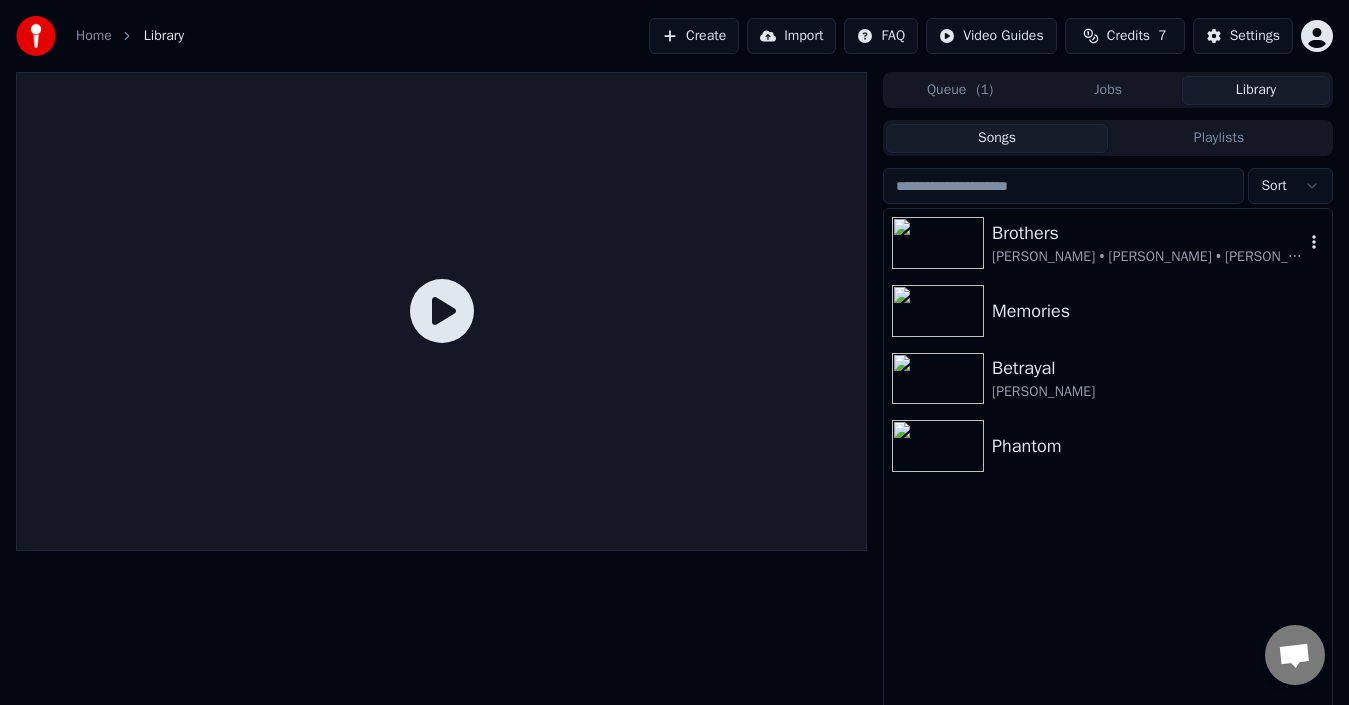 click on "[PERSON_NAME] • [PERSON_NAME] • [PERSON_NAME] • [PERSON_NAME]" at bounding box center [1148, 257] 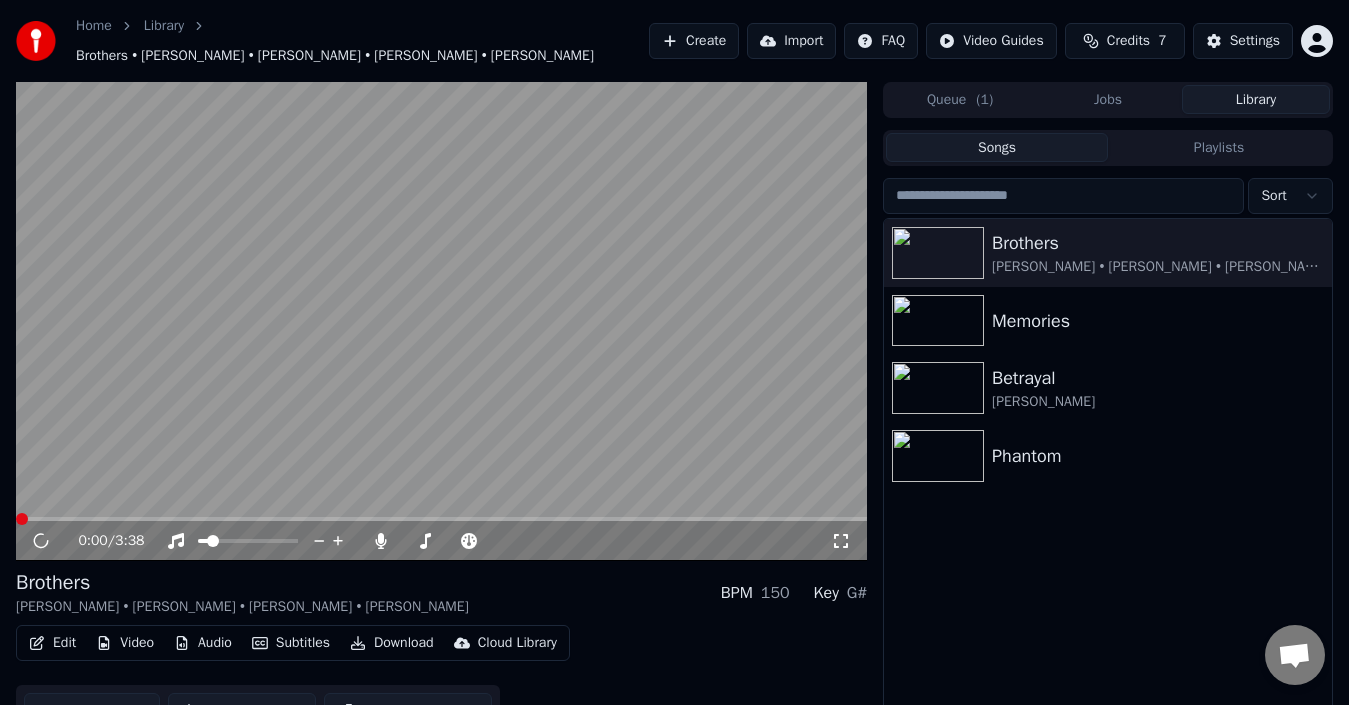 click at bounding box center (441, 321) 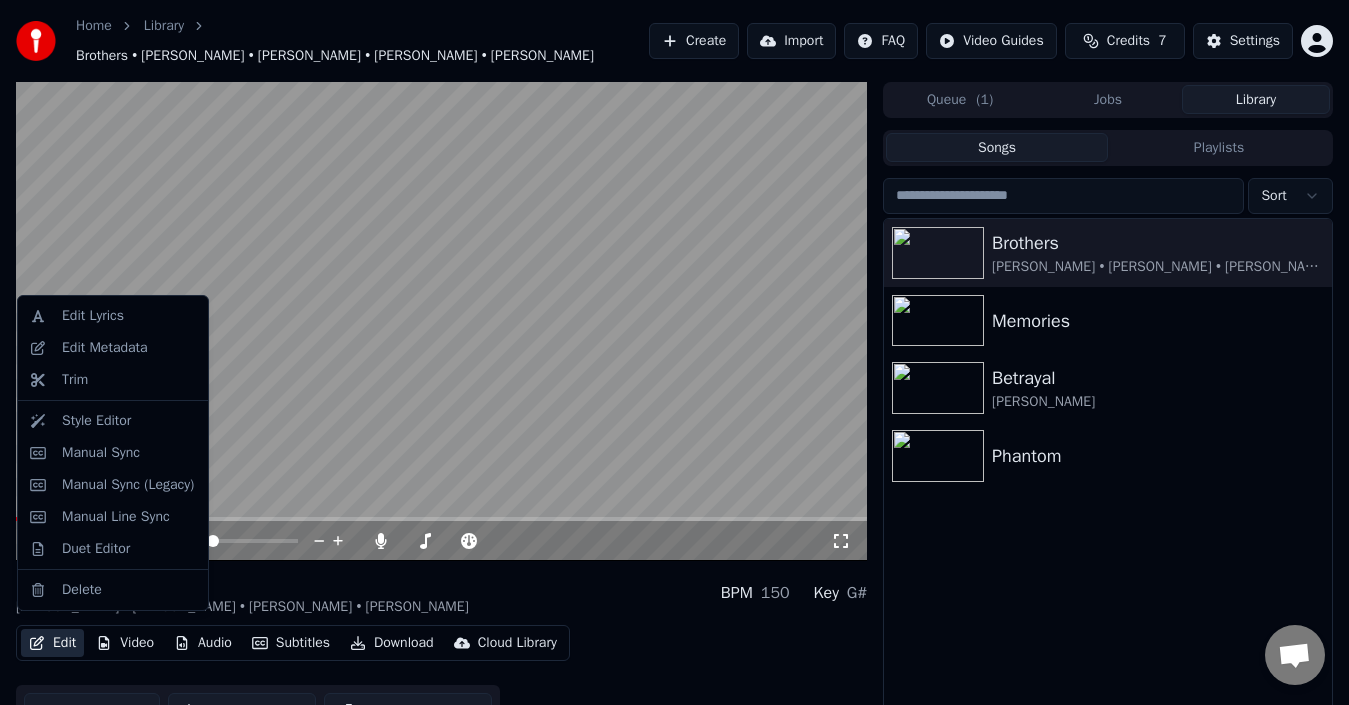 click on "Edit" at bounding box center (52, 643) 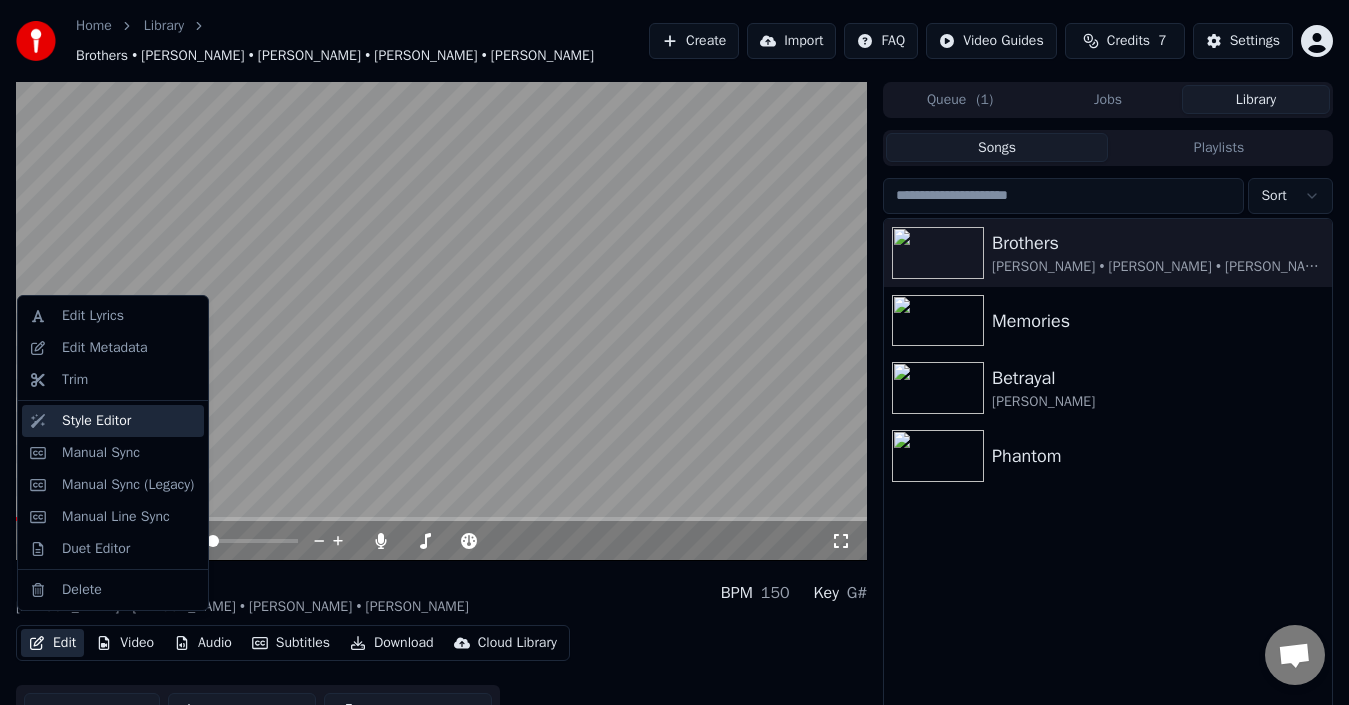 click on "Style Editor" at bounding box center (113, 421) 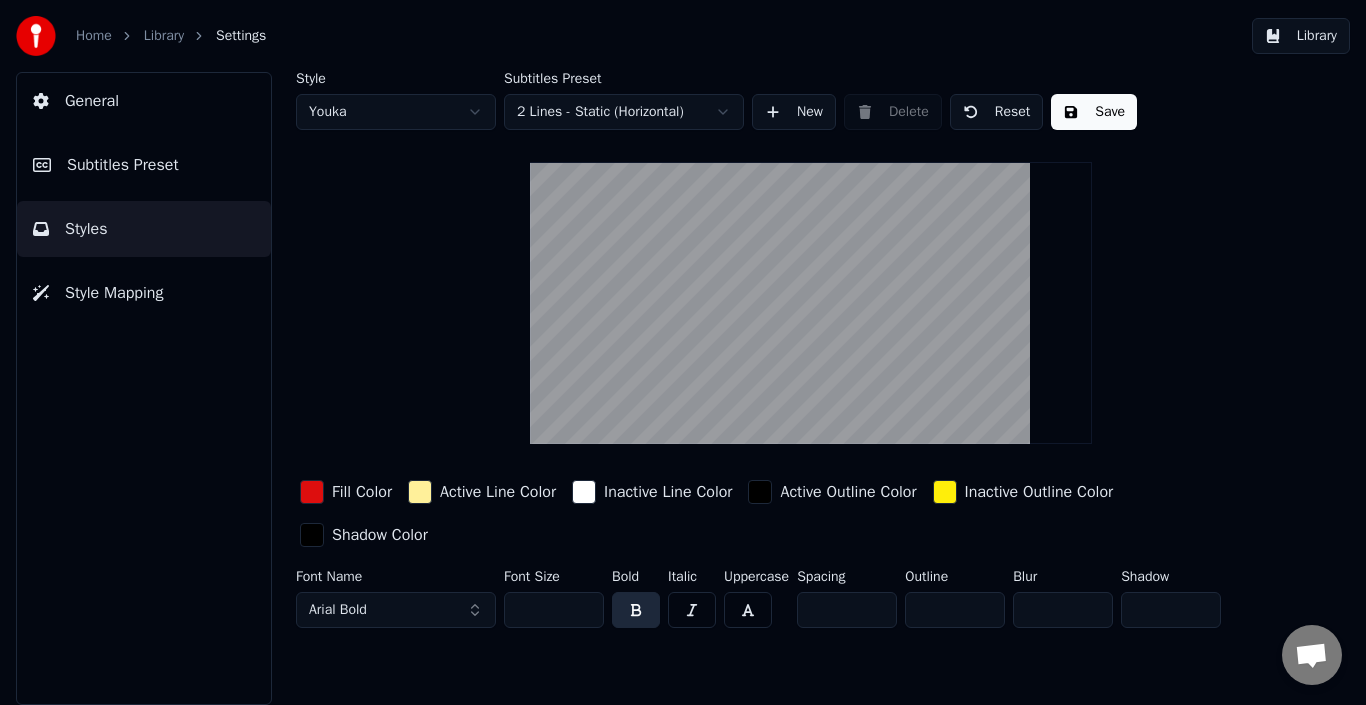 click on "Reset" at bounding box center [997, 112] 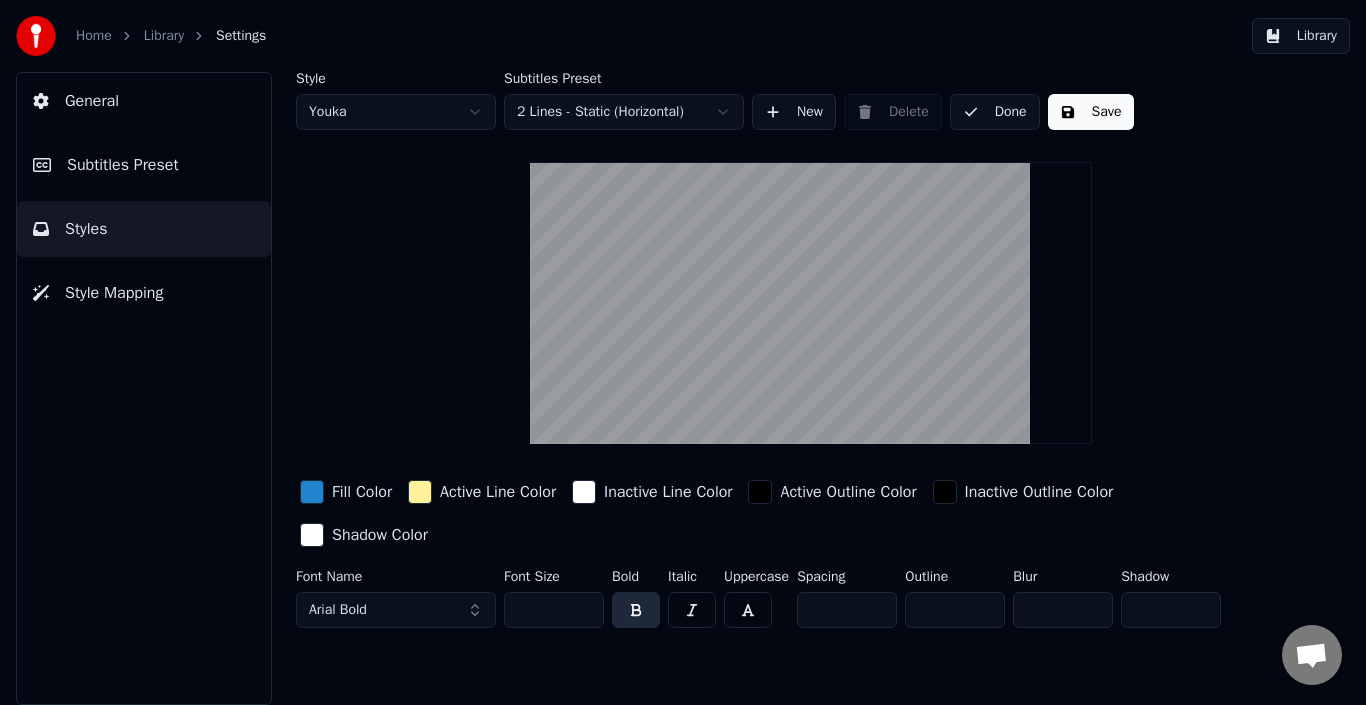 click on "Home Library Settings Library General Subtitles Preset Styles Style Mapping Style Youka Subtitles Preset 2 Lines - Static (Horizontal) New Delete Done Save Fill Color Active Line Color Inactive Line Color Active Outline Color Inactive Outline Color Shadow Color Font Name Arial Bold Font Size ** Bold Italic Uppercase Spacing * Outline * Blur * Shadow *" at bounding box center [683, 352] 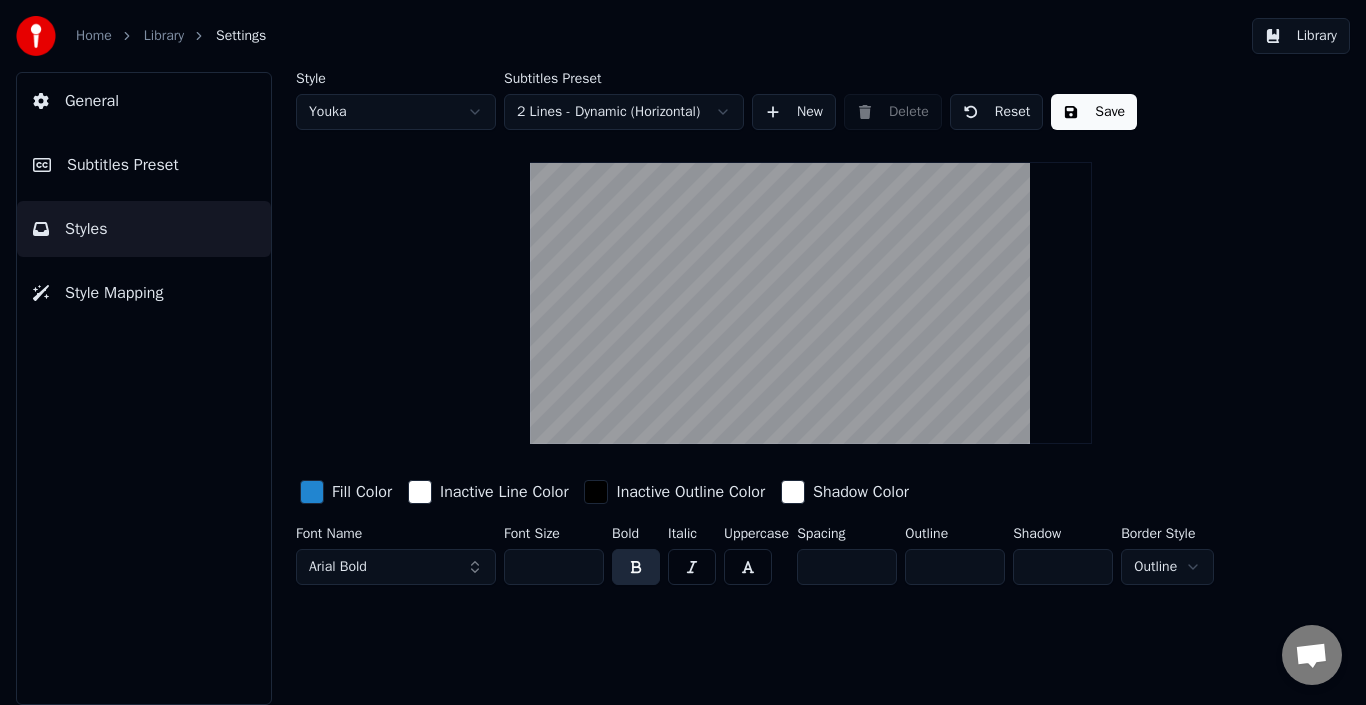 click on "Save" at bounding box center [1094, 112] 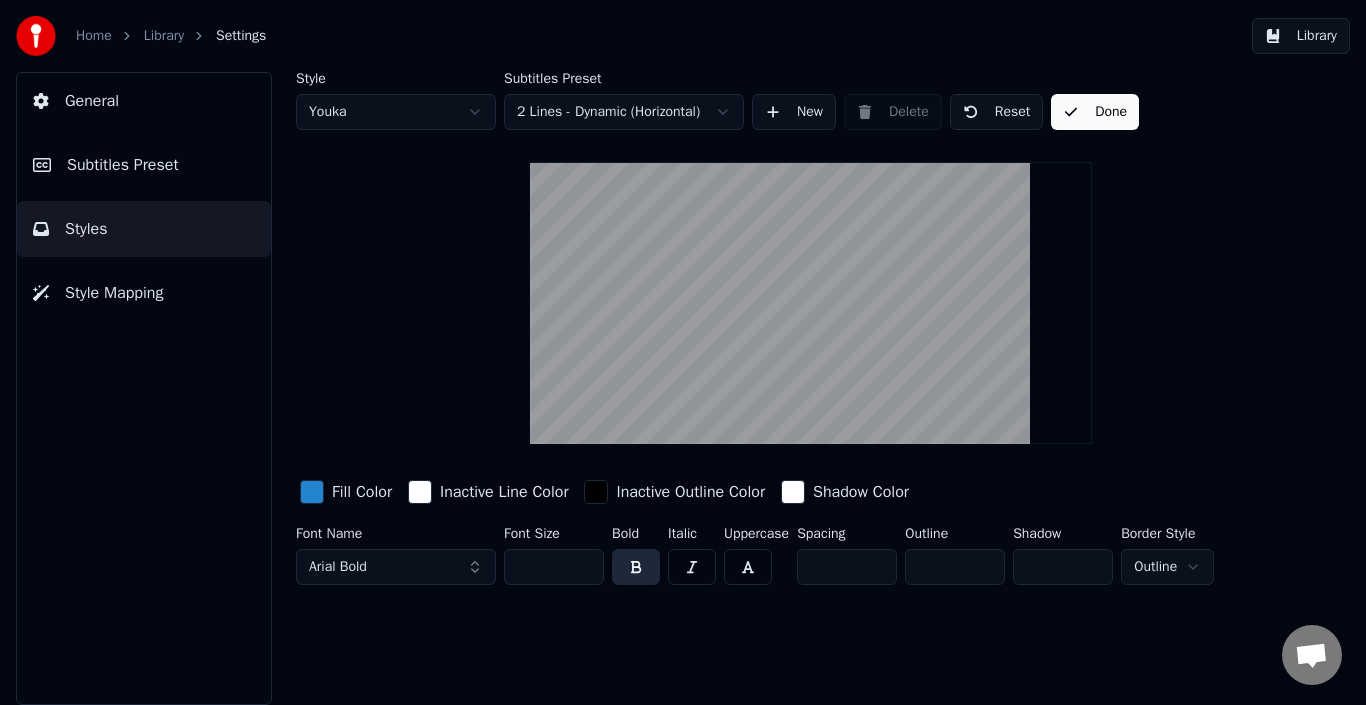 click on "Home Library Settings Library General Subtitles Preset Styles Style Mapping Style Youka Subtitles Preset 2 Lines - Dynamic (Horizontal) New Delete Reset Done Fill Color Inactive Line Color Inactive Outline Color Shadow Color Font Name Arial Bold Font Size ** Bold Italic Uppercase Spacing * Outline * Shadow * Border Style Outline" at bounding box center (683, 352) 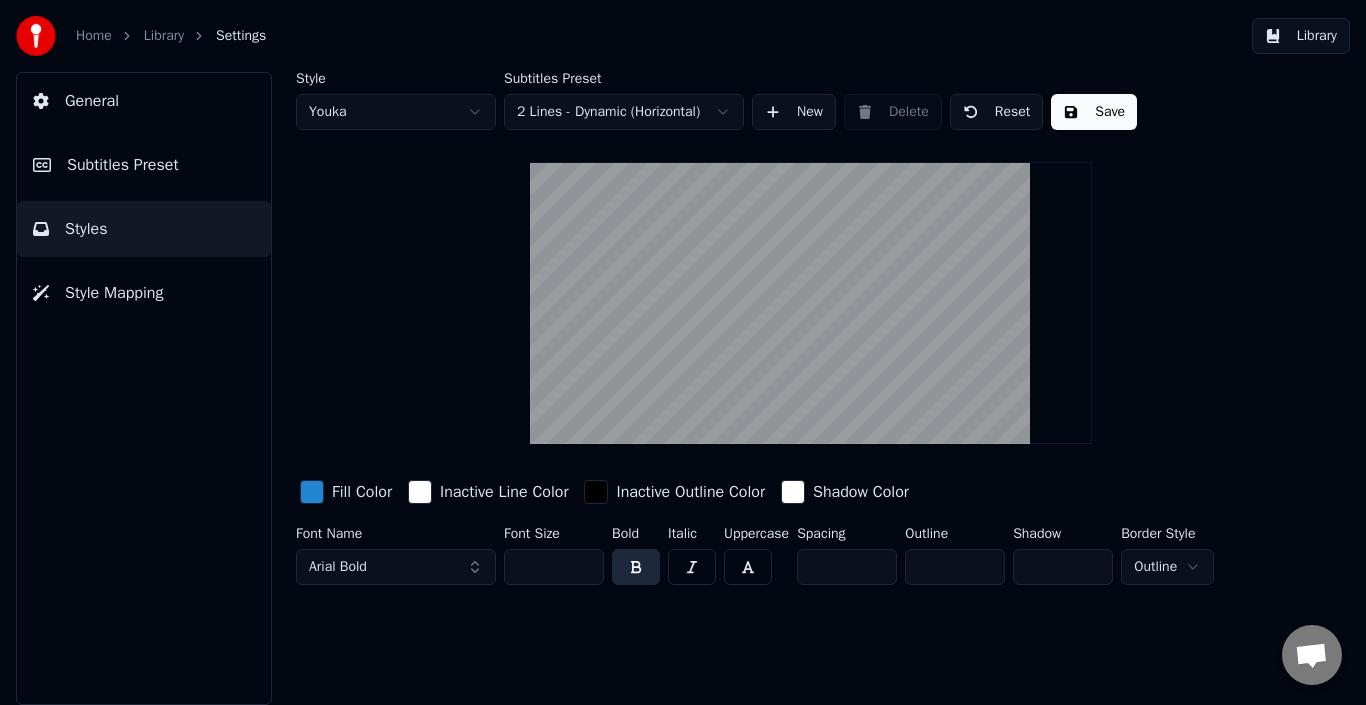 click on "Save" at bounding box center (1094, 112) 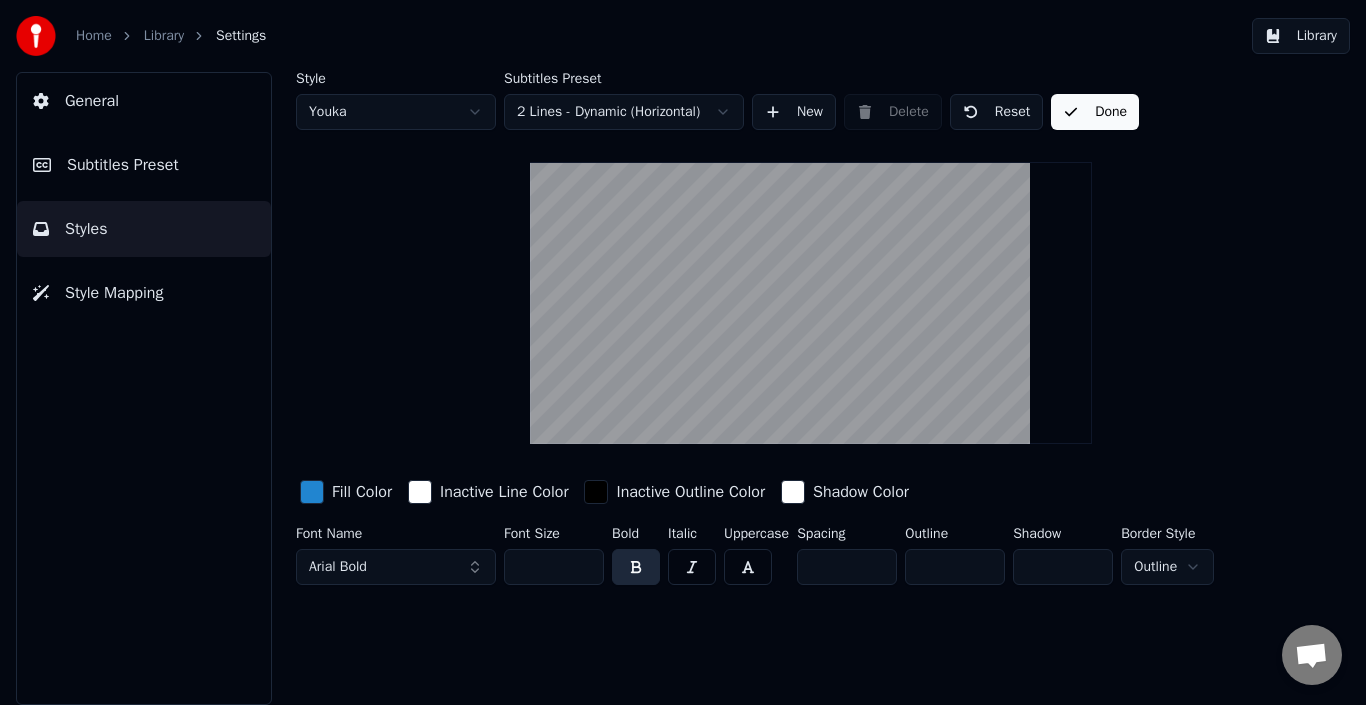 click on "Library" at bounding box center [1301, 36] 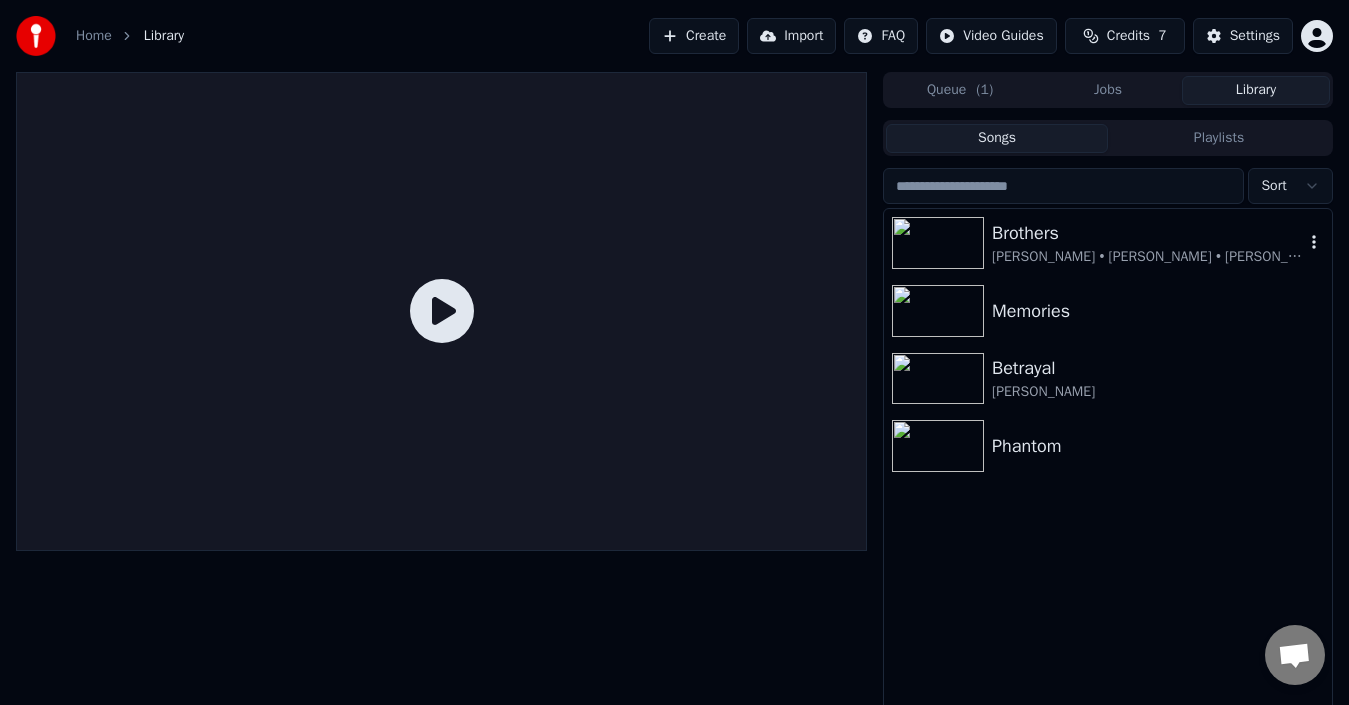 click on "[PERSON_NAME] • [PERSON_NAME] • [PERSON_NAME] • [PERSON_NAME]" at bounding box center [1148, 257] 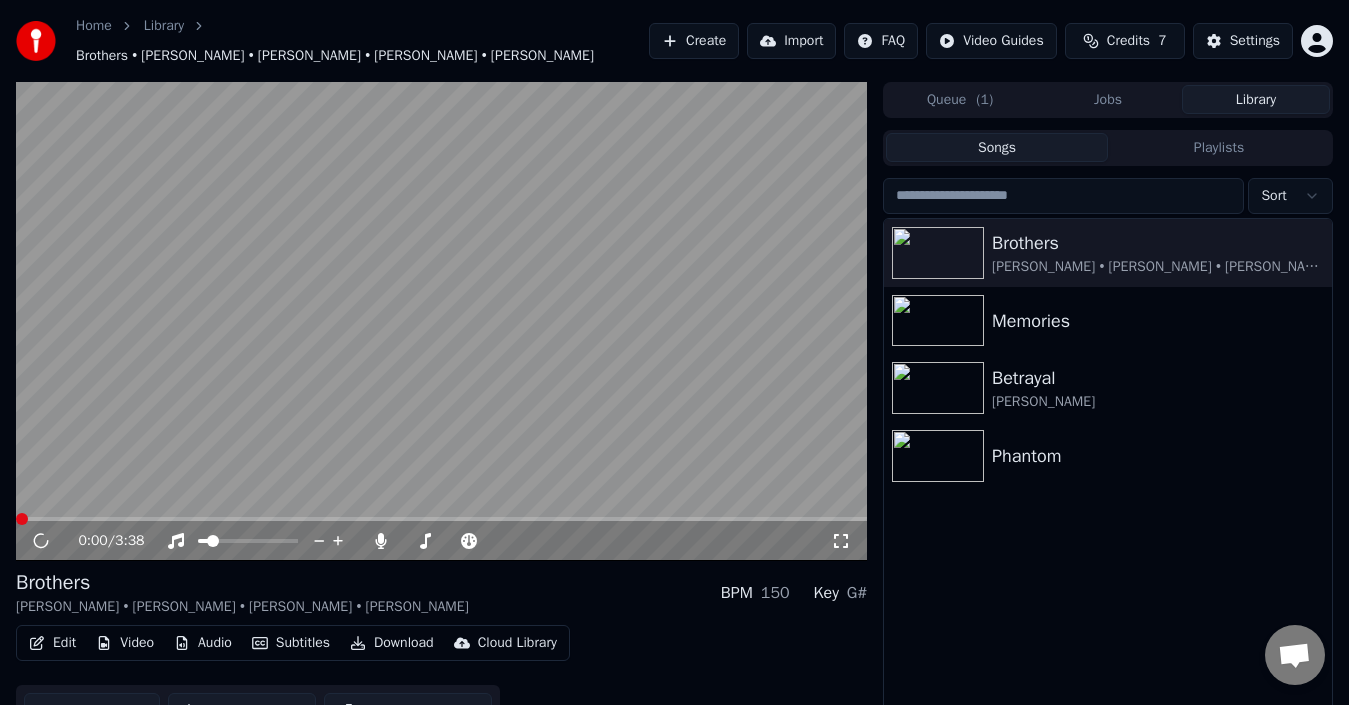 click at bounding box center [441, 321] 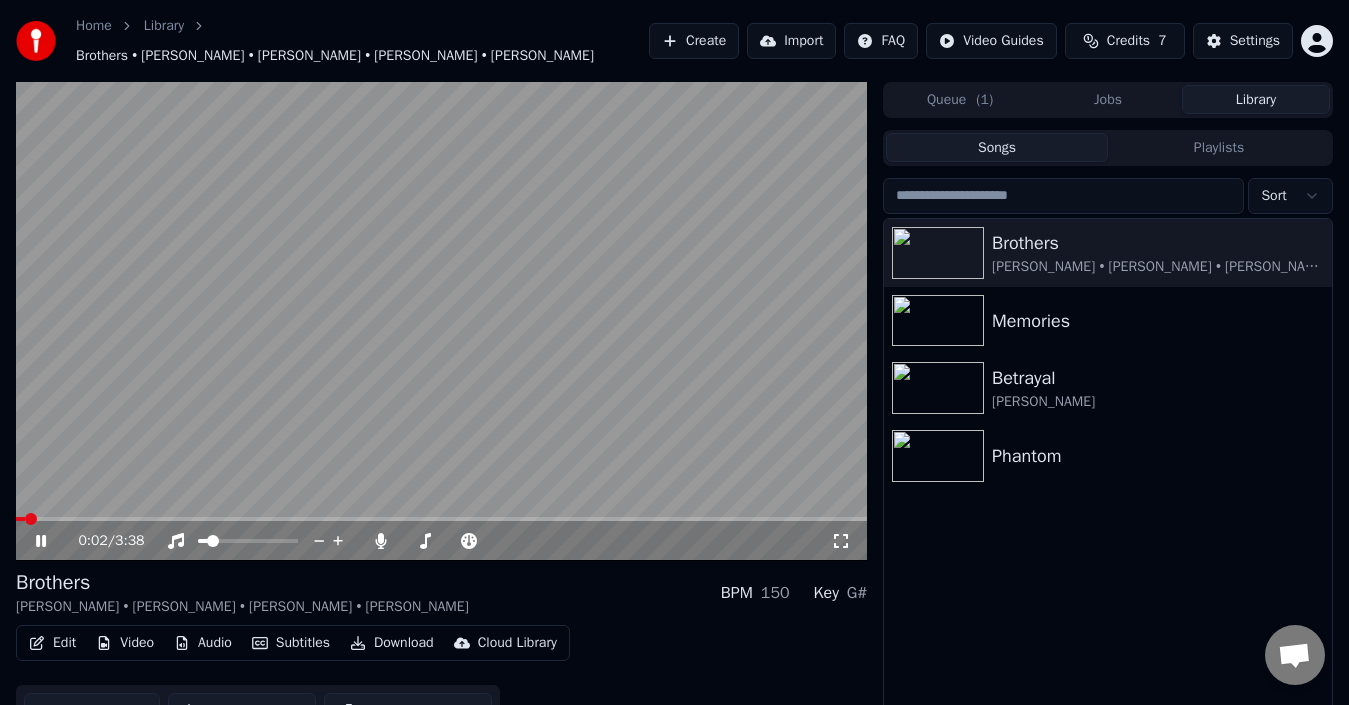 click at bounding box center [441, 321] 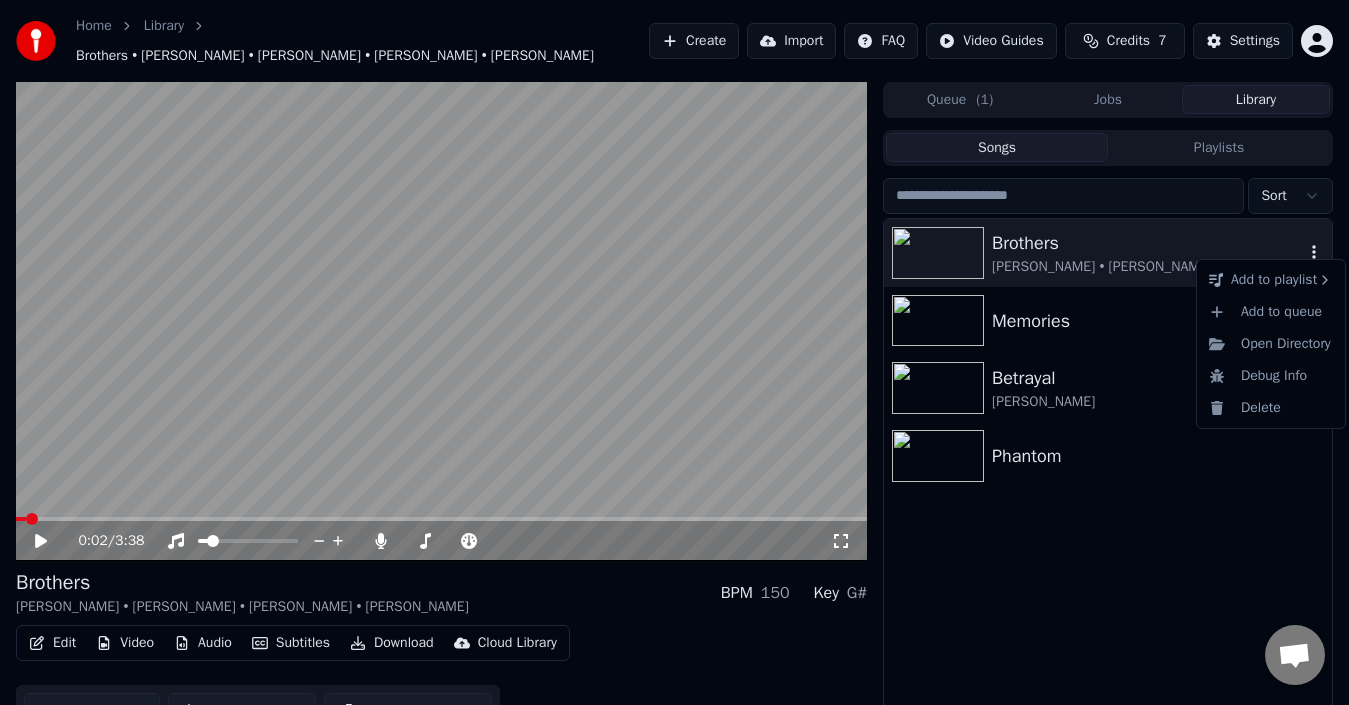 click 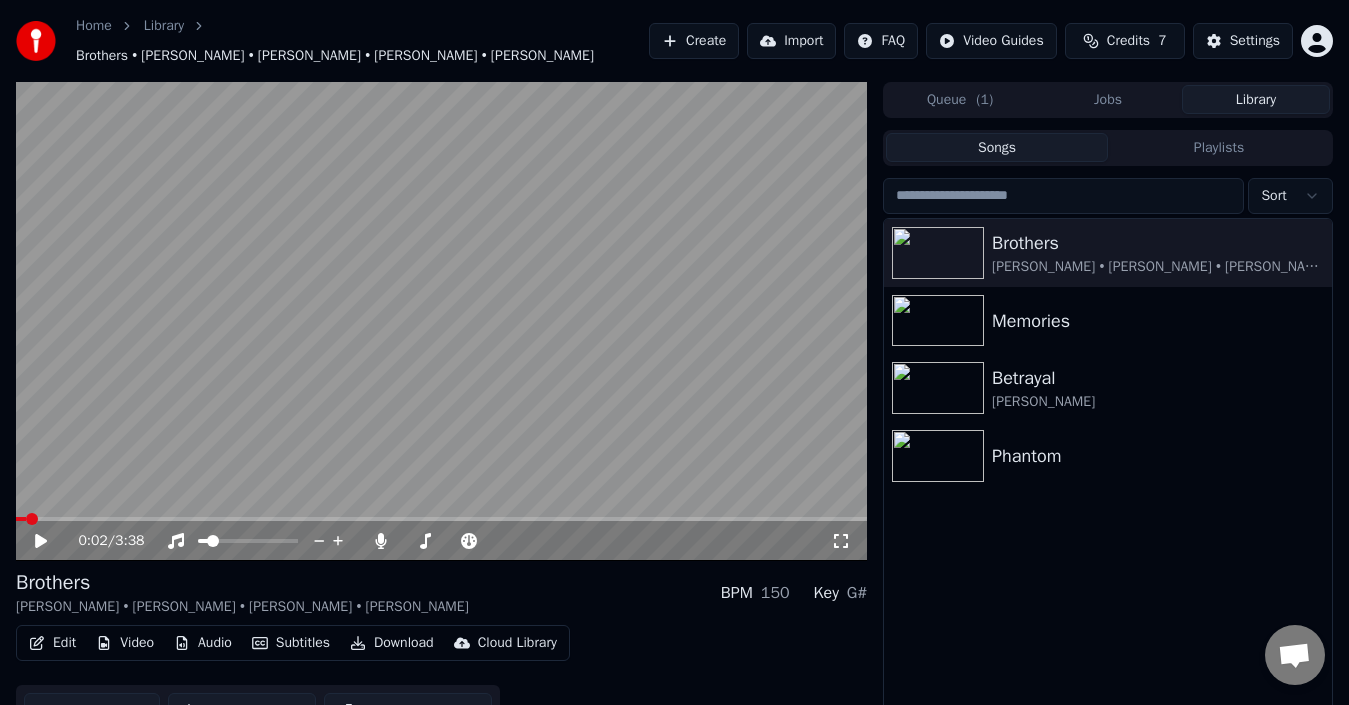 click on "Home Library Brothers • [PERSON_NAME] • [PERSON_NAME] • [PERSON_NAME] • [PERSON_NAME] Create Import FAQ Video Guides Credits 7 Settings 0:02  /  3:38 Brothers [PERSON_NAME] • [PERSON_NAME] • [PERSON_NAME] • [PERSON_NAME] BPM 150 Key G# Edit Video Audio Subtitles Download Cloud Library Manual Sync Download Video Open Dual Screen Queue ( 1 ) Jobs Library Songs Playlists Sort Brothers [PERSON_NAME] • [PERSON_NAME] • [PERSON_NAME] • [PERSON_NAME] Memories Betrayal [PERSON_NAME] Phantom" at bounding box center [674, 352] 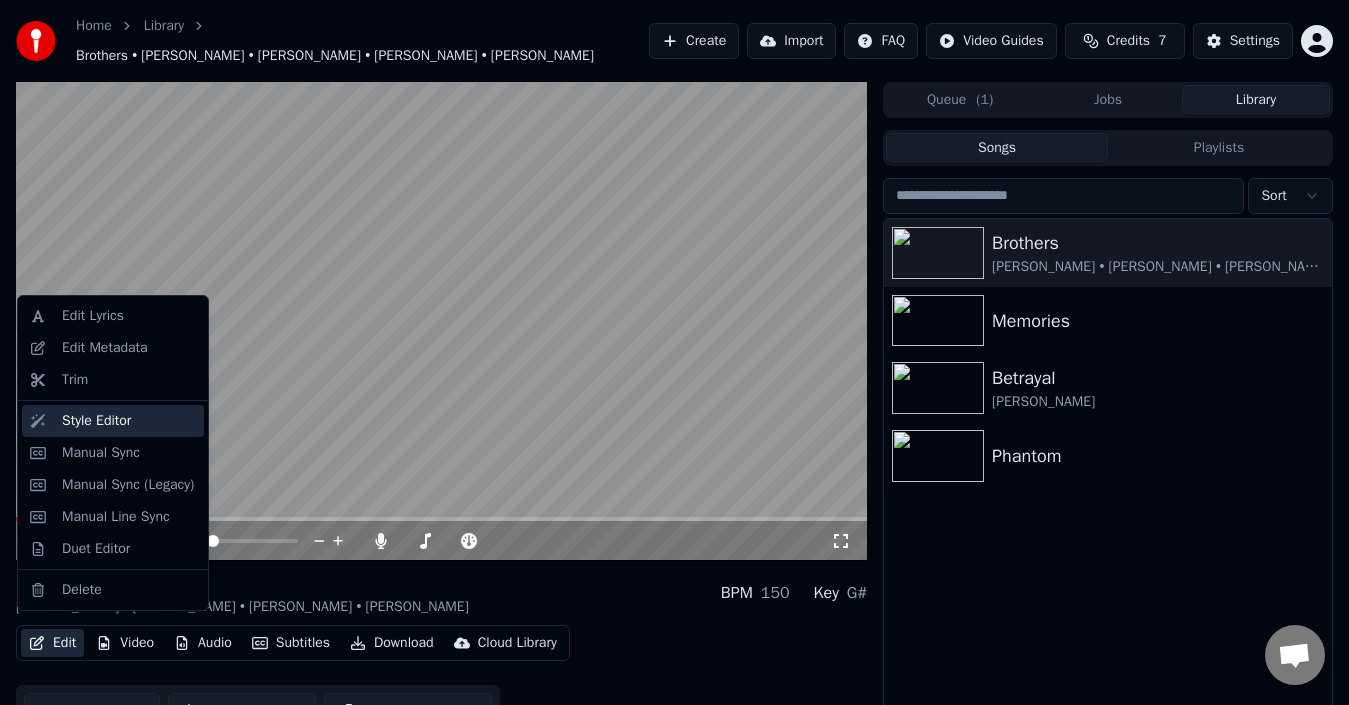 click on "Style Editor" at bounding box center [96, 421] 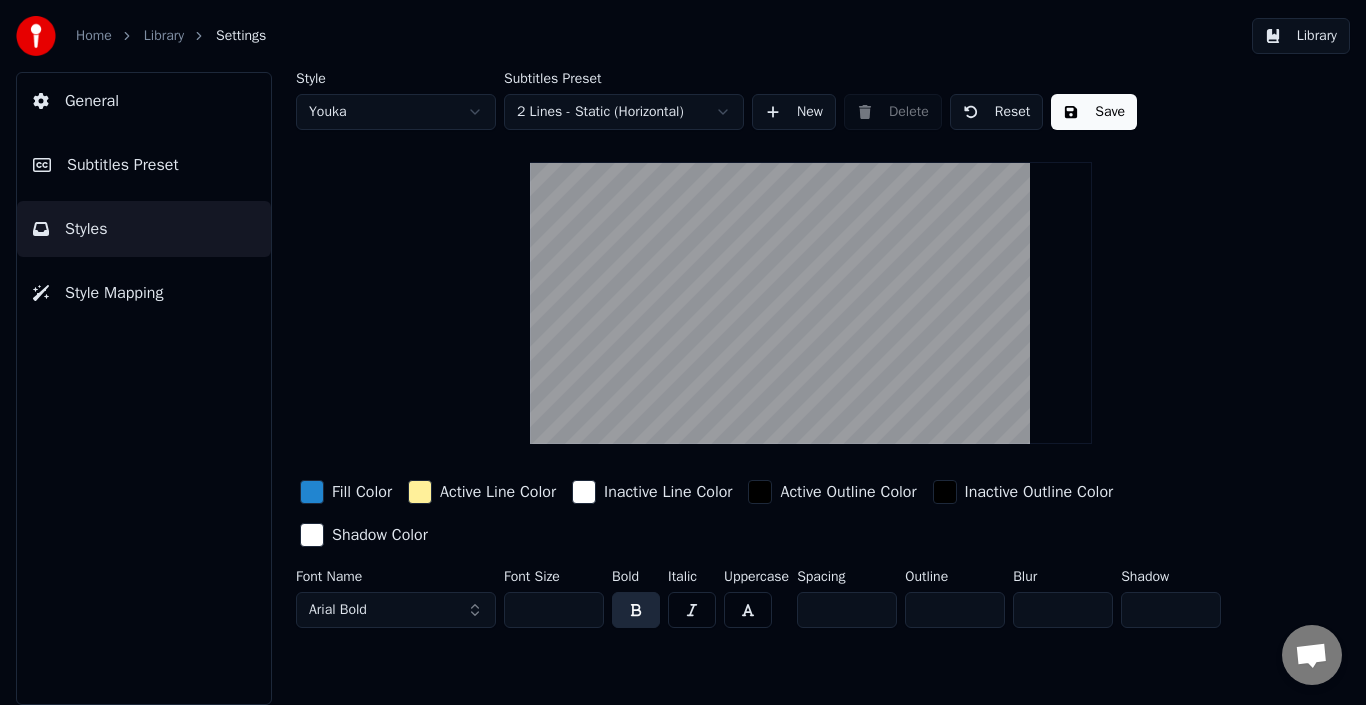 click on "Home Library Settings Library General Subtitles Preset Styles Style Mapping Style Youka Subtitles Preset 2 Lines - Static (Horizontal) New Delete Reset Save Fill Color Active Line Color Inactive Line Color Active Outline Color Inactive Outline Color Shadow Color Font Name Arial Bold Font Size ** Bold Italic Uppercase Spacing * Outline * Blur * Shadow *" at bounding box center [683, 352] 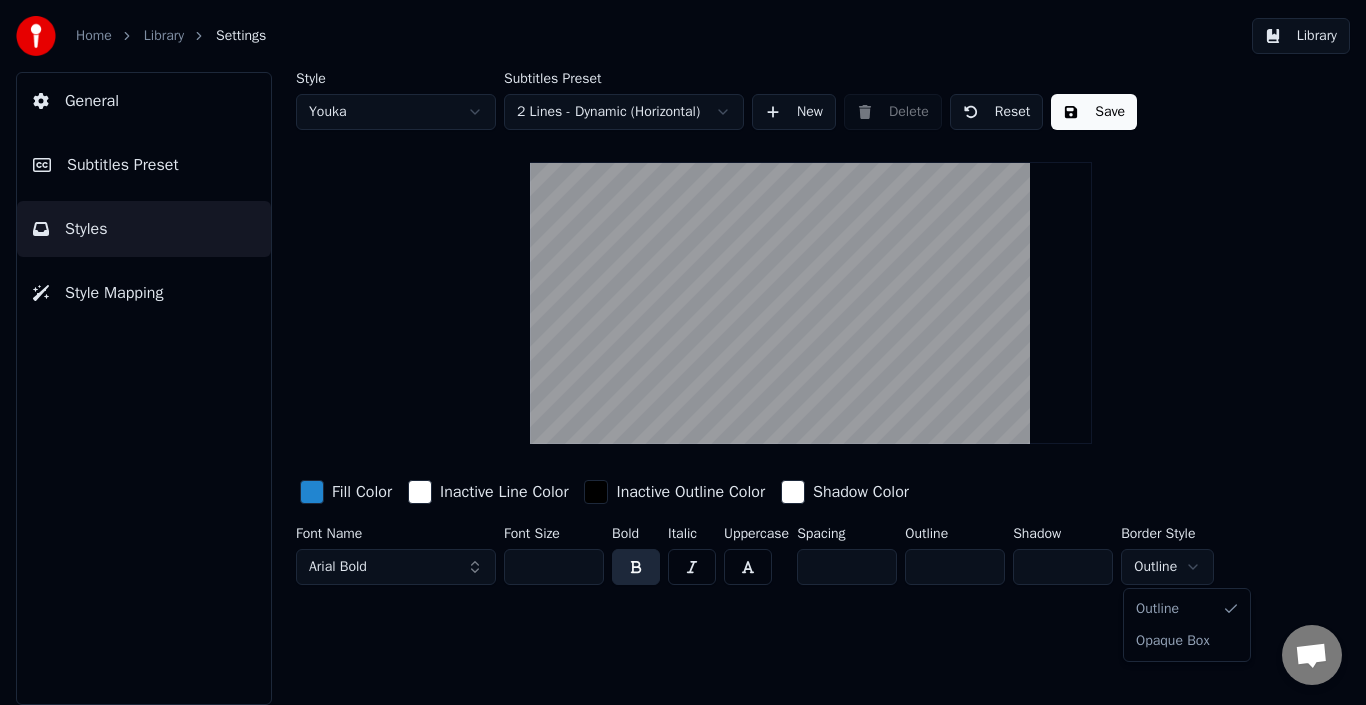 click on "Home Library Settings Library General Subtitles Preset Styles Style Mapping Style Youka Subtitles Preset 2 Lines - Dynamic (Horizontal) New Delete Reset Save Fill Color Inactive Line Color Inactive Outline Color Shadow Color Font Name Arial Bold Font Size ** Bold Italic Uppercase Spacing * Outline * Shadow * Border Style Outline Outline Opaque Box" at bounding box center [683, 352] 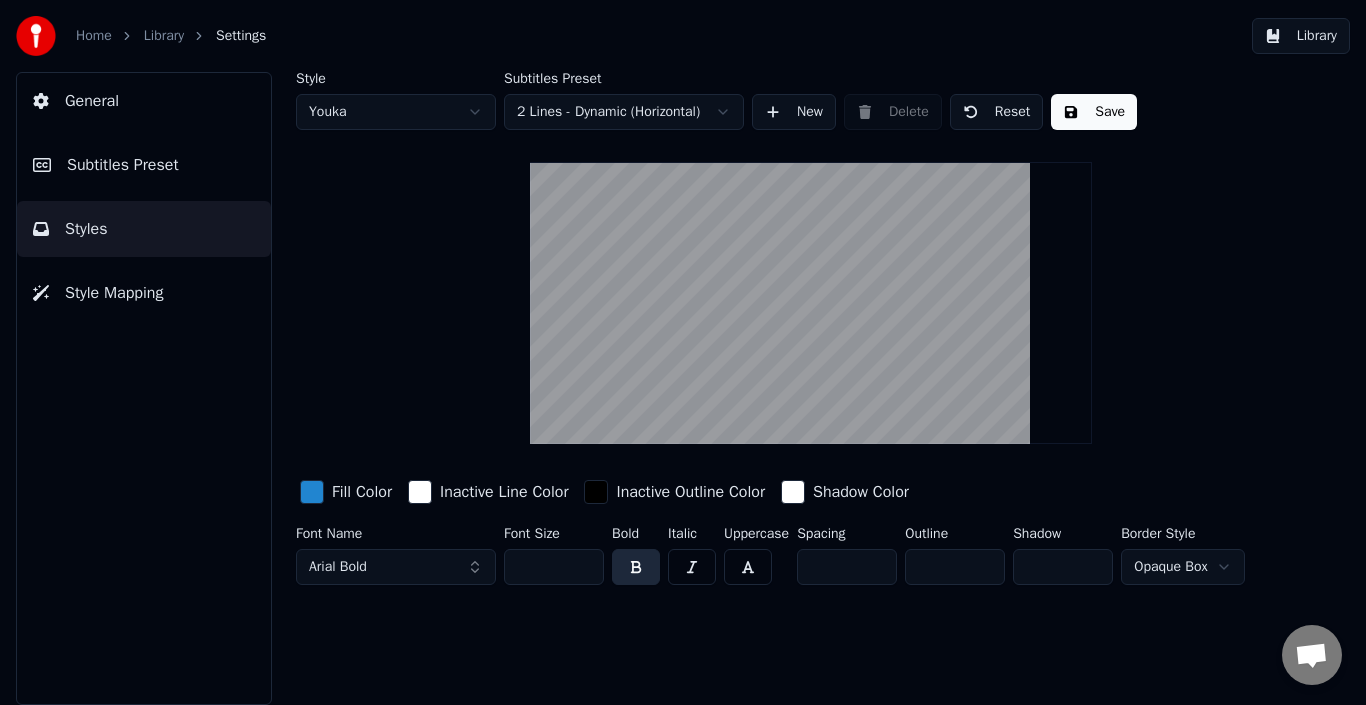 click on "Inactive Outline Color" at bounding box center (690, 492) 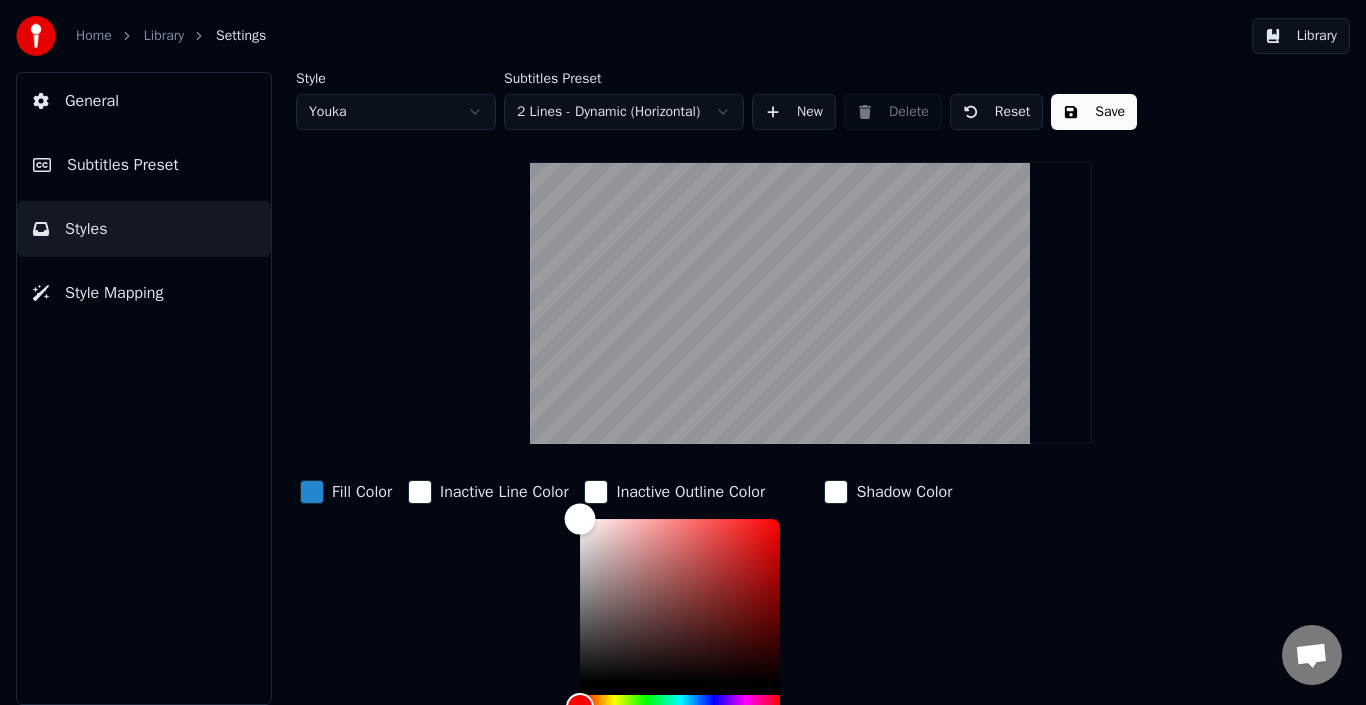 drag, startPoint x: 676, startPoint y: 561, endPoint x: 573, endPoint y: 477, distance: 132.90974 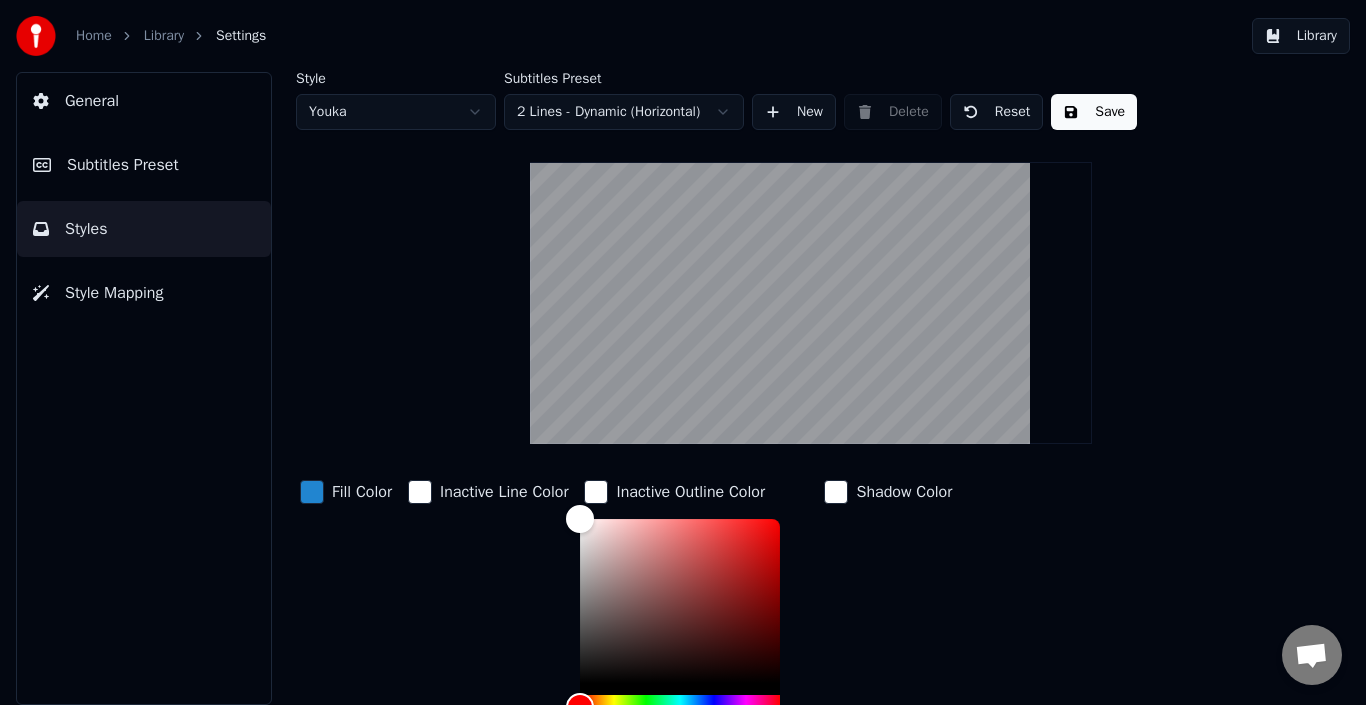 click on "Inactive Line Color" at bounding box center (504, 492) 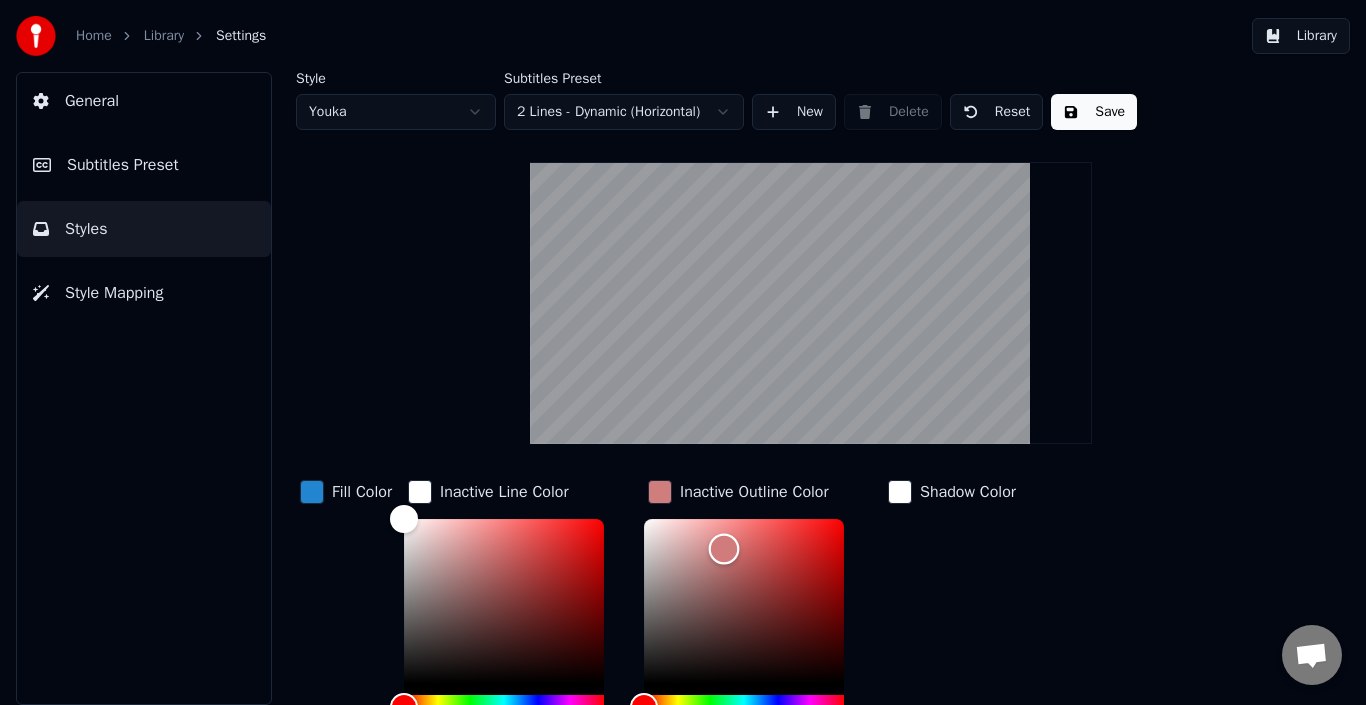 drag, startPoint x: 668, startPoint y: 522, endPoint x: 726, endPoint y: 548, distance: 63.560993 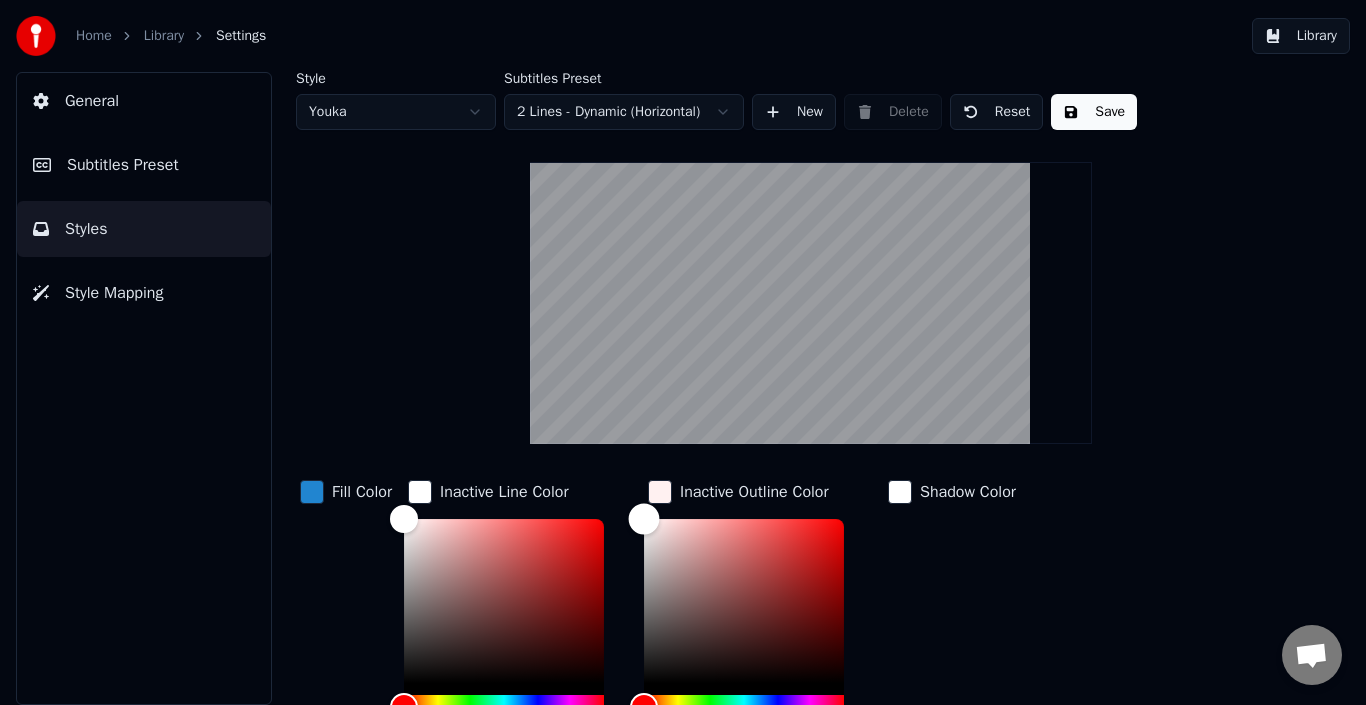type on "*******" 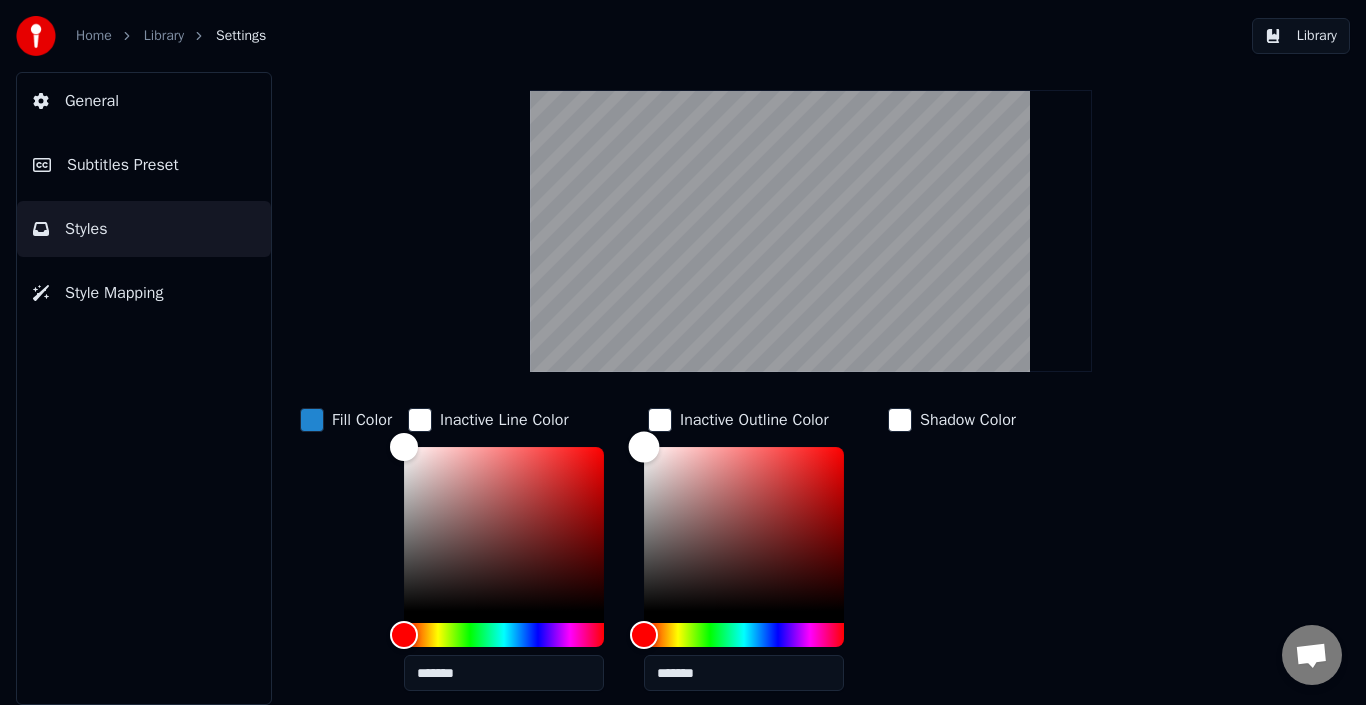 scroll, scrollTop: 82, scrollLeft: 0, axis: vertical 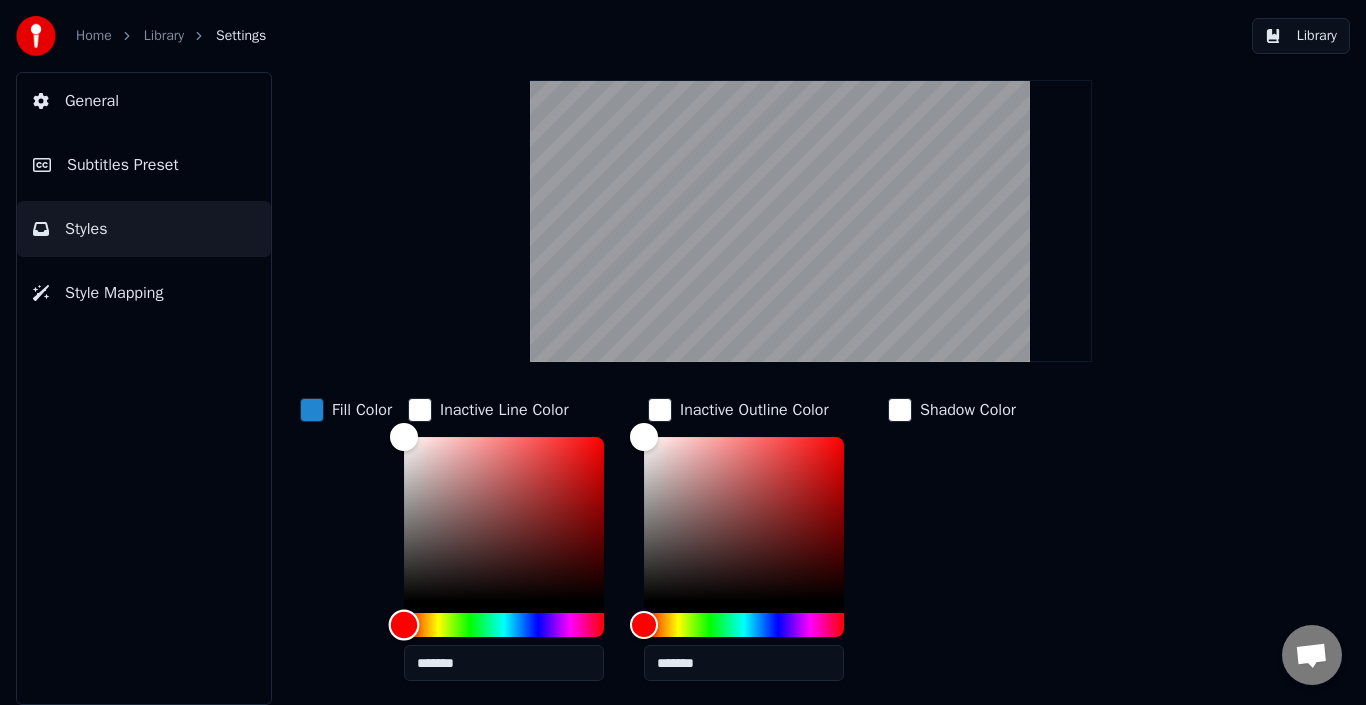click at bounding box center [504, 625] 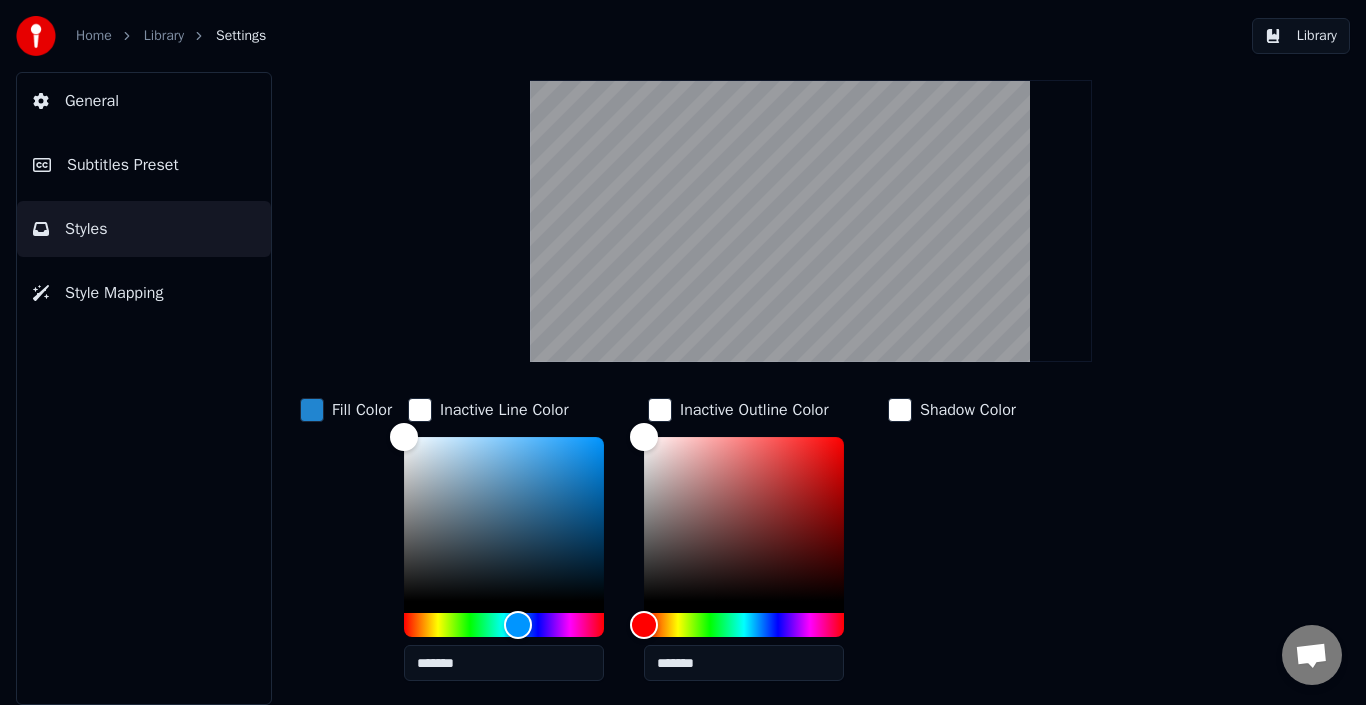 click on "Shadow Color" at bounding box center [968, 410] 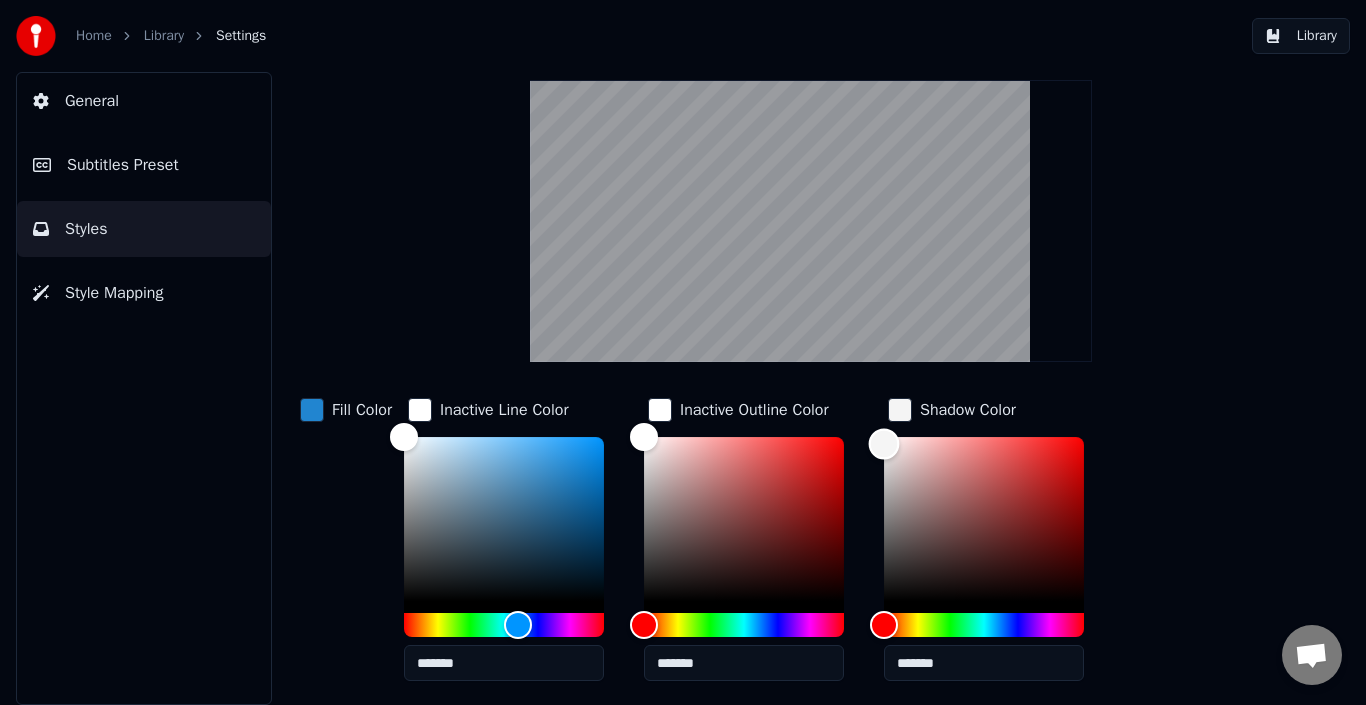drag, startPoint x: 890, startPoint y: 462, endPoint x: 995, endPoint y: 515, distance: 117.61803 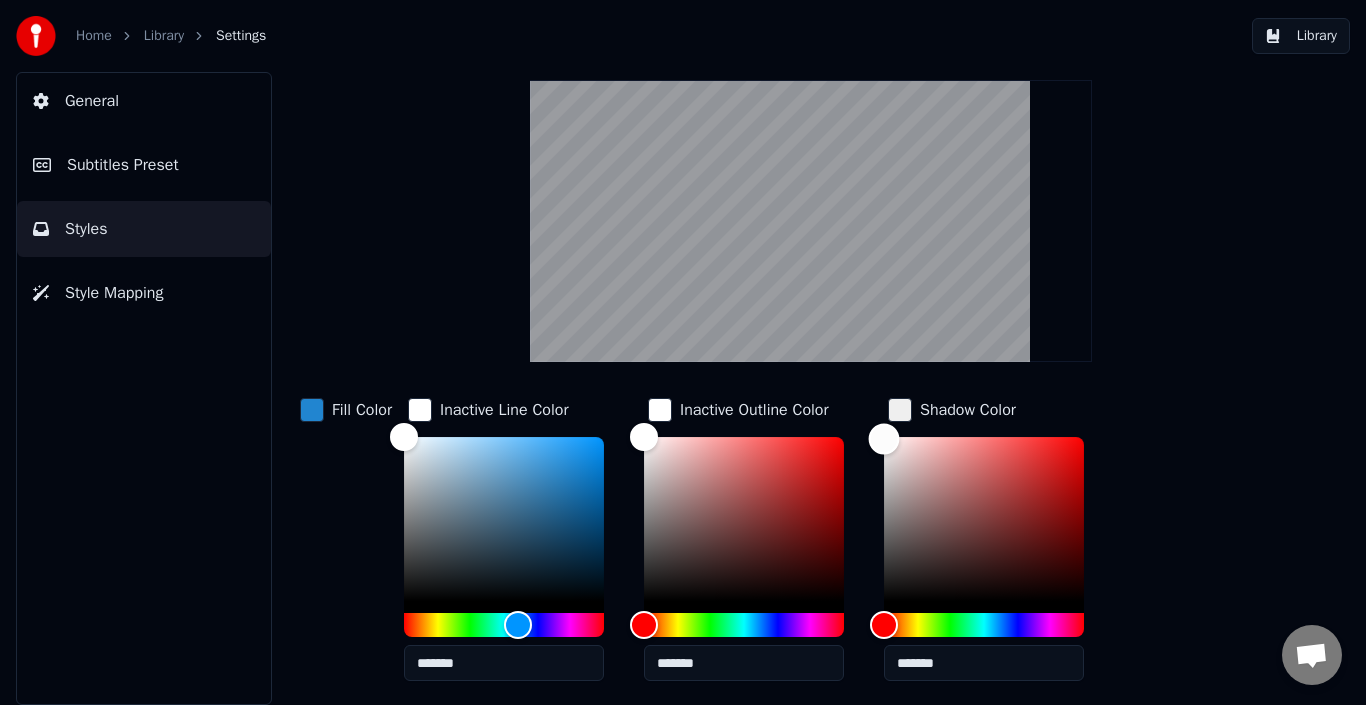 type on "*******" 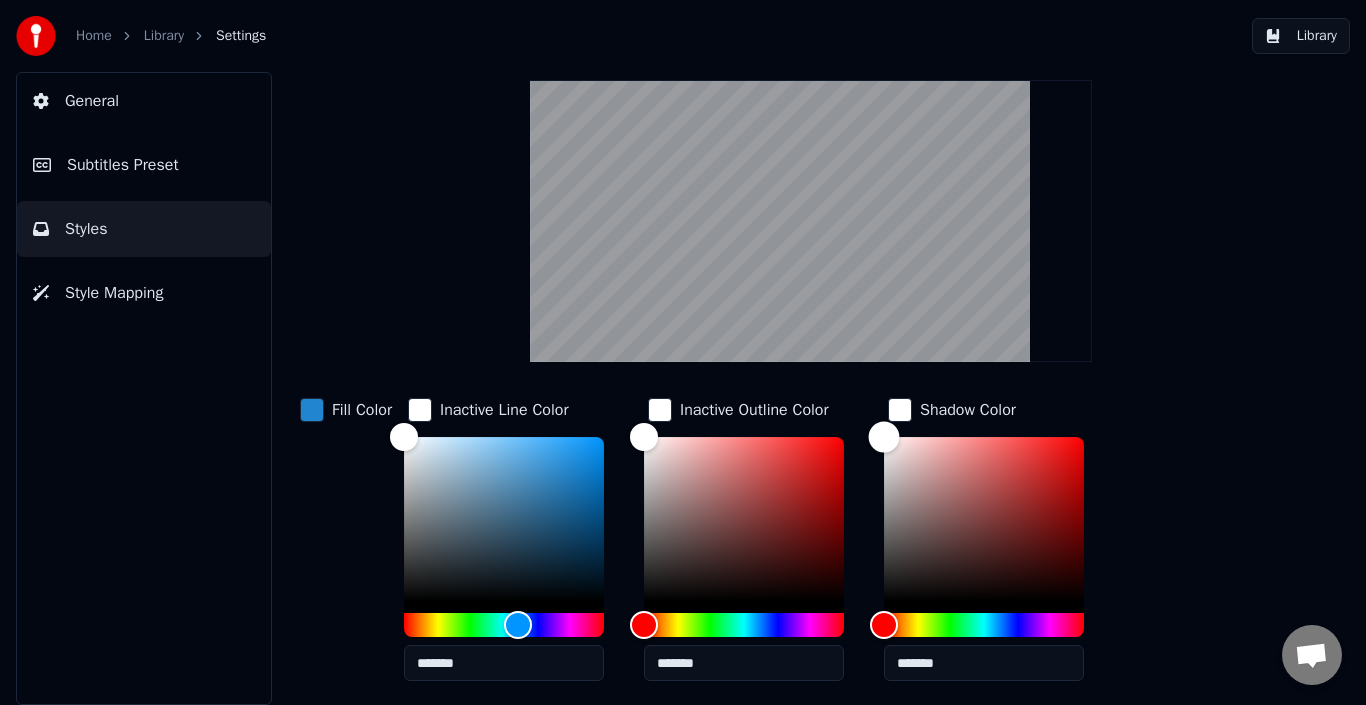 drag, startPoint x: 986, startPoint y: 513, endPoint x: 861, endPoint y: 427, distance: 151.72673 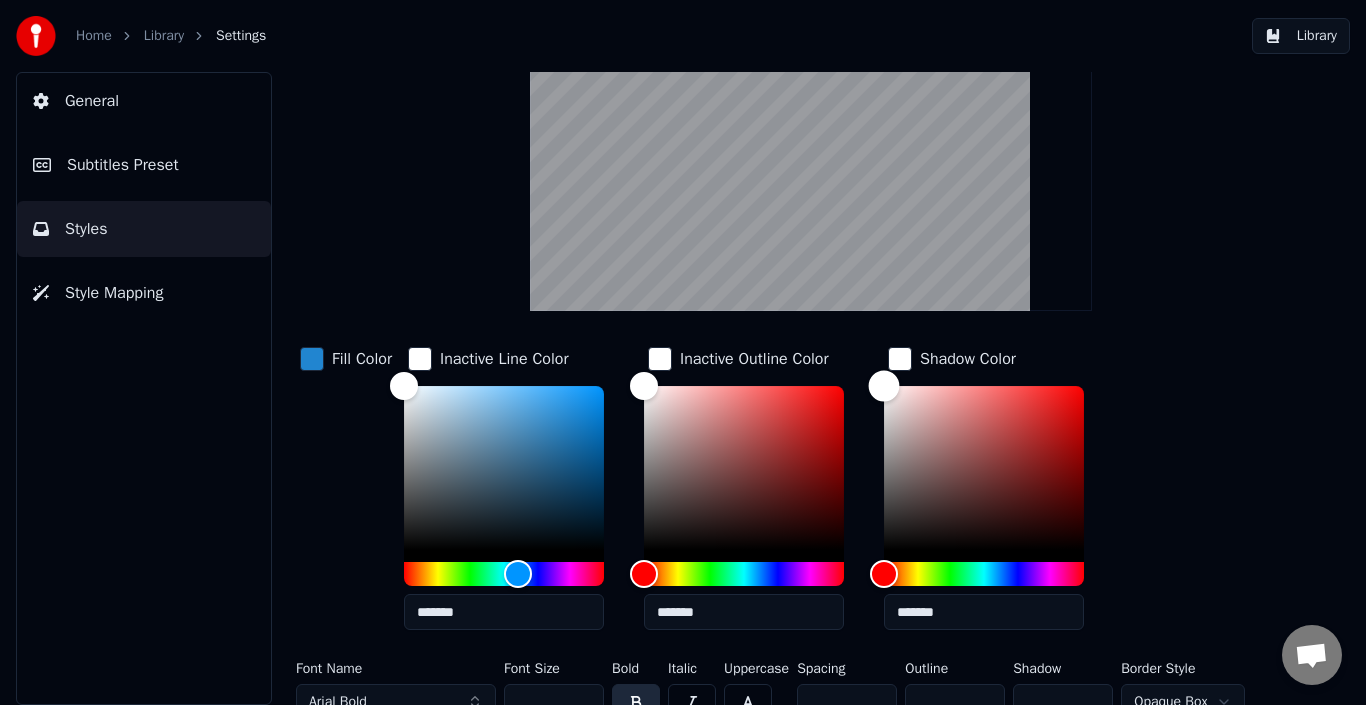 scroll, scrollTop: 134, scrollLeft: 0, axis: vertical 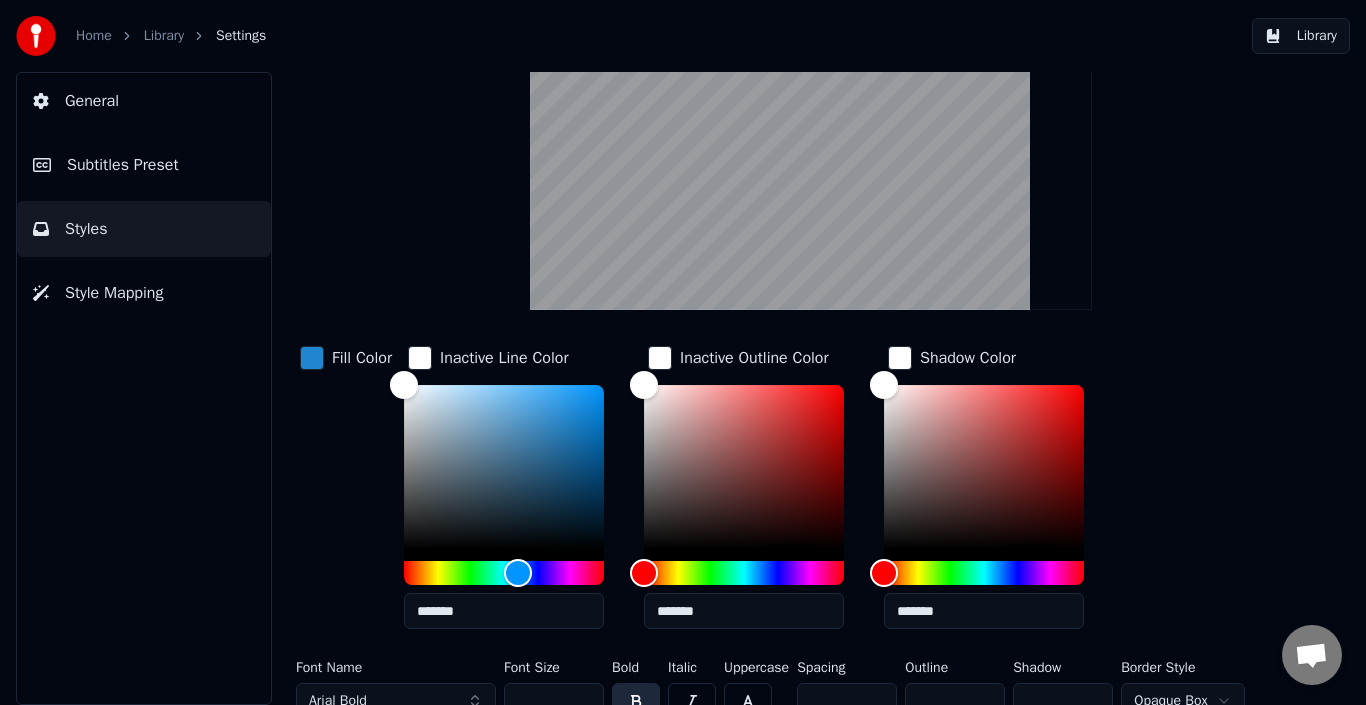 click on "Fill Color" at bounding box center (362, 358) 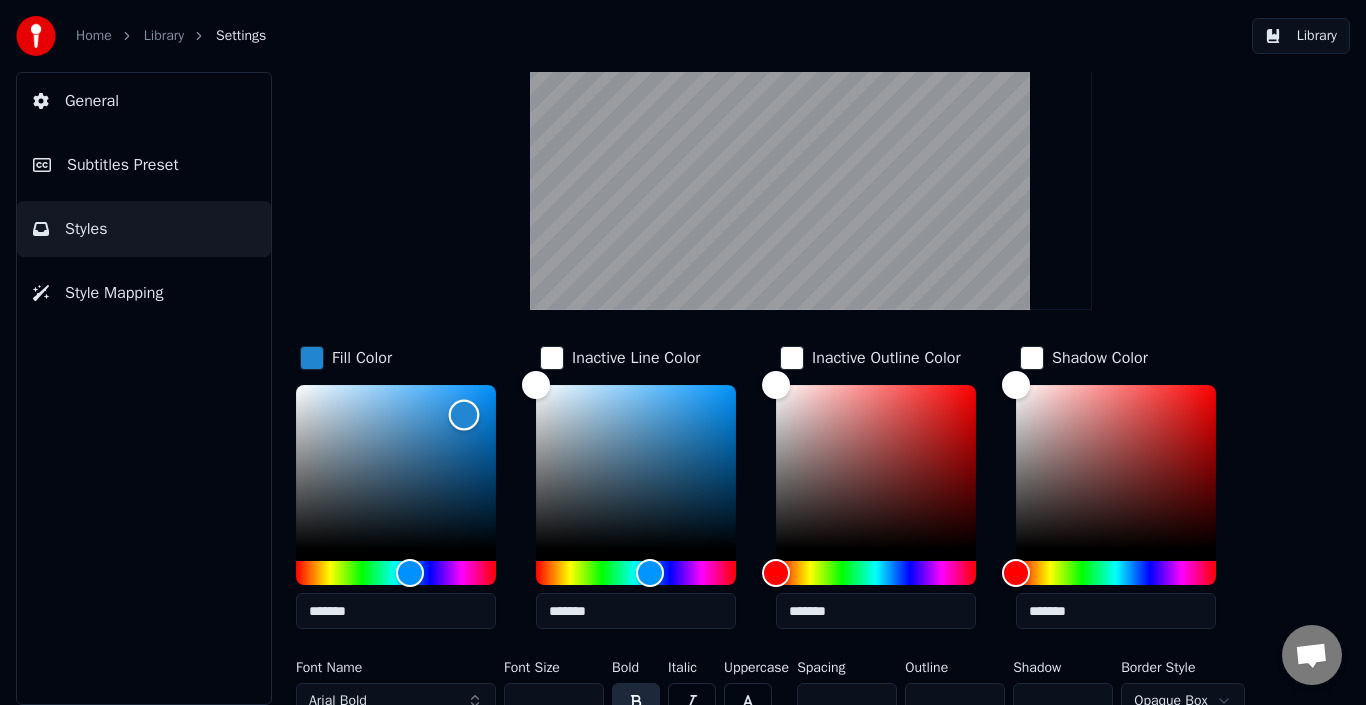 click on "Fill Color ******* Inactive Line Color ******* Inactive Outline Color ******* Shadow Color *******" at bounding box center [774, 493] 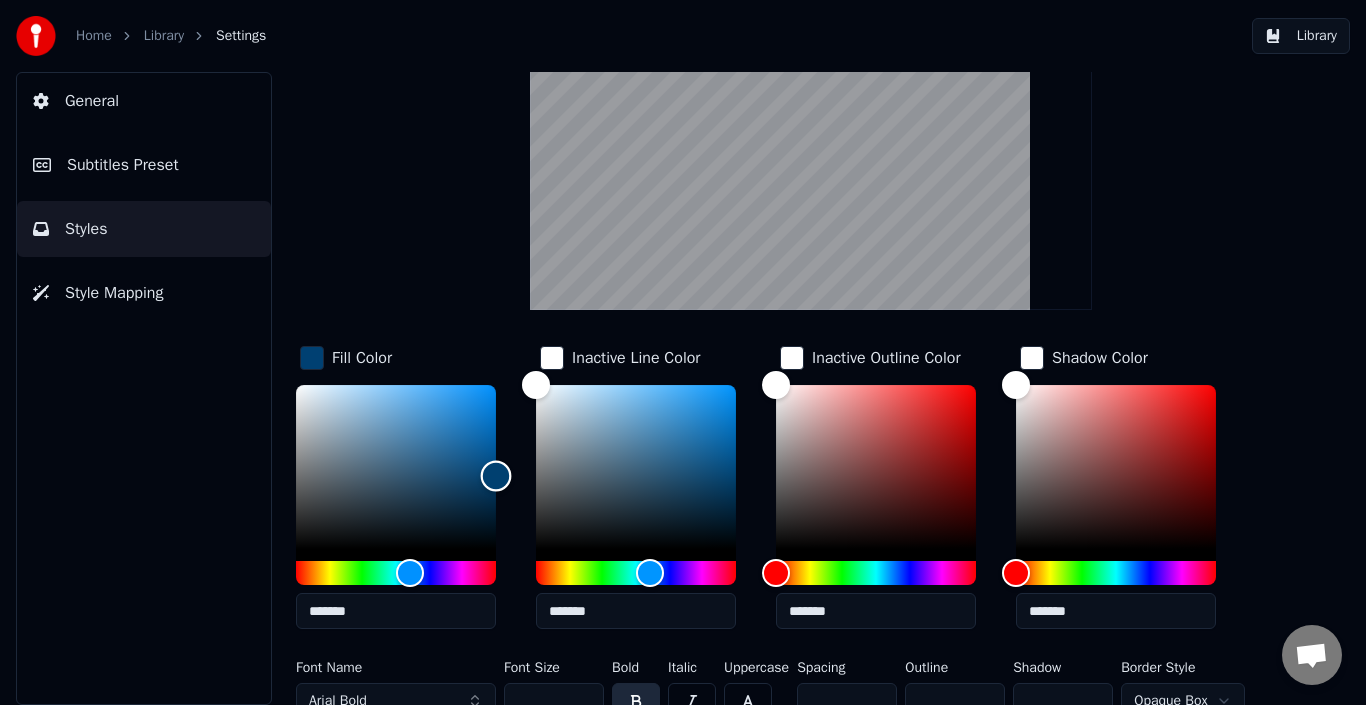type on "*******" 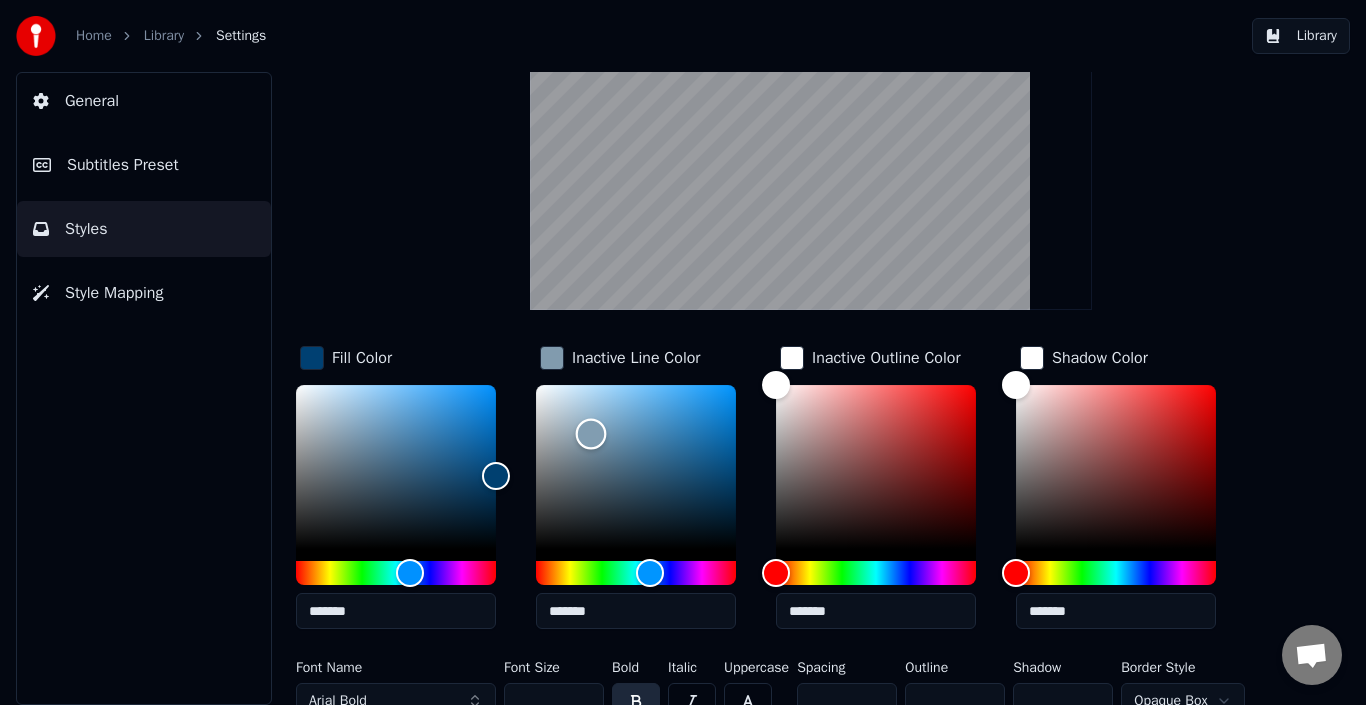 drag, startPoint x: 585, startPoint y: 436, endPoint x: 608, endPoint y: 447, distance: 25.495098 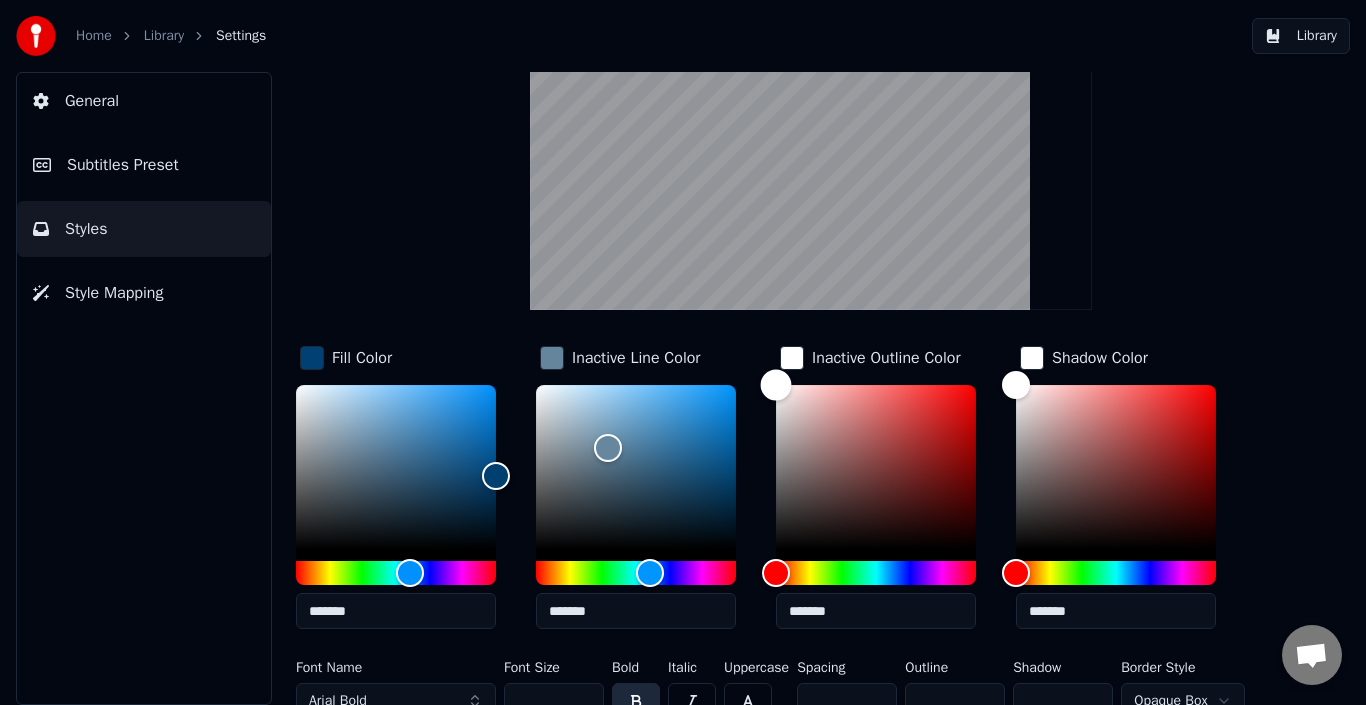drag, startPoint x: 924, startPoint y: 474, endPoint x: 1052, endPoint y: 475, distance: 128.0039 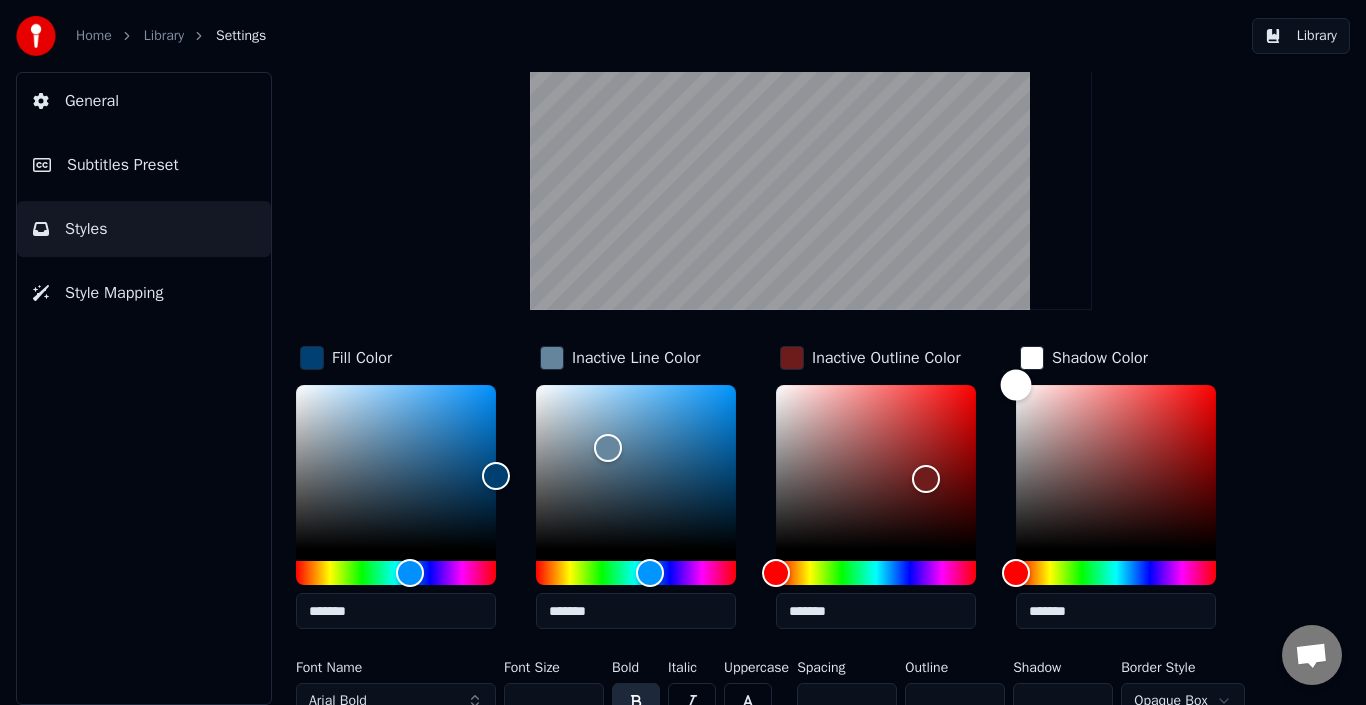 type on "*******" 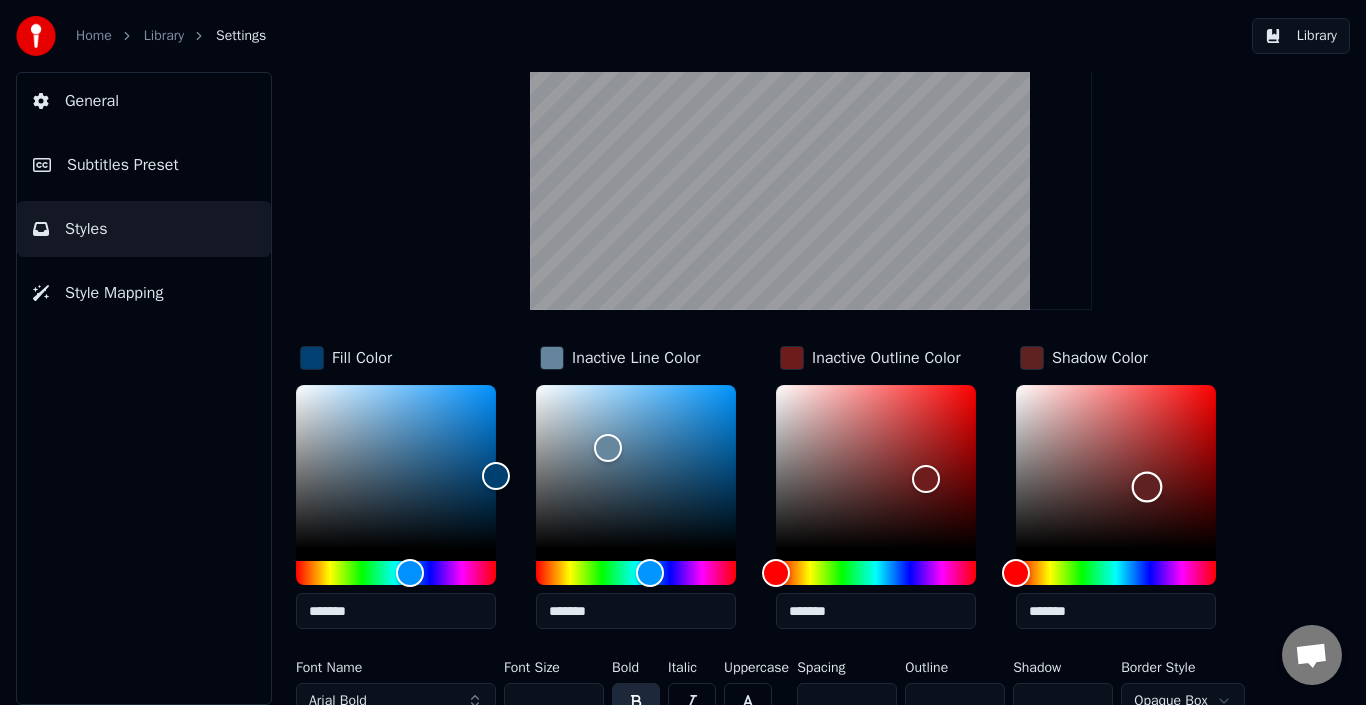 click at bounding box center (1116, 467) 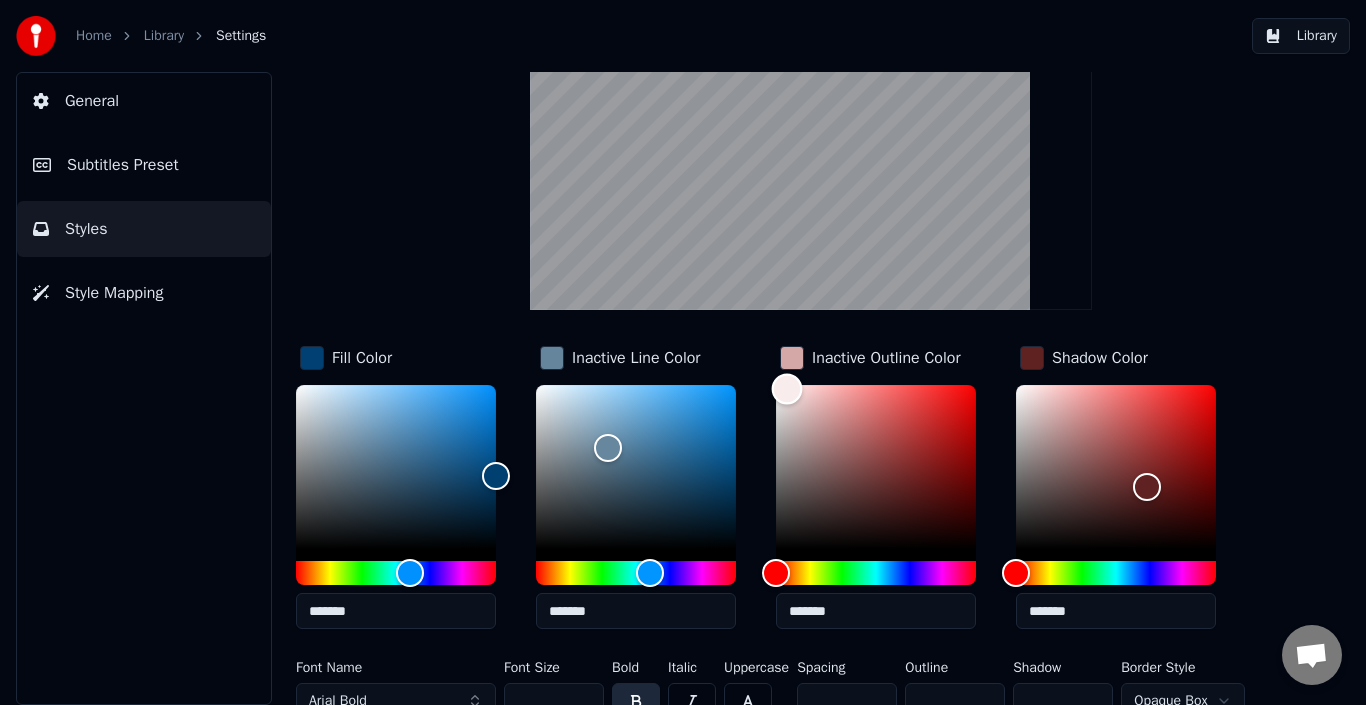 type on "*******" 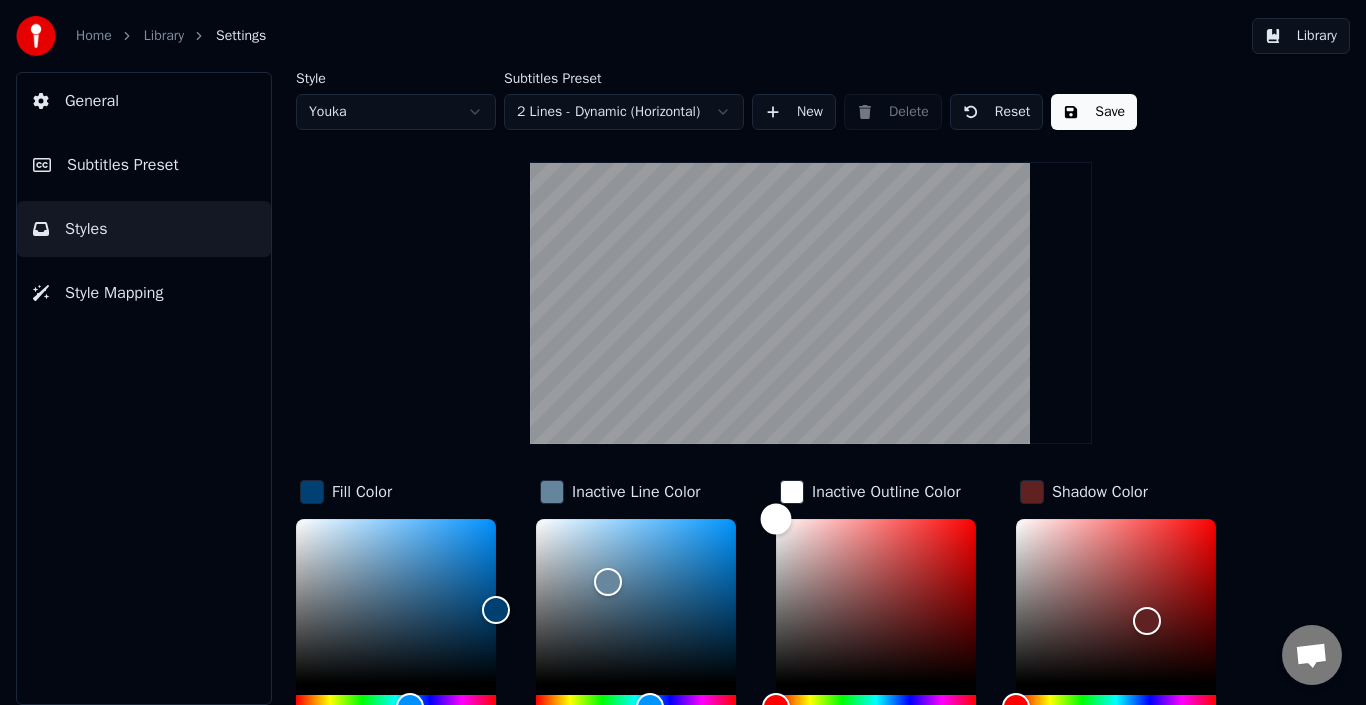 scroll, scrollTop: 155, scrollLeft: 0, axis: vertical 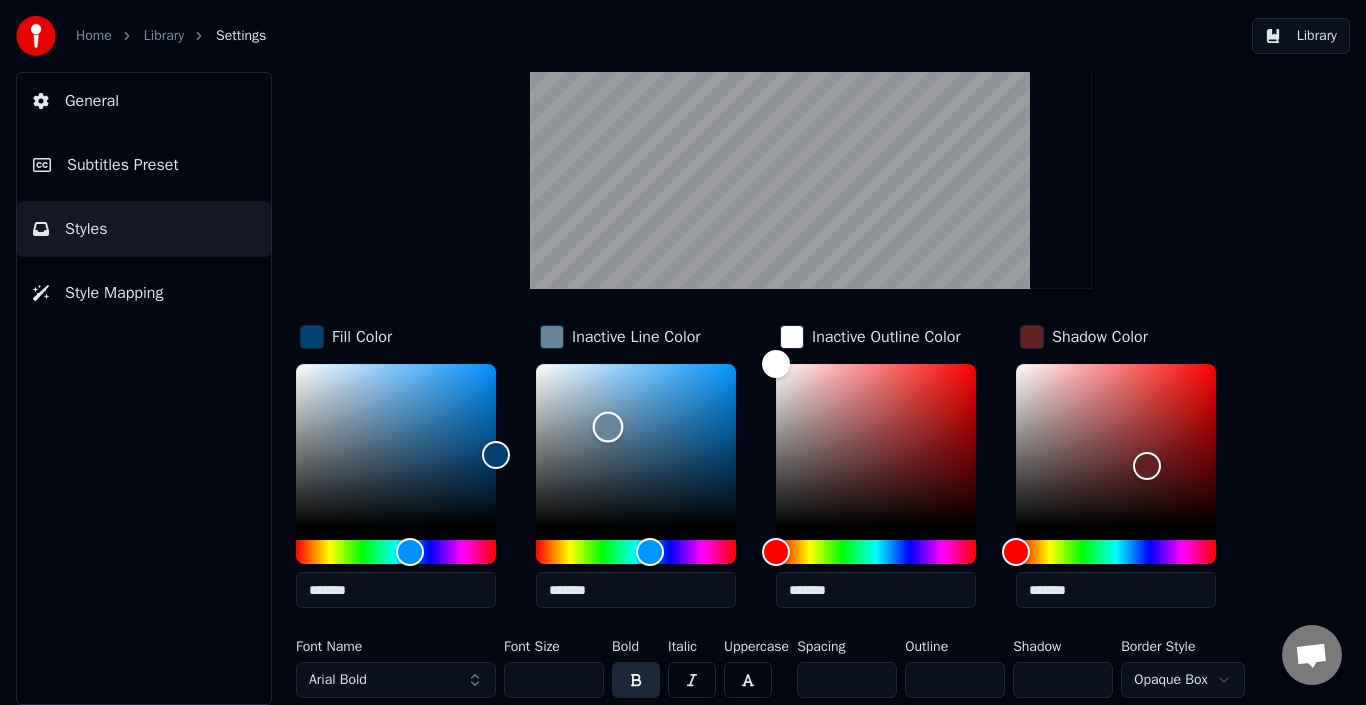 click at bounding box center (636, 446) 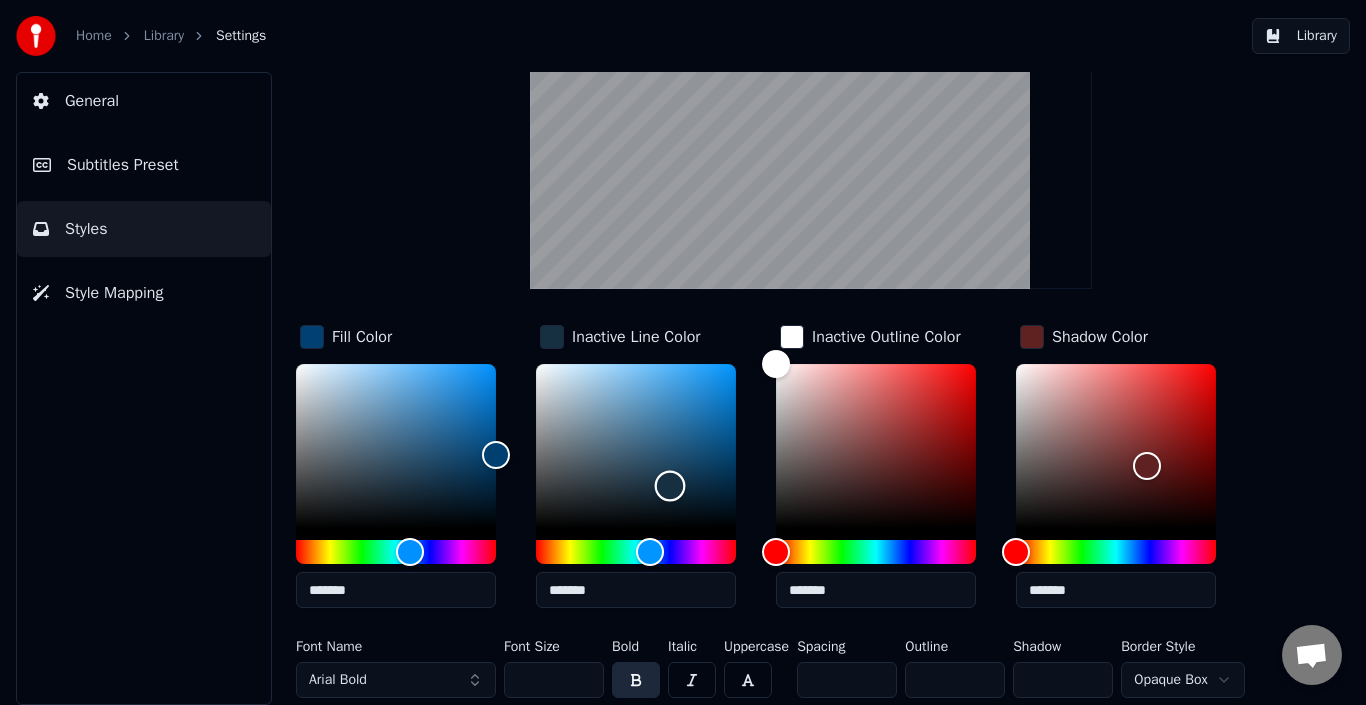 drag, startPoint x: 693, startPoint y: 514, endPoint x: 670, endPoint y: 485, distance: 37.01351 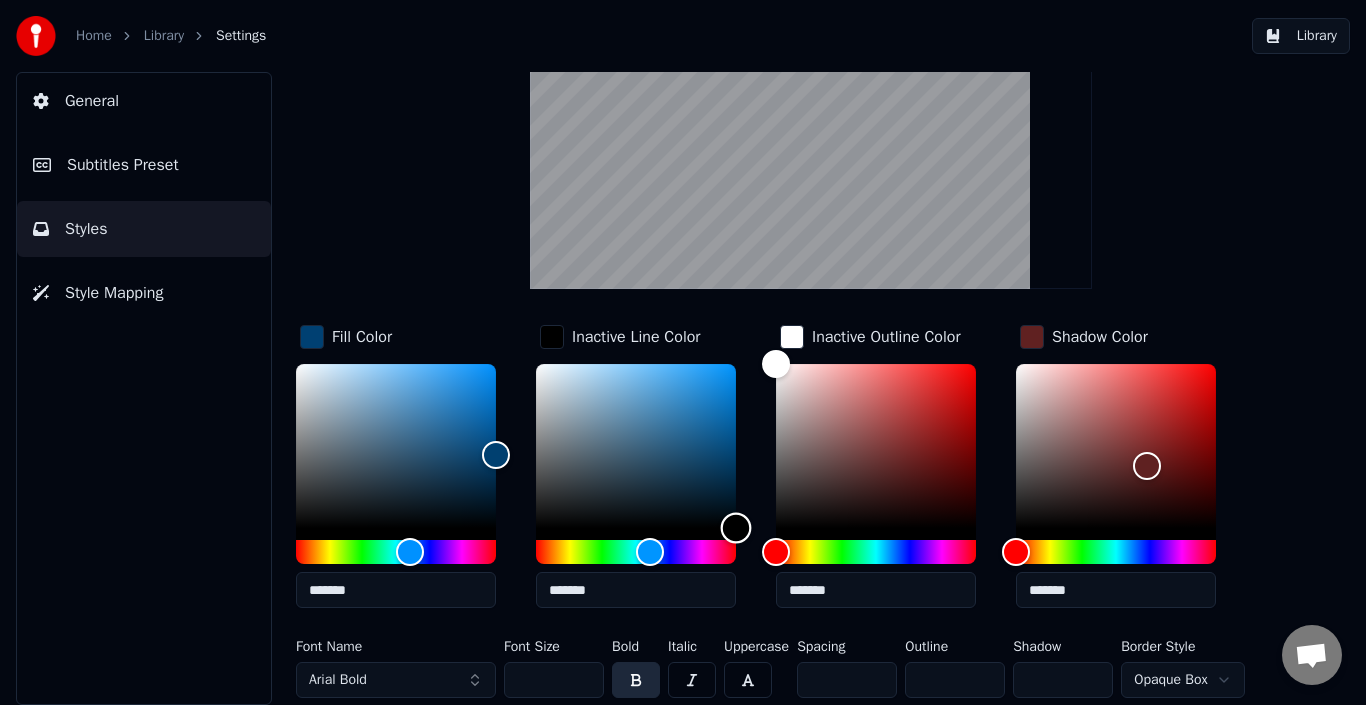 drag, startPoint x: 670, startPoint y: 485, endPoint x: 749, endPoint y: 568, distance: 114.58621 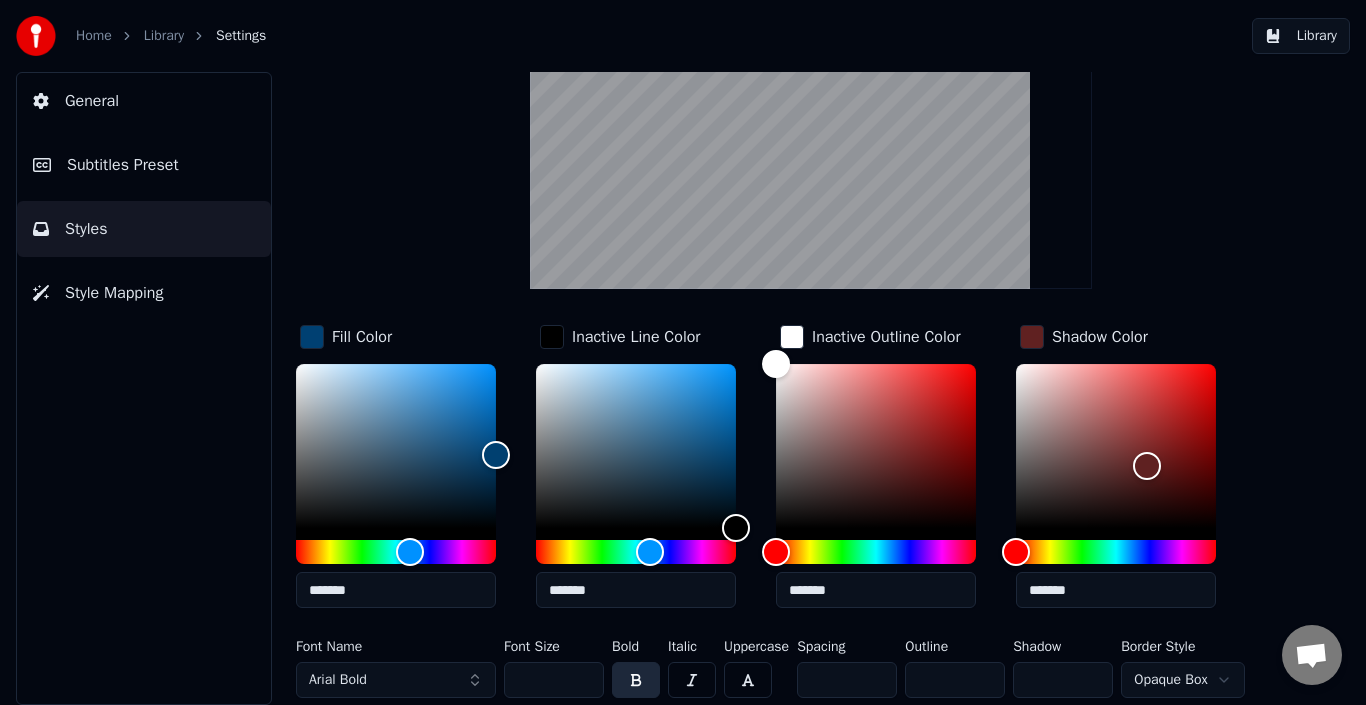click on "*******" at bounding box center [652, 490] 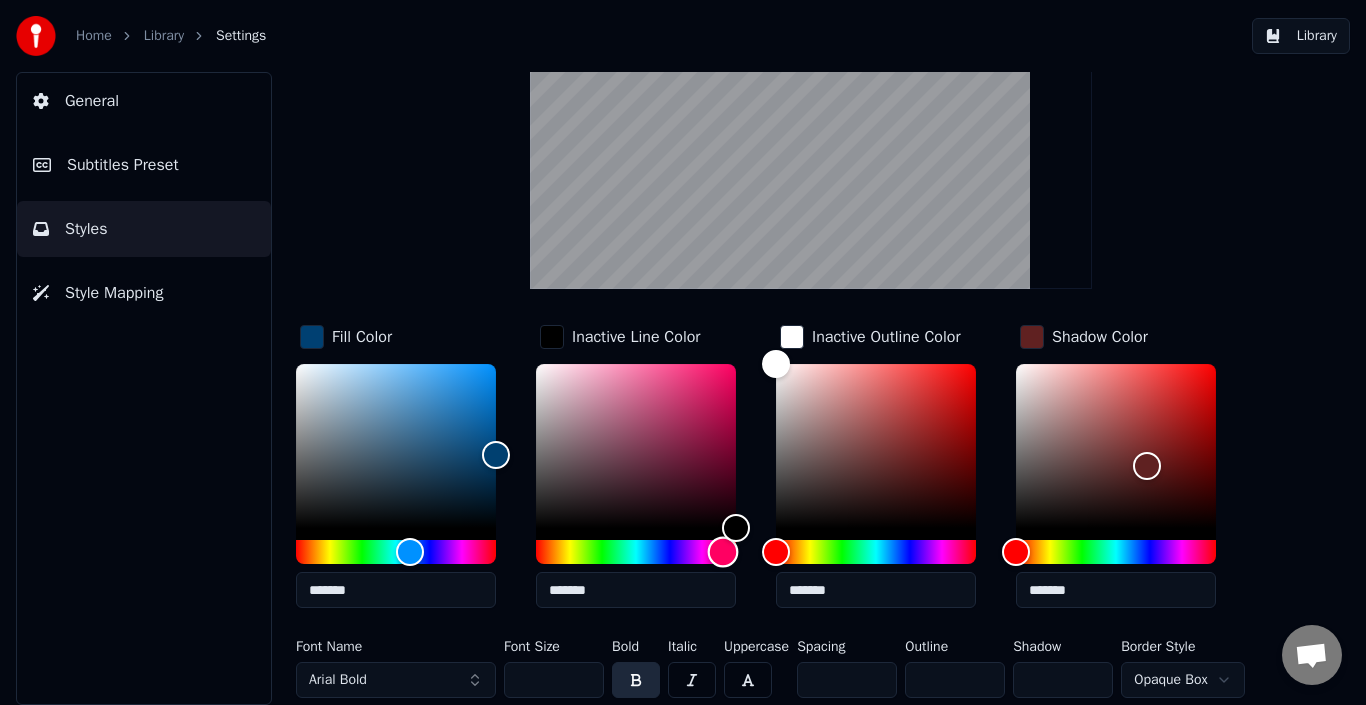 click at bounding box center (636, 552) 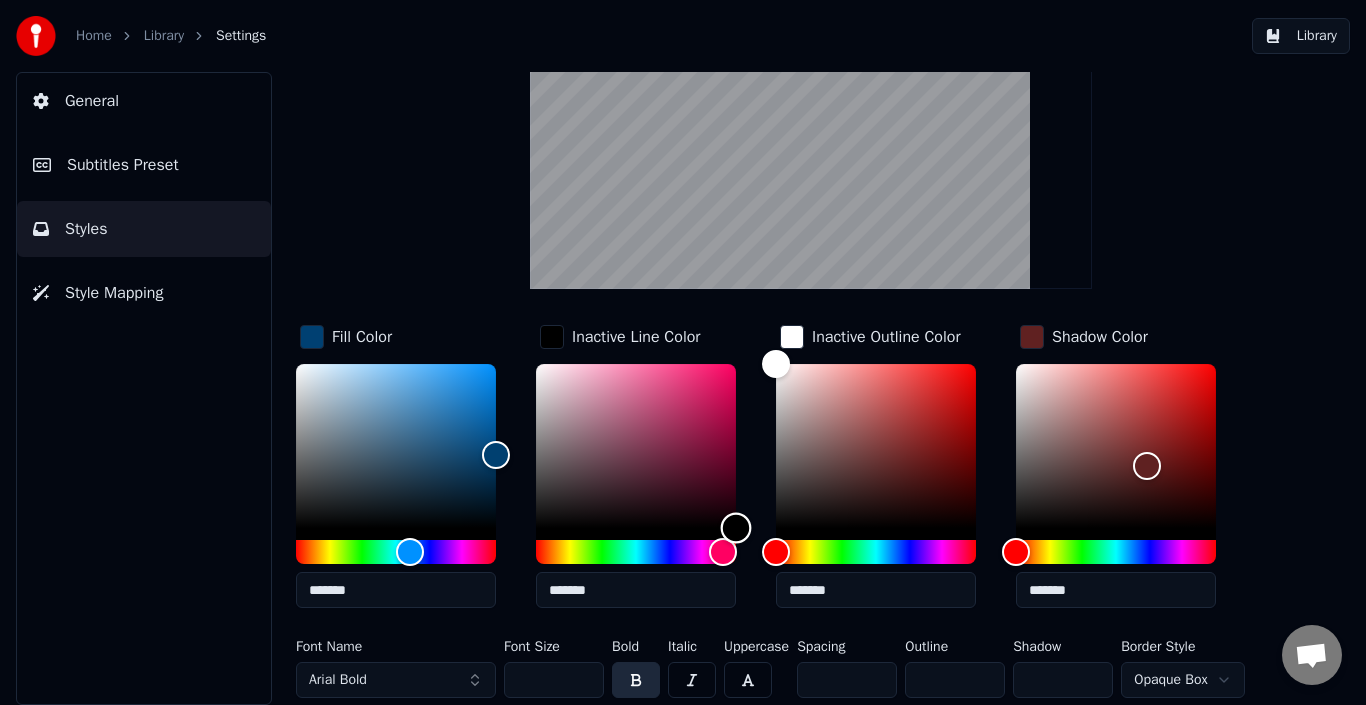 click at bounding box center [736, 528] 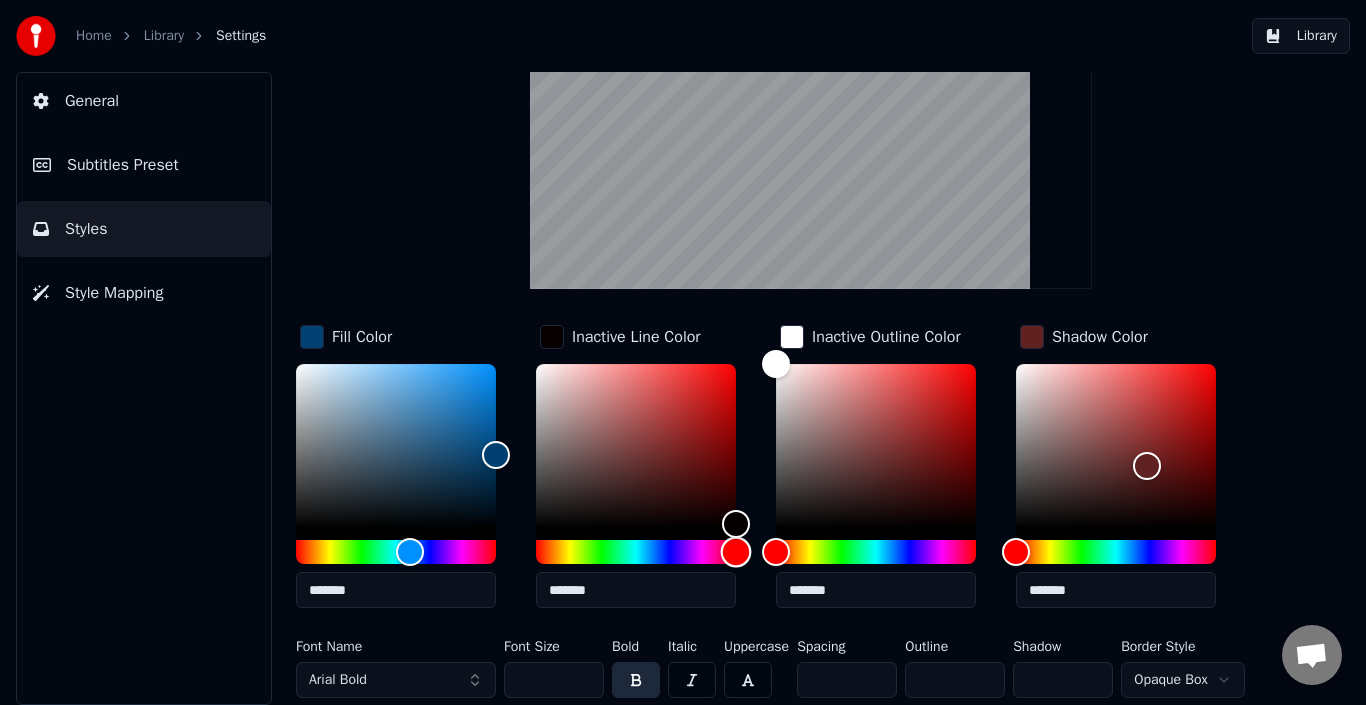 drag, startPoint x: 723, startPoint y: 550, endPoint x: 736, endPoint y: 542, distance: 15.264338 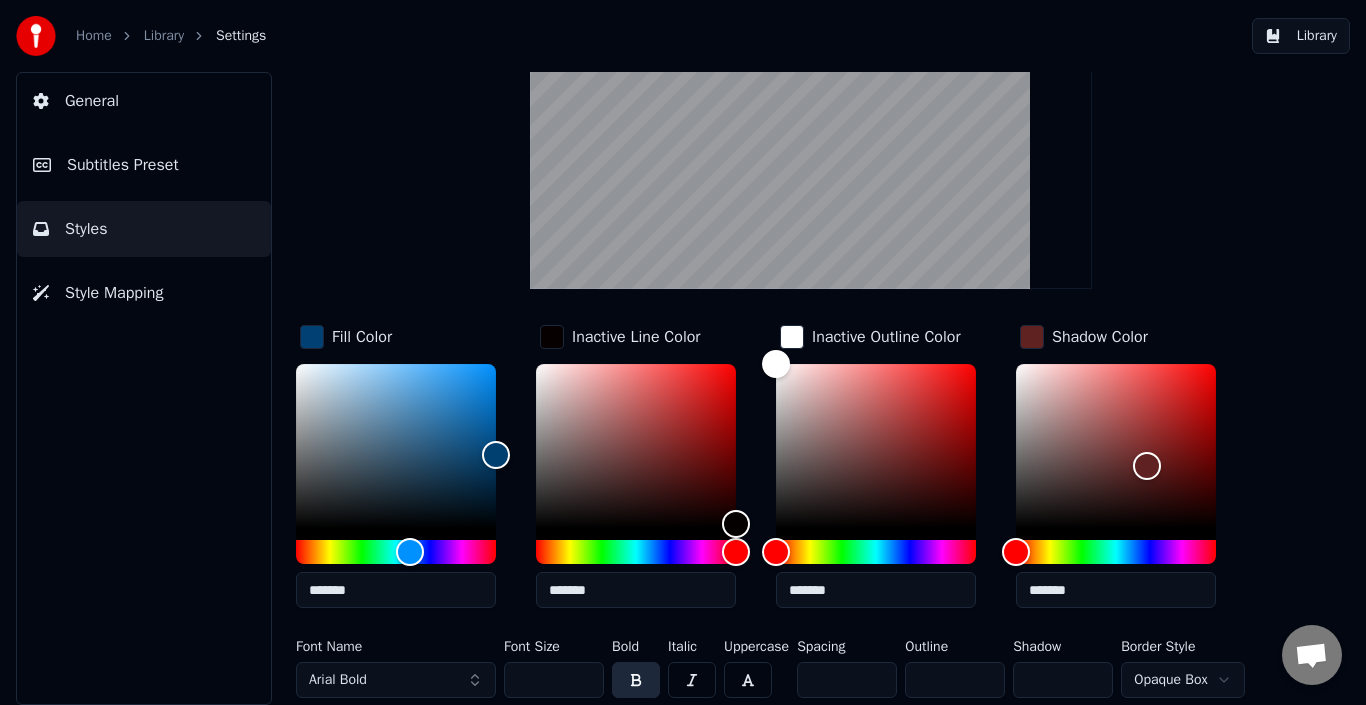 drag, startPoint x: 736, startPoint y: 508, endPoint x: 730, endPoint y: 334, distance: 174.10342 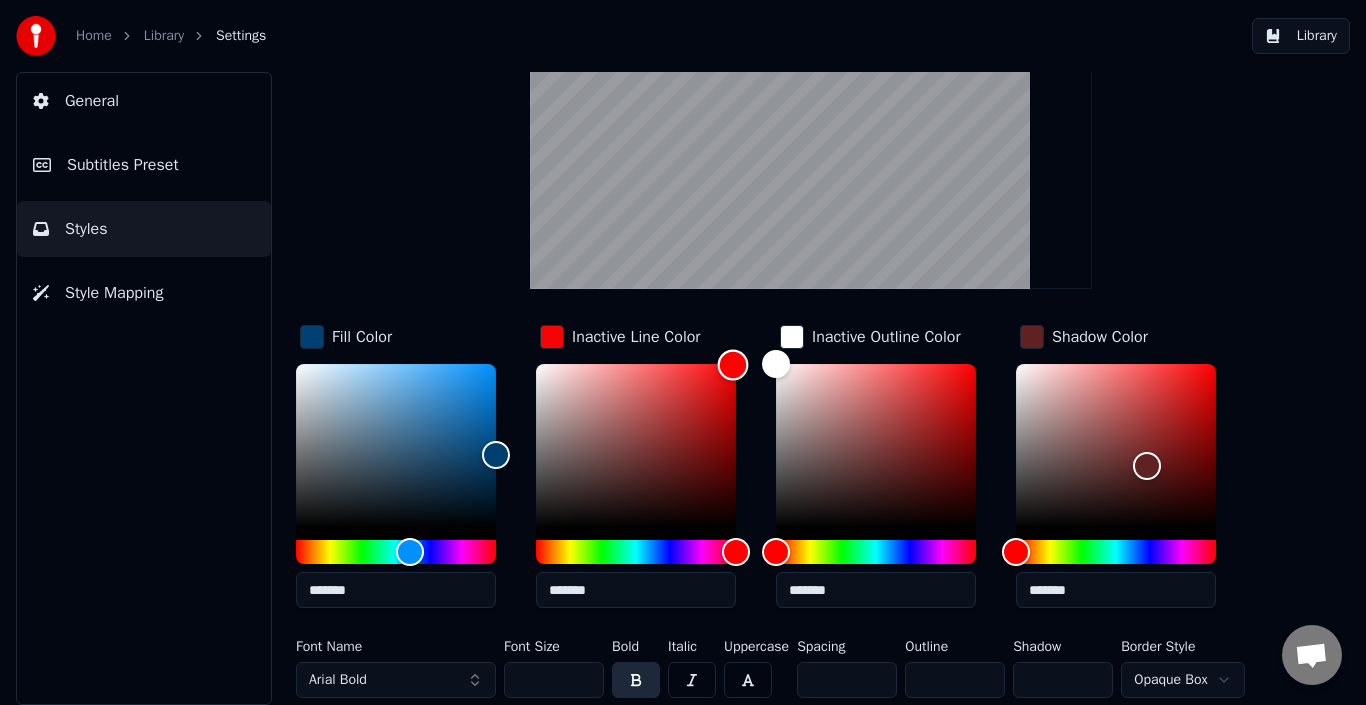 drag, startPoint x: 733, startPoint y: 381, endPoint x: 732, endPoint y: 337, distance: 44.011364 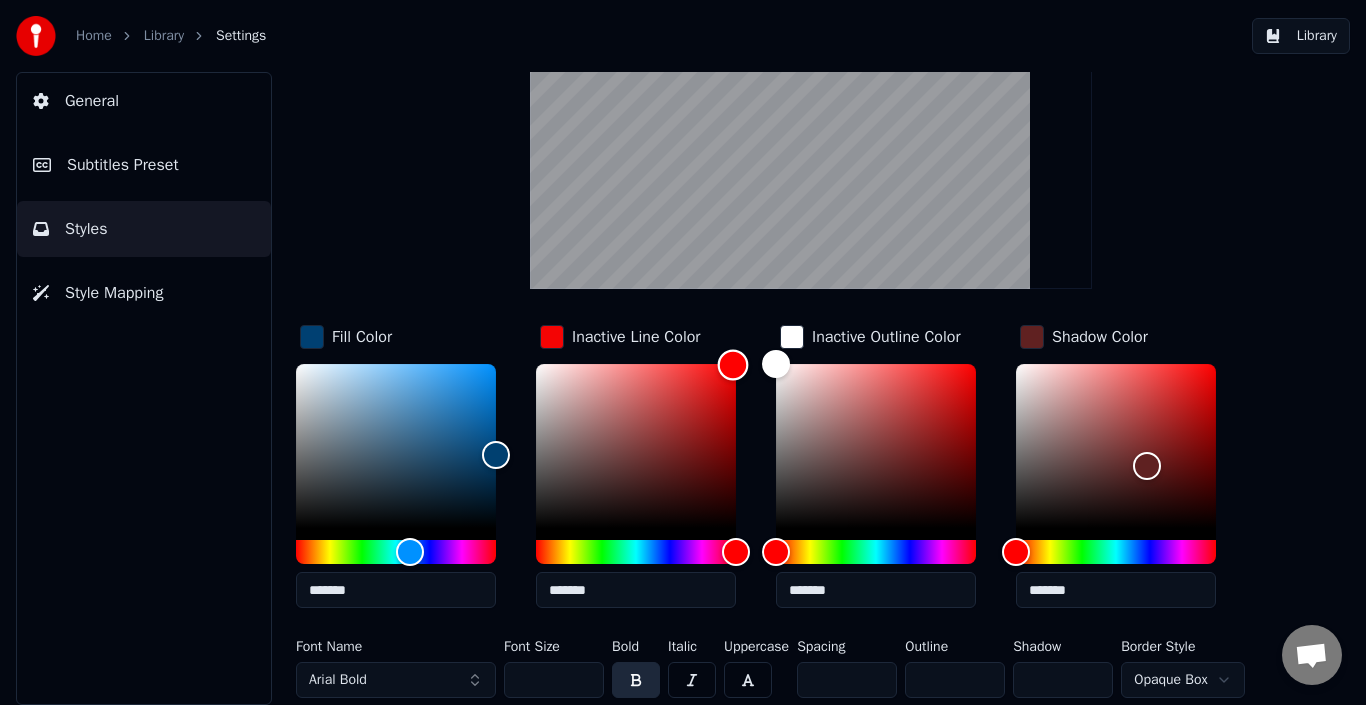 click on "Inactive Line Color *******" at bounding box center (652, 472) 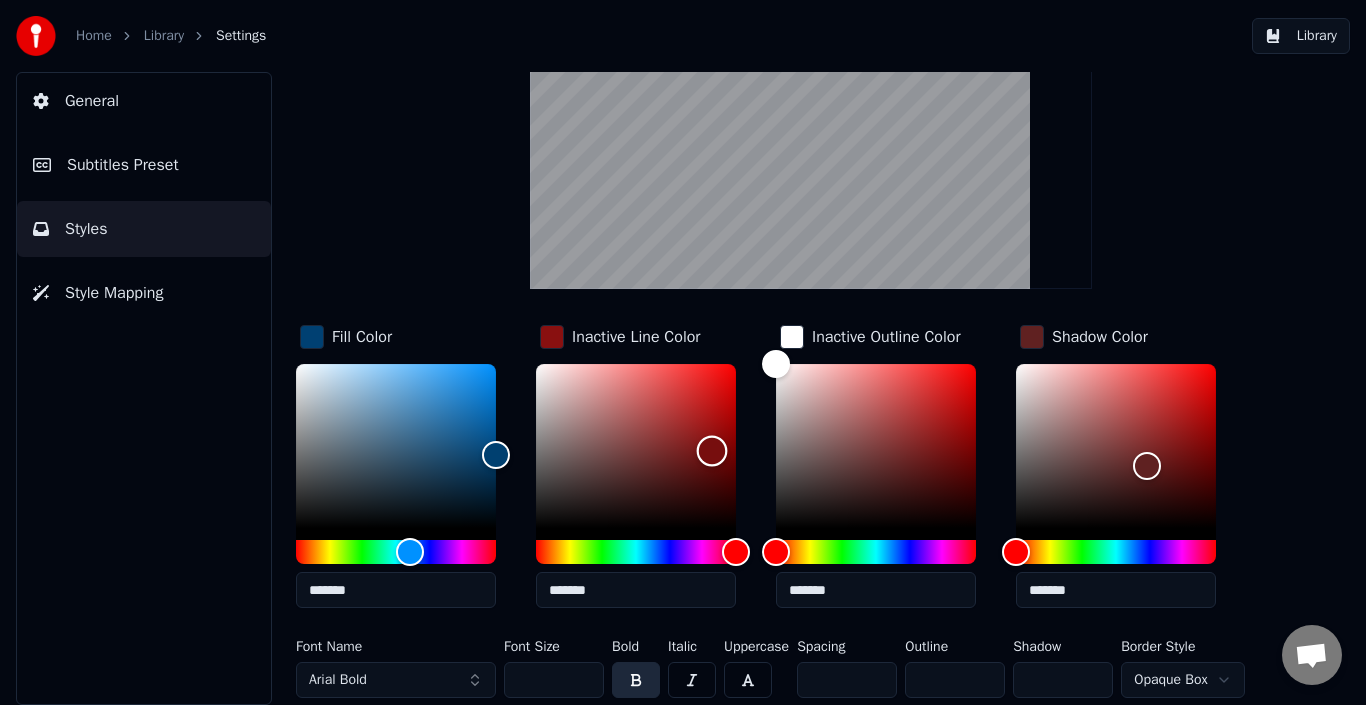 drag, startPoint x: 712, startPoint y: 422, endPoint x: 709, endPoint y: 463, distance: 41.109608 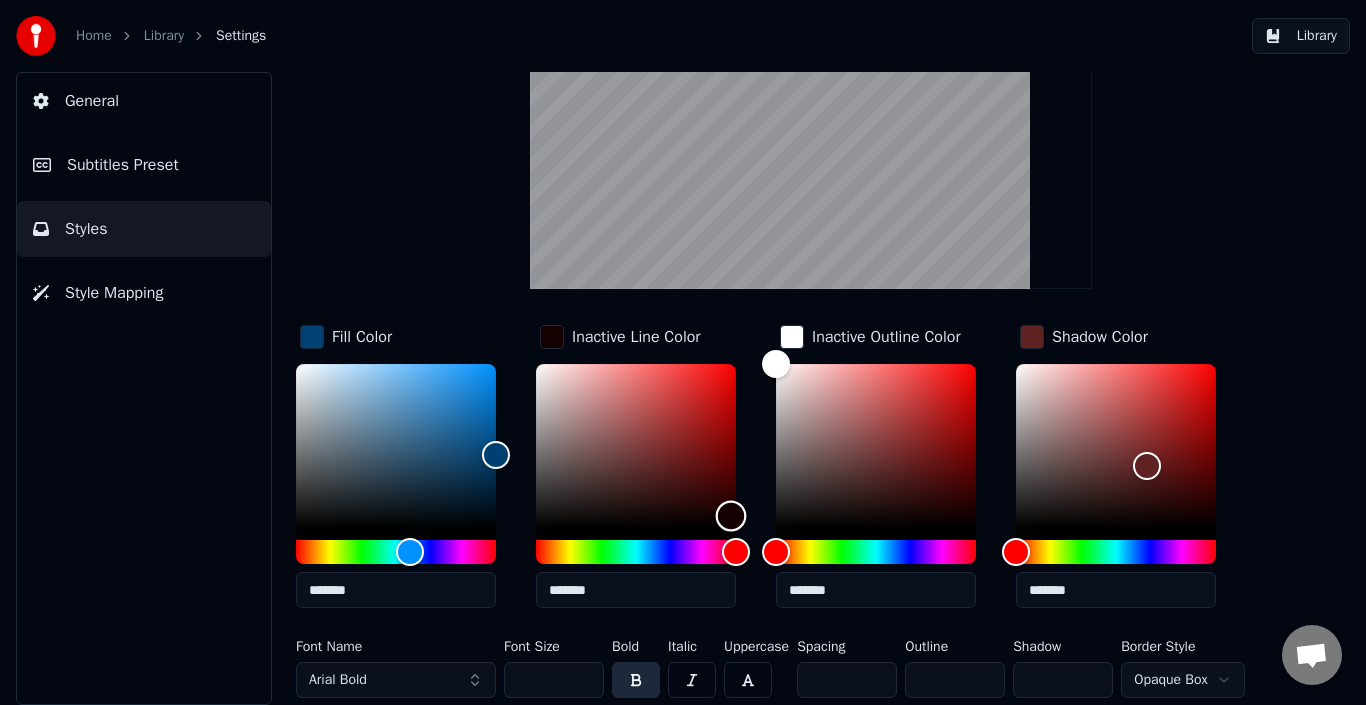 drag, startPoint x: 709, startPoint y: 463, endPoint x: 732, endPoint y: 515, distance: 56.859474 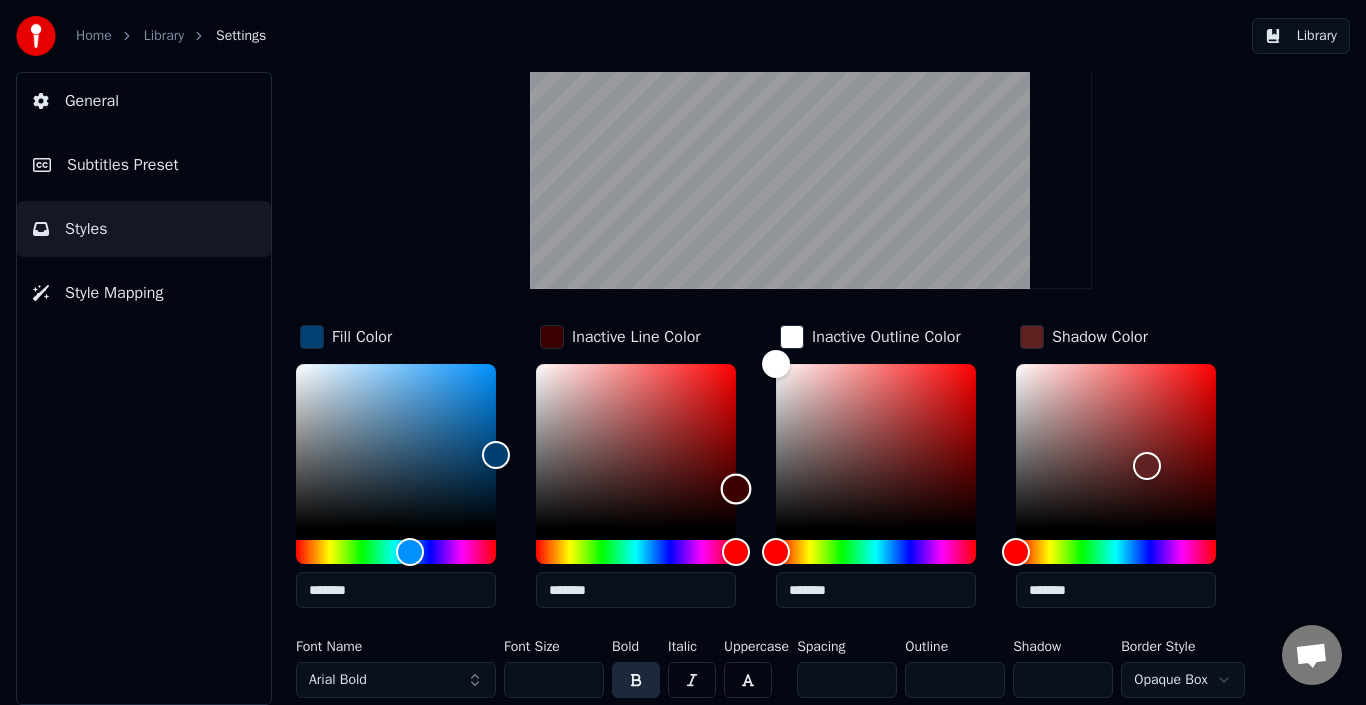 drag, startPoint x: 732, startPoint y: 515, endPoint x: 754, endPoint y: 488, distance: 34.828148 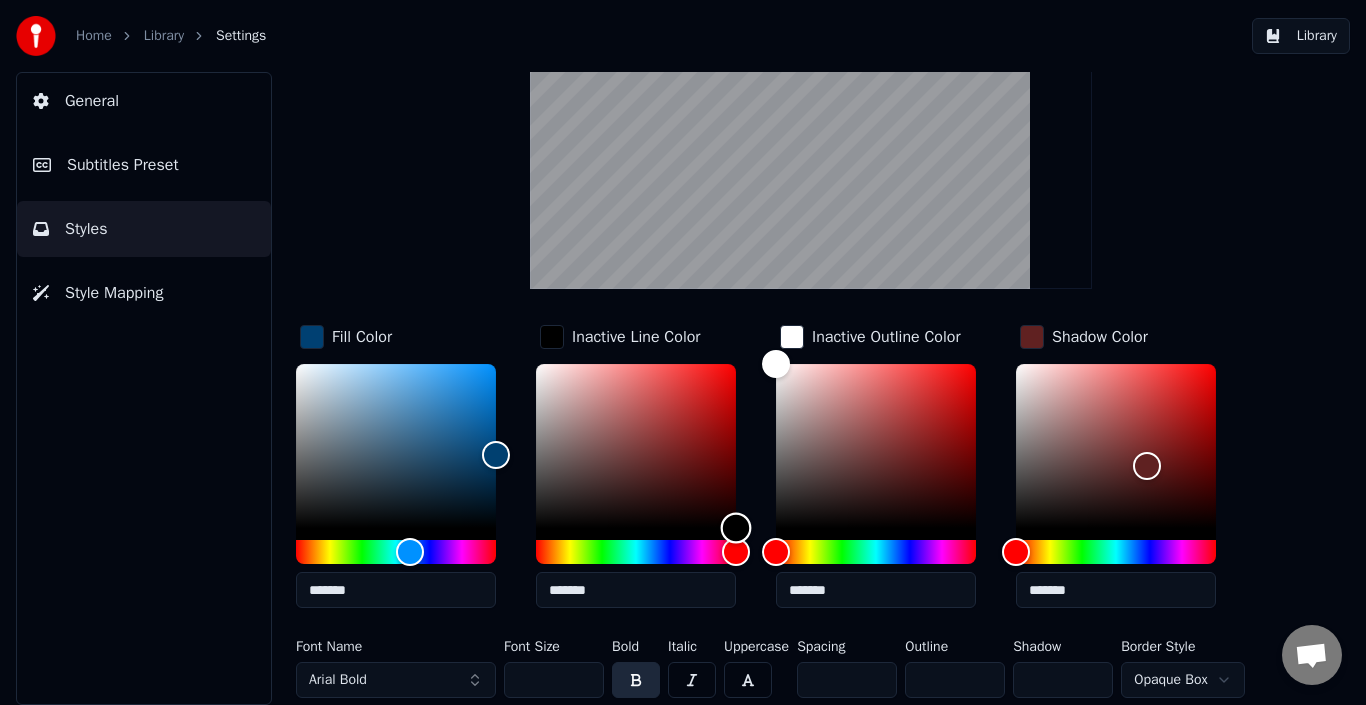 drag, startPoint x: 742, startPoint y: 486, endPoint x: 740, endPoint y: 577, distance: 91.02197 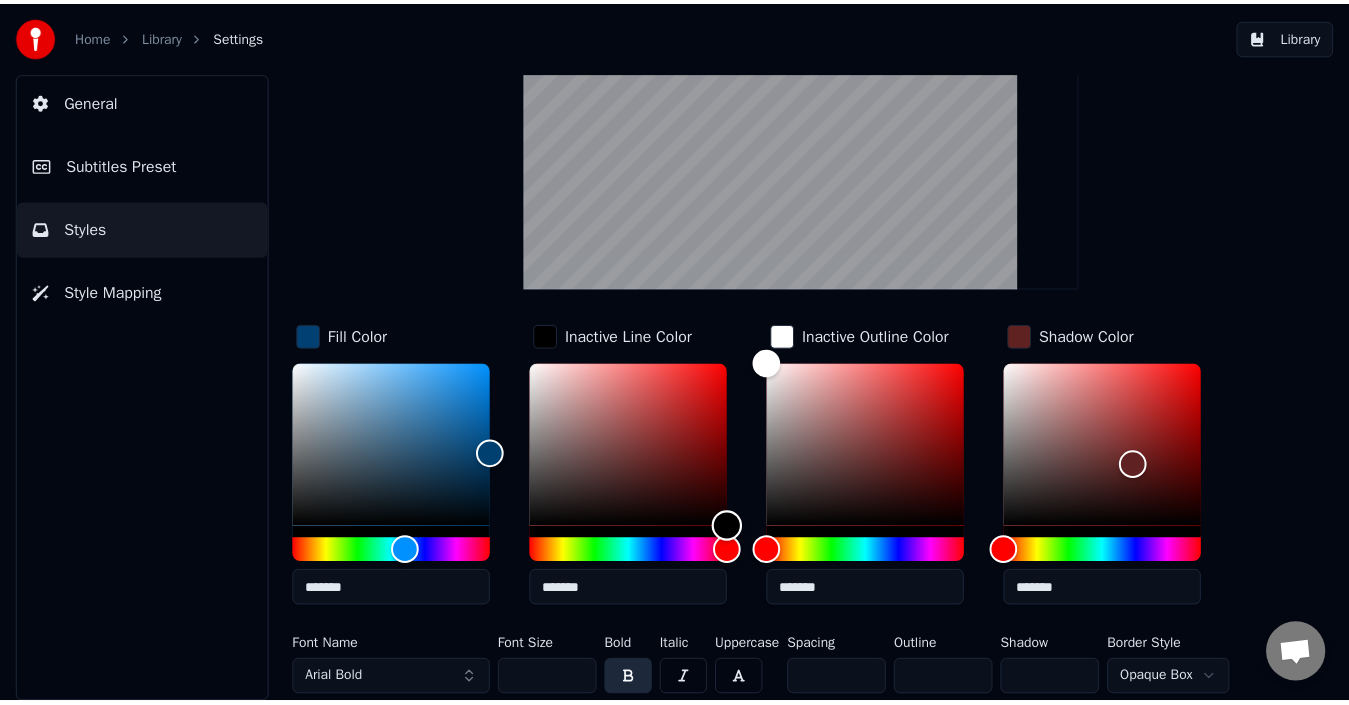 scroll, scrollTop: 0, scrollLeft: 0, axis: both 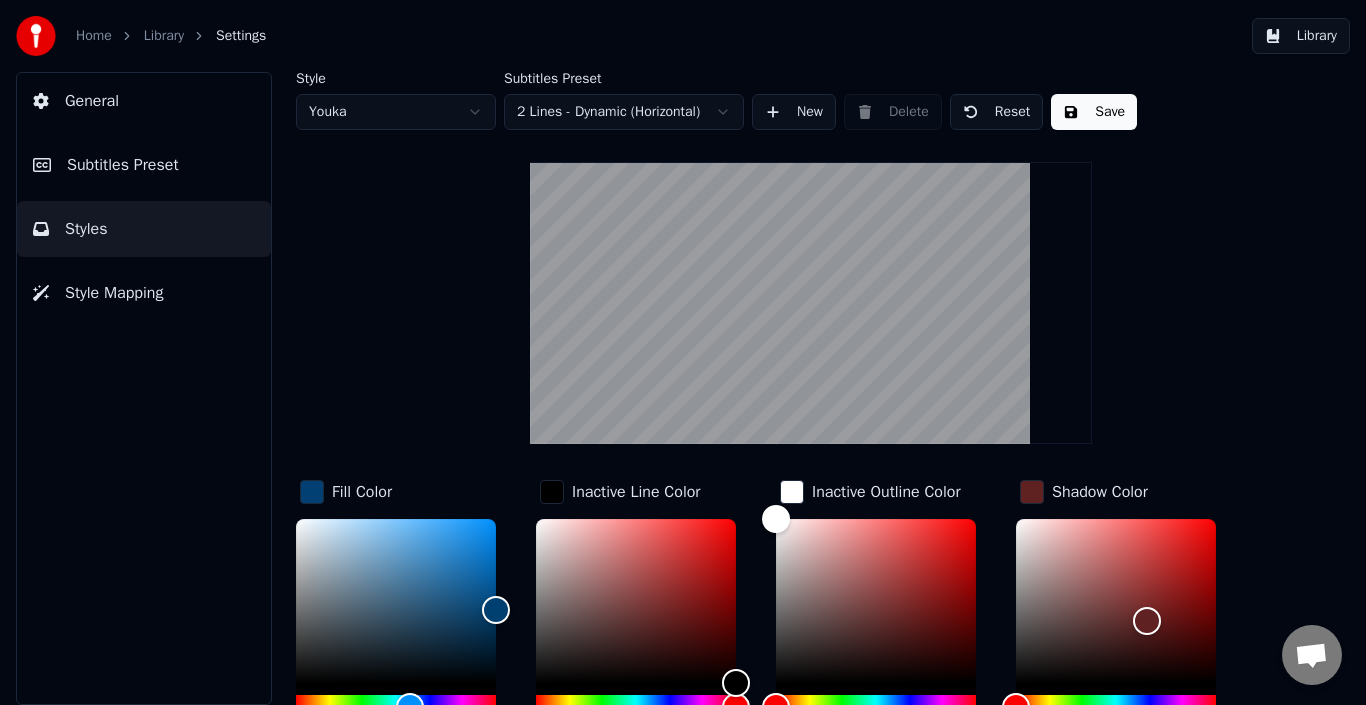 click on "Save" at bounding box center [1094, 112] 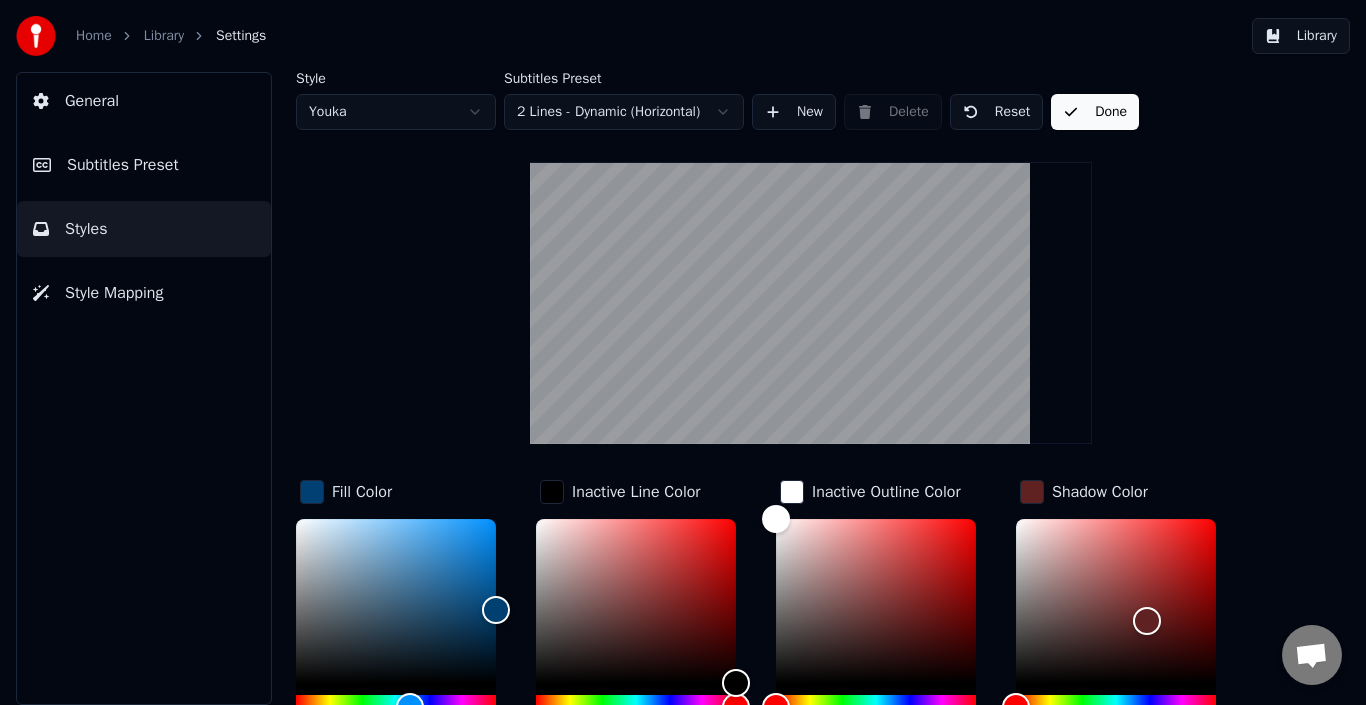 click on "New" at bounding box center [794, 112] 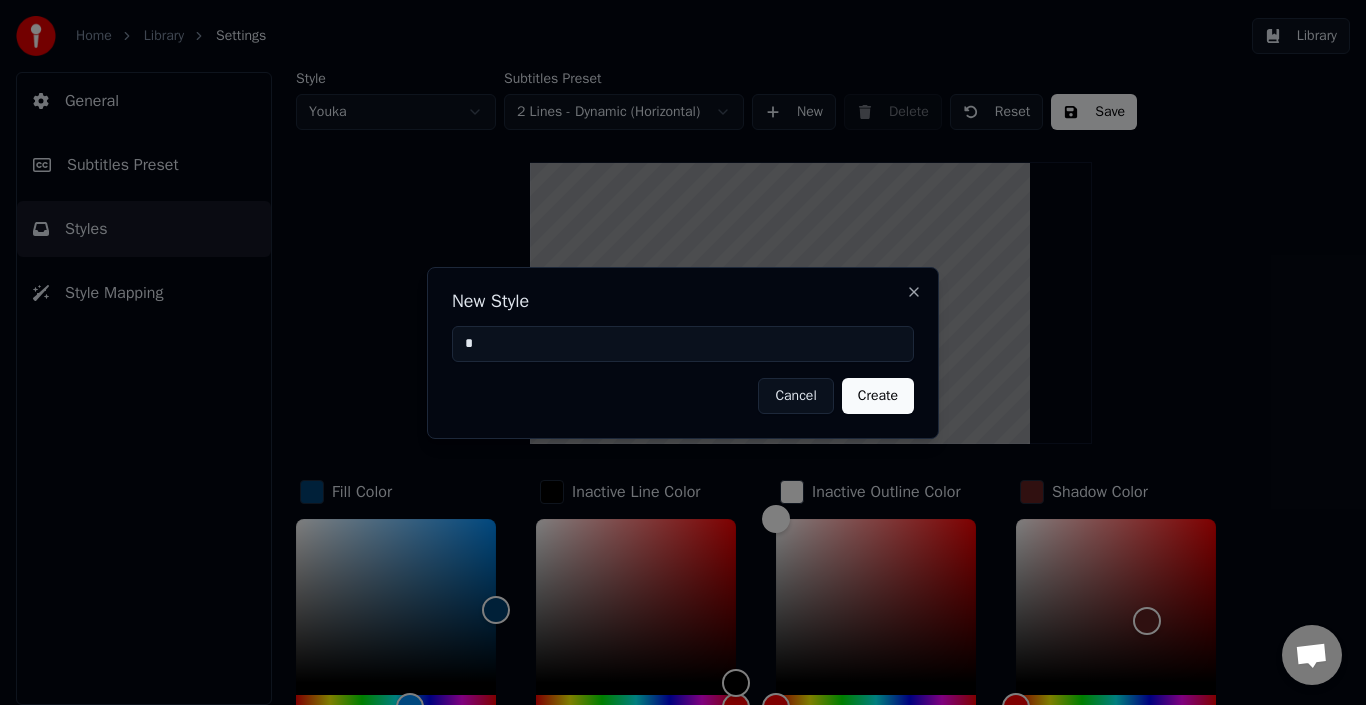 type on "*" 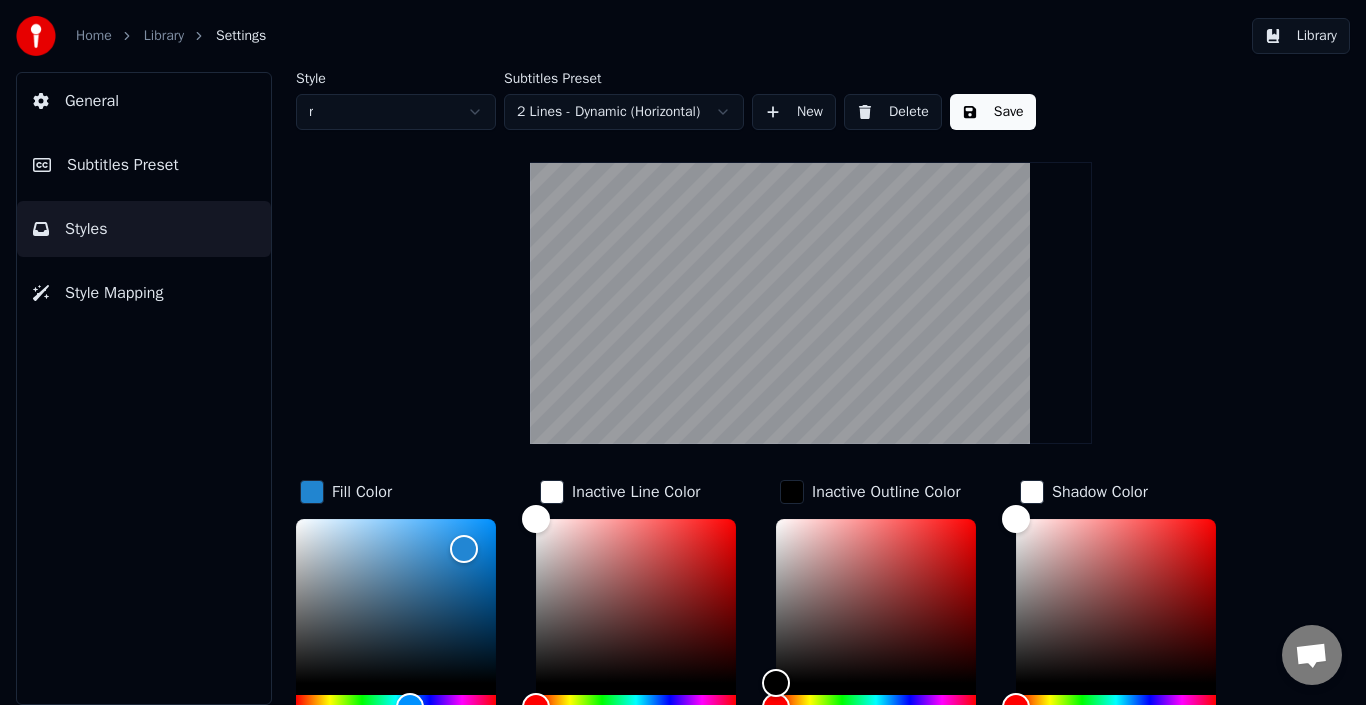 click on "Style r Subtitles Preset 2 Lines - Dynamic (Horizontal) New Delete Save" at bounding box center (811, 101) 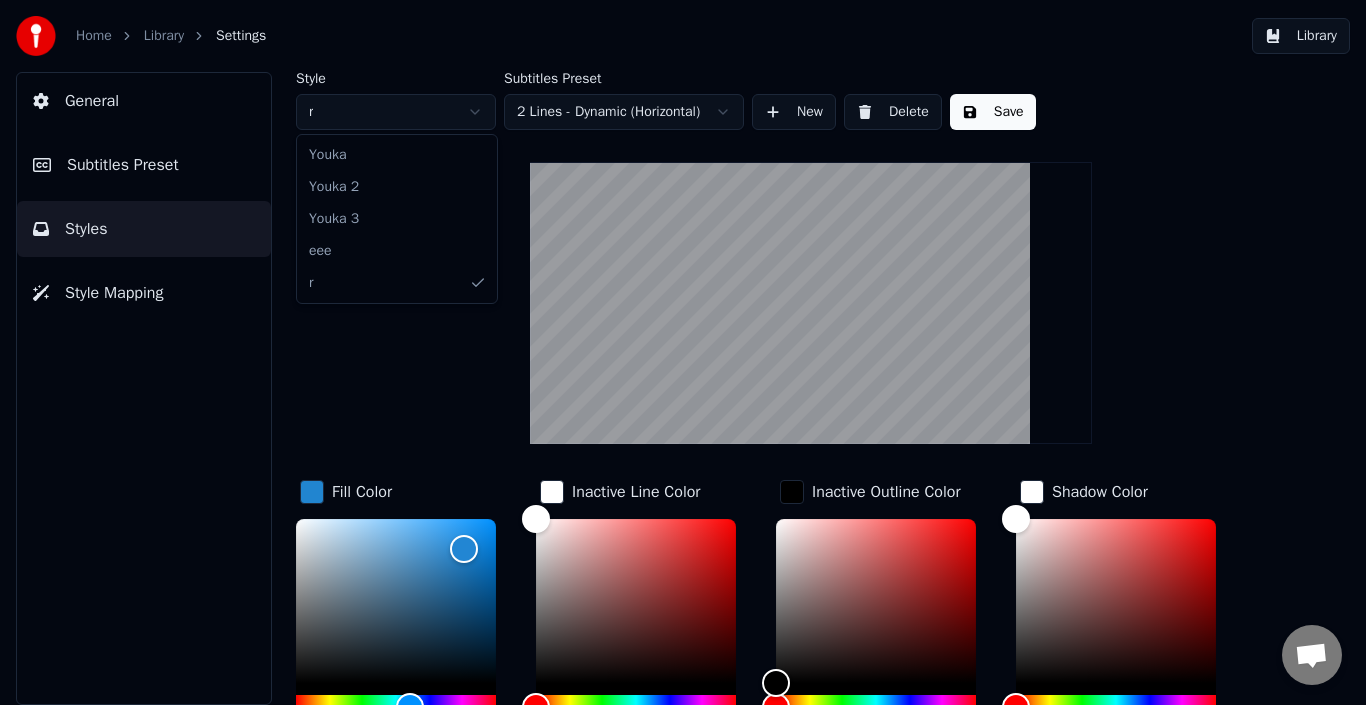 type on "*******" 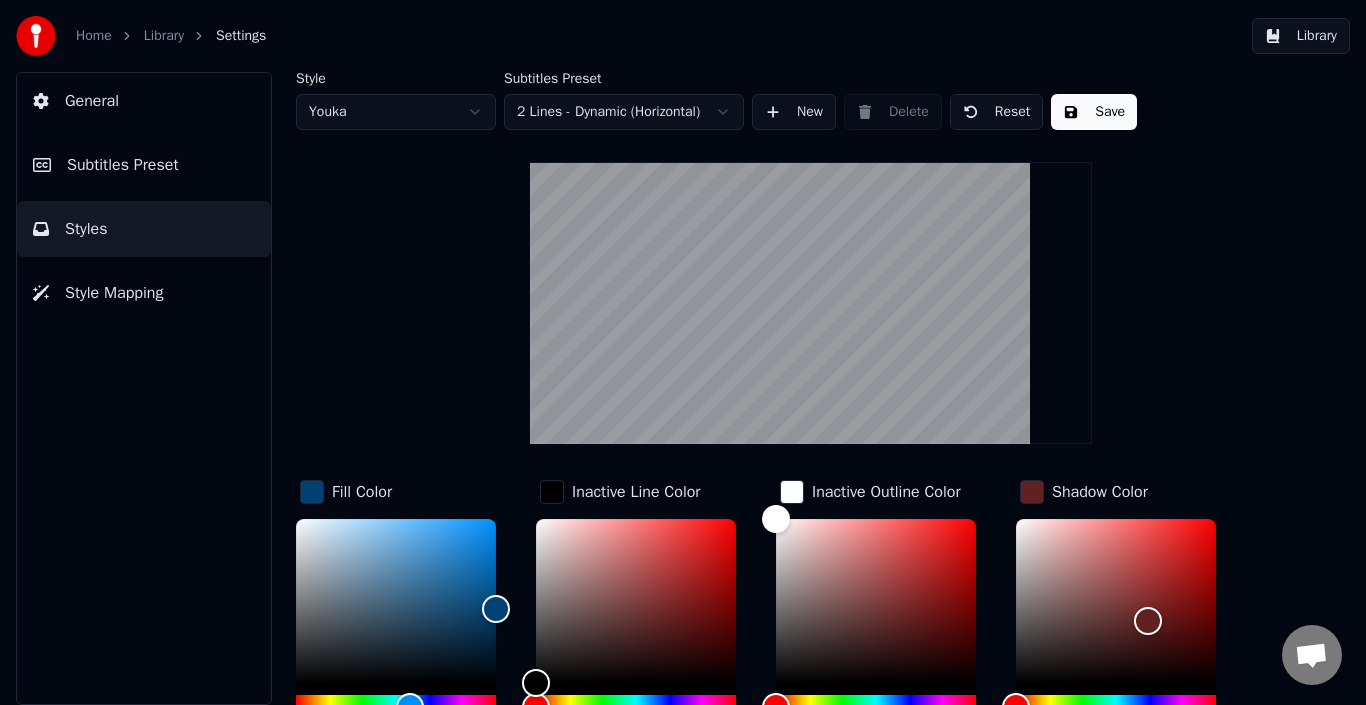 type 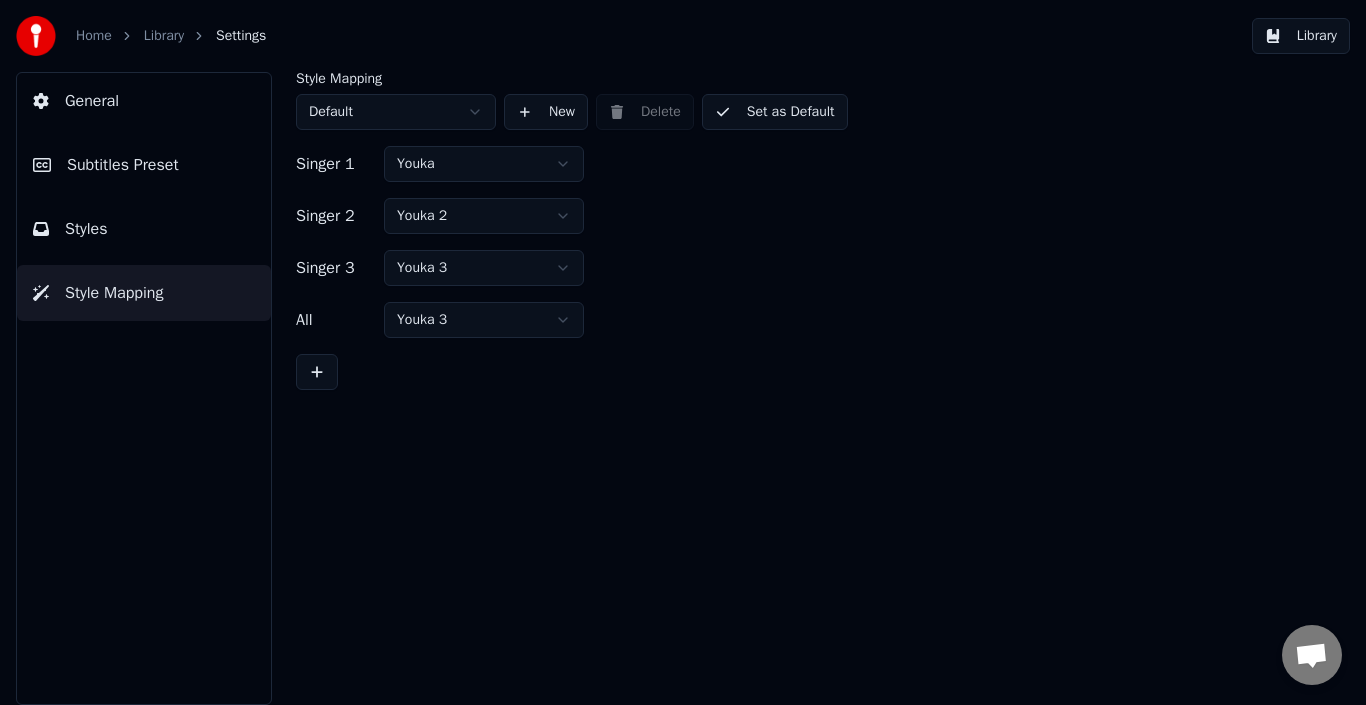 click on "Home Library Settings Library General Subtitles Preset Styles Style Mapping Style Mapping Default New Delete Set as Default Singer   1 Youka Singer   2 Youka 2 Singer   3 Youka 3 All Youka 3" at bounding box center (683, 352) 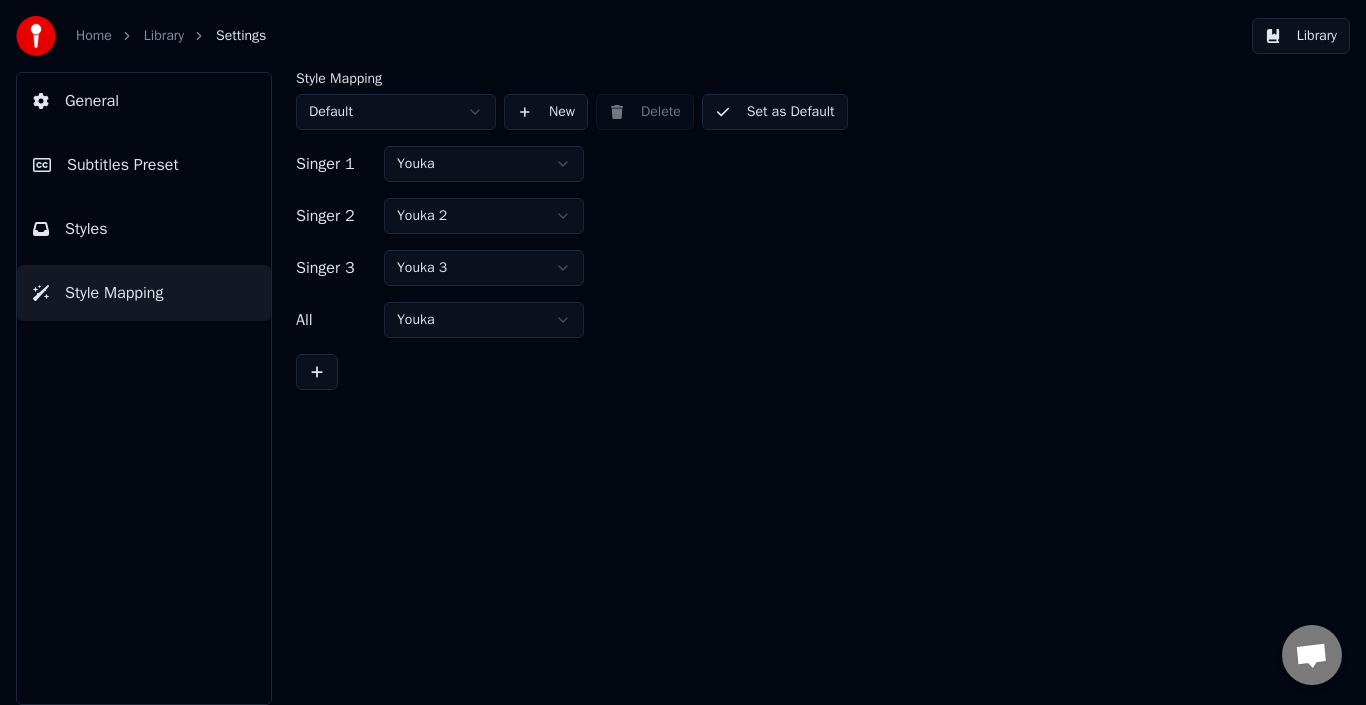 click on "Home Library Settings Library General Subtitles Preset Styles Style Mapping Style Mapping Default New Delete Set as Default Singer   1 Youka Singer   2 Youka 2 Singer   3 Youka 3 All Youka" at bounding box center [683, 352] 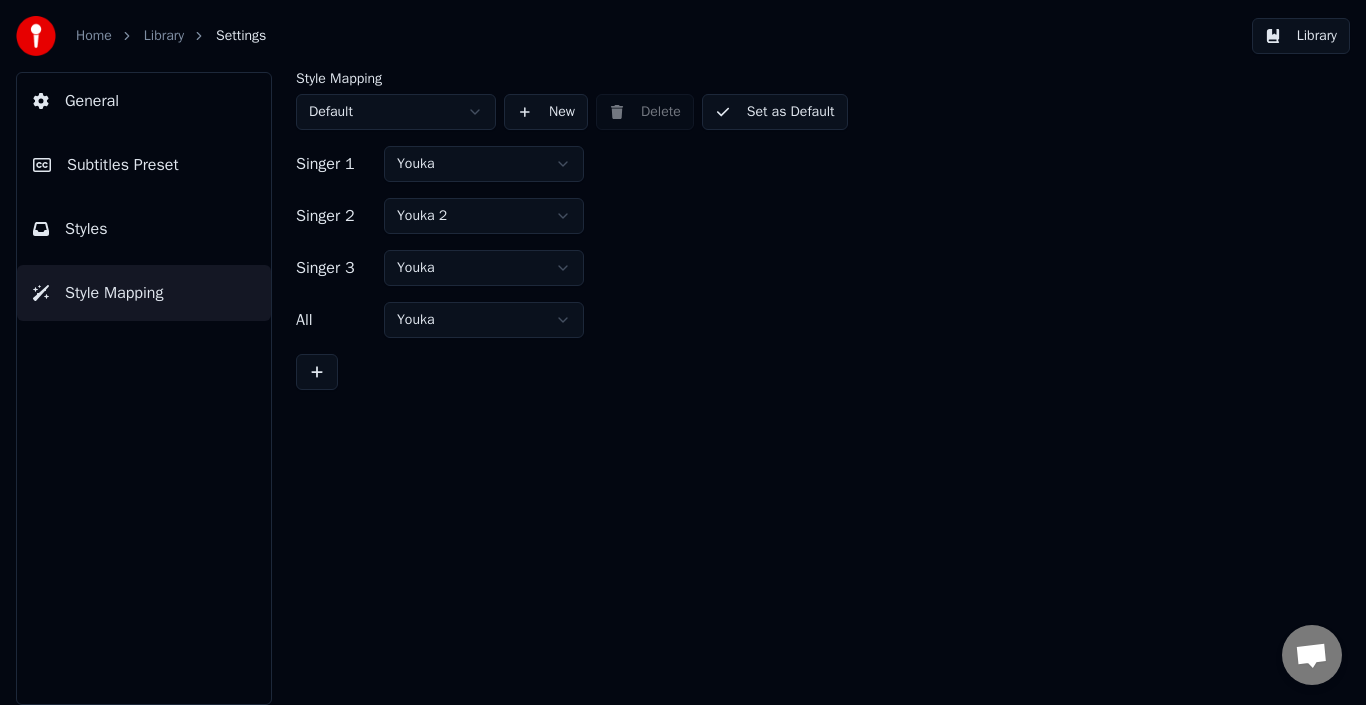 click on "Home Library Settings Library General Subtitles Preset Styles Style Mapping Style Mapping Default New Delete Set as Default Singer   1 Youka Singer   2 Youka 2 Singer   3 Youka All Youka" at bounding box center [683, 352] 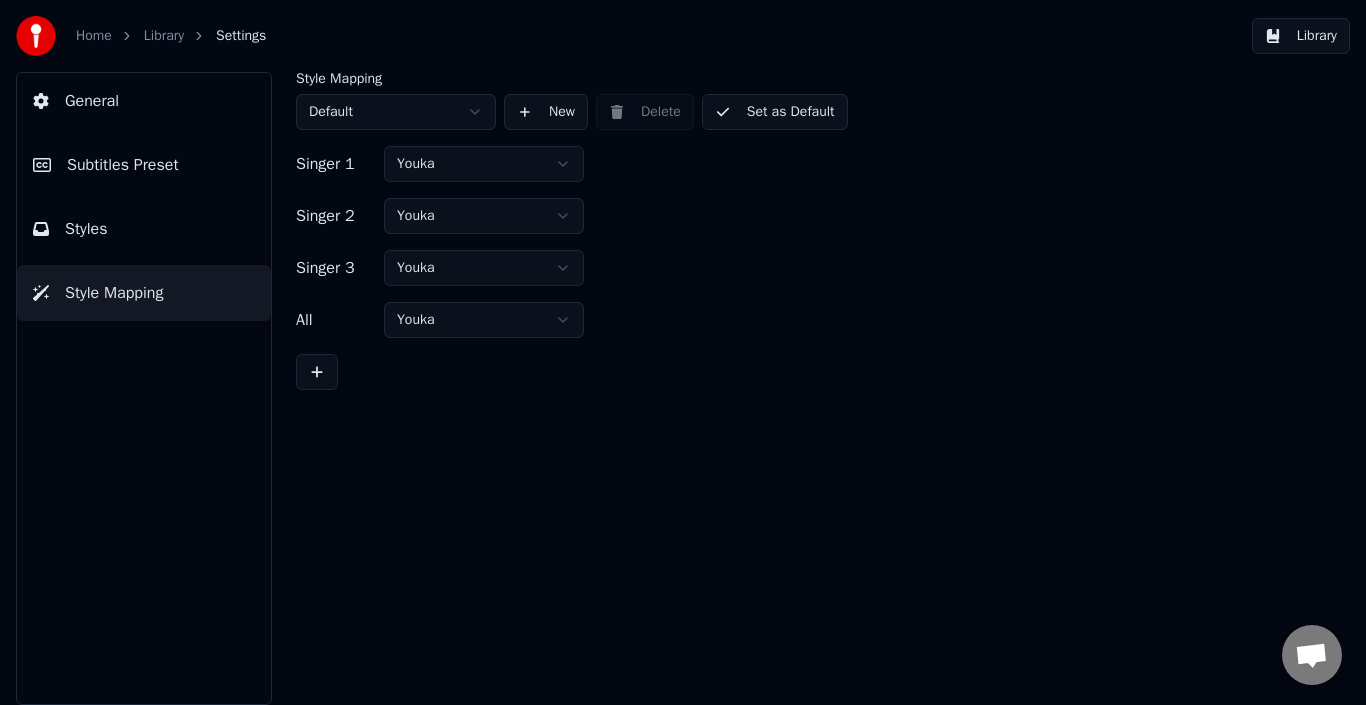 click on "Home Library Settings Library General Subtitles Preset Styles Style Mapping Style Mapping Default New Delete Set as Default Singer   1 Youka Singer   2 Youka Singer   3 Youka All Youka" at bounding box center (683, 352) 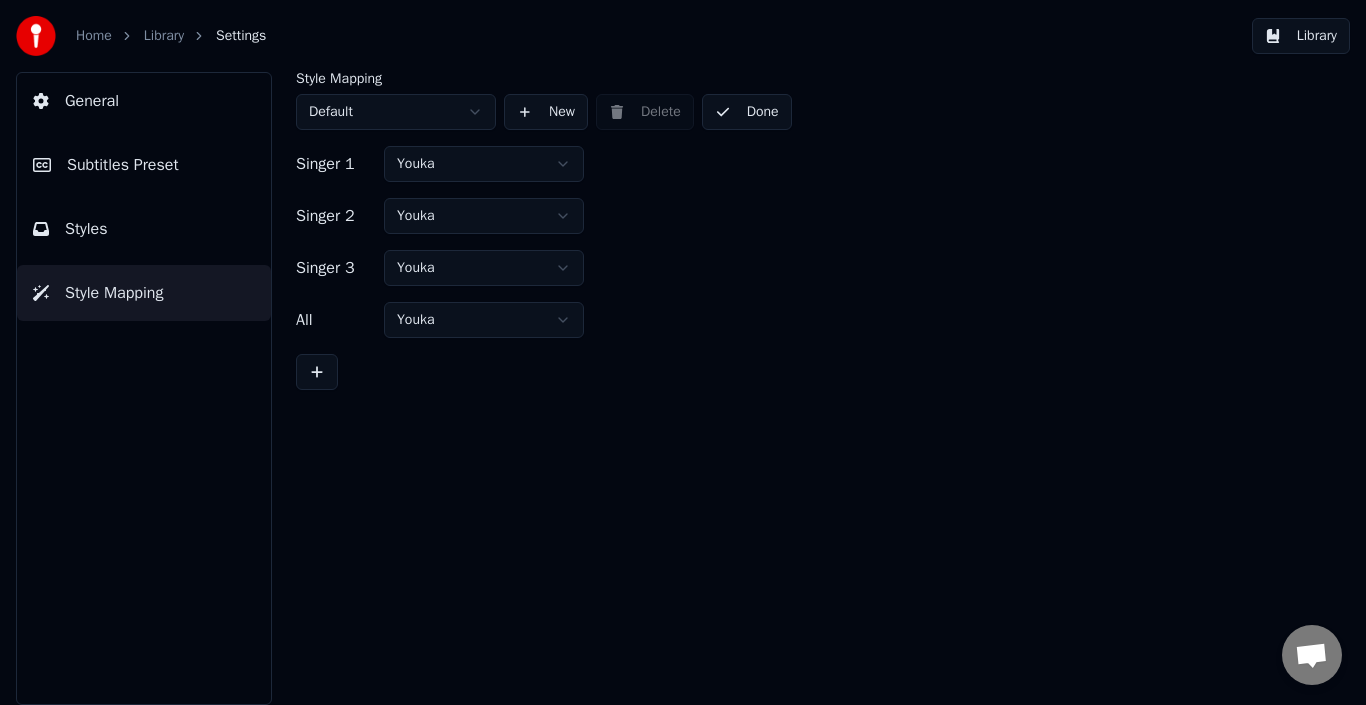 click on "Library" at bounding box center (1301, 36) 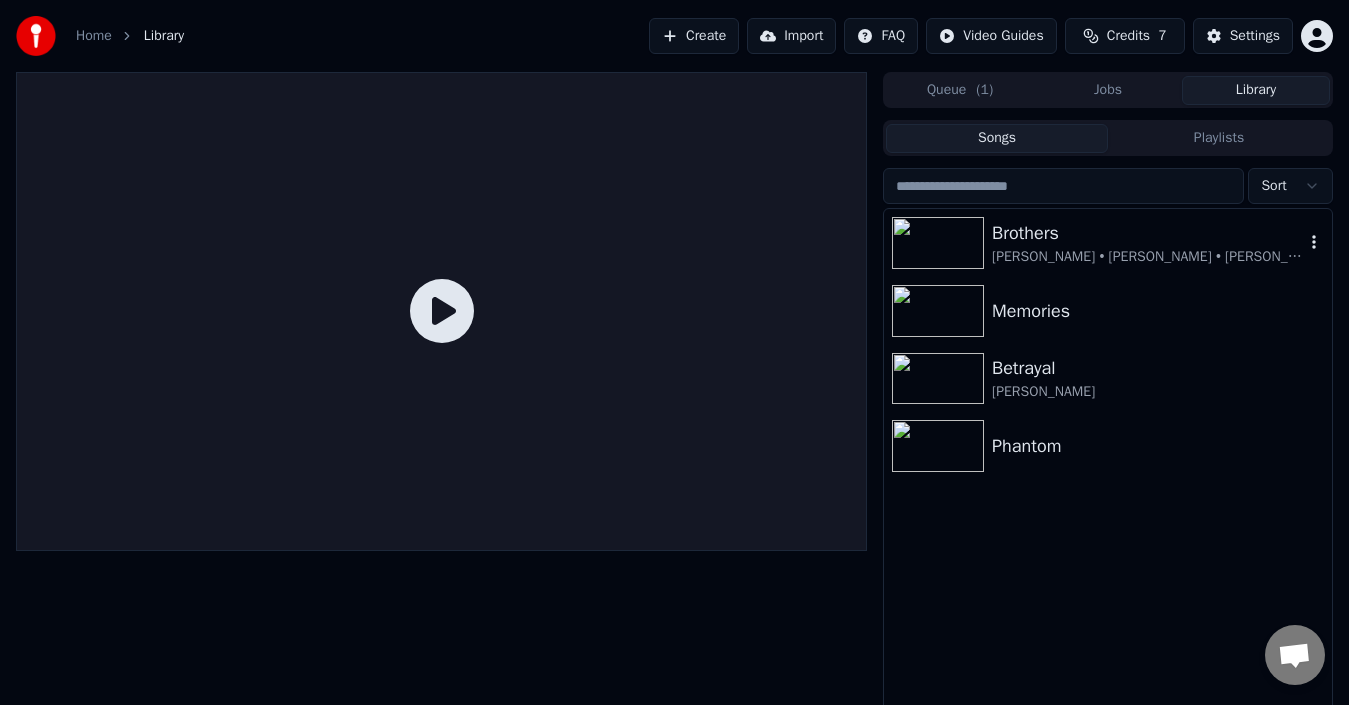 click on "Brothers [PERSON_NAME] • [PERSON_NAME] • [PERSON_NAME] • [PERSON_NAME]" at bounding box center [1108, 243] 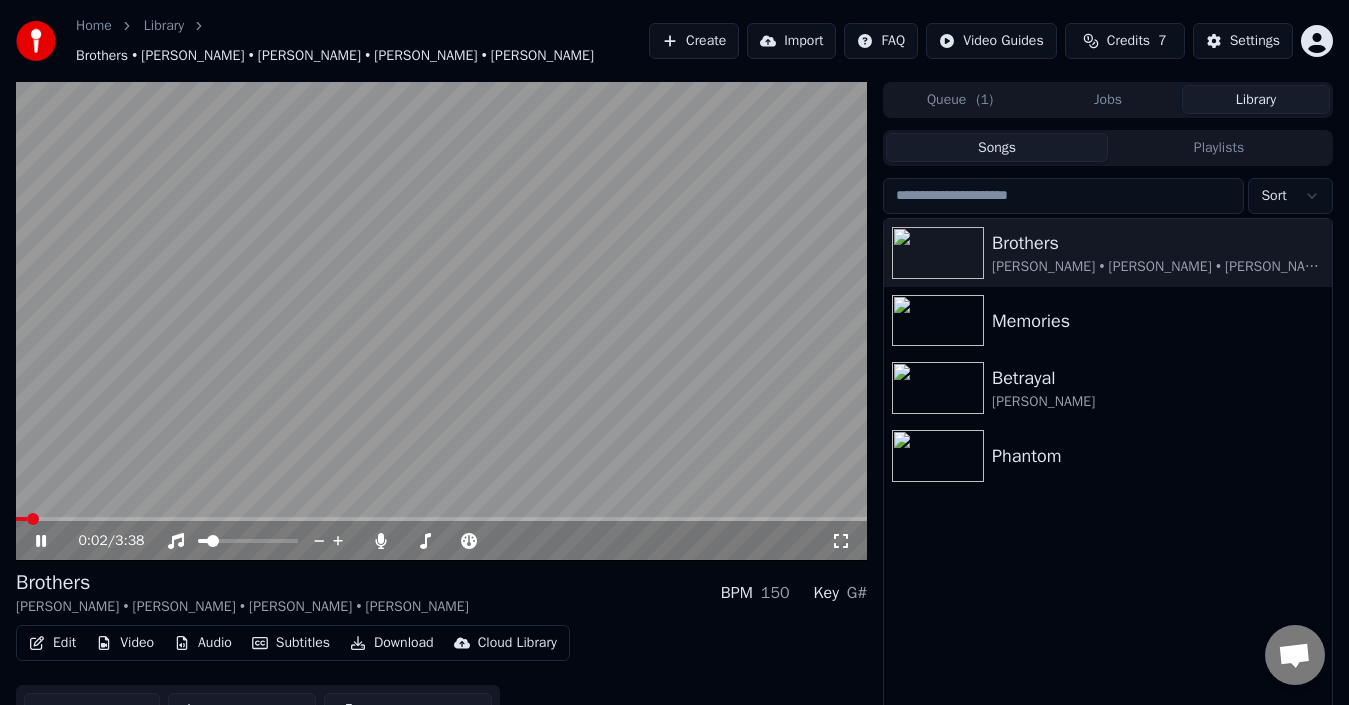 scroll, scrollTop: 32, scrollLeft: 0, axis: vertical 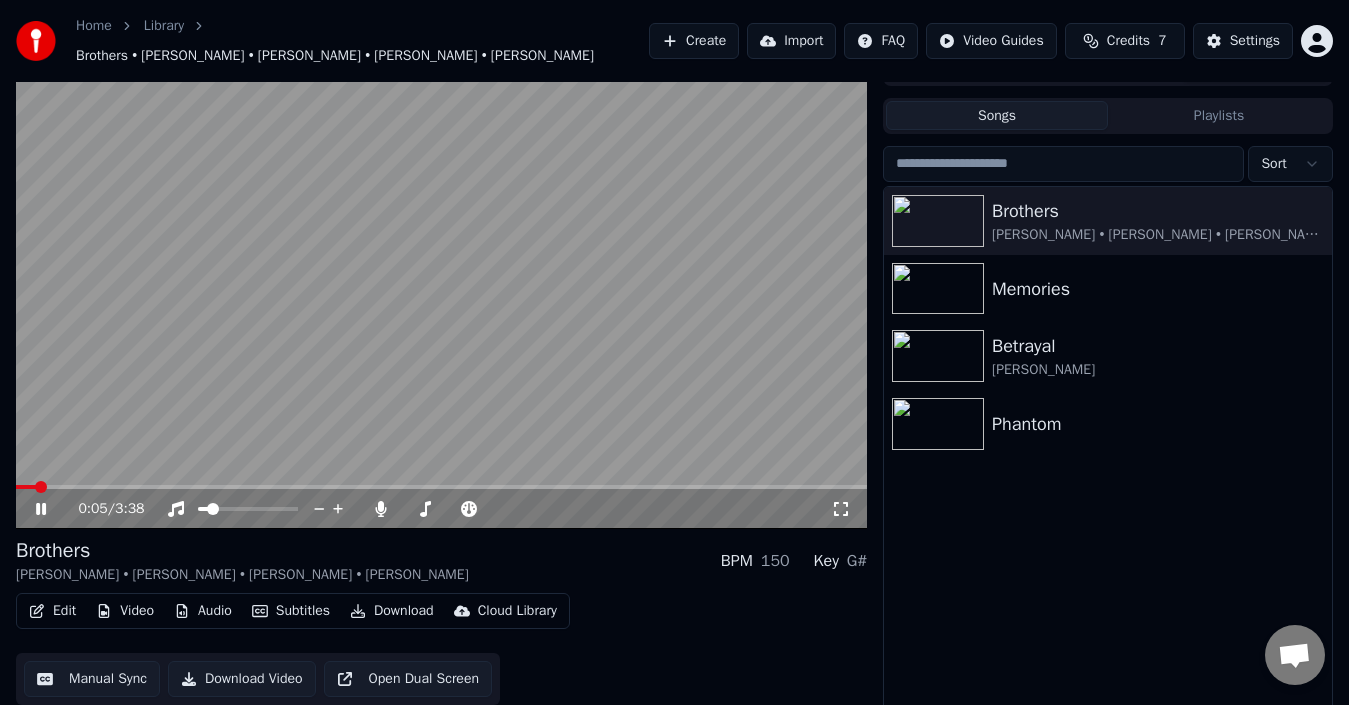 click on "Edit" at bounding box center (52, 611) 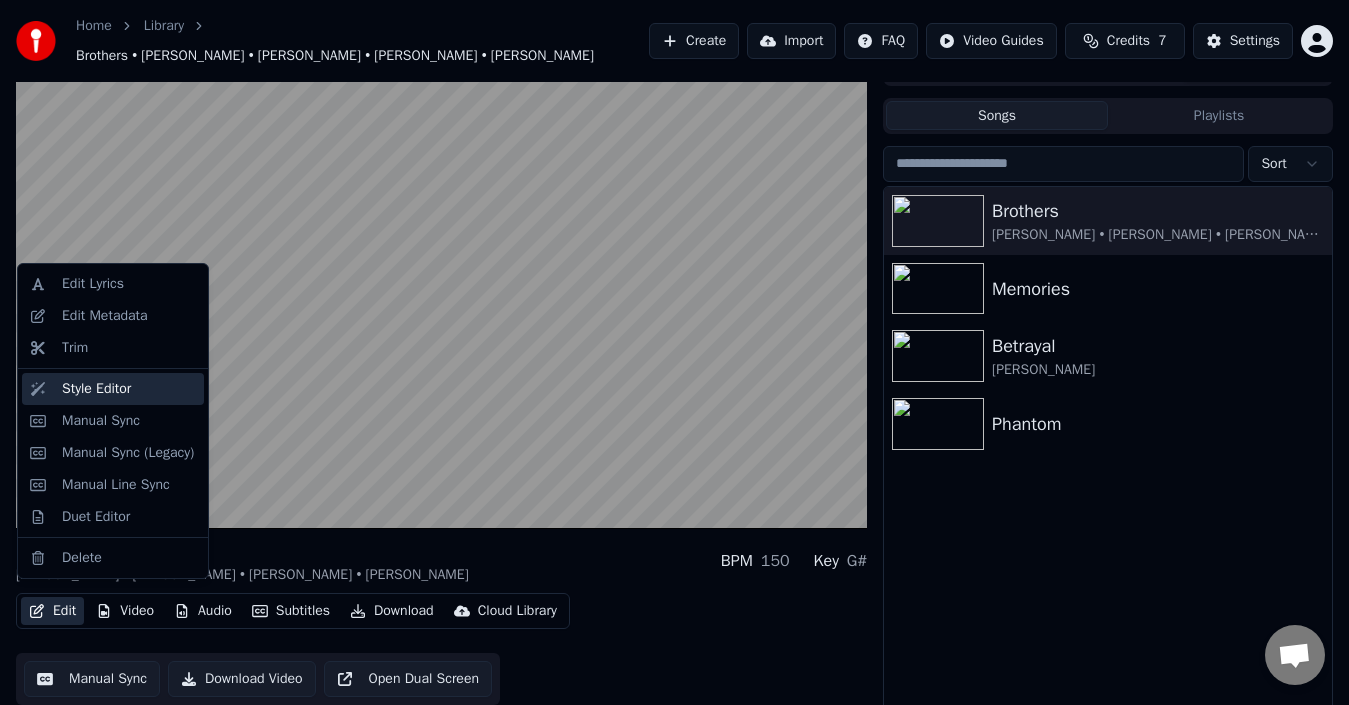 click on "Style Editor" at bounding box center [96, 389] 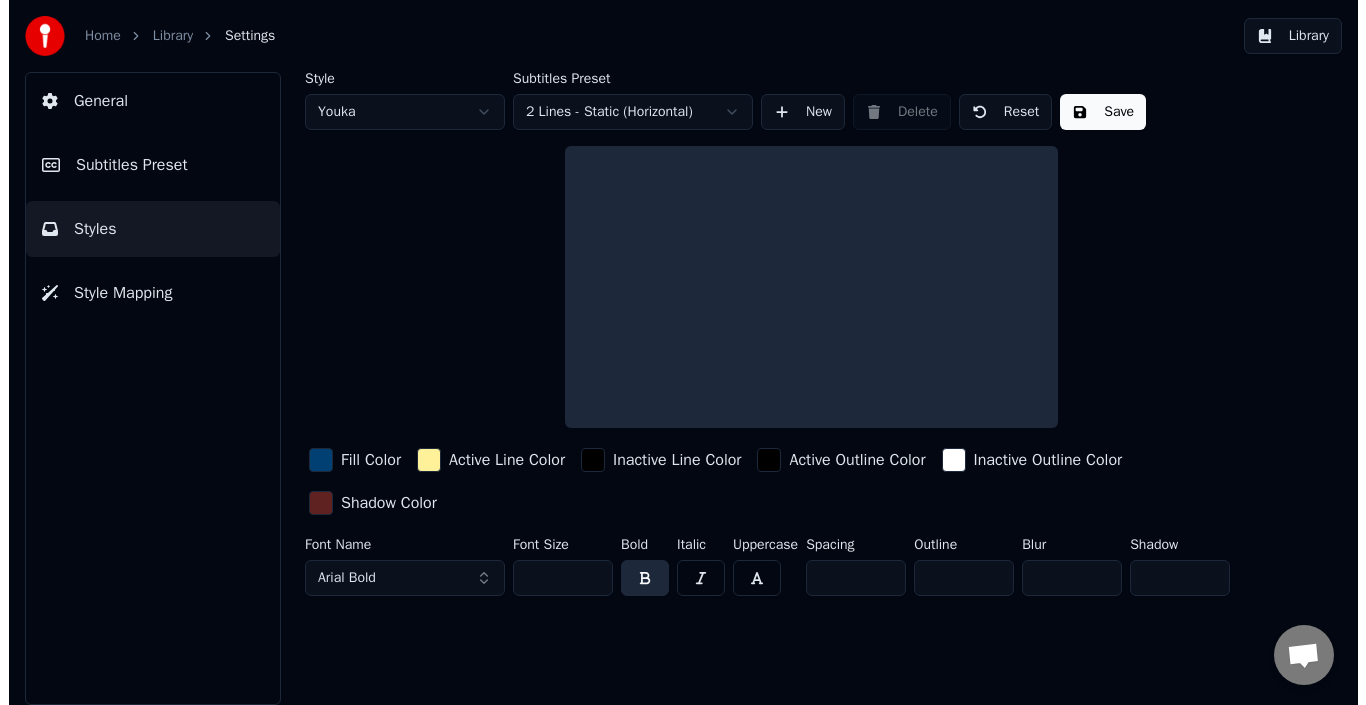 scroll, scrollTop: 0, scrollLeft: 0, axis: both 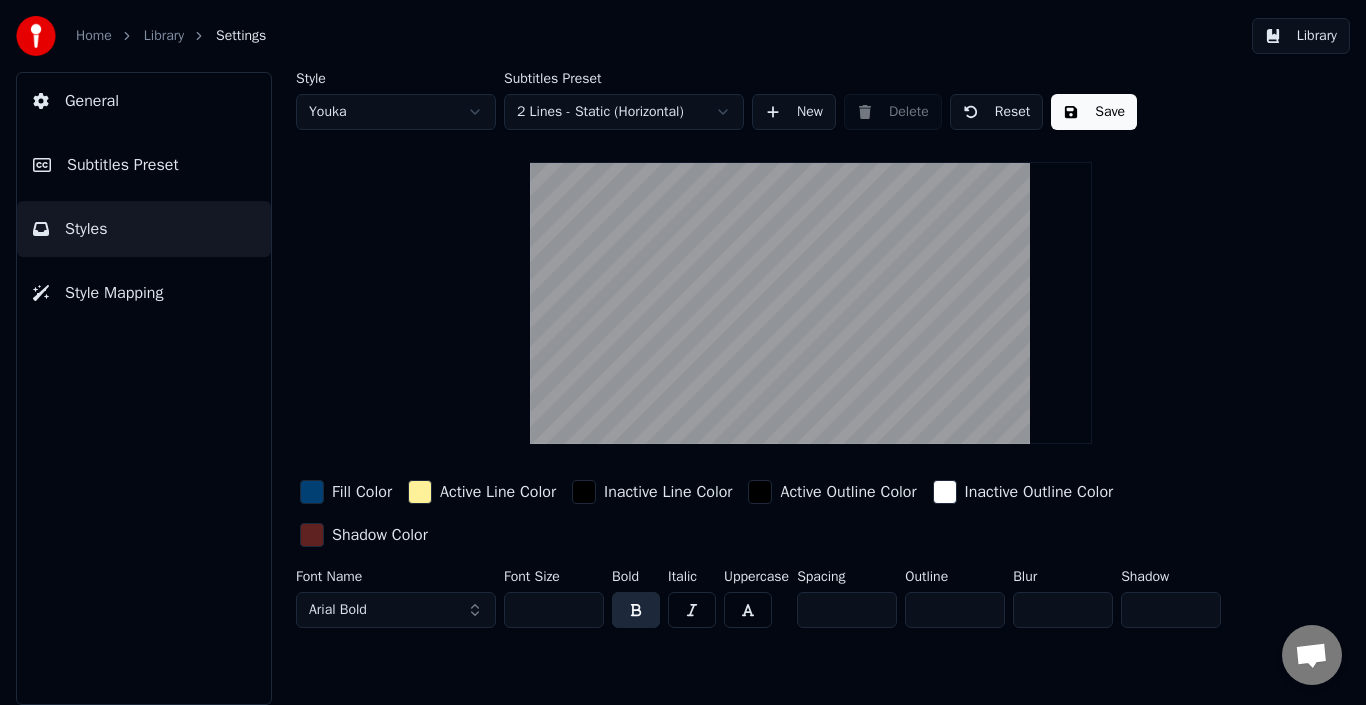 click on "Reset" at bounding box center (997, 112) 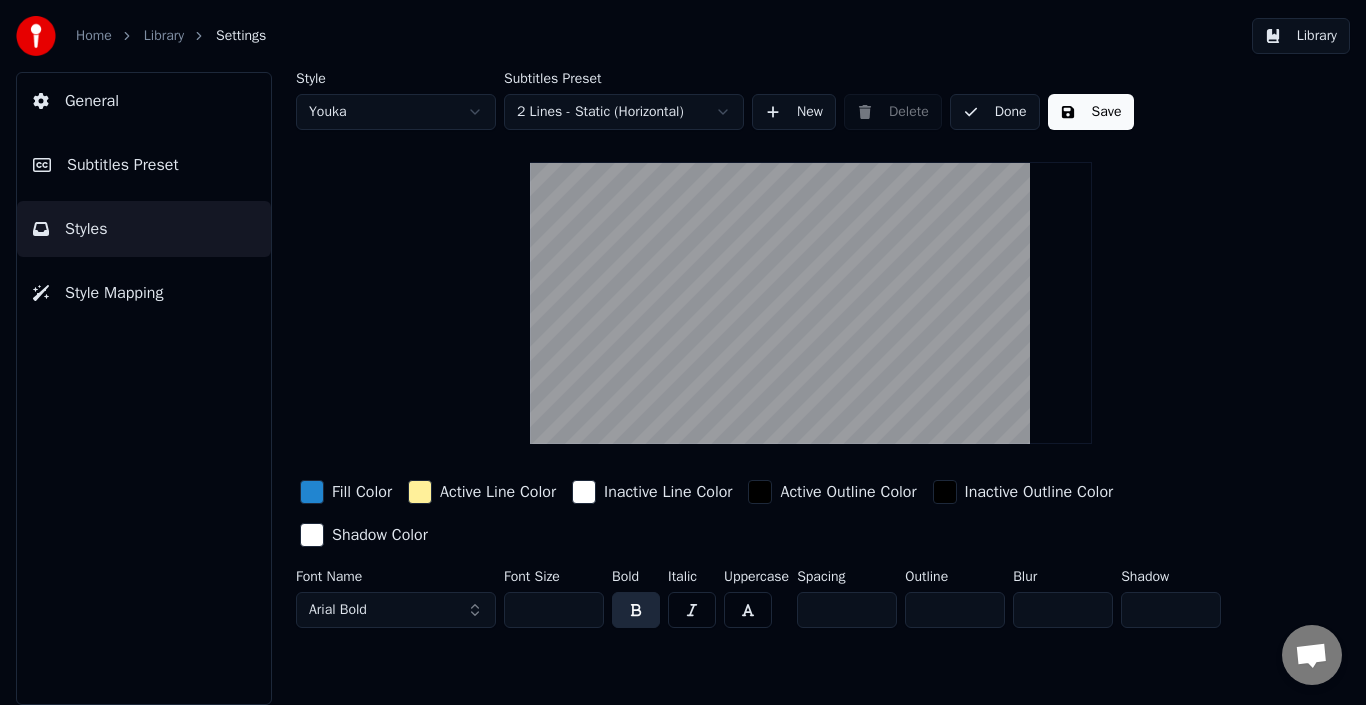 click on "Done" at bounding box center [995, 112] 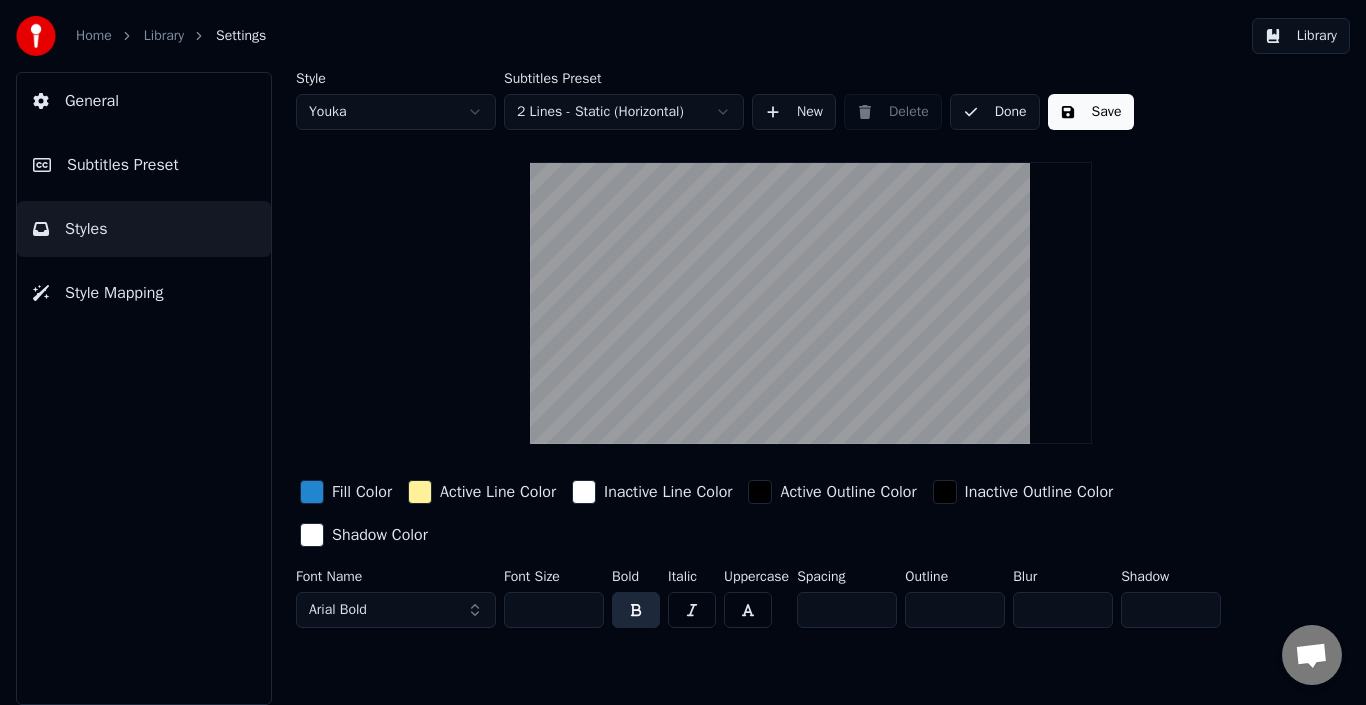 click on "Done" at bounding box center [995, 112] 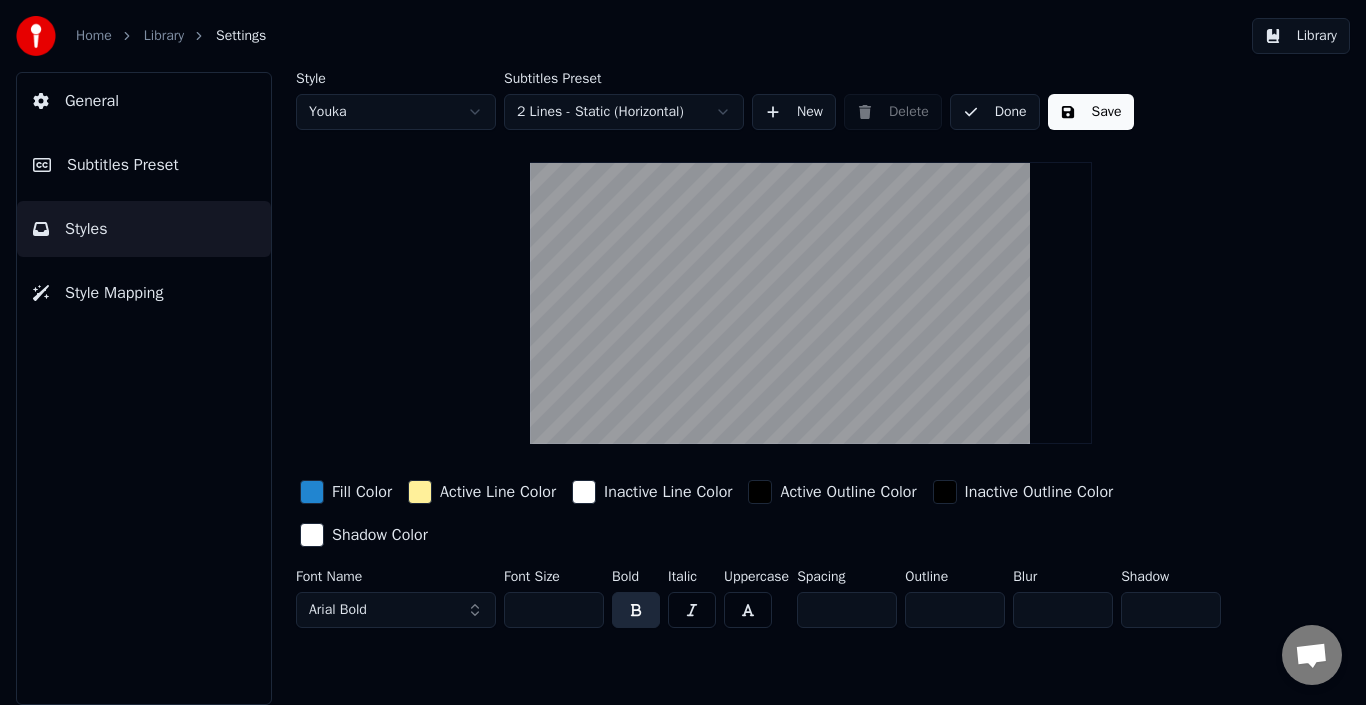 click on "Done" at bounding box center [995, 112] 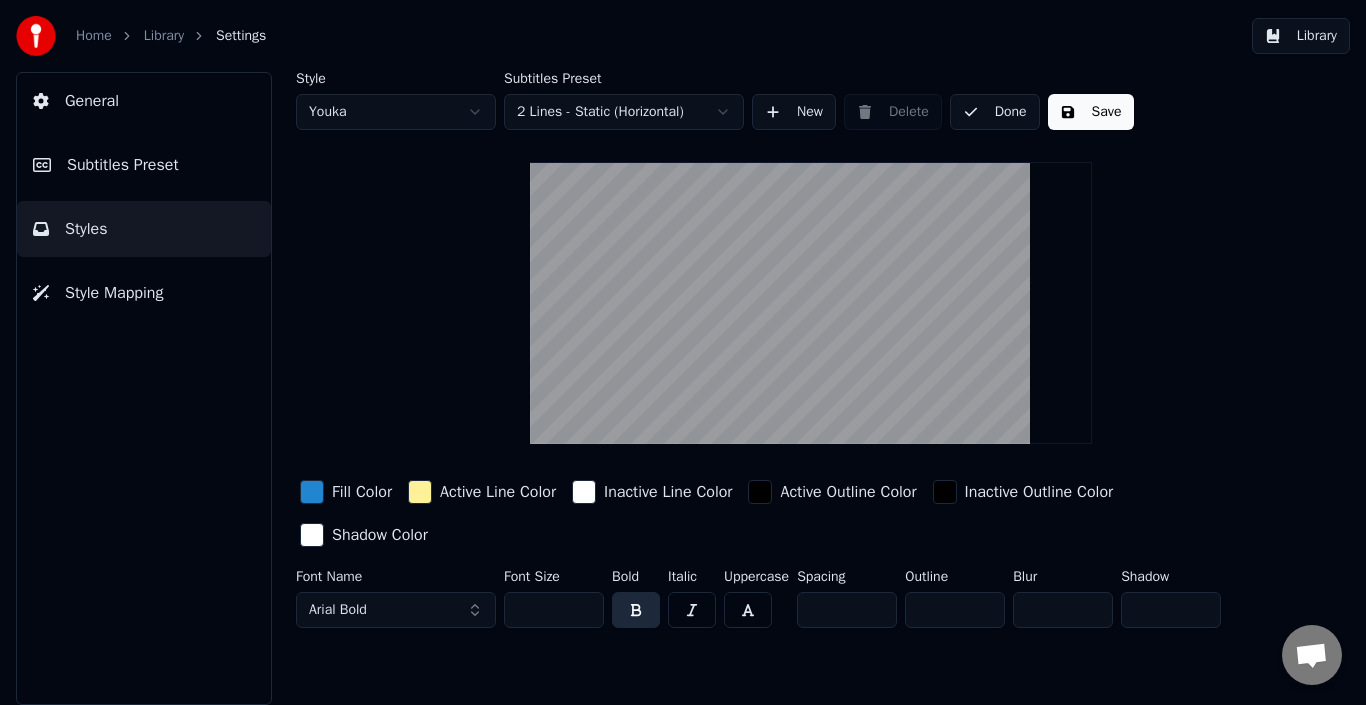 click on "Done" at bounding box center [995, 112] 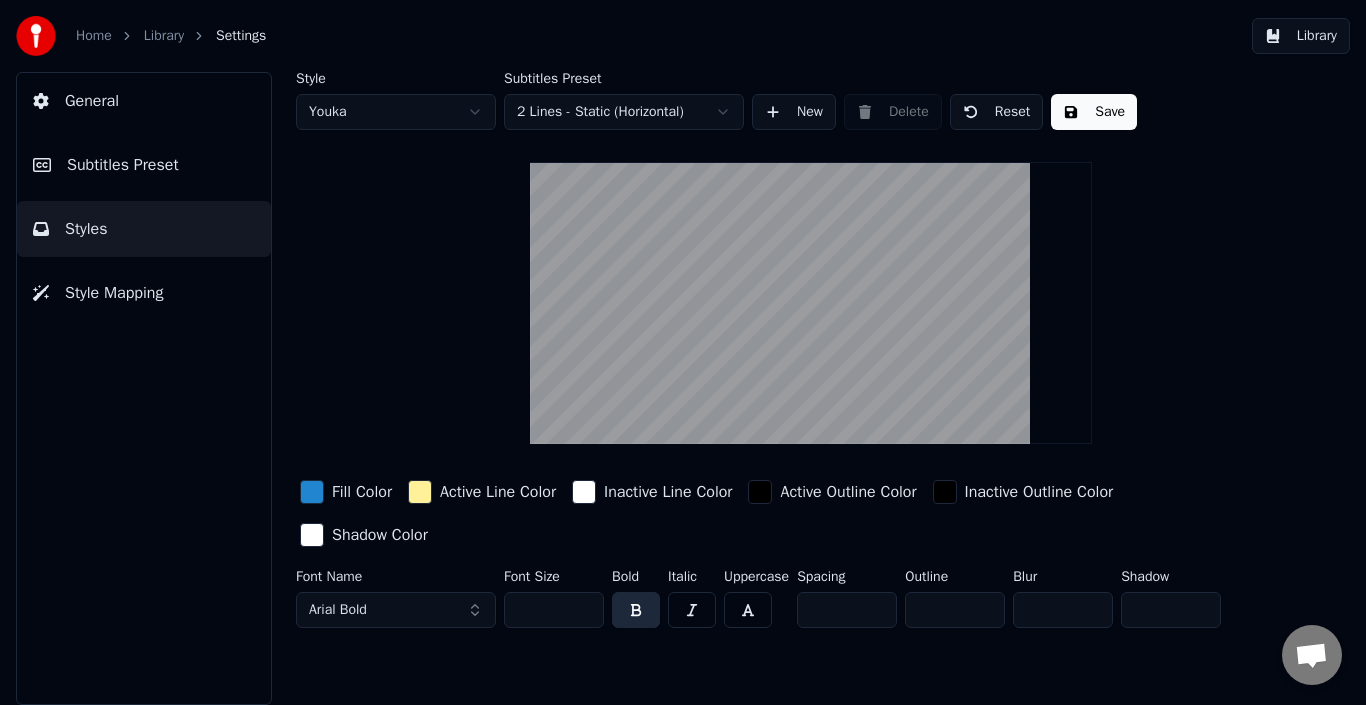 drag, startPoint x: 683, startPoint y: 90, endPoint x: 698, endPoint y: 111, distance: 25.806976 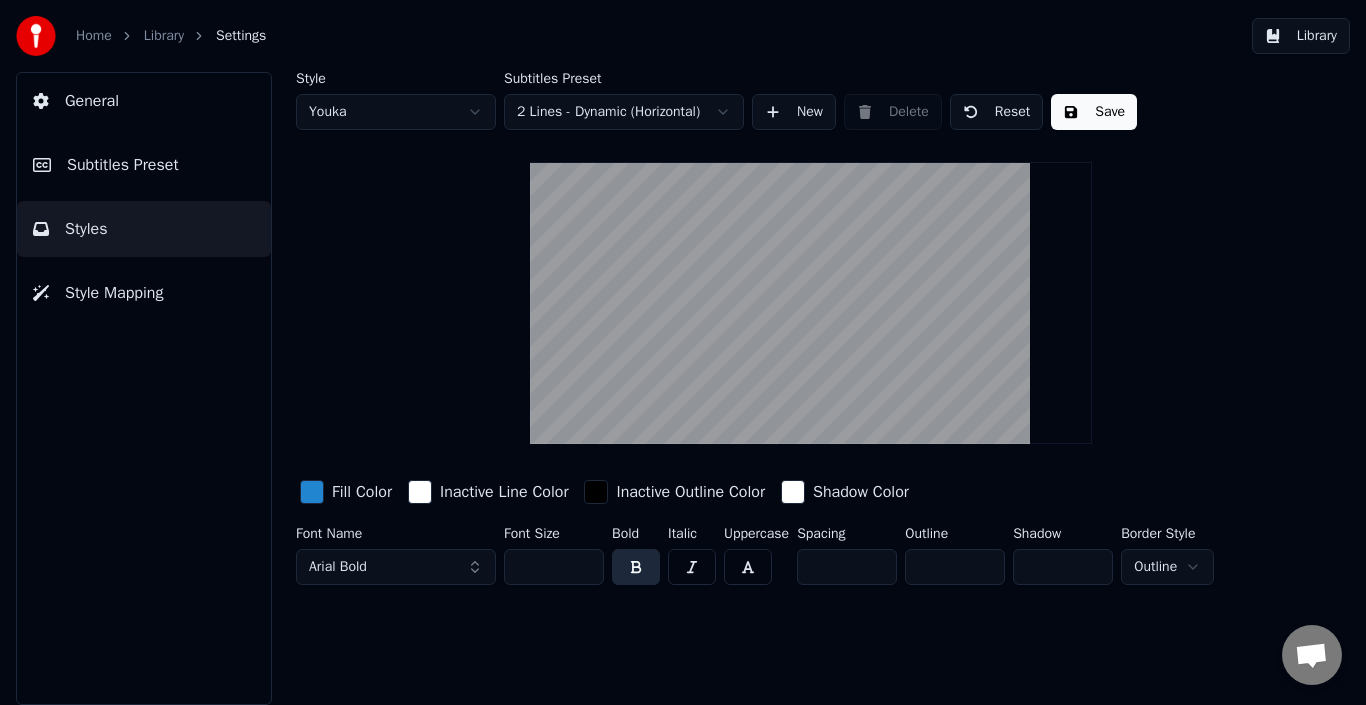 click on "Library" at bounding box center (1301, 36) 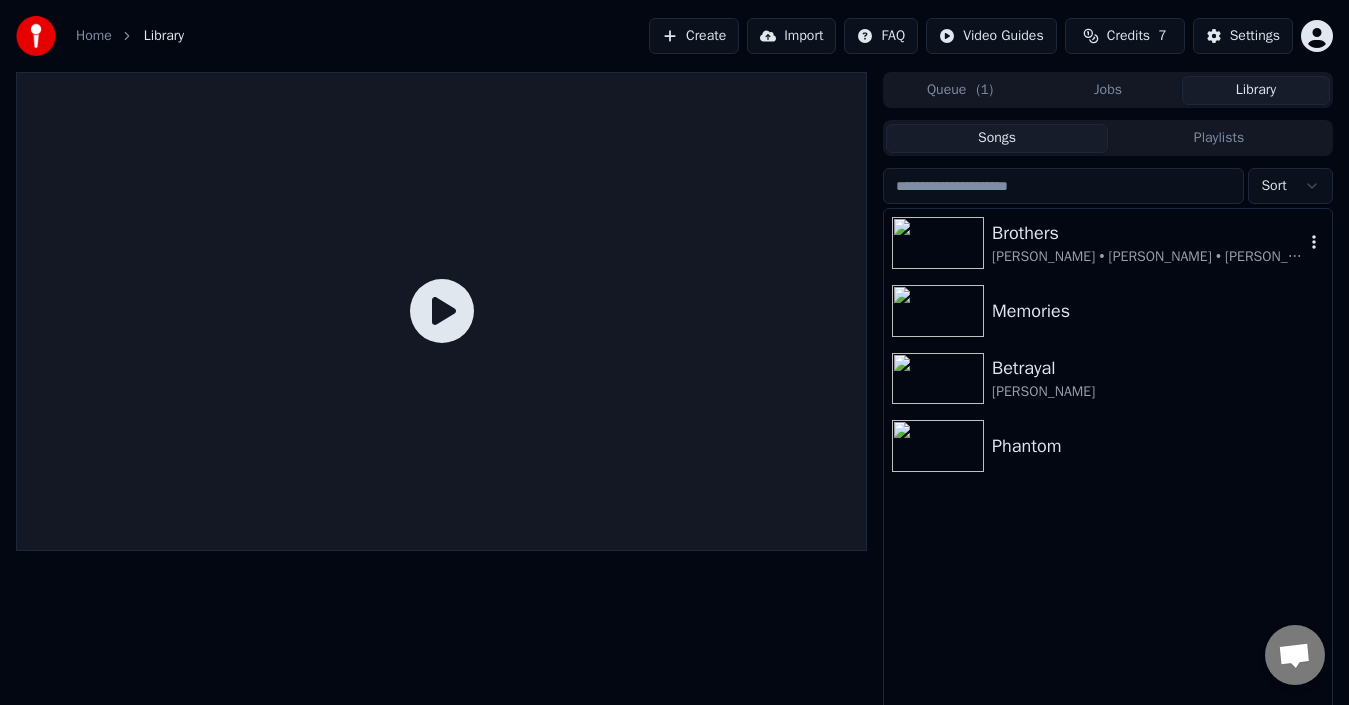 click on "[PERSON_NAME] • [PERSON_NAME] • [PERSON_NAME] • [PERSON_NAME]" at bounding box center [1148, 257] 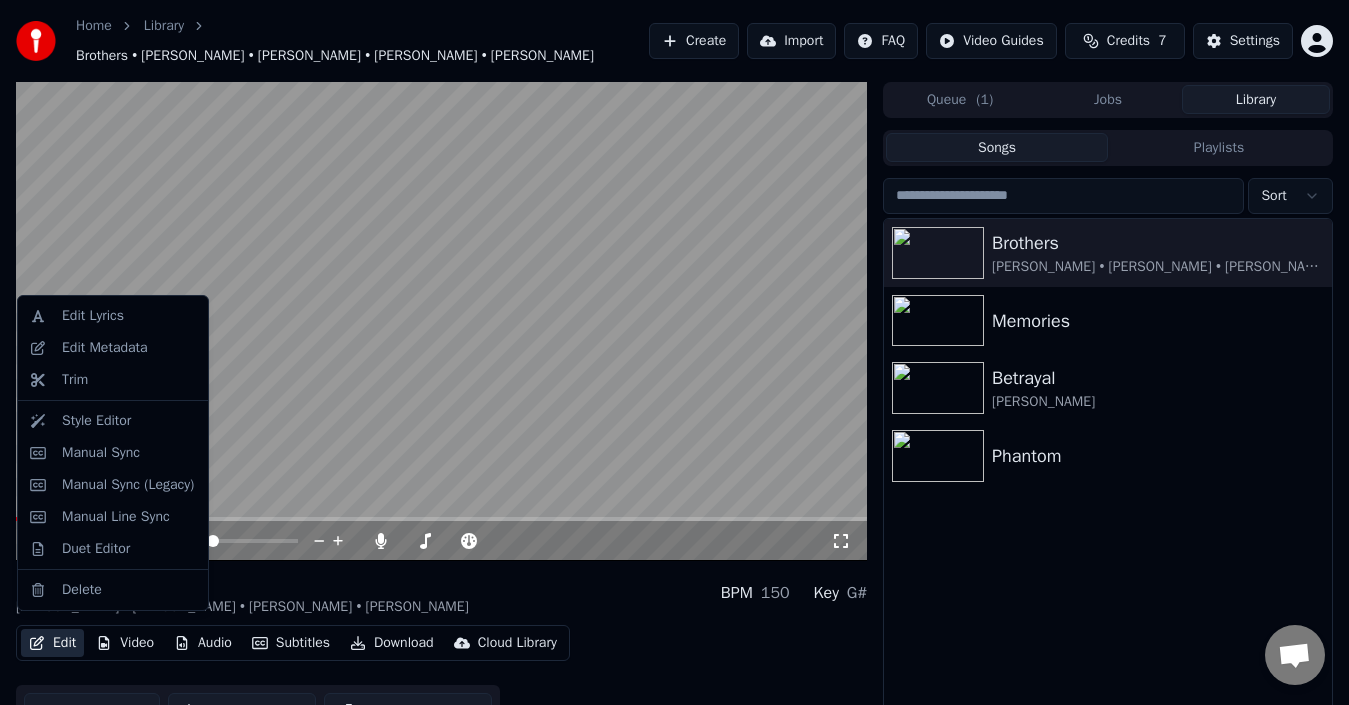 click 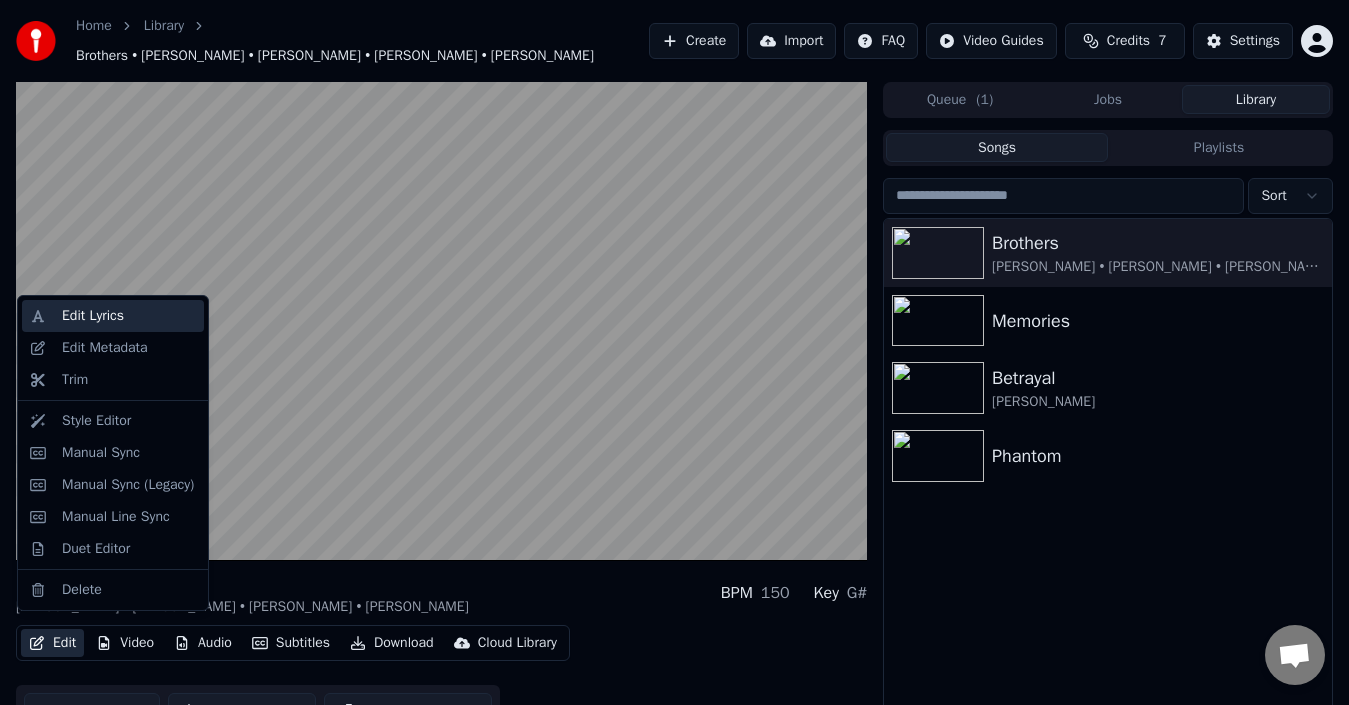 click on "Edit Lyrics" at bounding box center (93, 316) 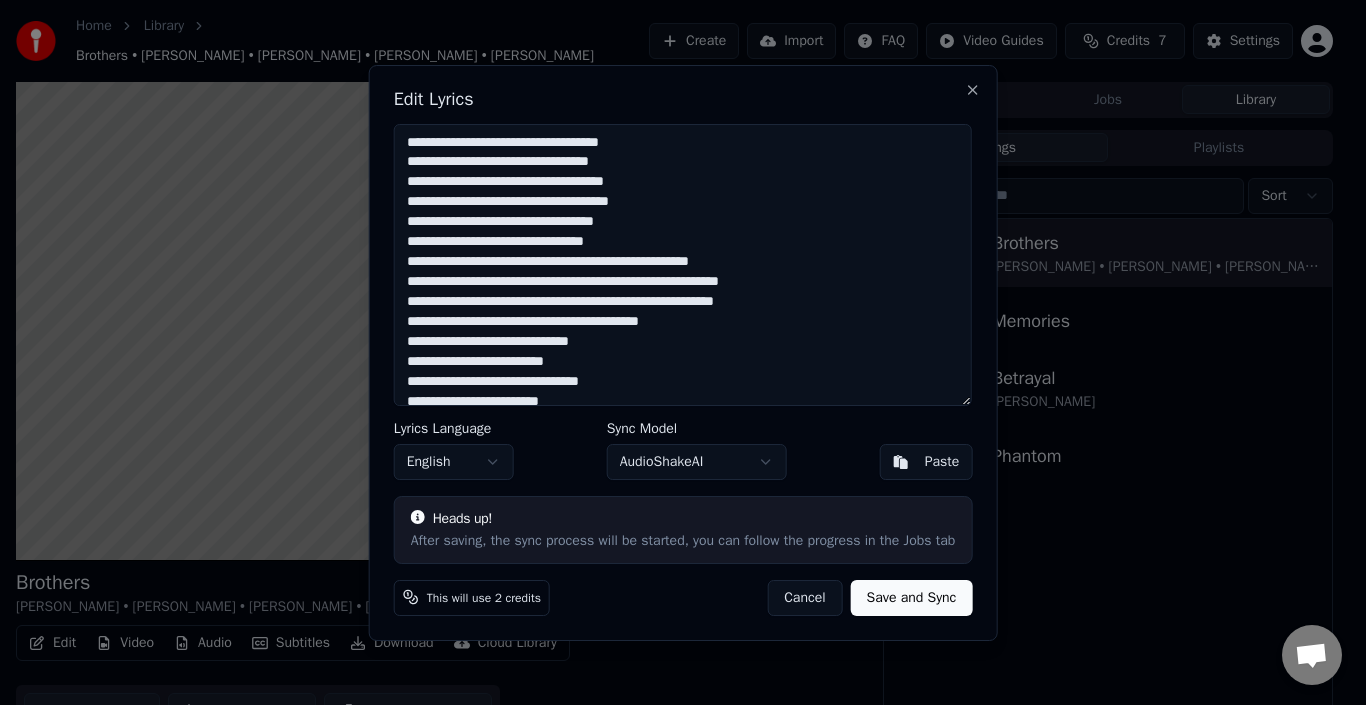 click on "Cancel" at bounding box center [804, 597] 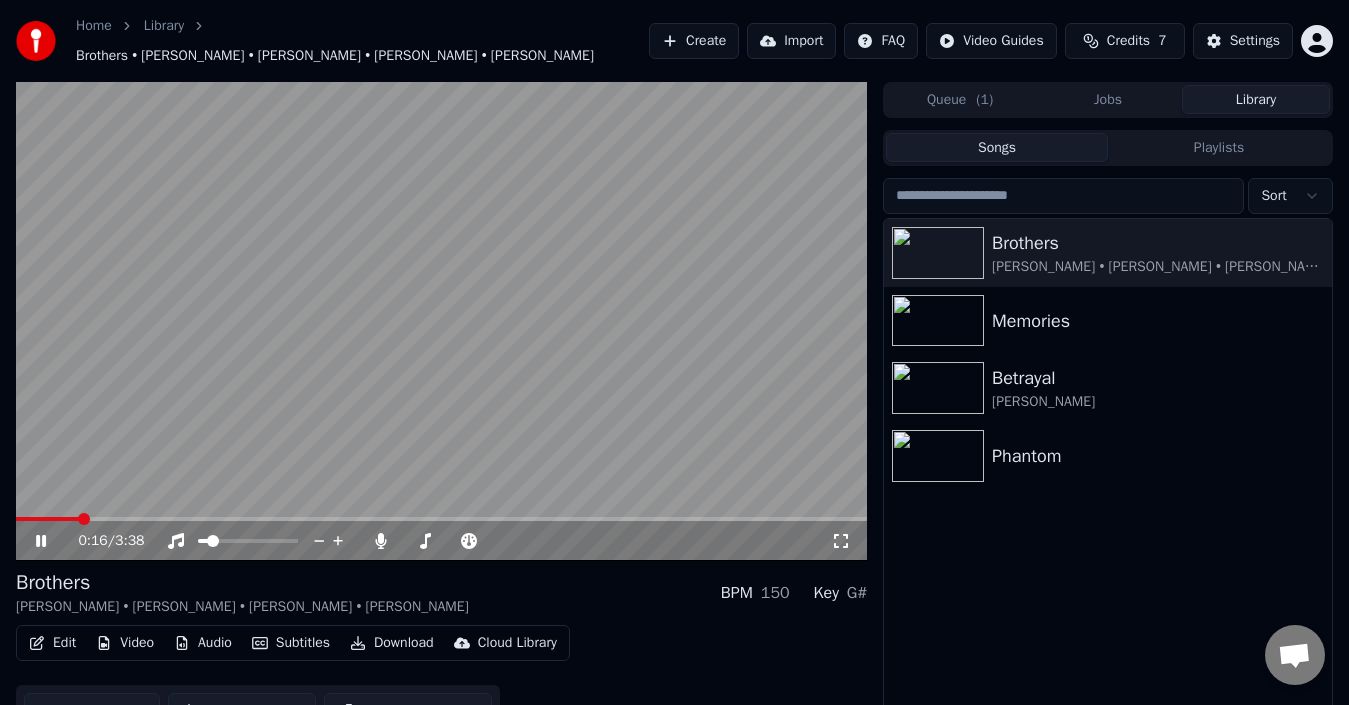 click on "Edit" at bounding box center [52, 643] 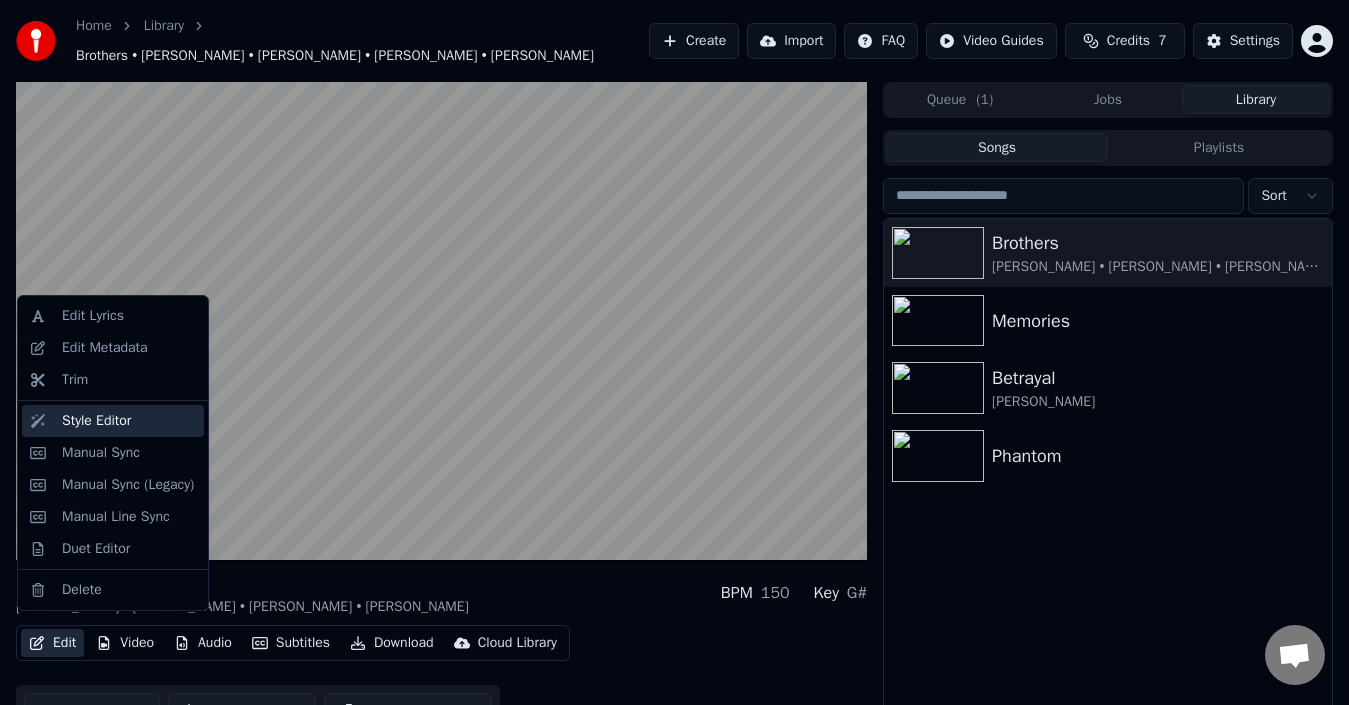 click on "Style Editor" at bounding box center [113, 421] 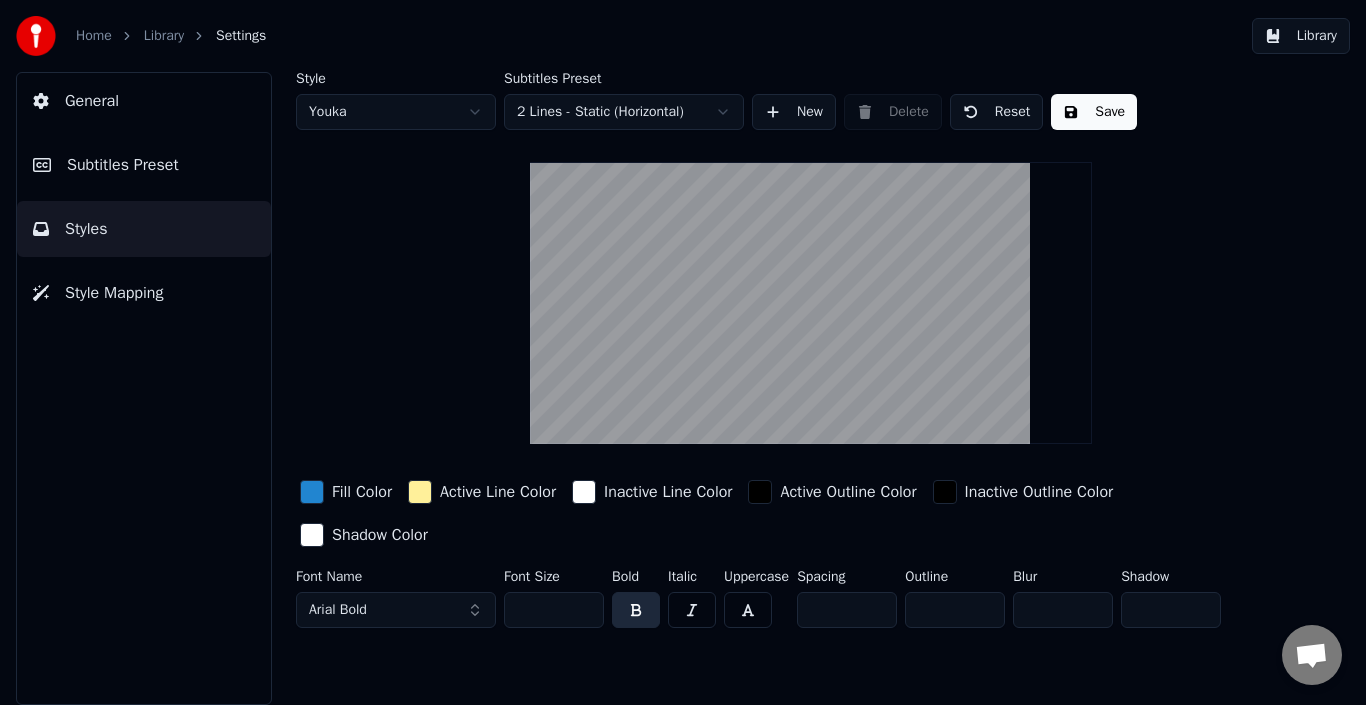 click on "Style Mapping" at bounding box center (144, 293) 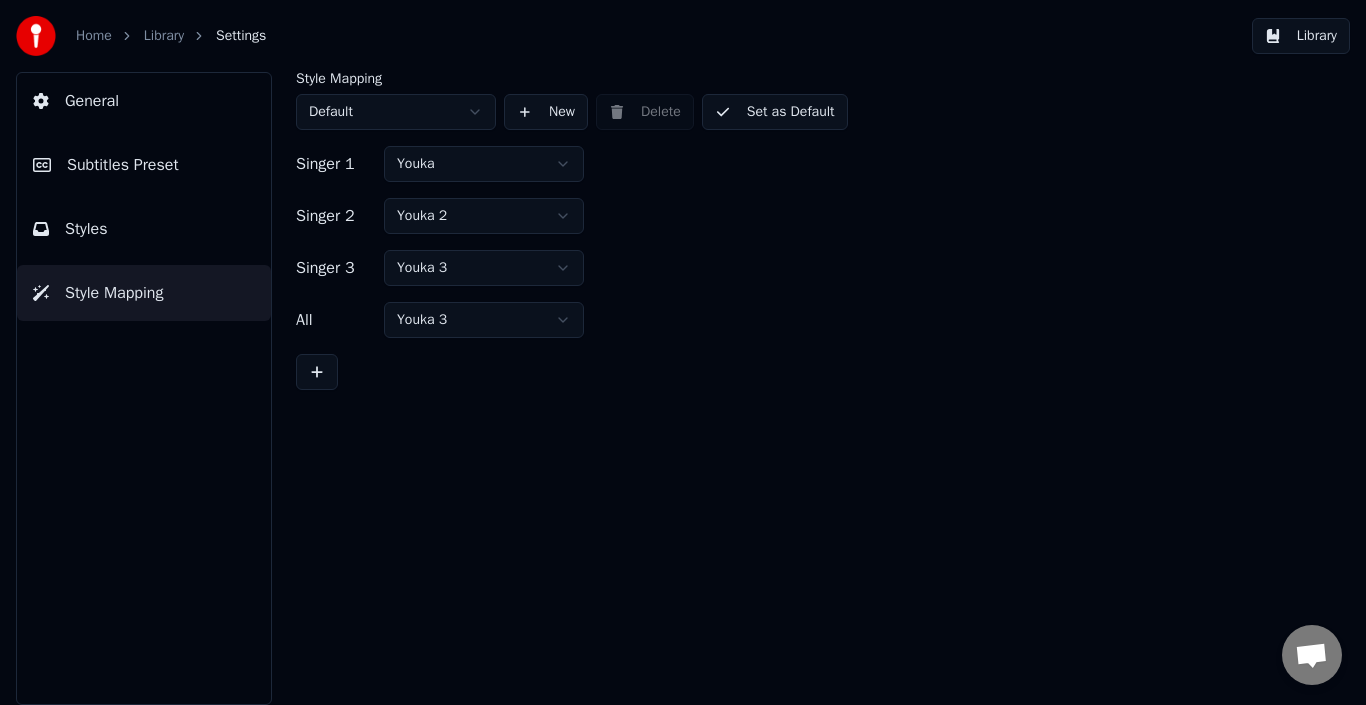 click on "Subtitles Preset" at bounding box center [144, 165] 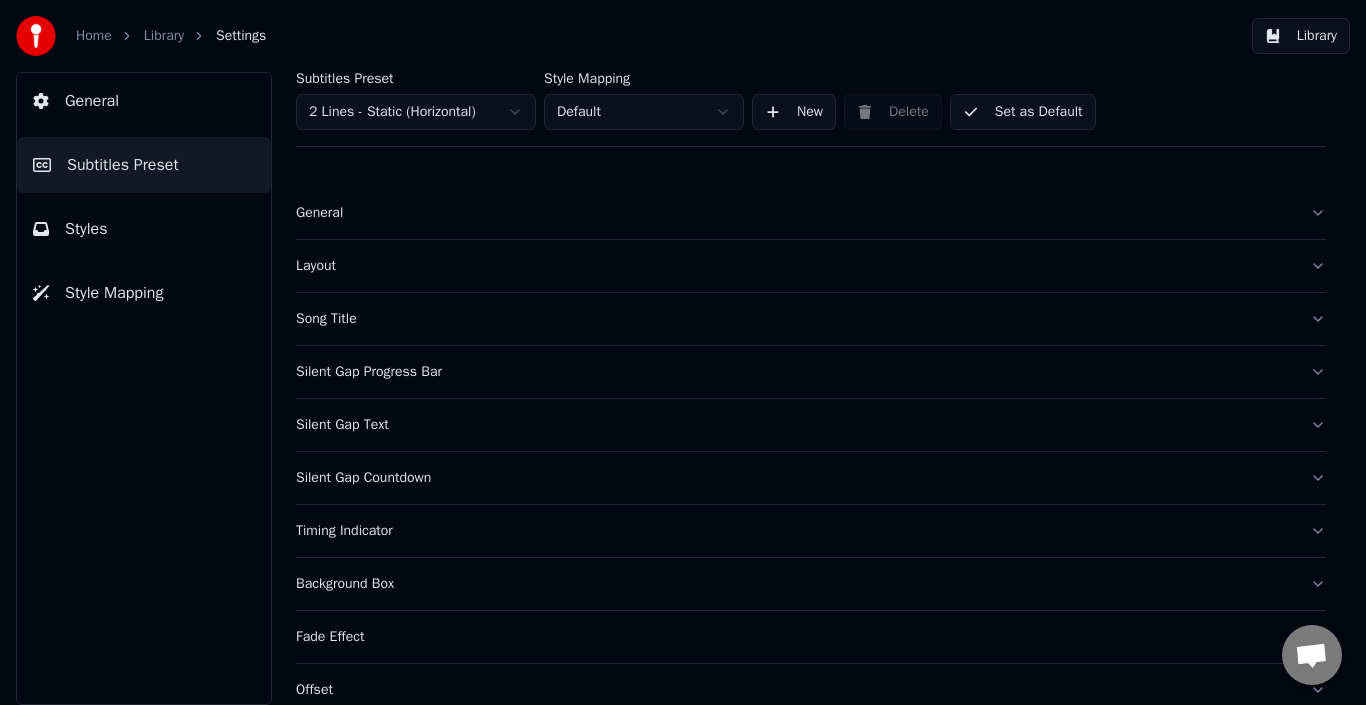 click on "General" at bounding box center (795, 213) 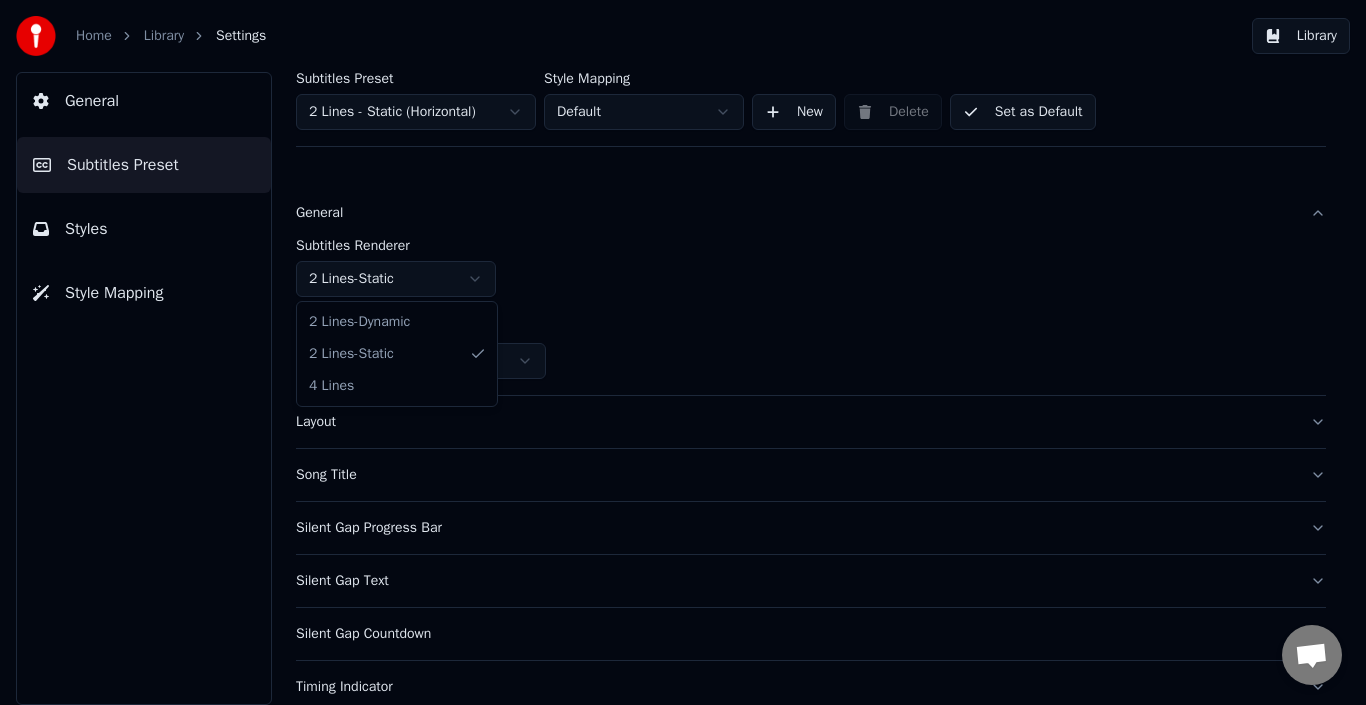 click on "Home Library Settings Library General Subtitles Preset Styles Style Mapping Subtitles Preset 2 Lines - Static (Horizontal) Style Mapping Default New Delete Set as Default General Subtitles Renderer 2 Lines  -  Static Resolution Horizontal  -  3840 x 2160  ( 16 : 9 ) Layout Song Title Silent Gap Progress Bar Silent Gap Text Silent Gap Countdown Timing Indicator Background Box Fade Effect Offset Max Characters Per Line Auto Line Break Advanced Settings 2 Lines  -  Dynamic 2 Lines  -  Static 4 Lines" at bounding box center (683, 352) 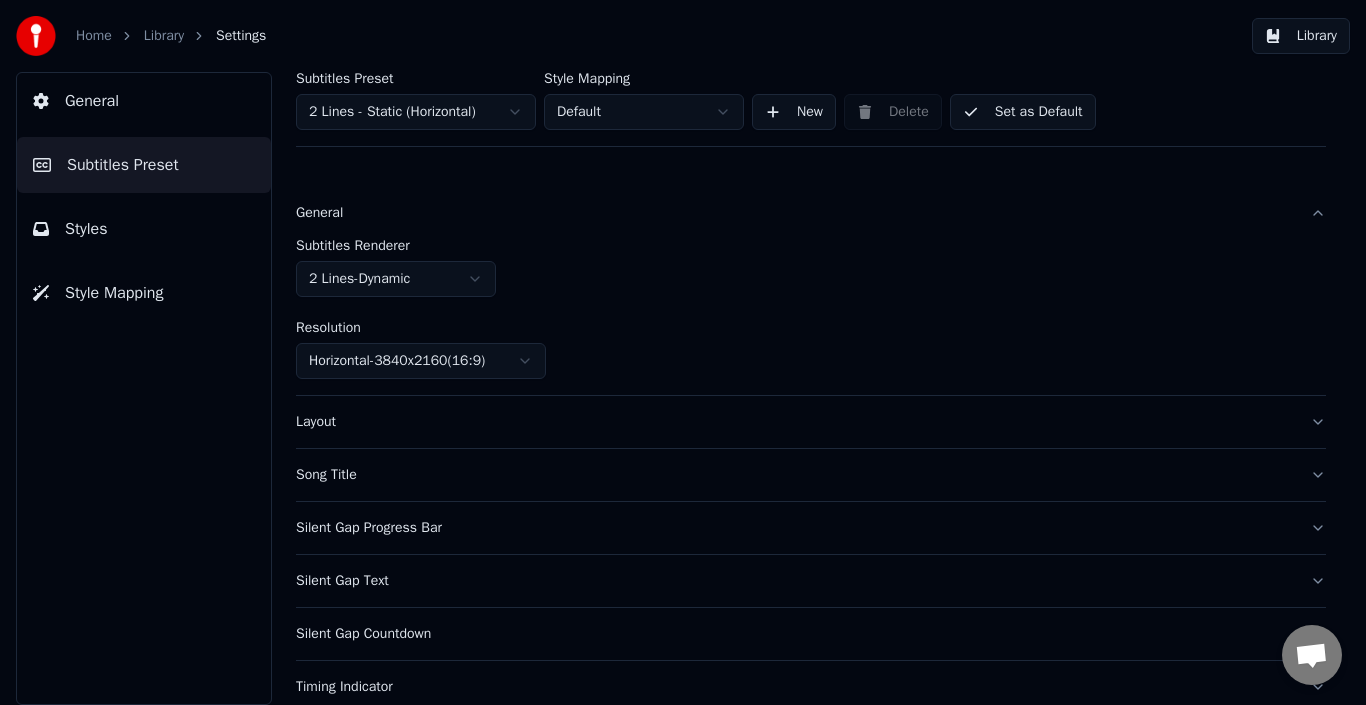 click on "Subtitles Renderer 2 Lines  -  Dynamic" at bounding box center (811, 268) 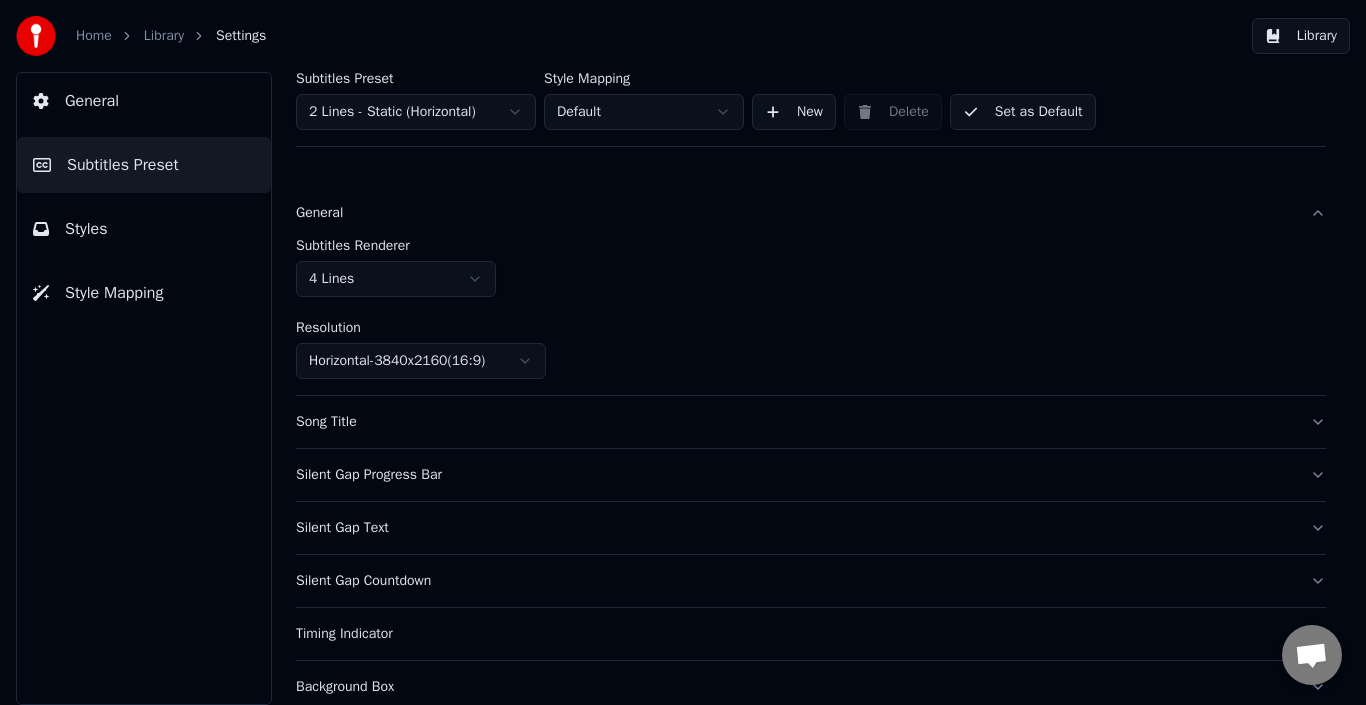 click on "Set as Default" at bounding box center [1023, 112] 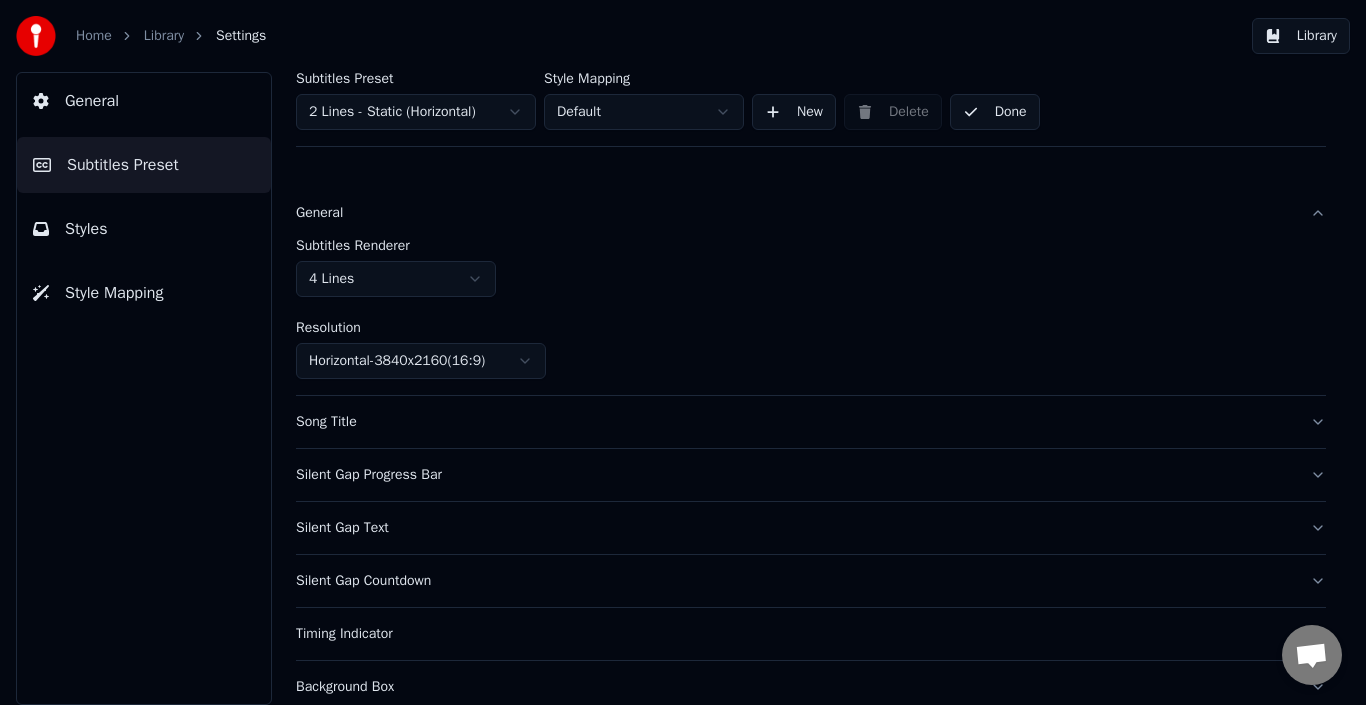 click on "Library" at bounding box center [1301, 36] 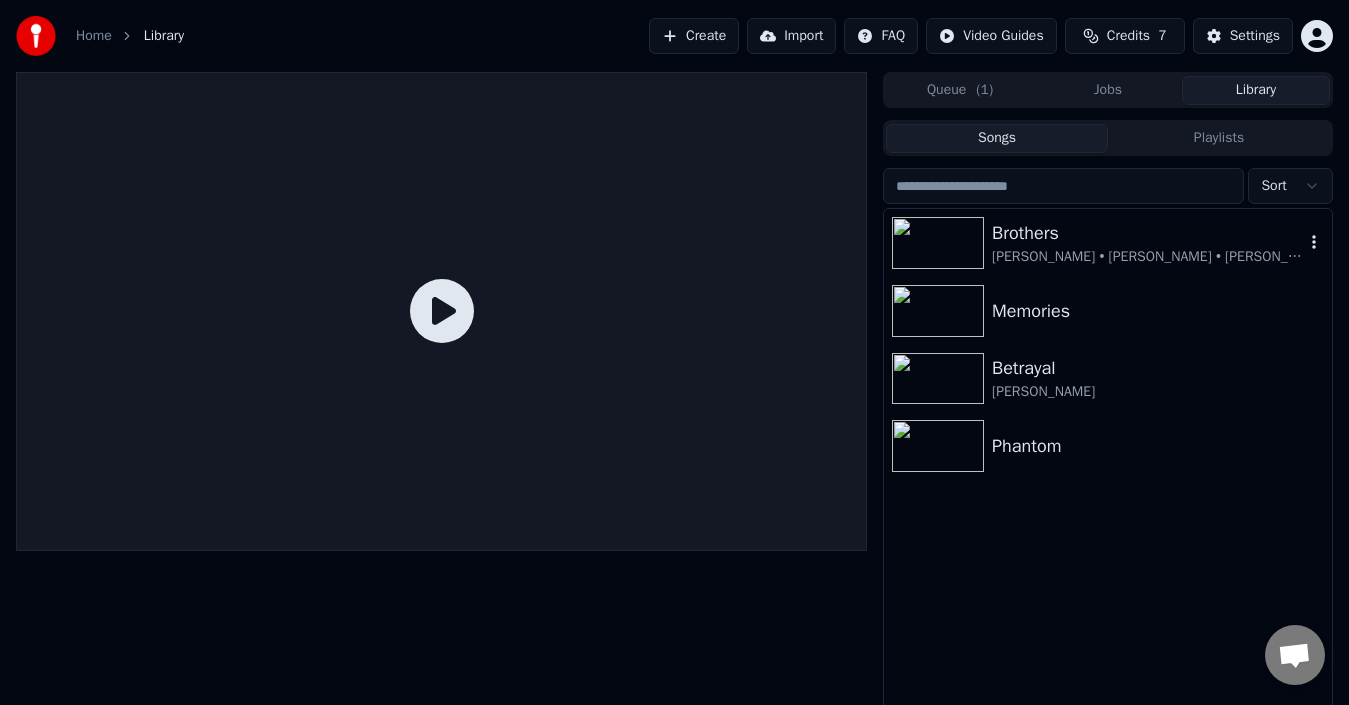 click at bounding box center [938, 243] 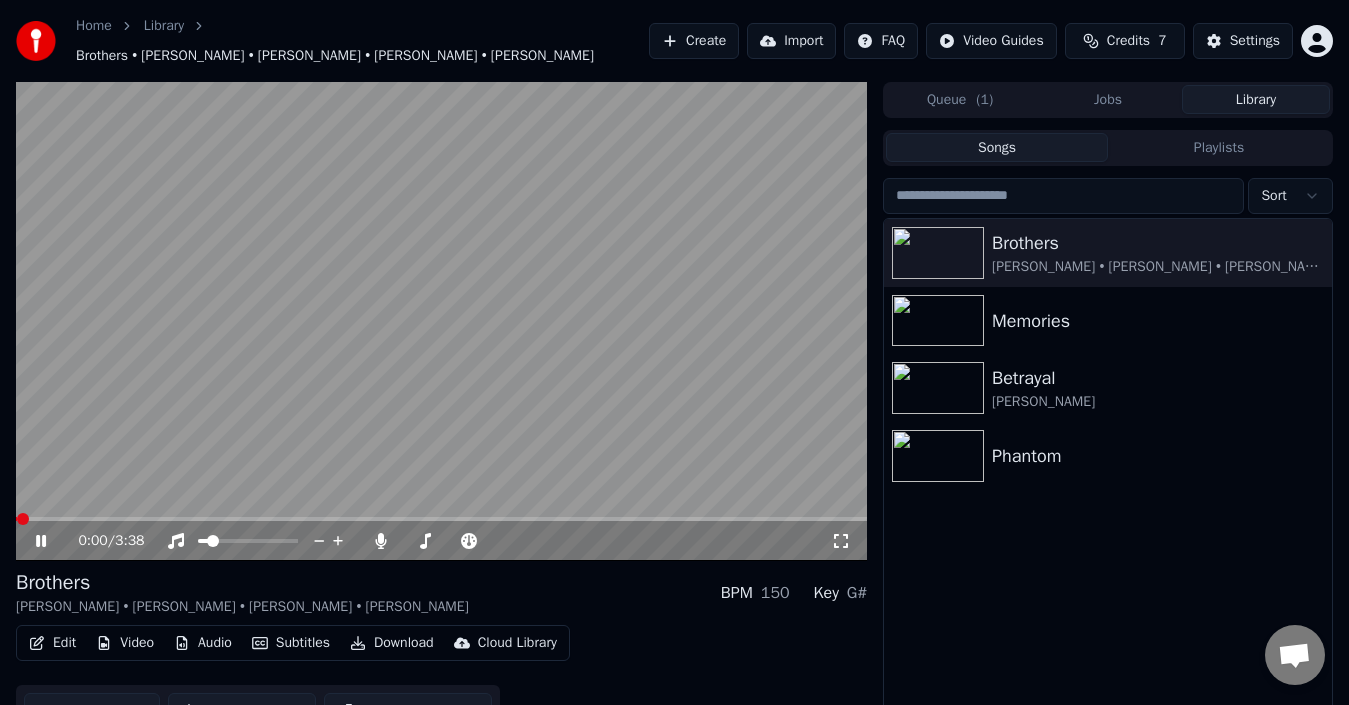 click at bounding box center (441, 321) 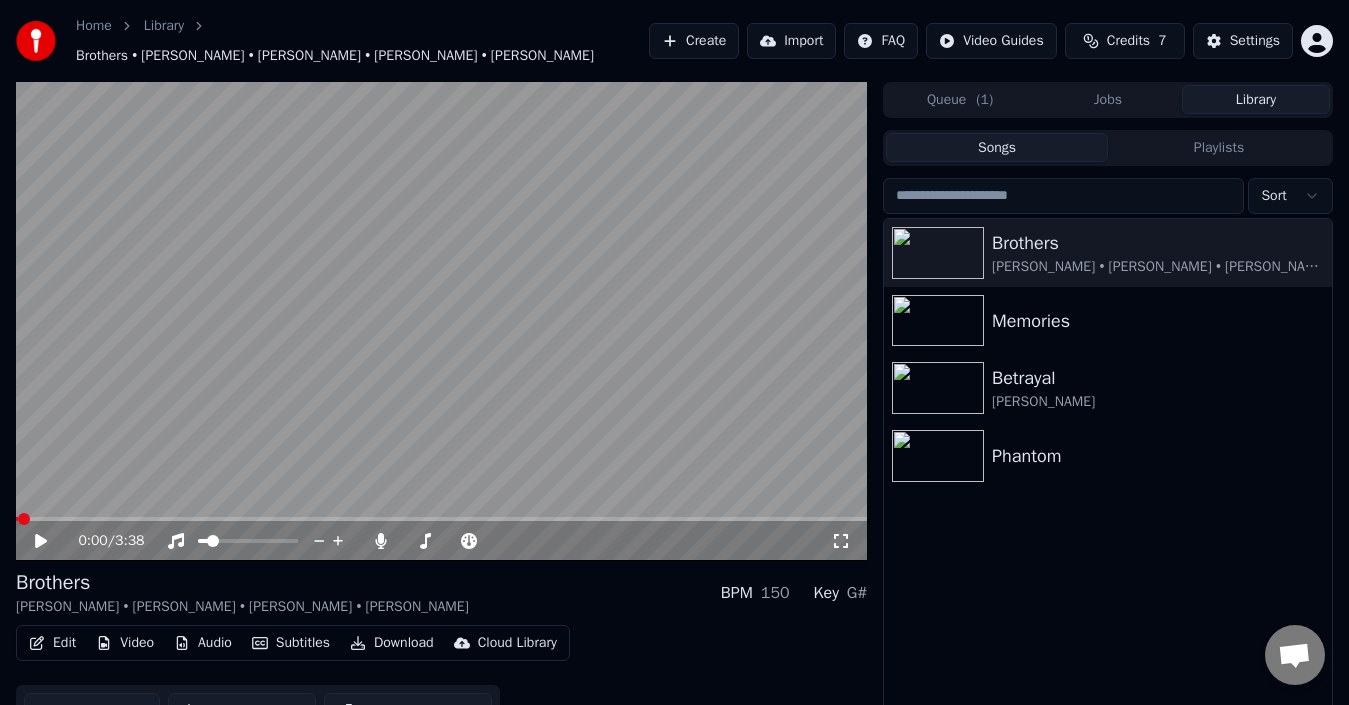 click at bounding box center (441, 321) 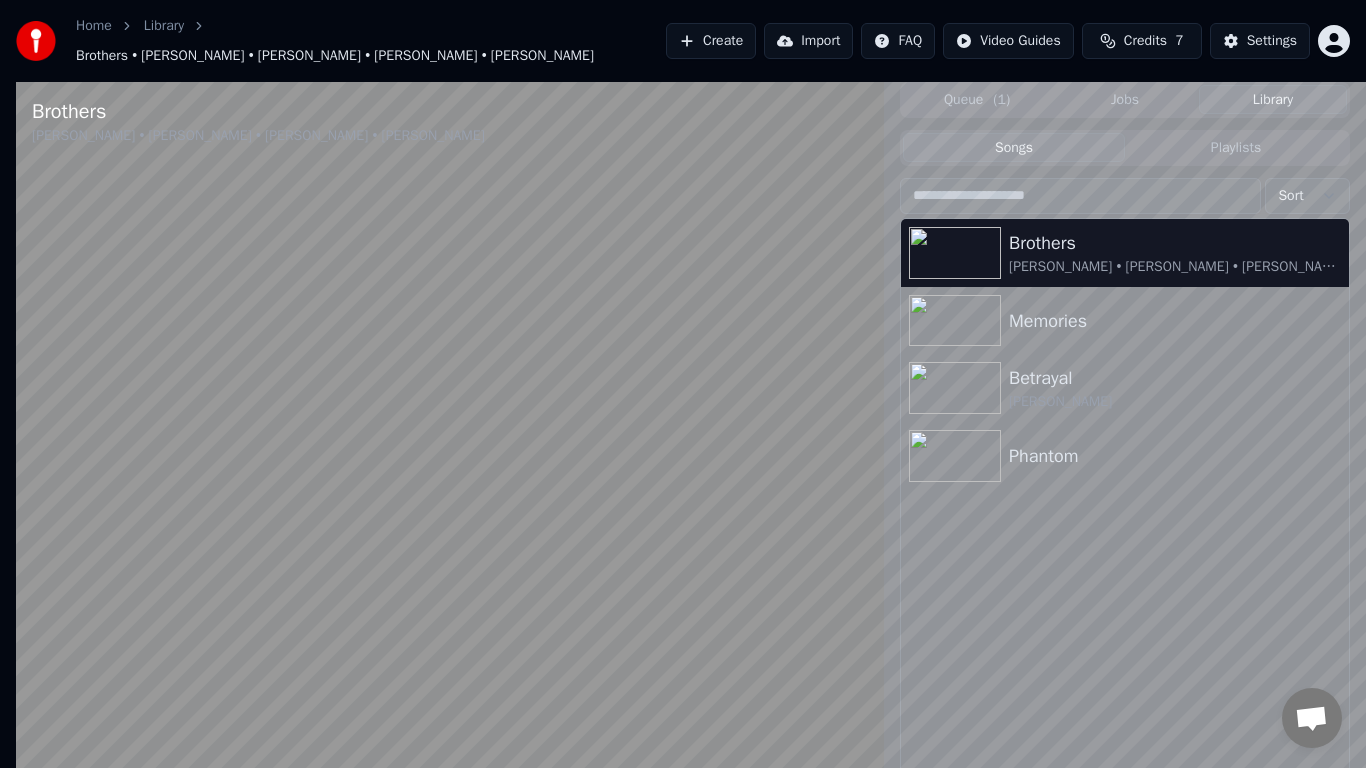 click at bounding box center (450, 466) 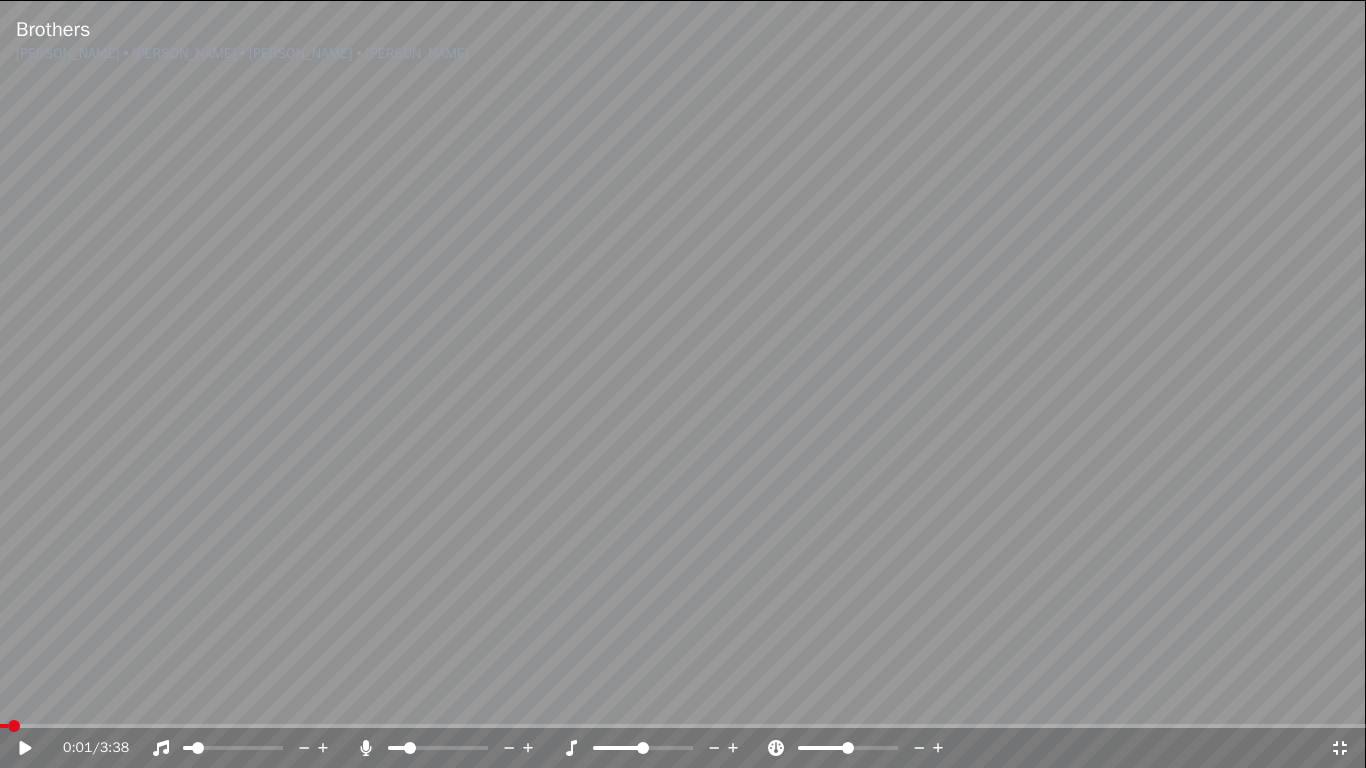 click at bounding box center [683, 384] 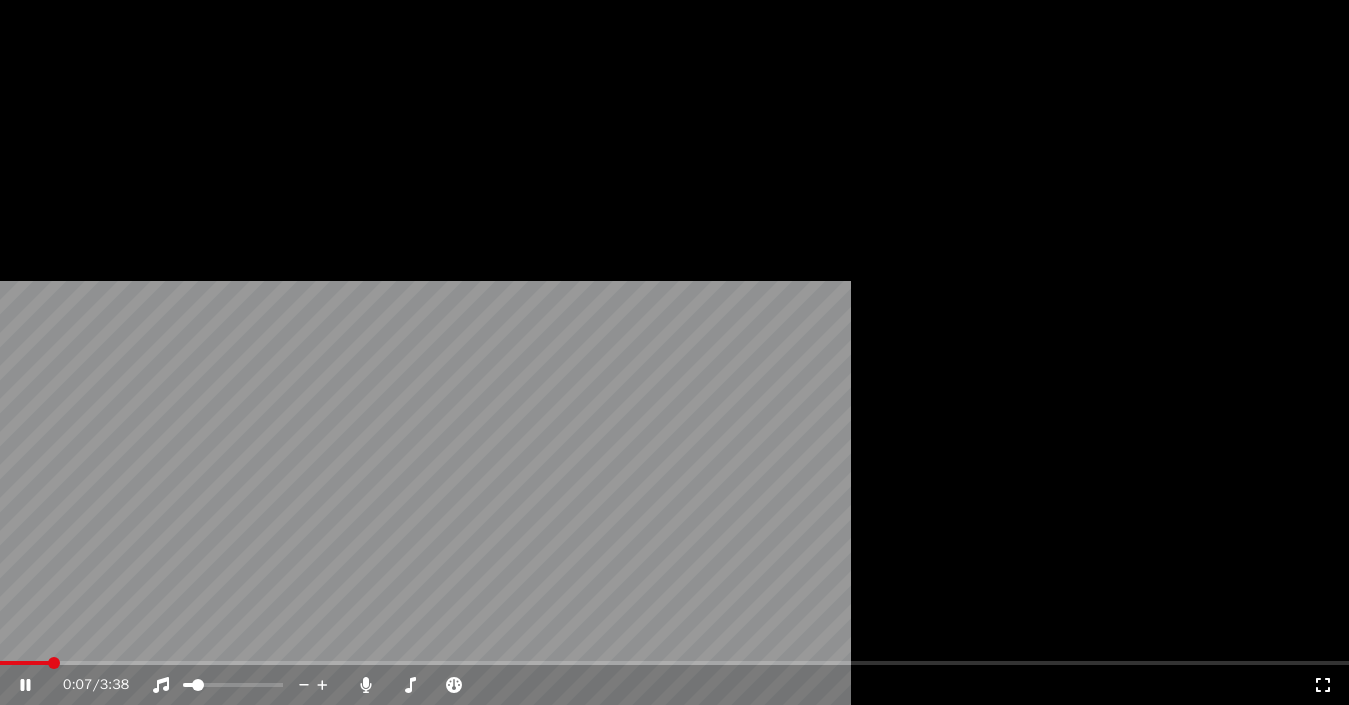 click on "Edit Video Audio Subtitles Download Cloud Library" at bounding box center (293, 164) 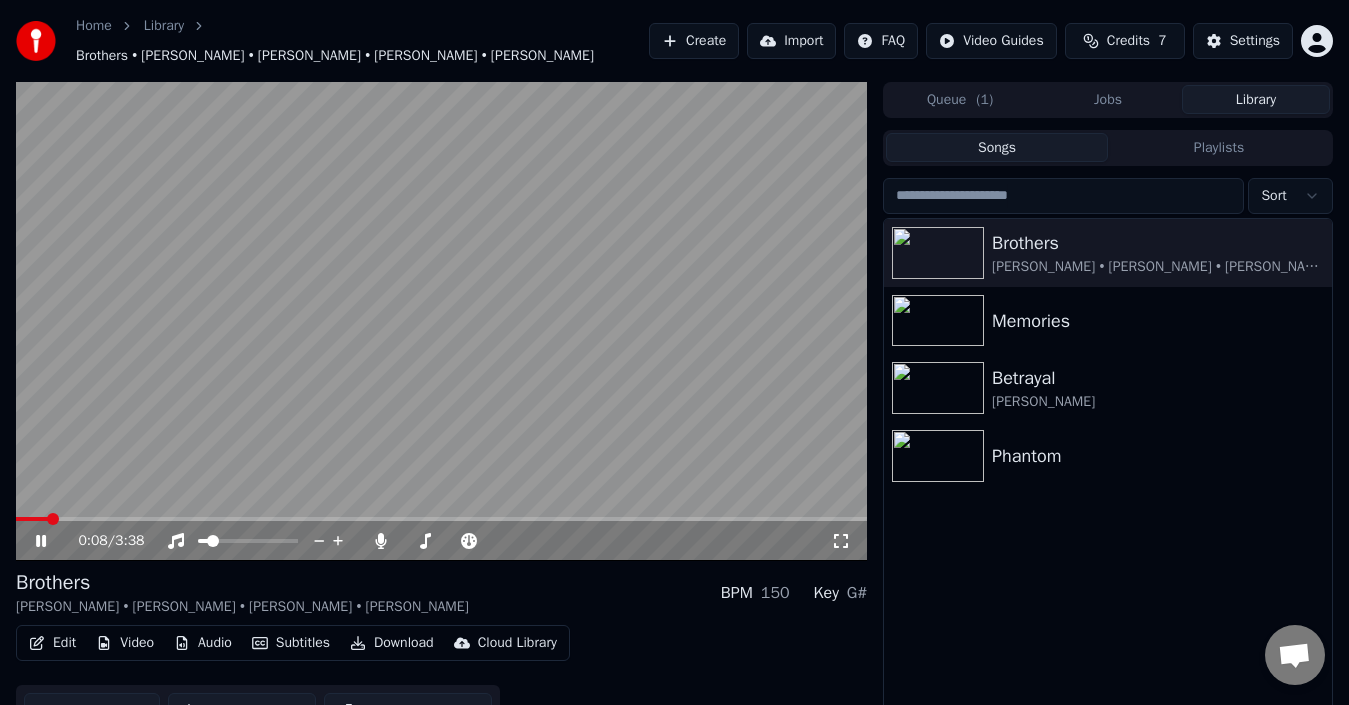 click on "Edit" at bounding box center (52, 643) 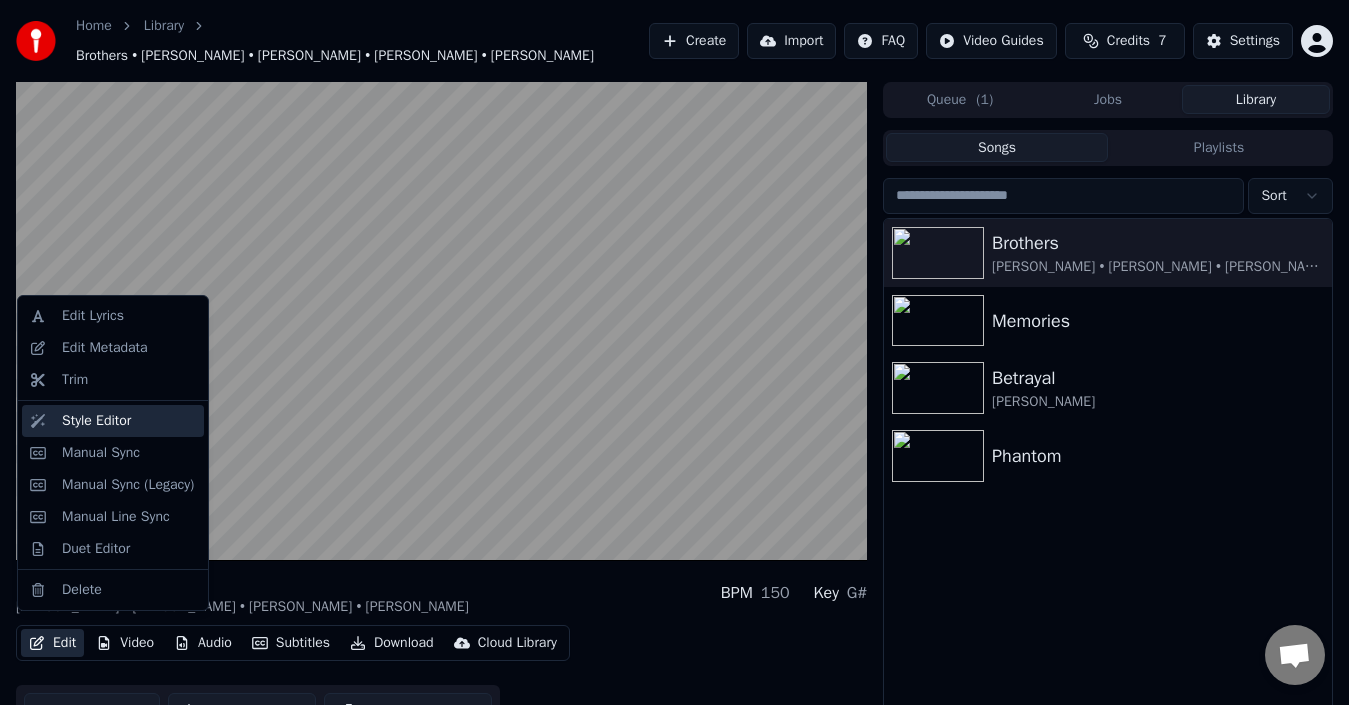 click on "Style Editor" at bounding box center (96, 421) 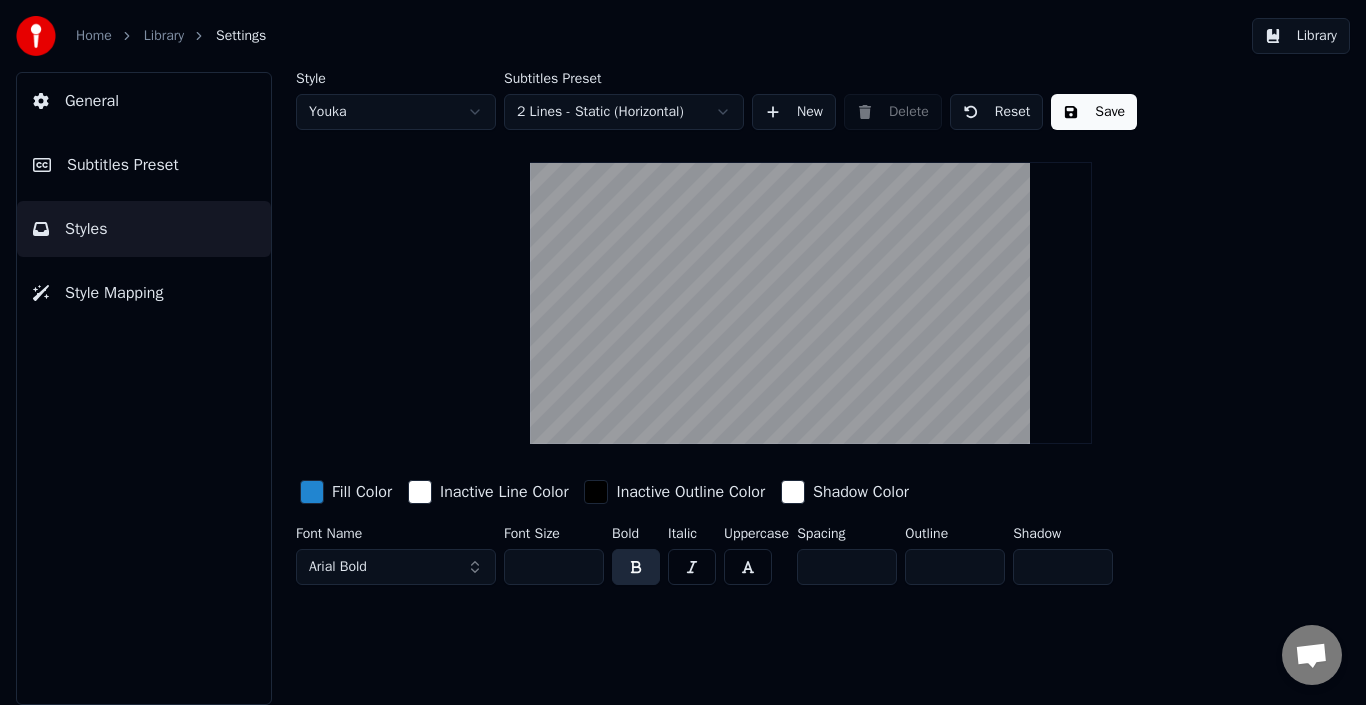 click on "Home Library Settings Library General Subtitles Preset Styles Style Mapping Style Youka Subtitles Preset 2 Lines - Static (Horizontal) New Delete Reset Save Fill Color Inactive Line Color Inactive Outline Color Shadow Color Font Name Arial Bold Font Size ** Bold Italic Uppercase Spacing * Outline * Shadow *" at bounding box center [683, 352] 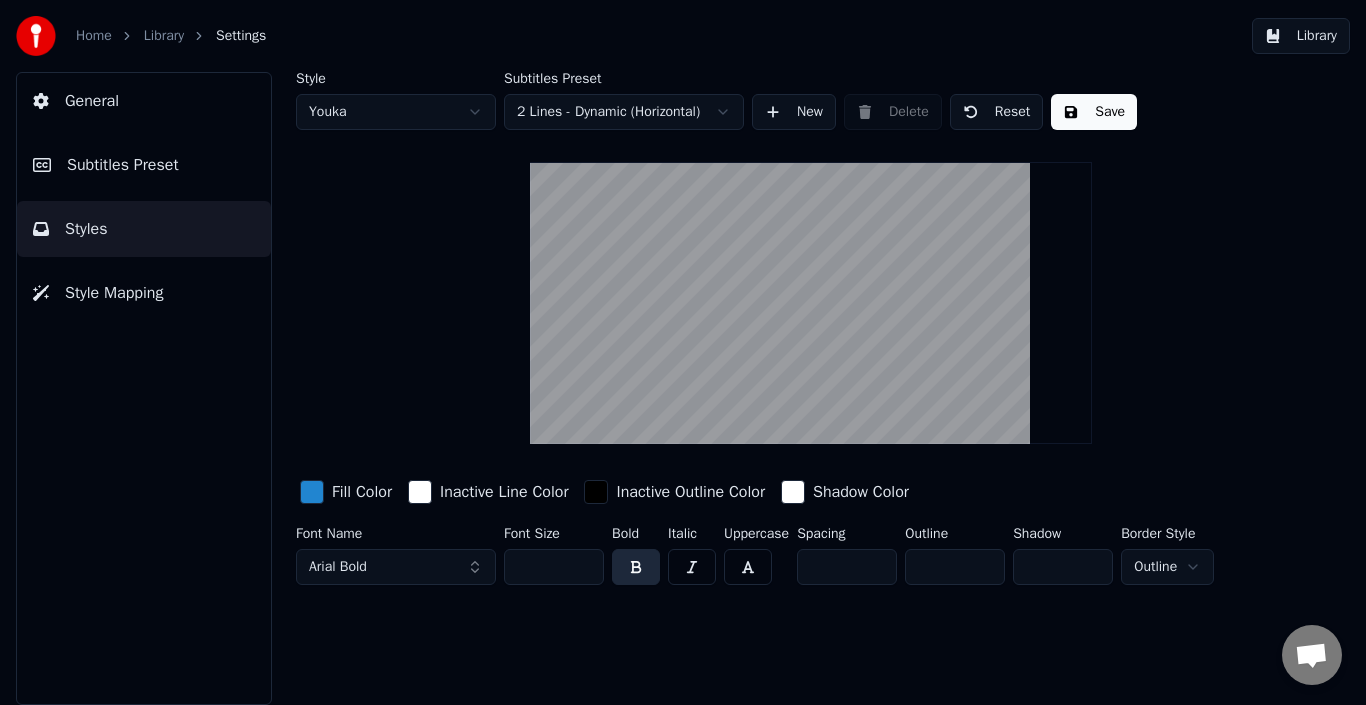 click on "Save" at bounding box center [1094, 112] 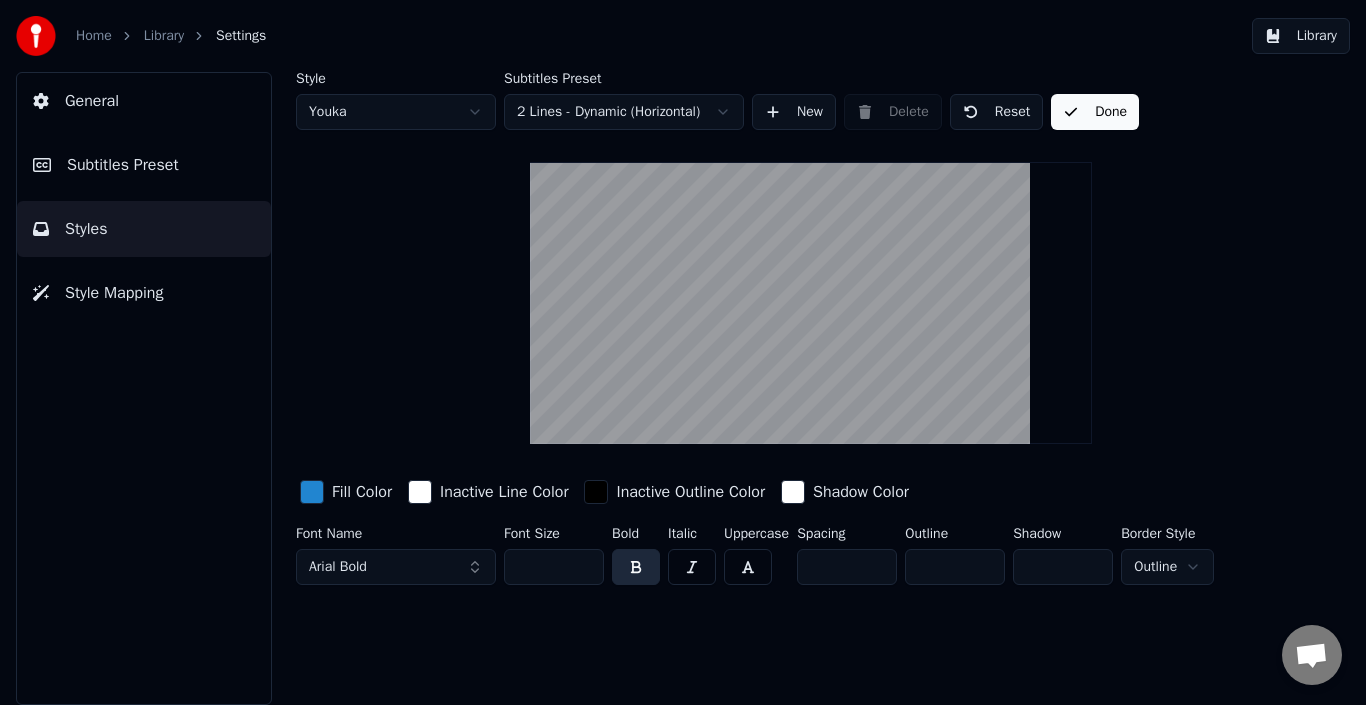 click on "General Subtitles Preset Styles Style Mapping" at bounding box center [144, 388] 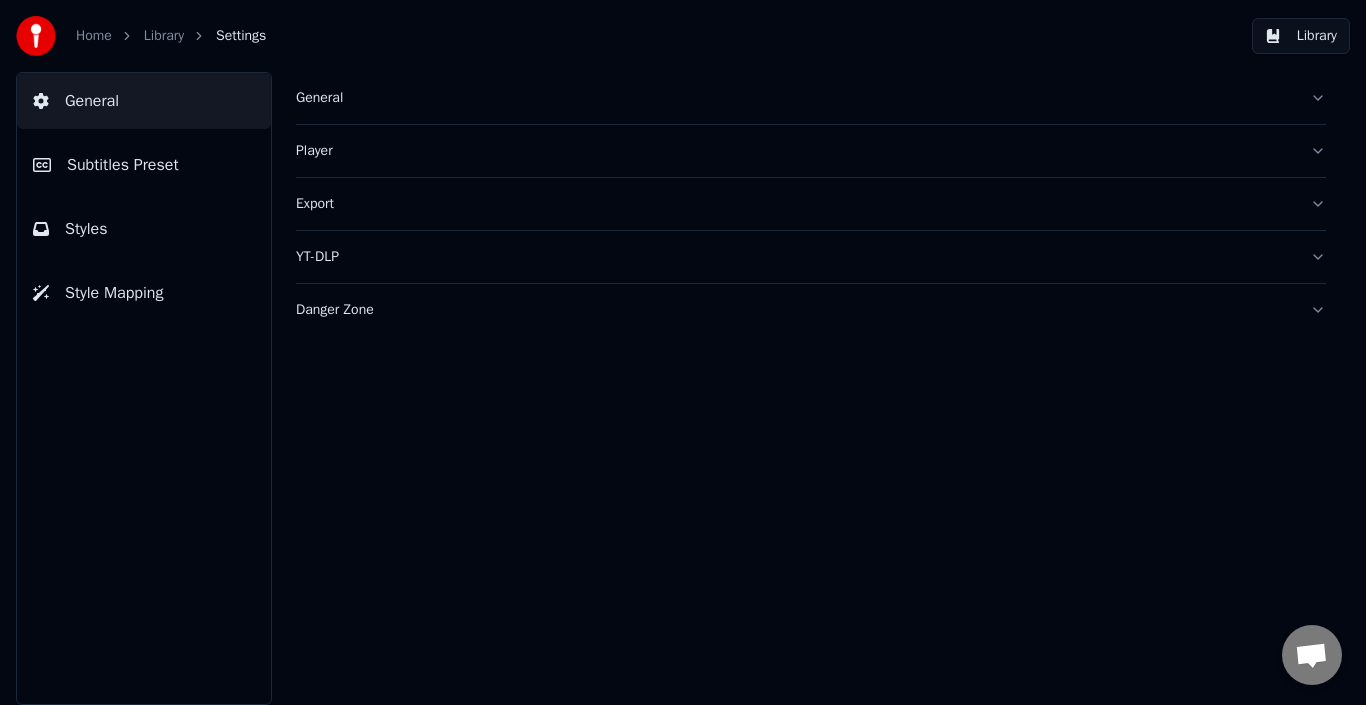 click on "General" at bounding box center [811, 98] 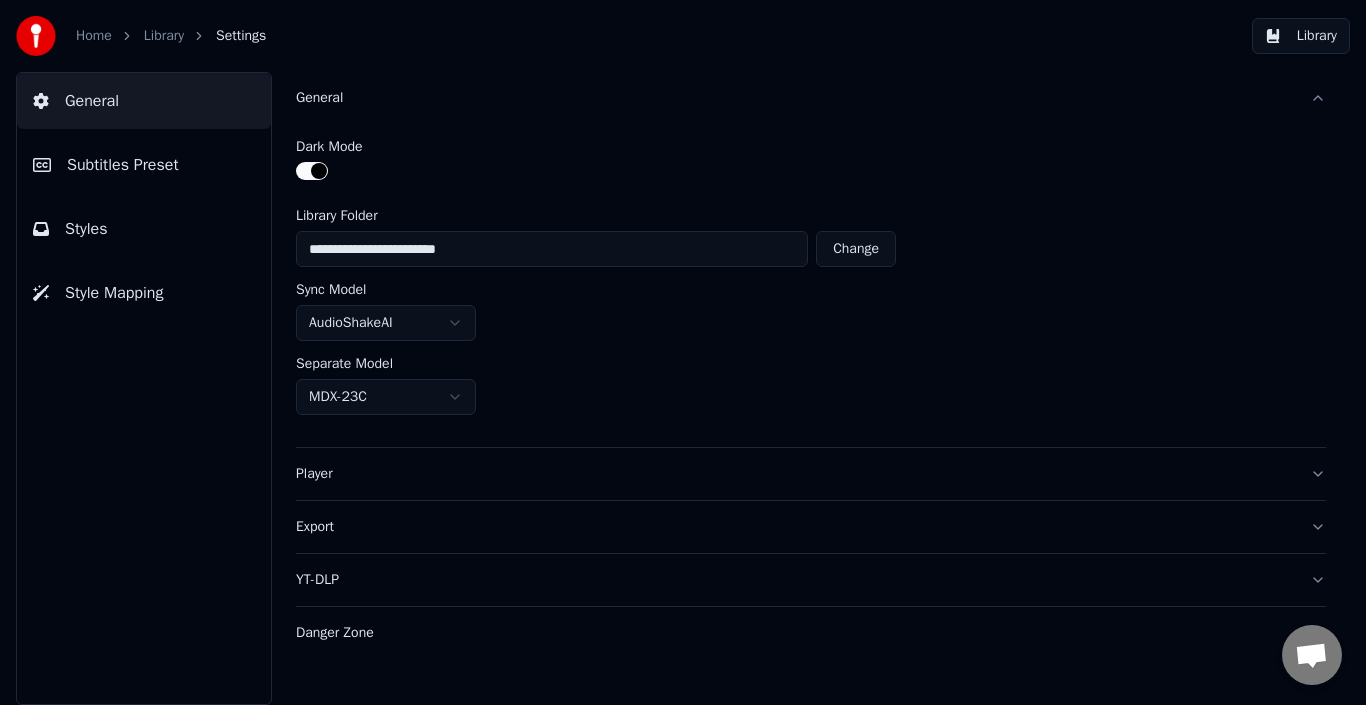 click on "Player" at bounding box center [795, 474] 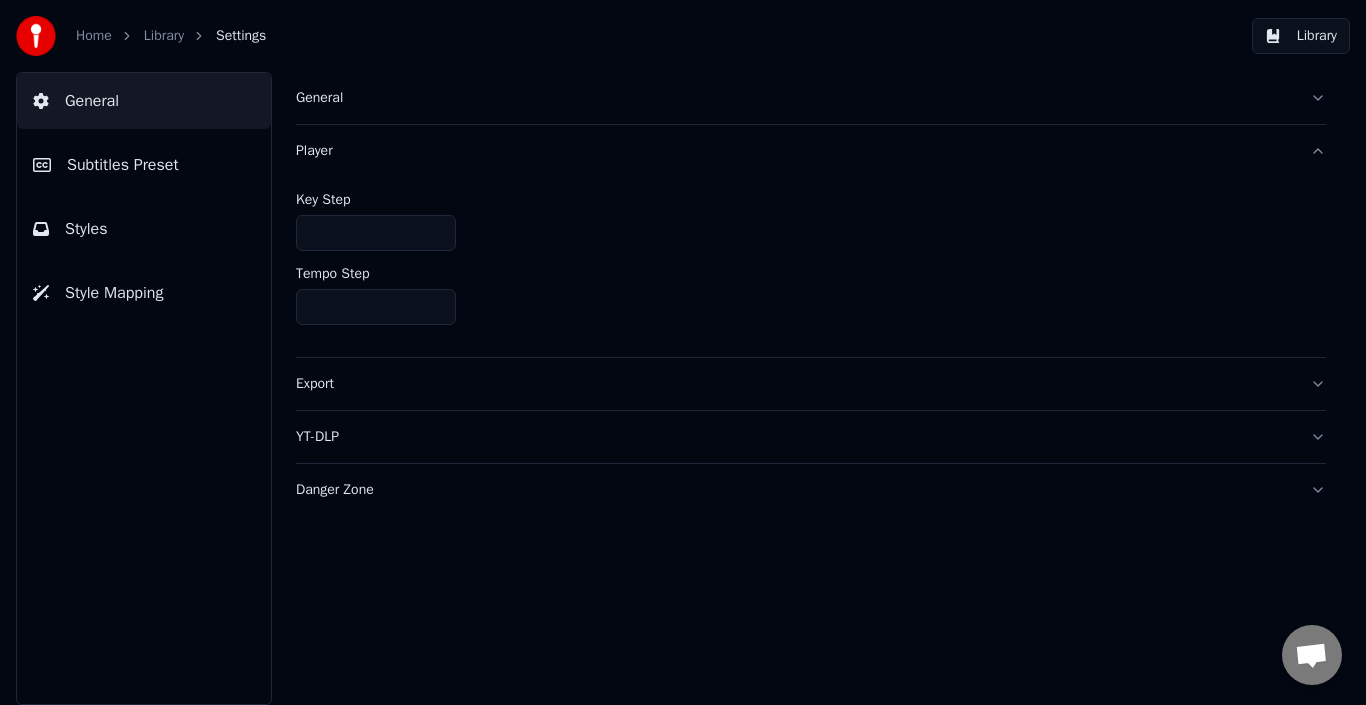click on "Export" at bounding box center [795, 384] 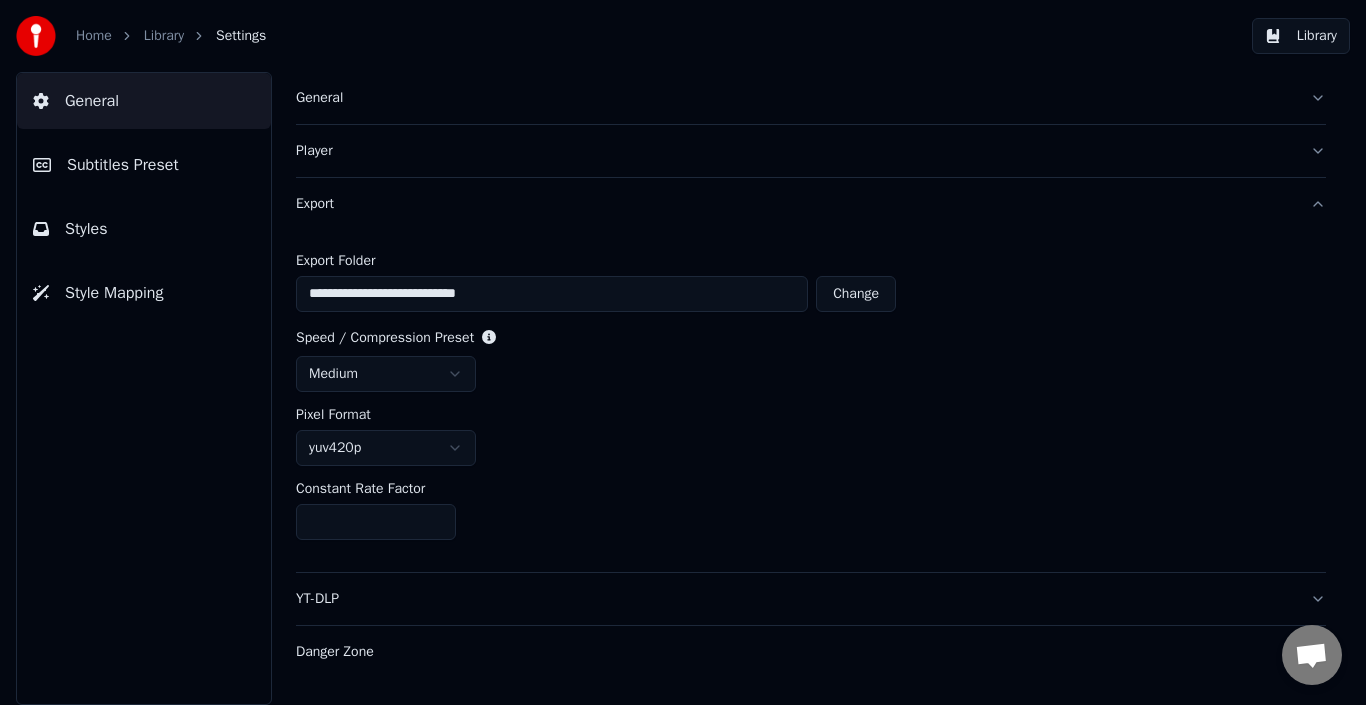 click on "YT-DLP" at bounding box center (795, 599) 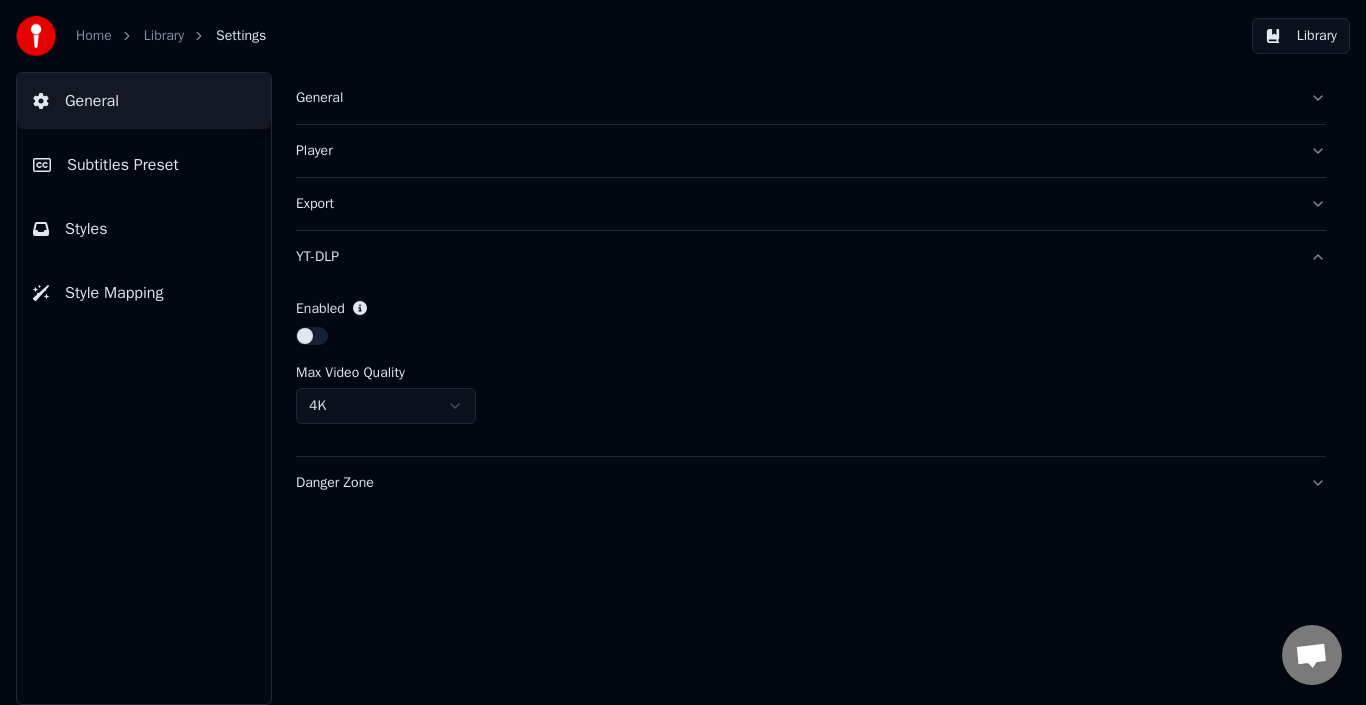 click on "Enabled Max Video Quality 4K" at bounding box center [811, 369] 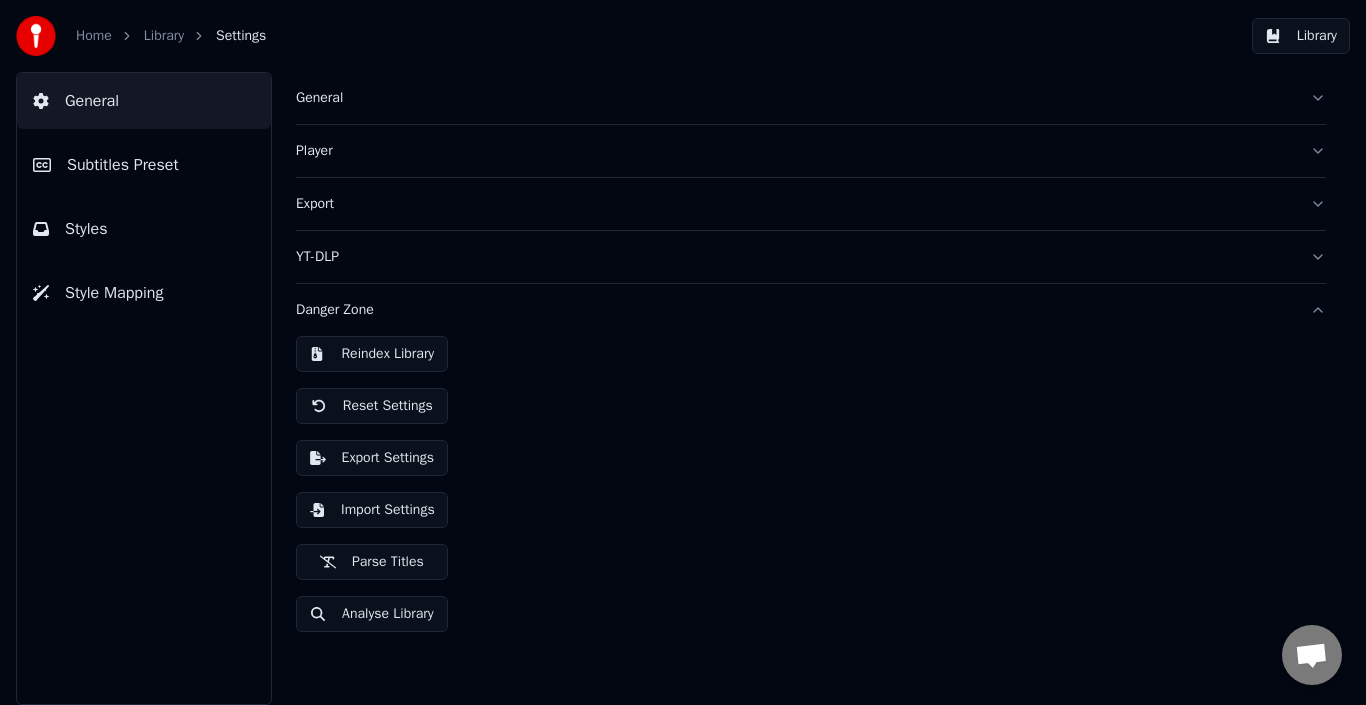 click on "Reset Settings" at bounding box center (372, 406) 